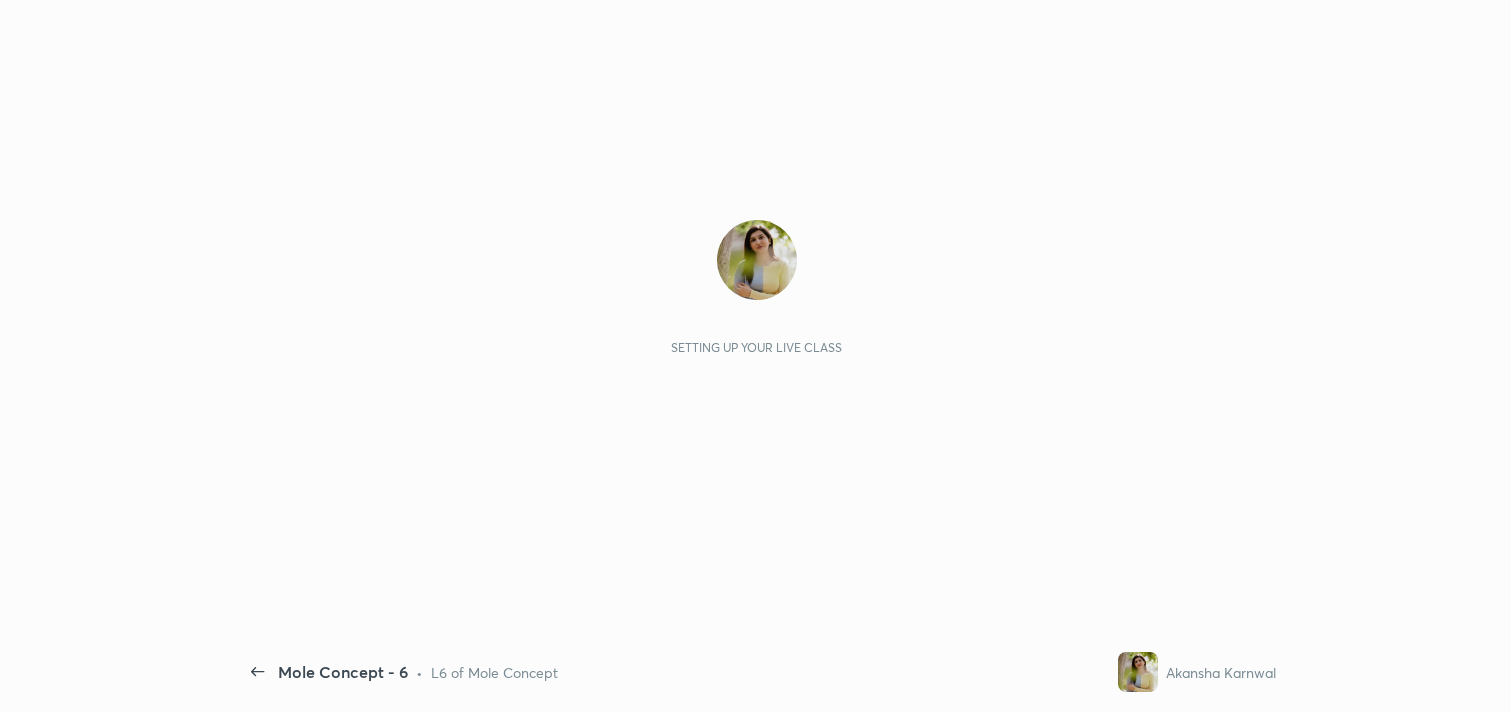 scroll, scrollTop: 0, scrollLeft: 0, axis: both 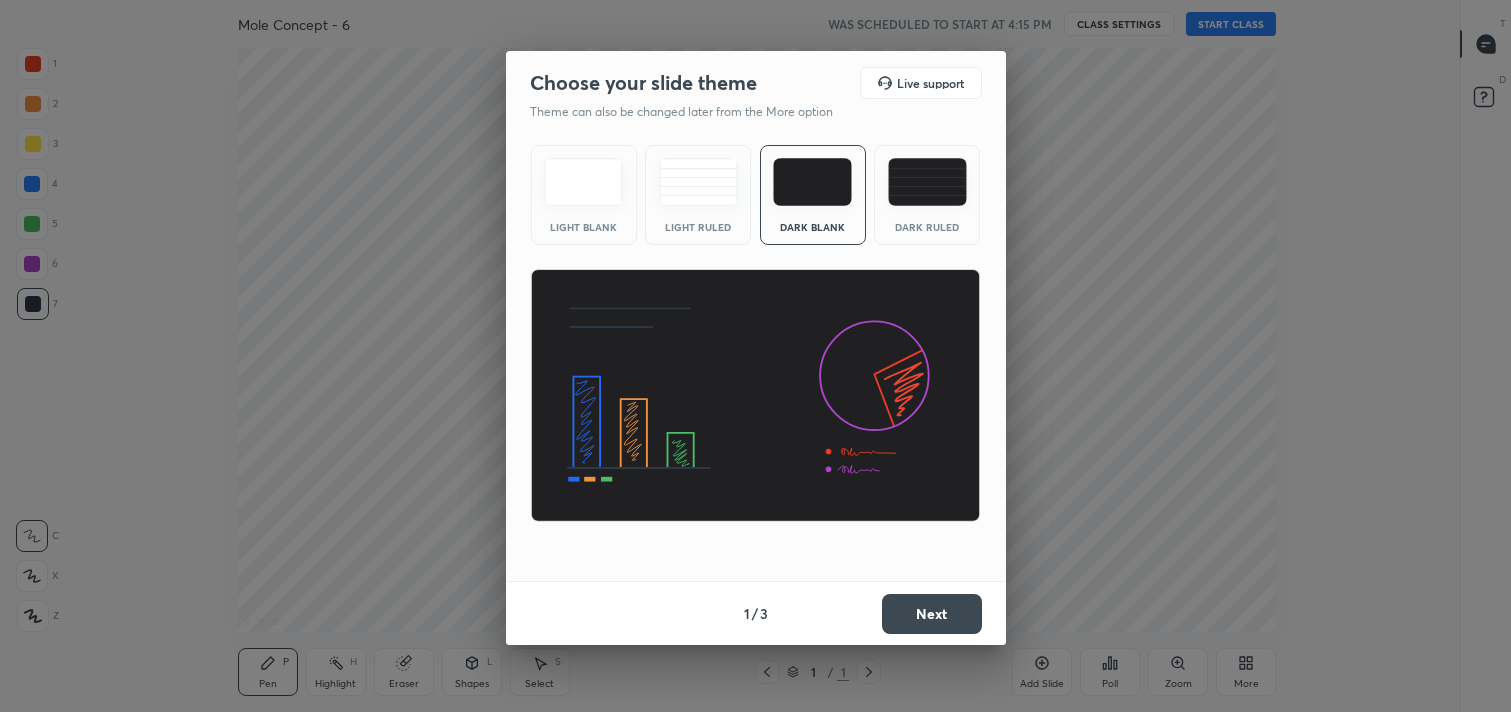 click on "Next" at bounding box center (932, 614) 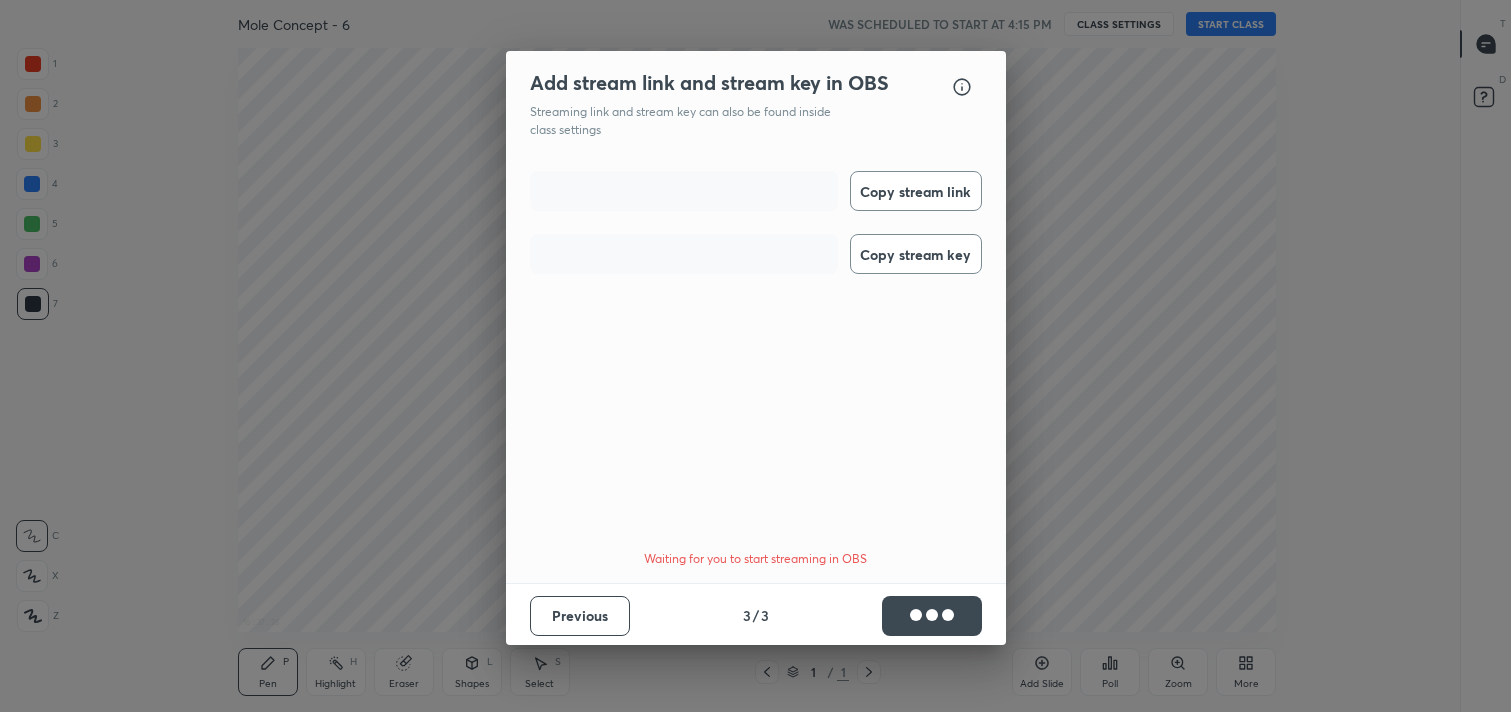 click at bounding box center (932, 616) 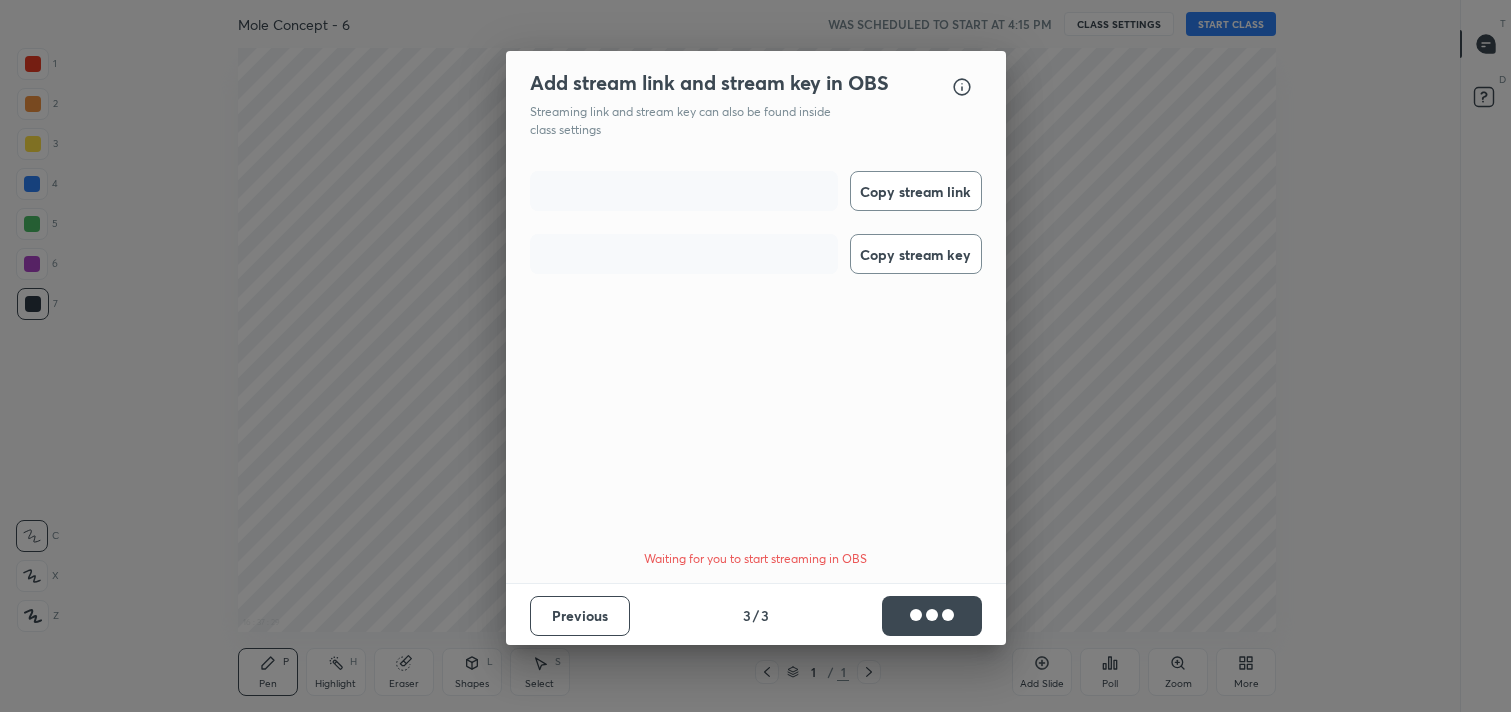 click at bounding box center [932, 616] 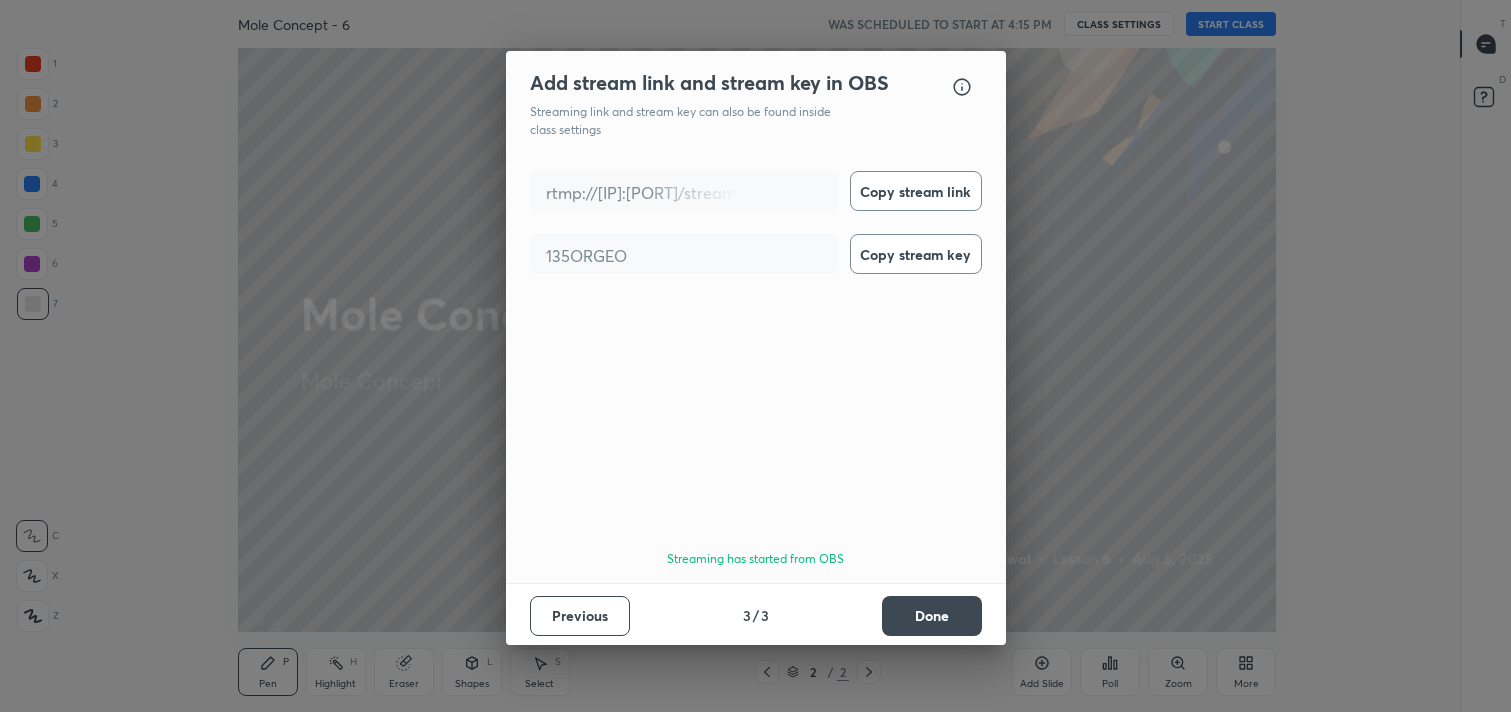 click on "Add stream link and stream key in OBS OBS Setup guide Streaming link and stream key can also be found inside class settings rtmp://54.170.26.135:1935/stream Copy stream link 135ORGEO Copy stream key Your browser does not support HTML video. Streaming has started from OBS Previous 3 / 3 Done" at bounding box center [755, 356] 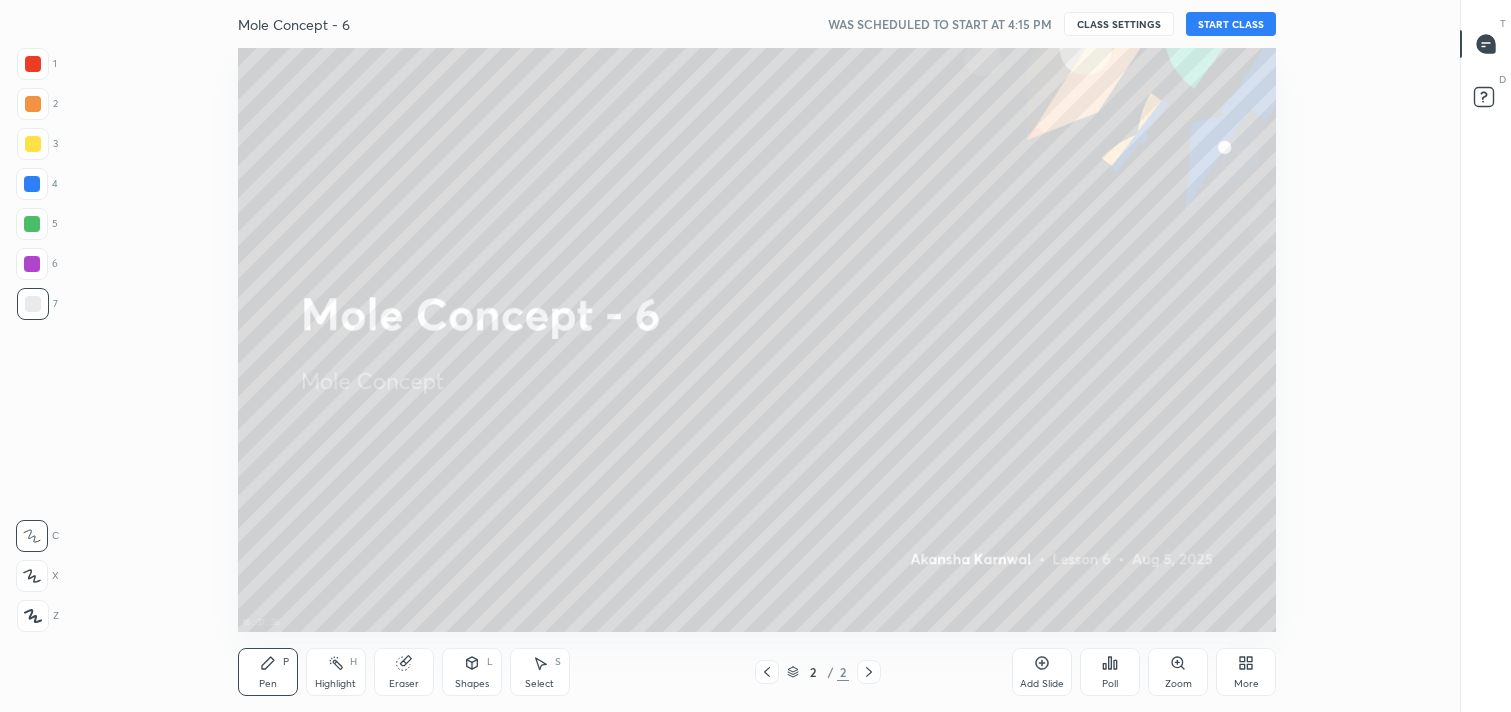 click 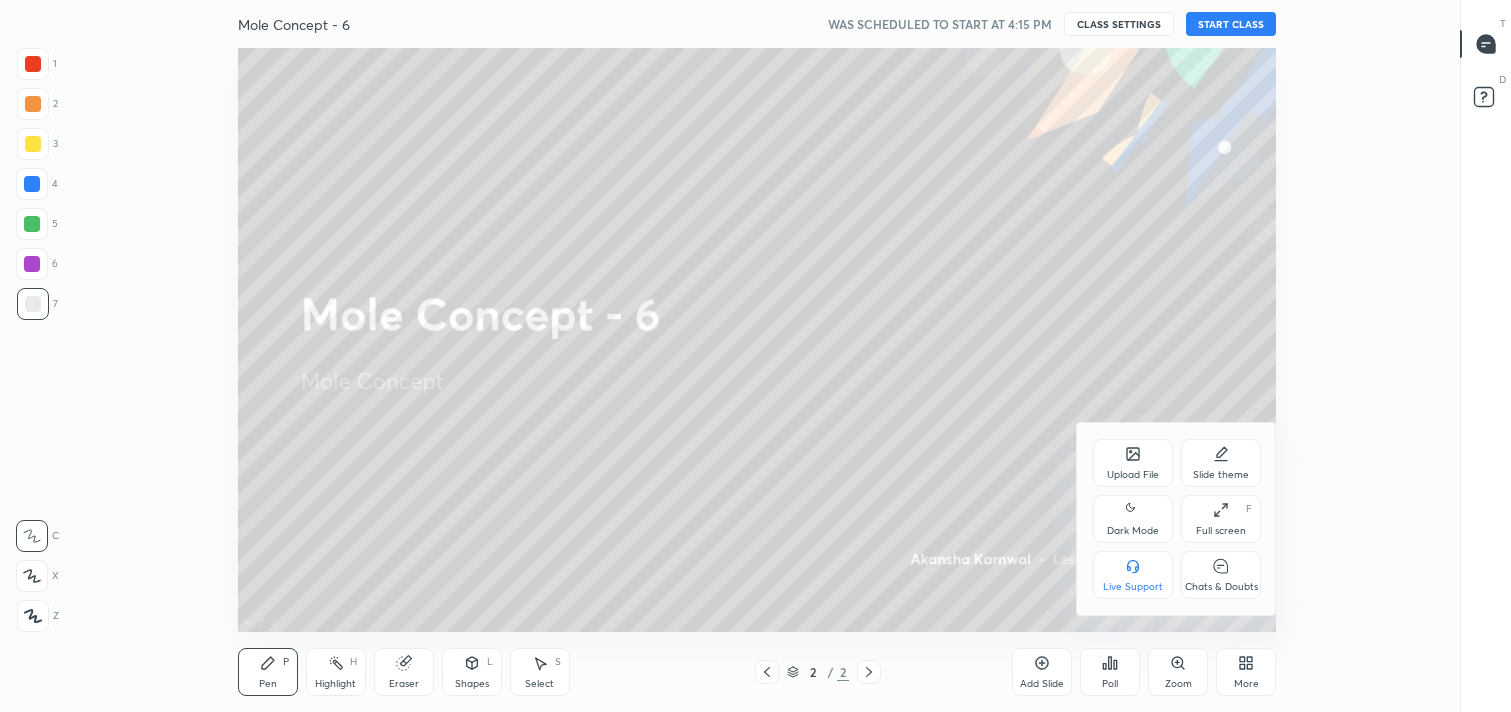 click on "Full screen F" at bounding box center (1221, 519) 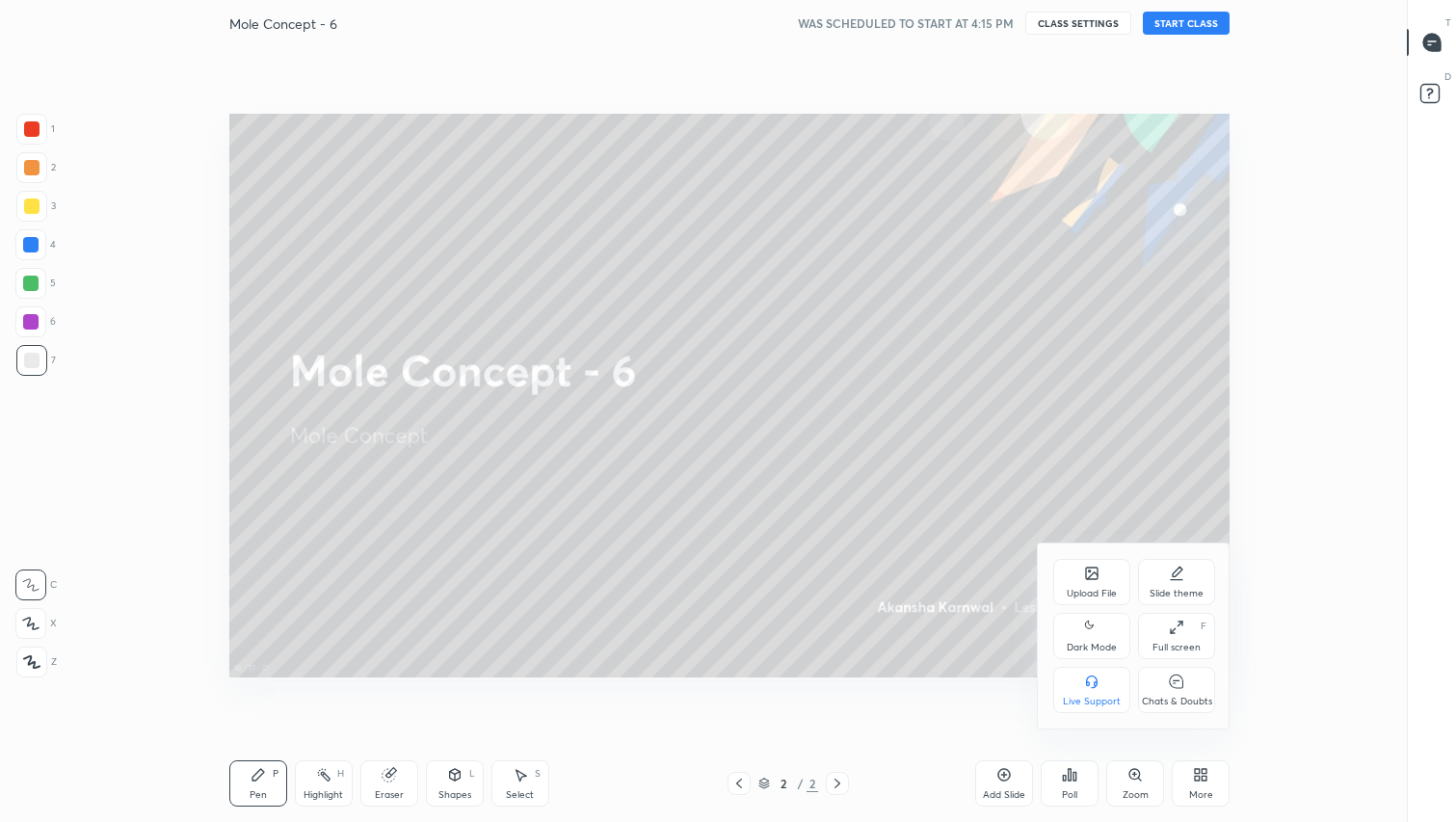 scroll, scrollTop: 95666, scrollLeft: 95024, axis: both 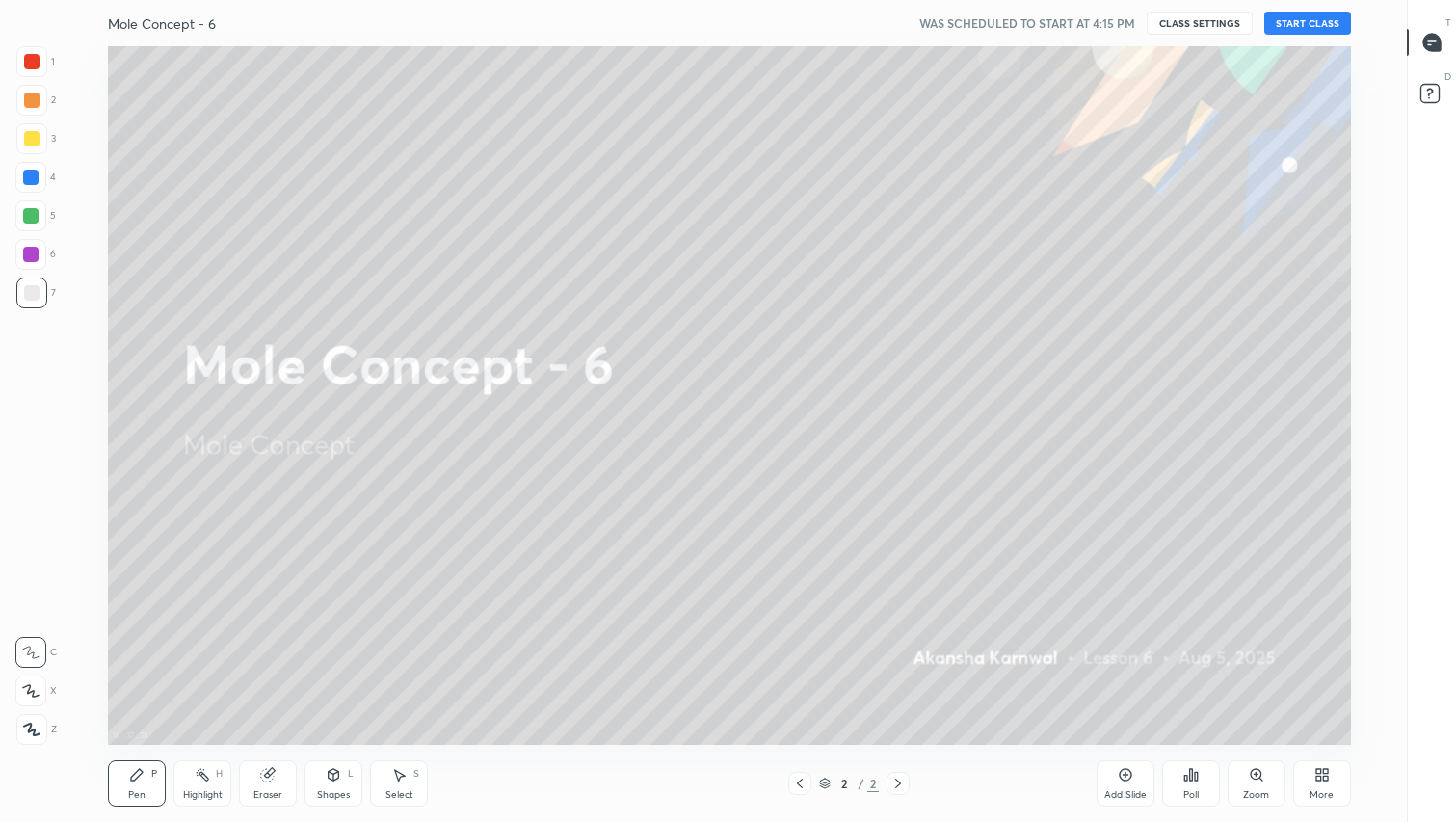 click on "START CLASS" at bounding box center [1308, 23] 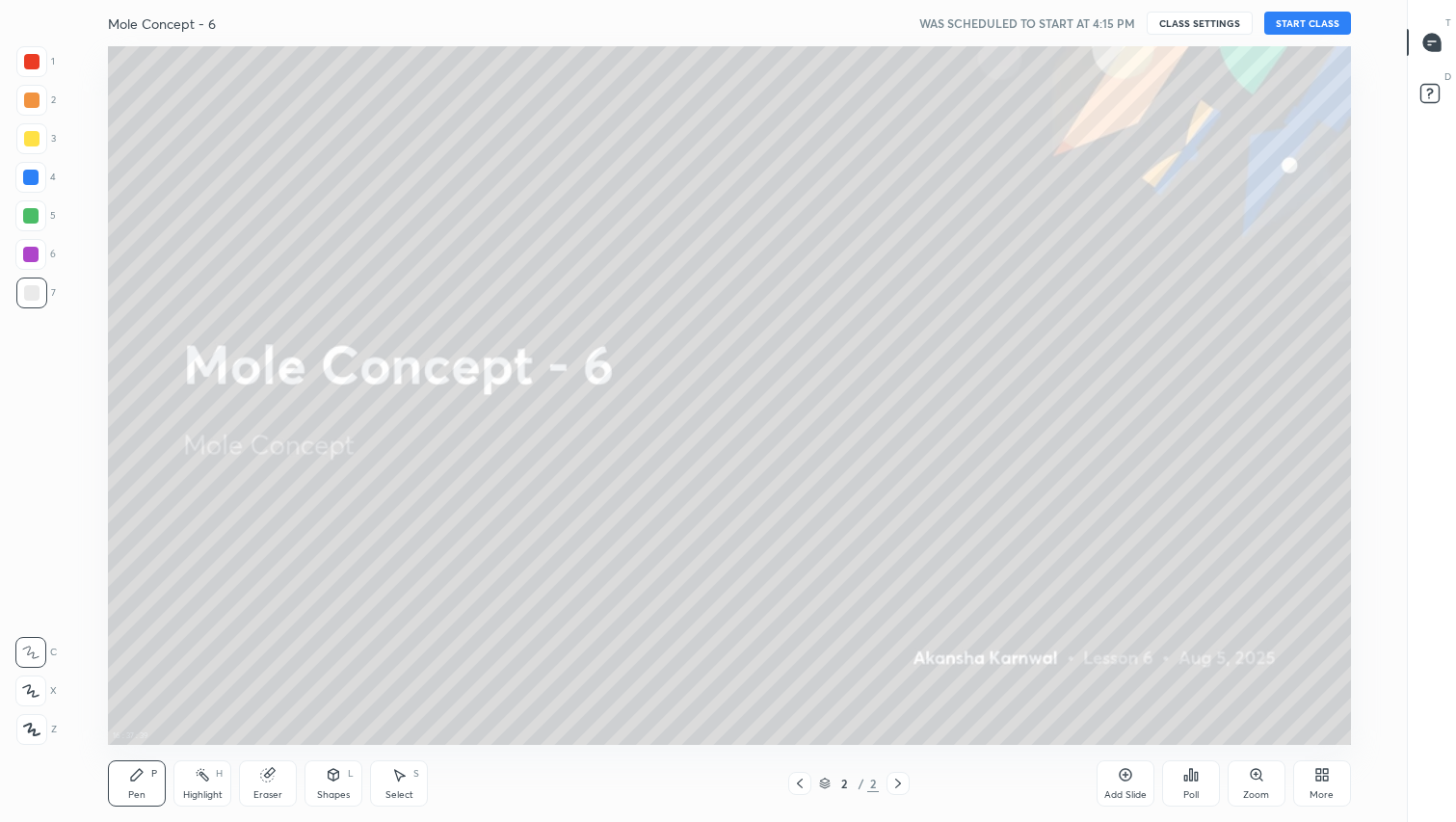 type on "x" 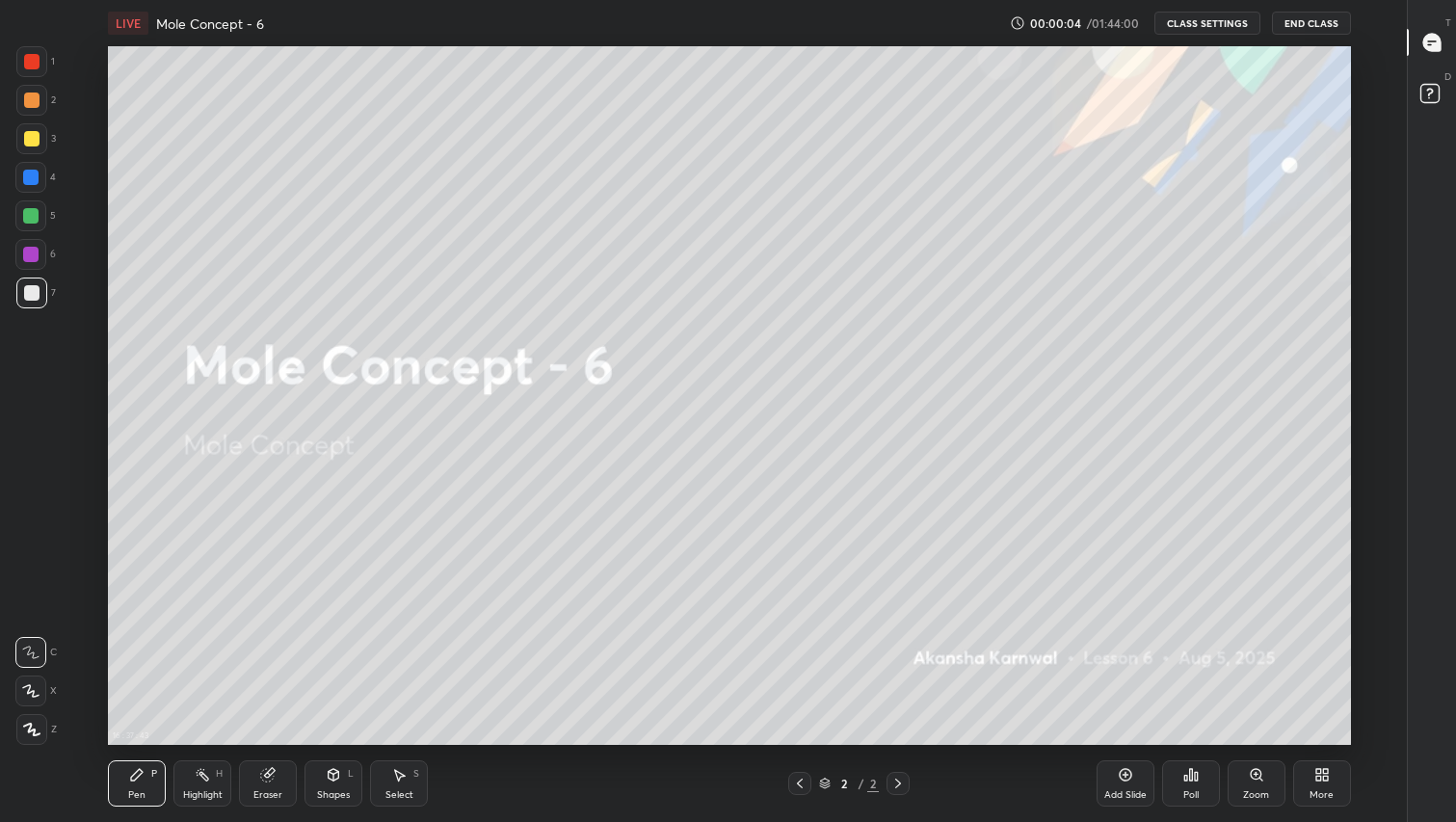 click on "CLASS SETTINGS" at bounding box center (1207, 23) 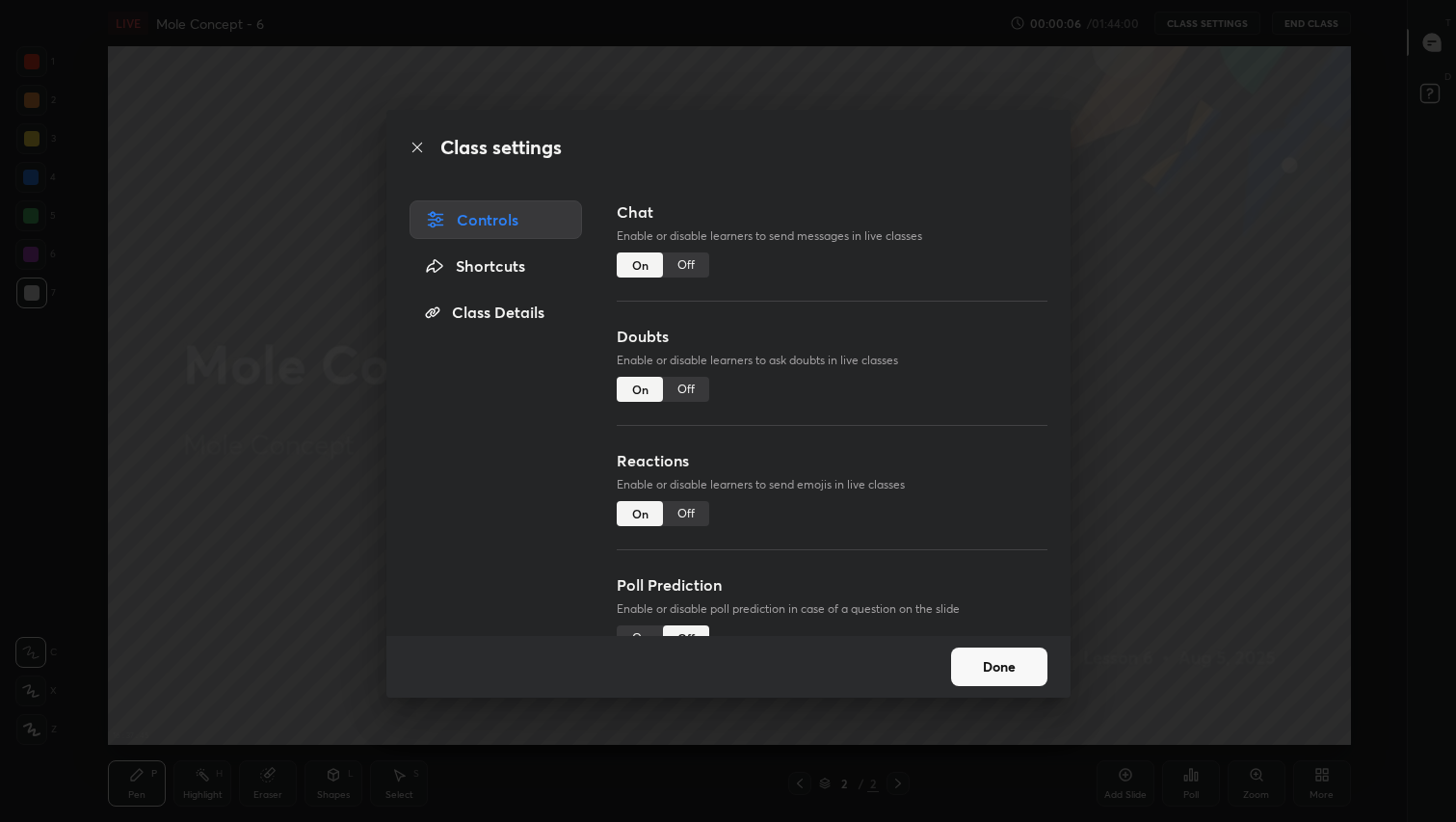 click on "Off" at bounding box center (686, 265) 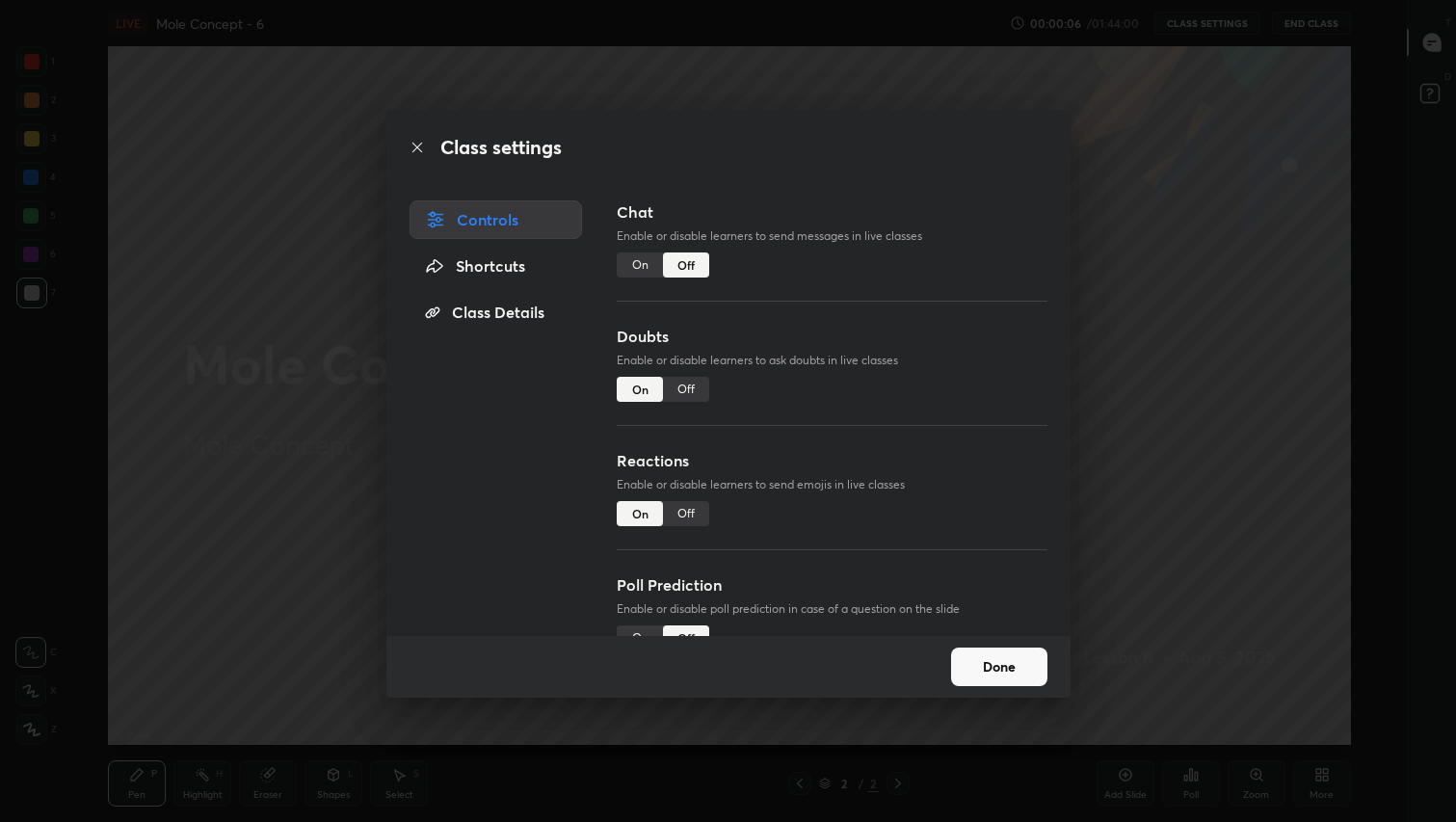 click on "Off" at bounding box center (686, 389) 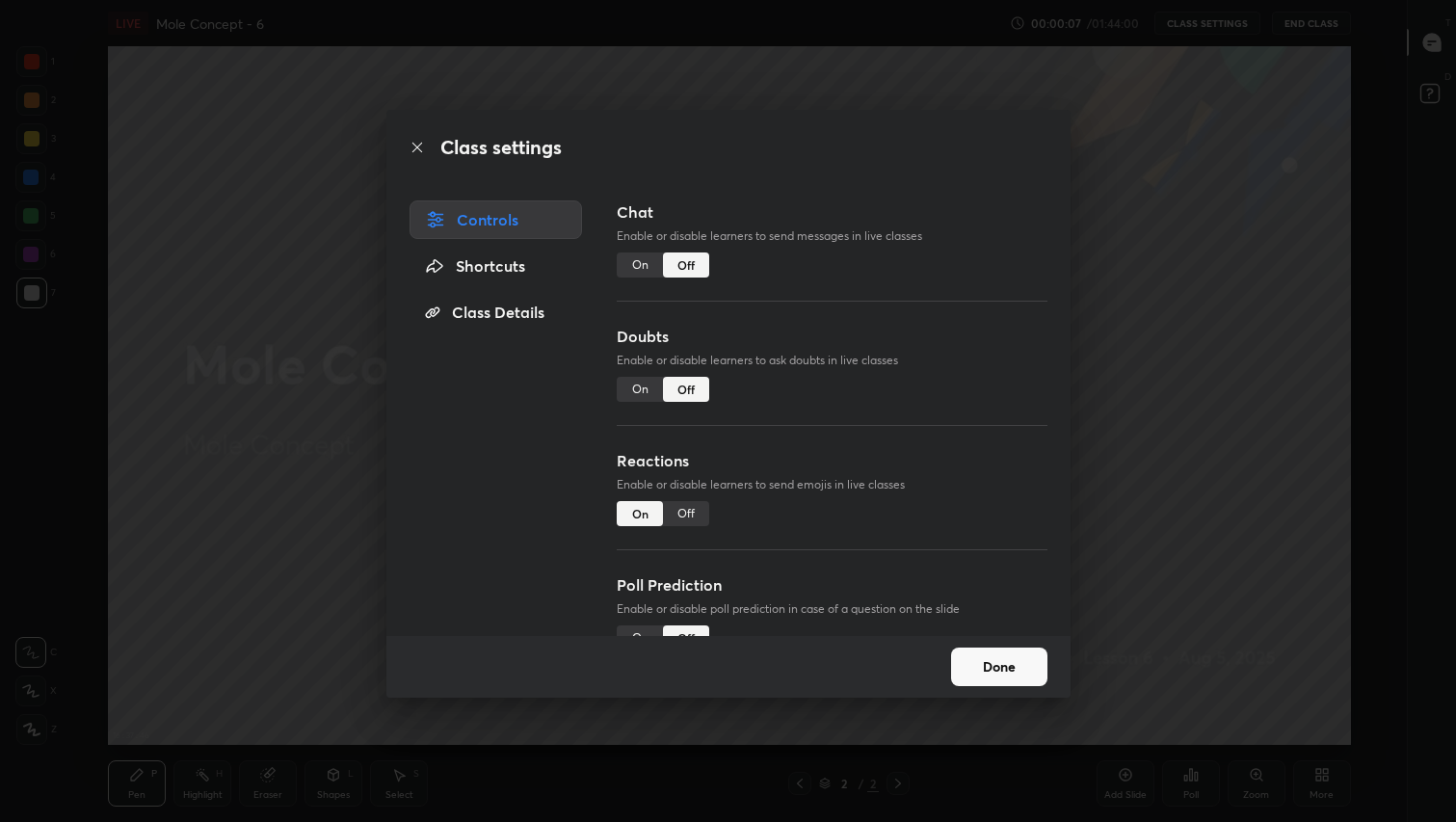 click on "Off" at bounding box center (686, 514) 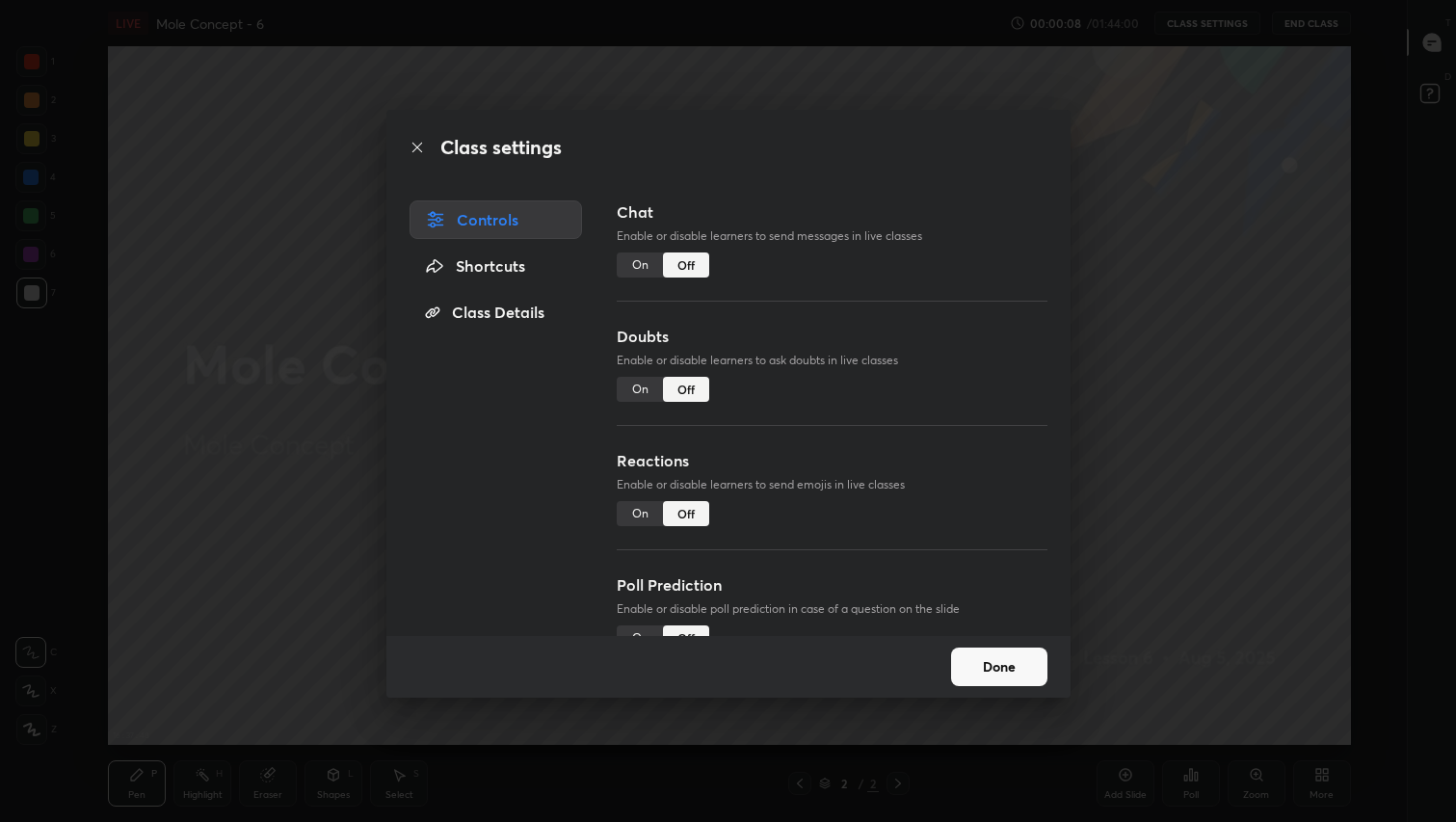 click on "Done" at bounding box center [999, 667] 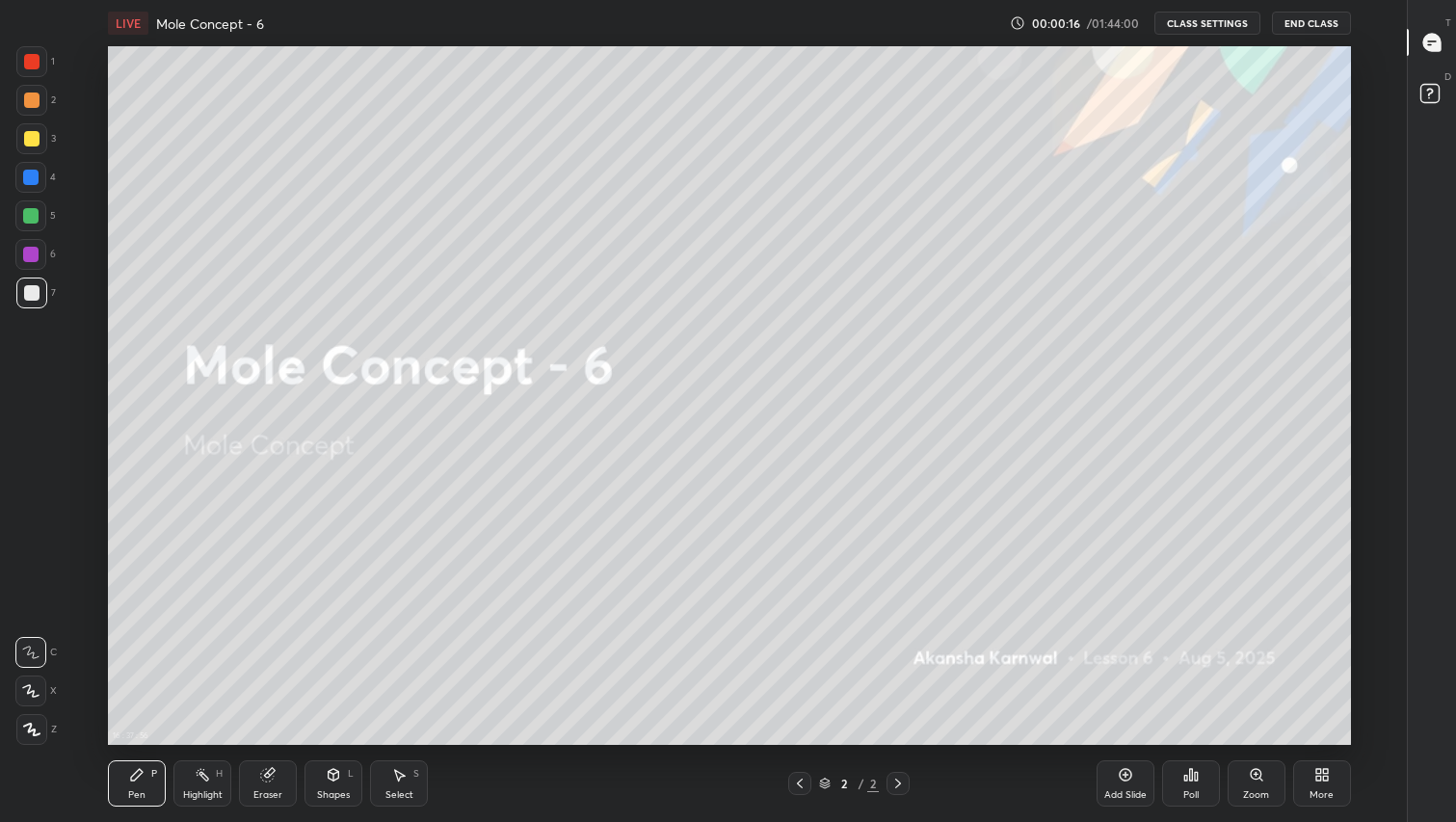 click on "Pen P Highlight H Eraser Shapes L Select S 2 / 2 Add Slide Poll Zoom More" at bounding box center (729, 783) 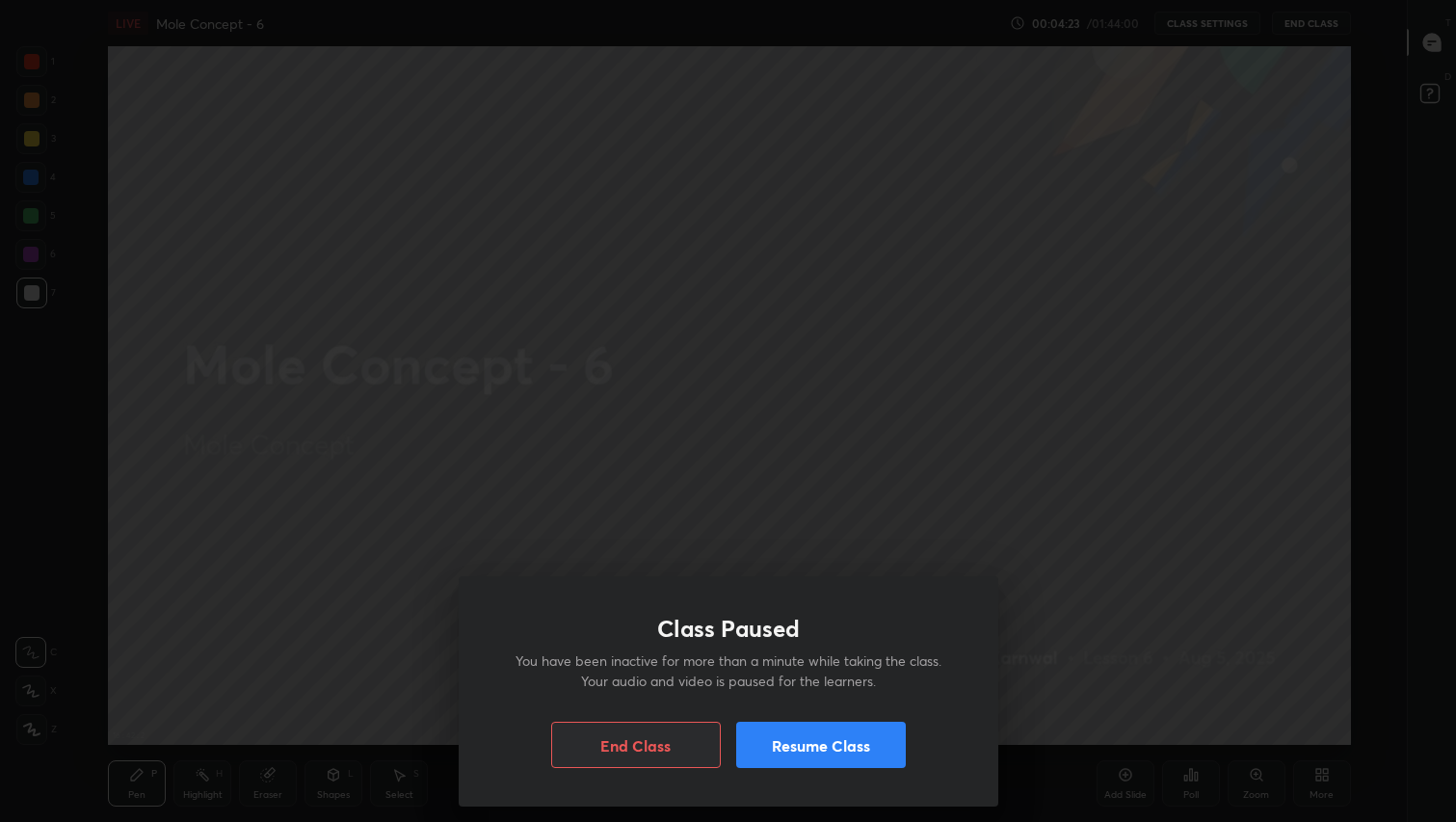 click on "Resume Class" at bounding box center (821, 745) 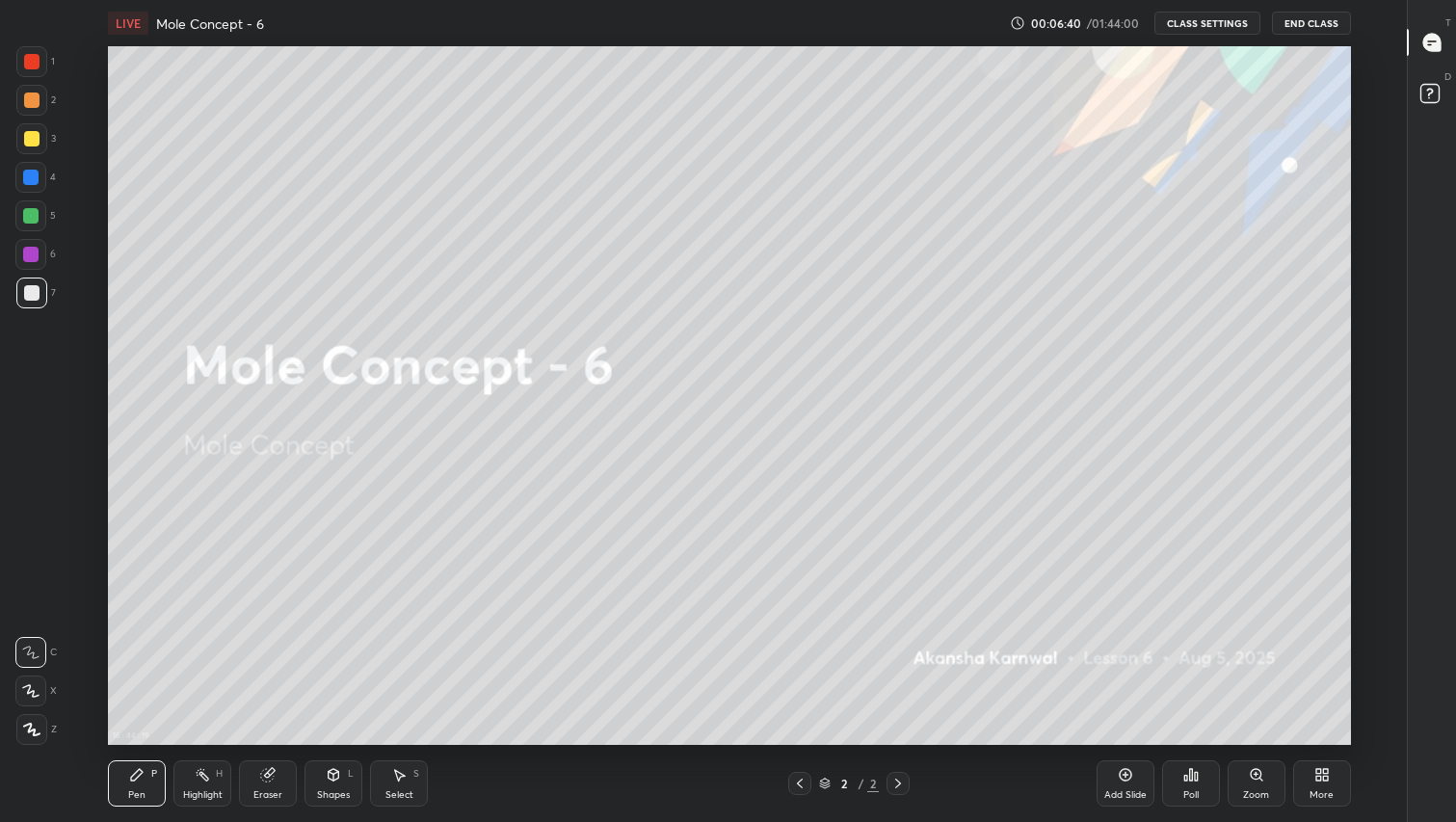 click on "CLASS SETTINGS" at bounding box center (1207, 23) 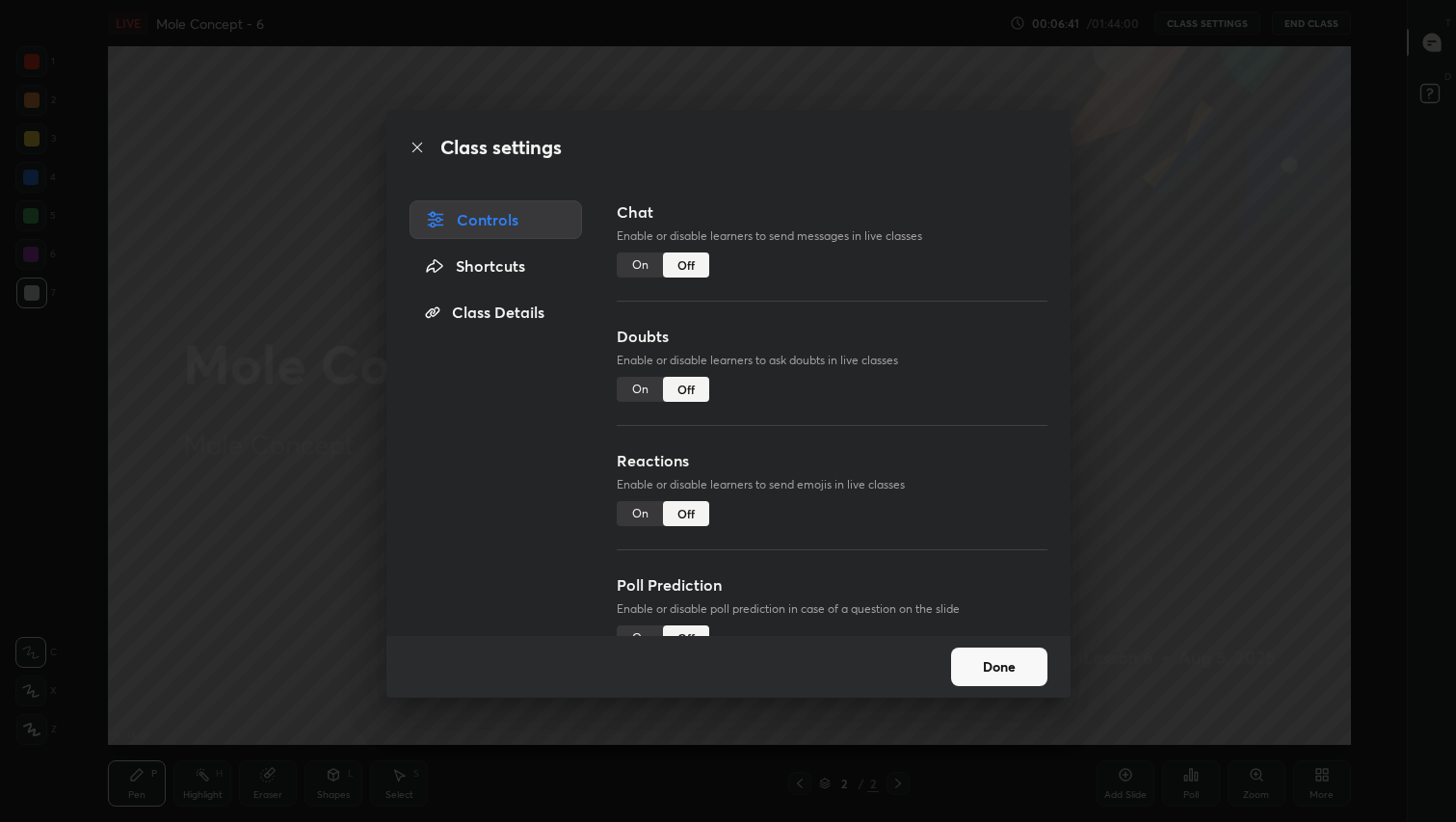 click on "Done" at bounding box center (999, 667) 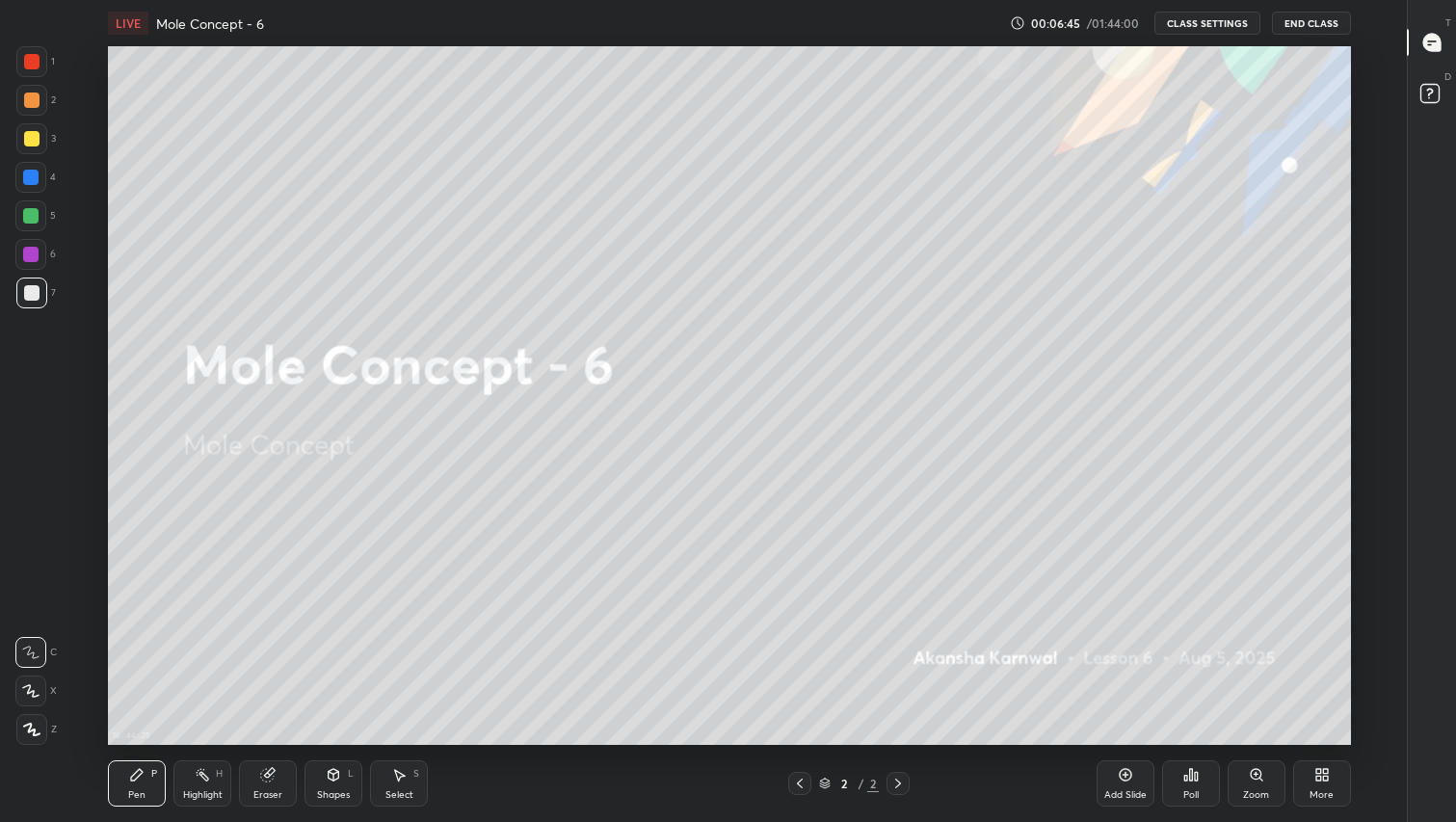 click 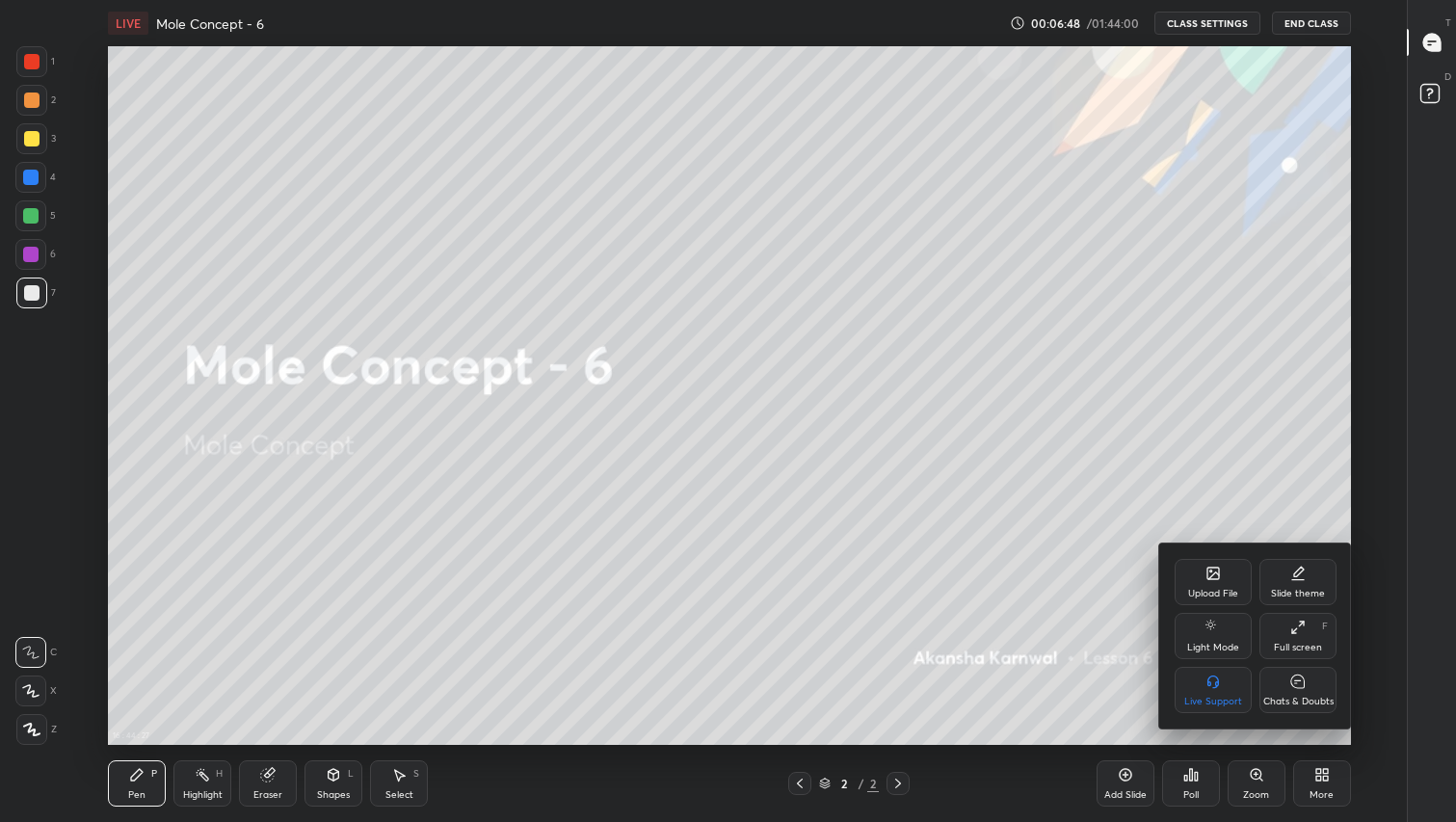 click 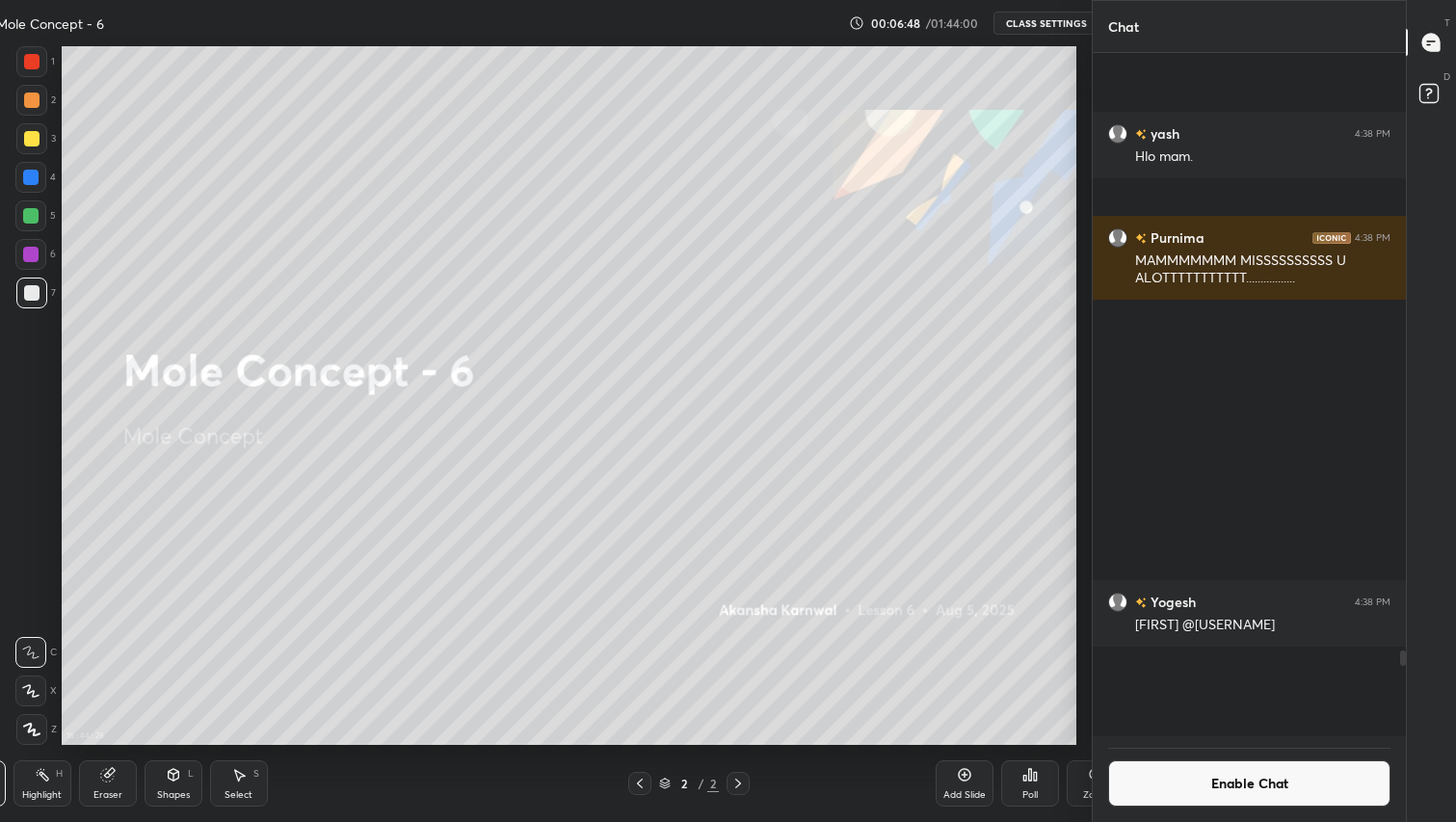 scroll, scrollTop: 699, scrollLeft: 1157, axis: both 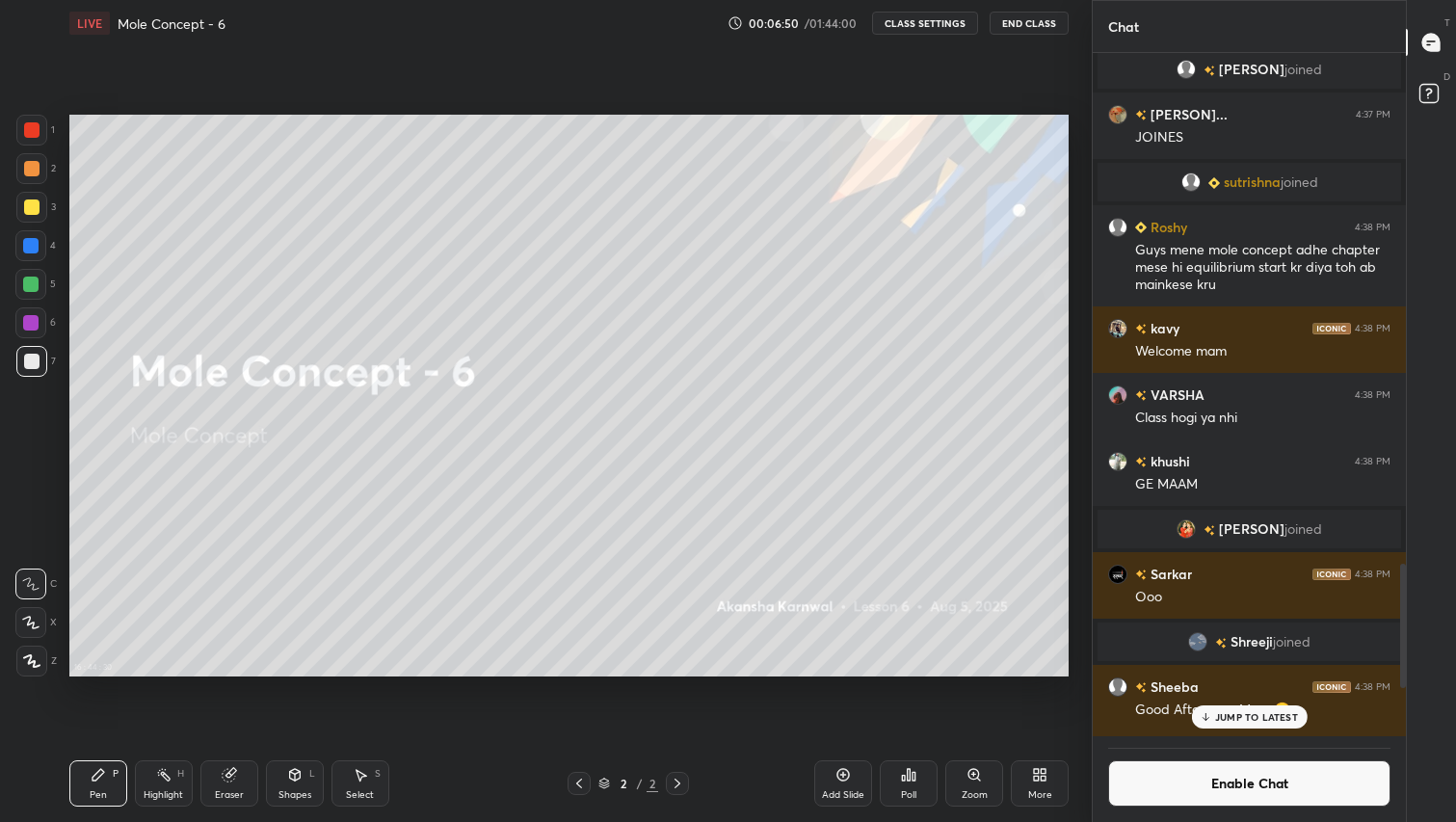 click on "JUMP TO LATEST" at bounding box center (1257, 717) 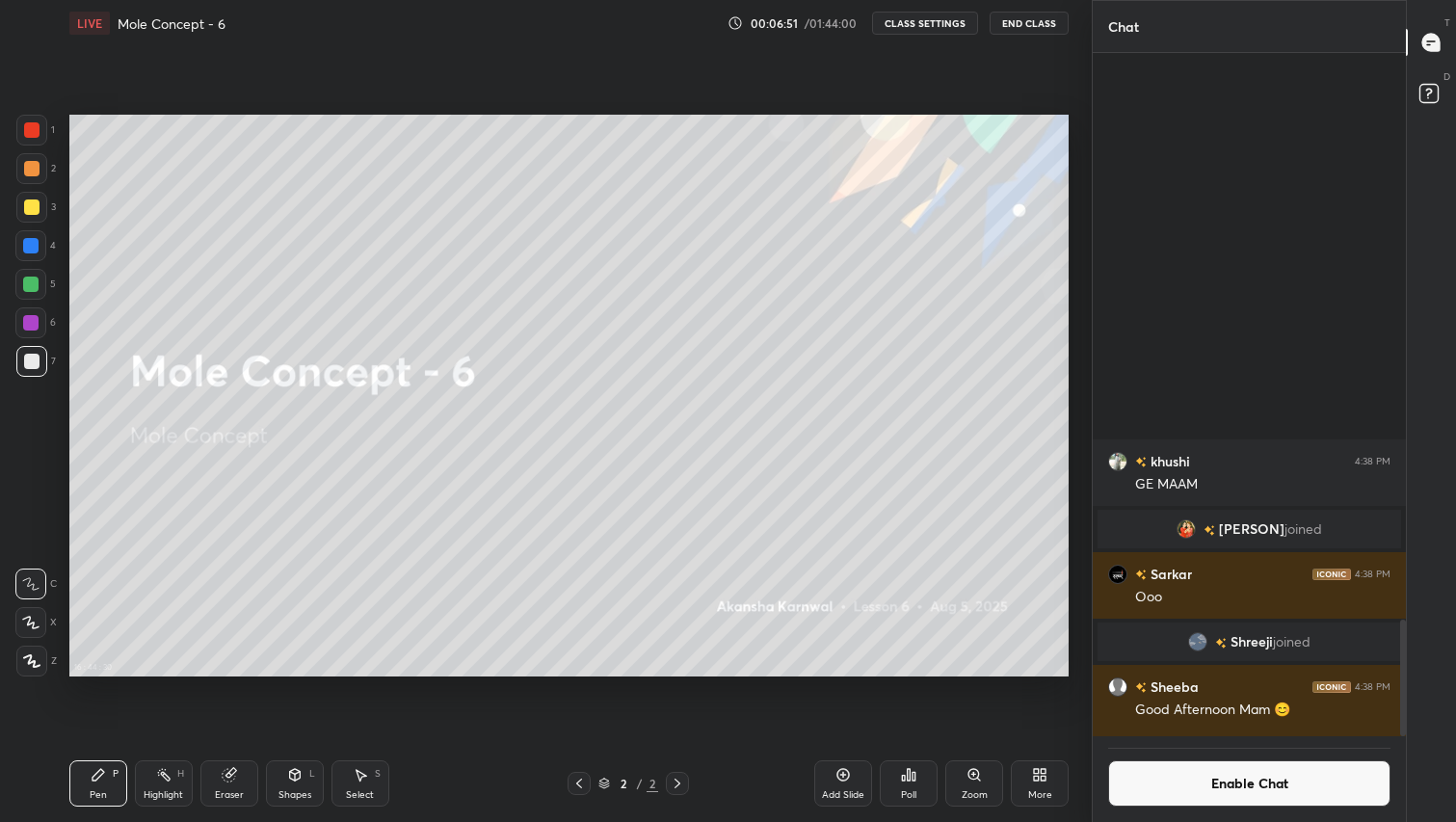 scroll, scrollTop: 3311, scrollLeft: 0, axis: vertical 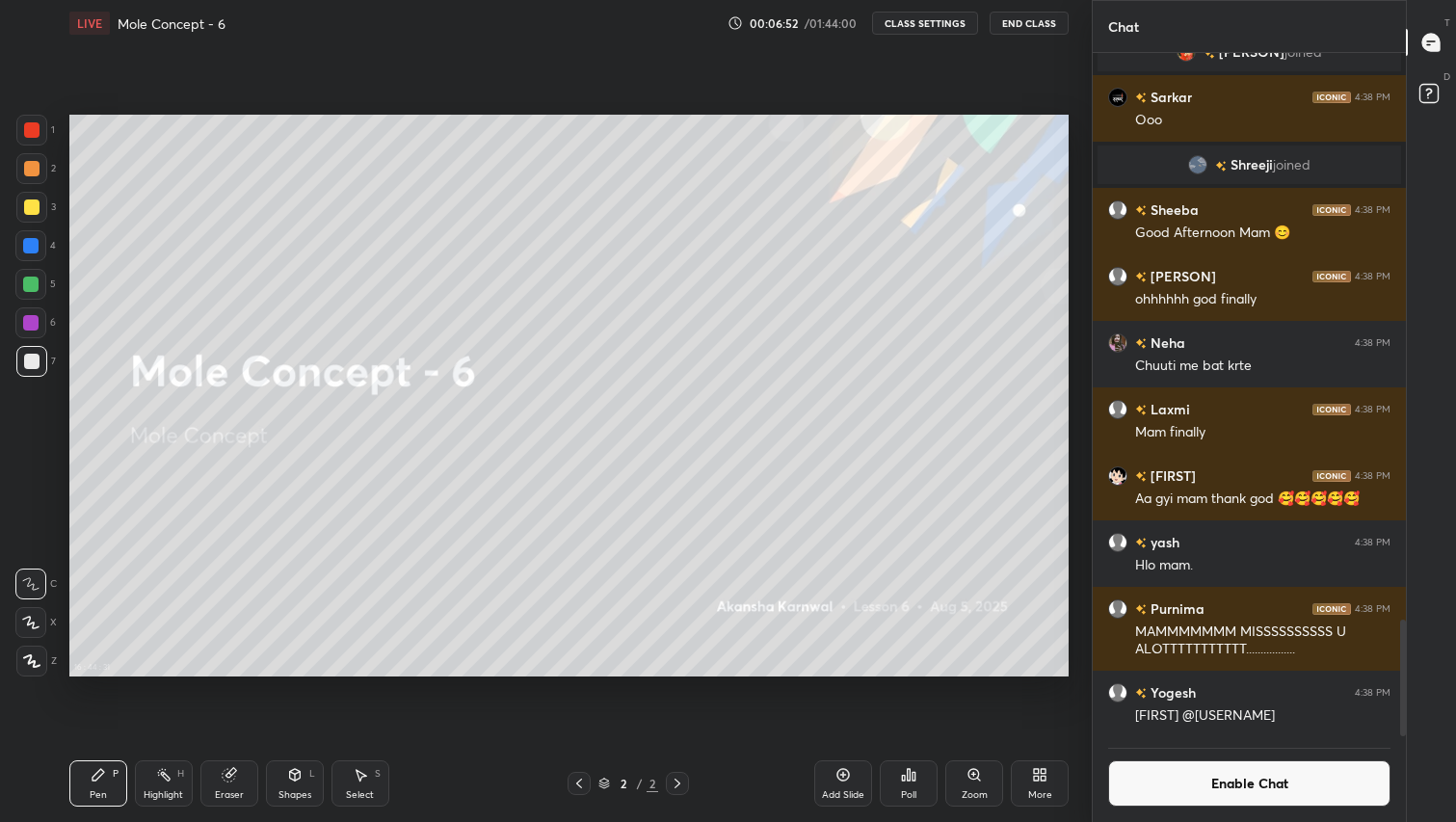 click on "Enable Chat" at bounding box center (1249, 783) 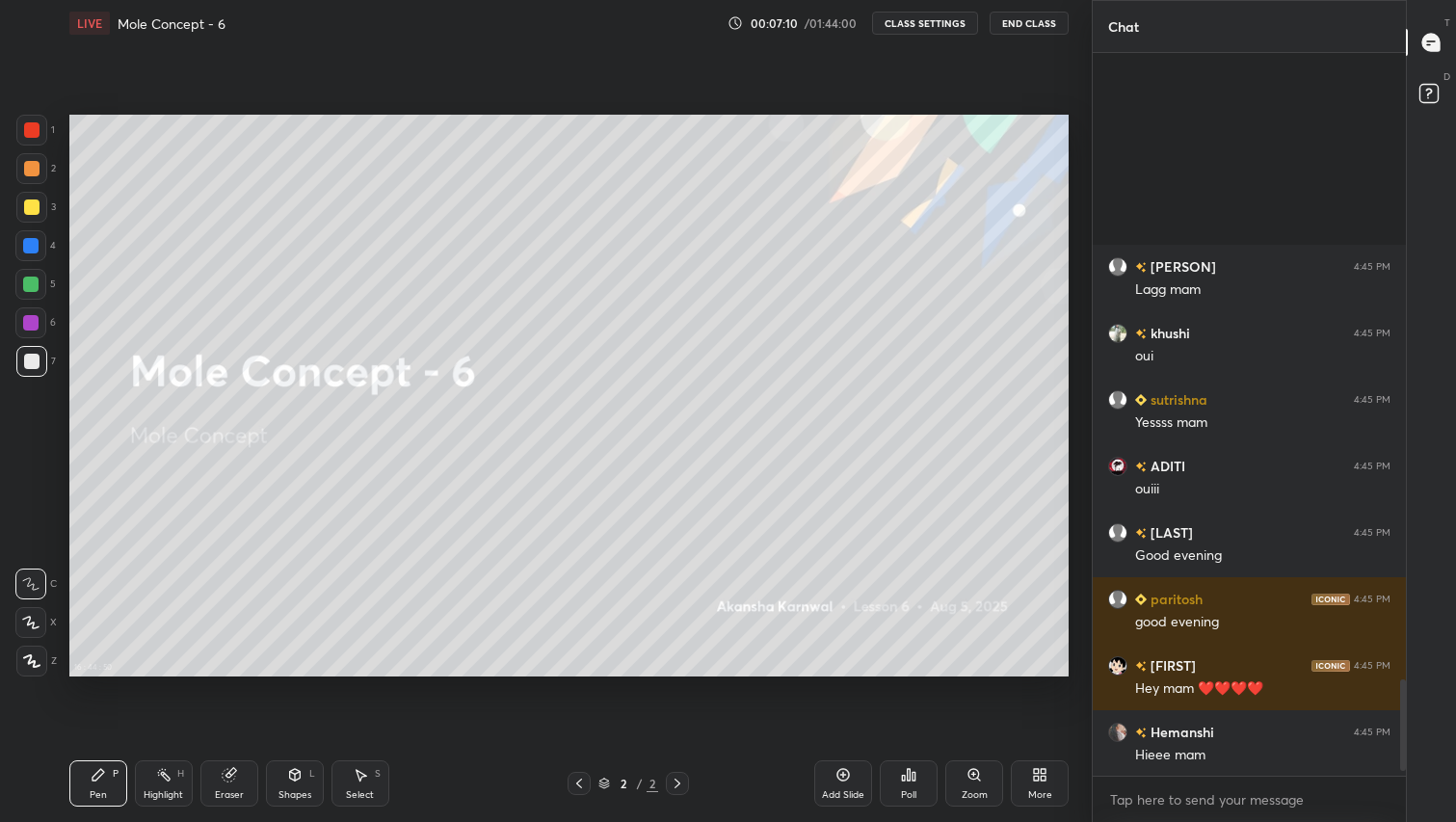 scroll, scrollTop: 4985, scrollLeft: 0, axis: vertical 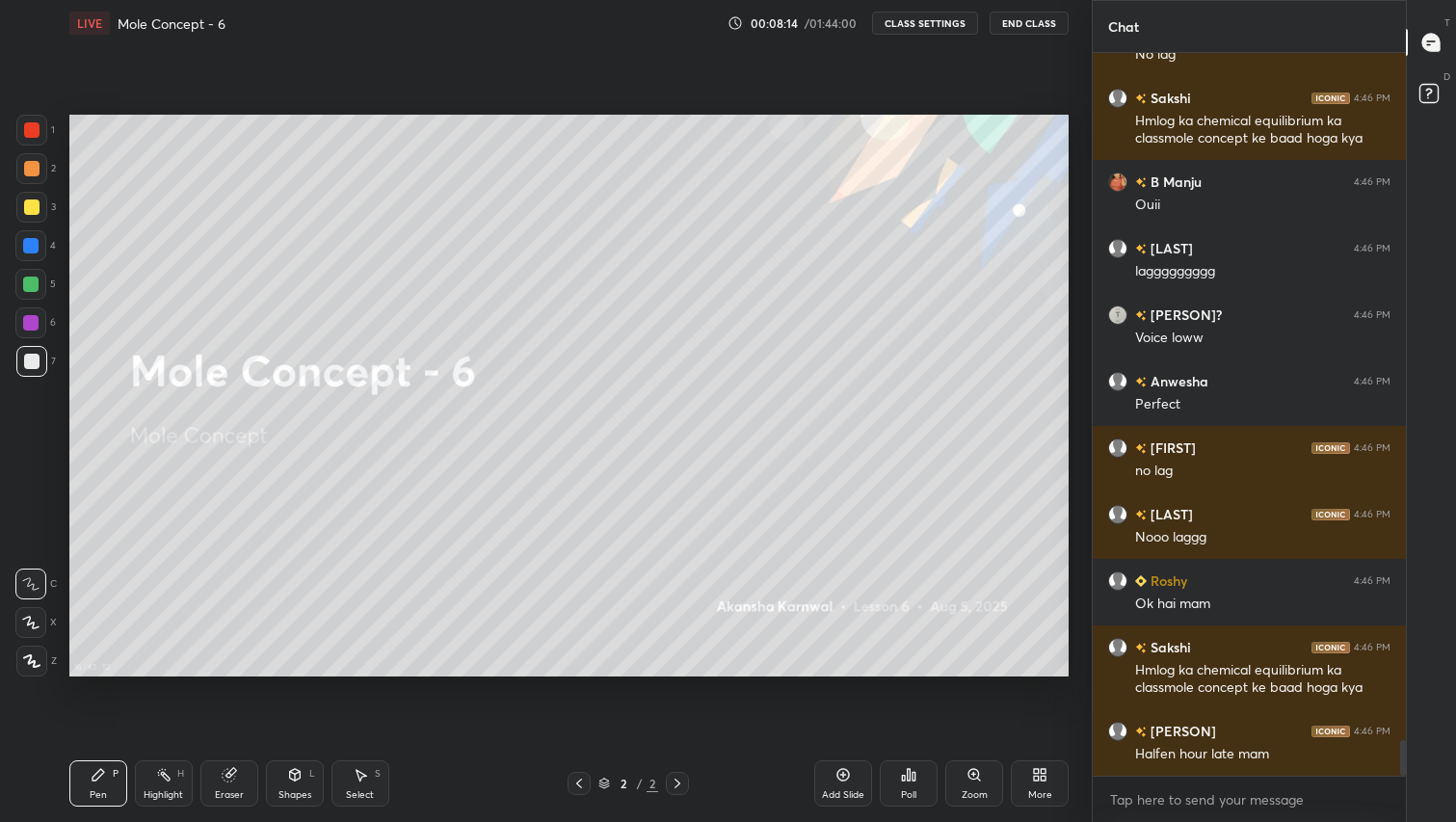 click 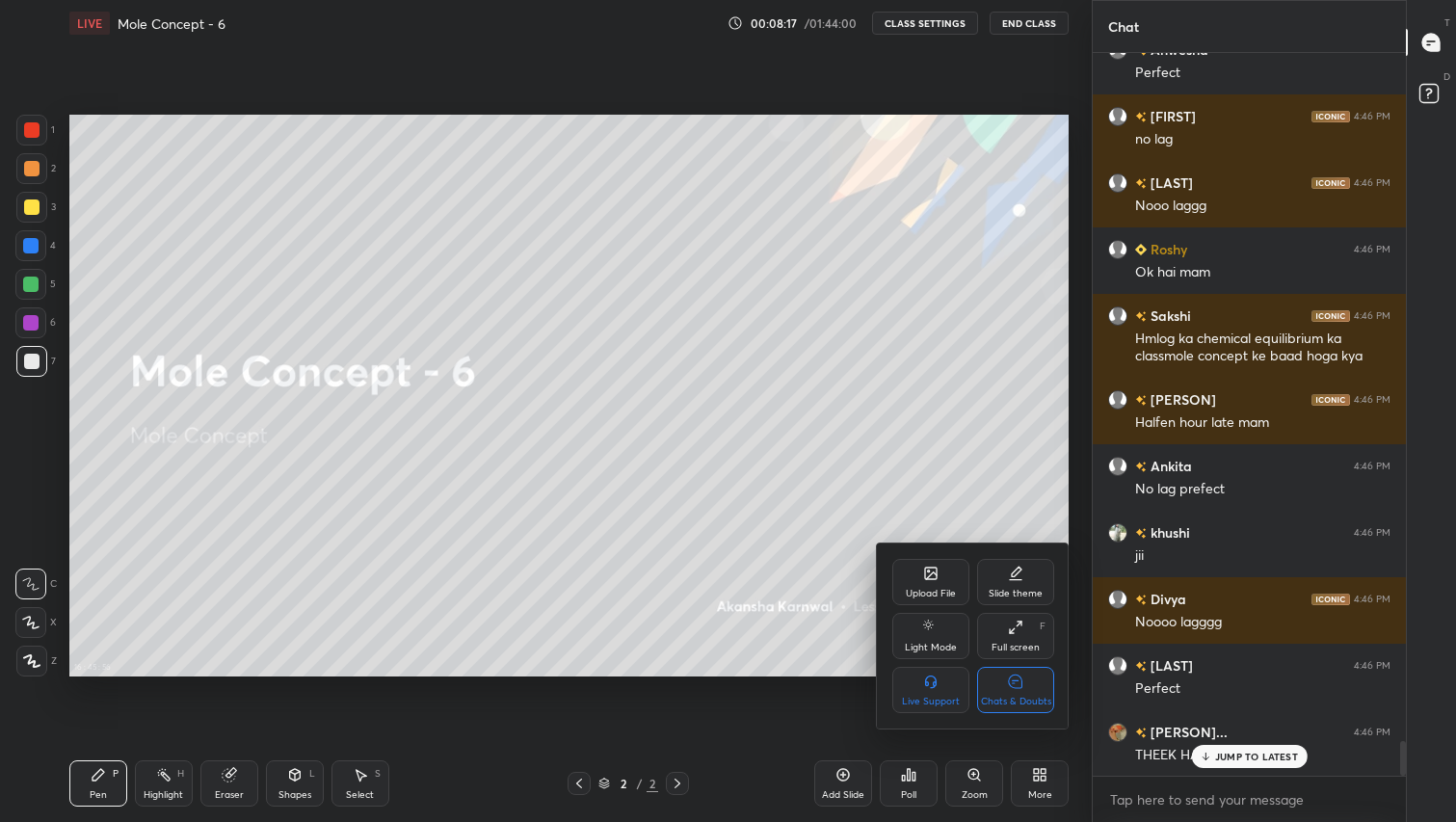 click at bounding box center [728, 411] 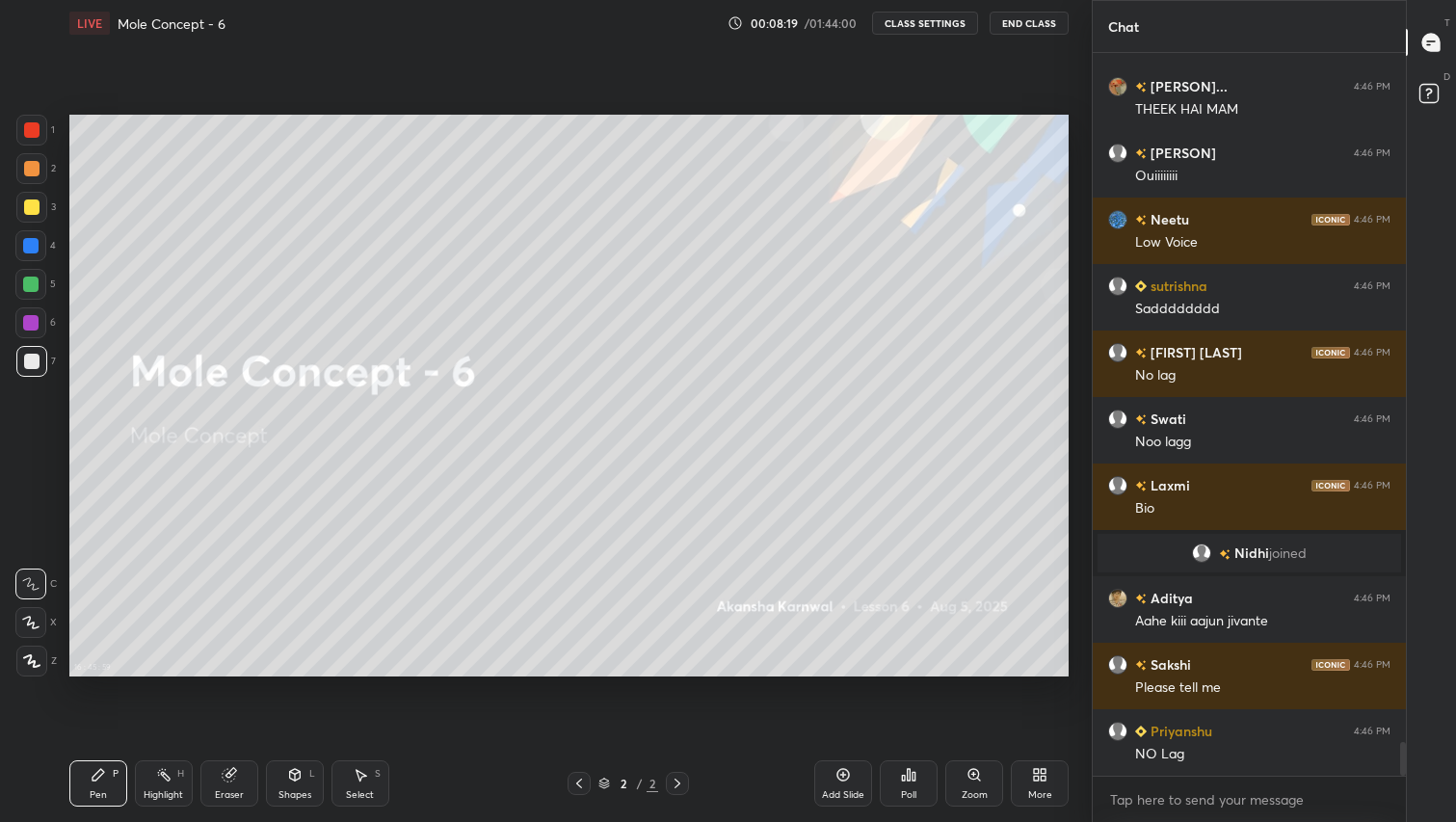 click on "CLASS SETTINGS" at bounding box center (925, 23) 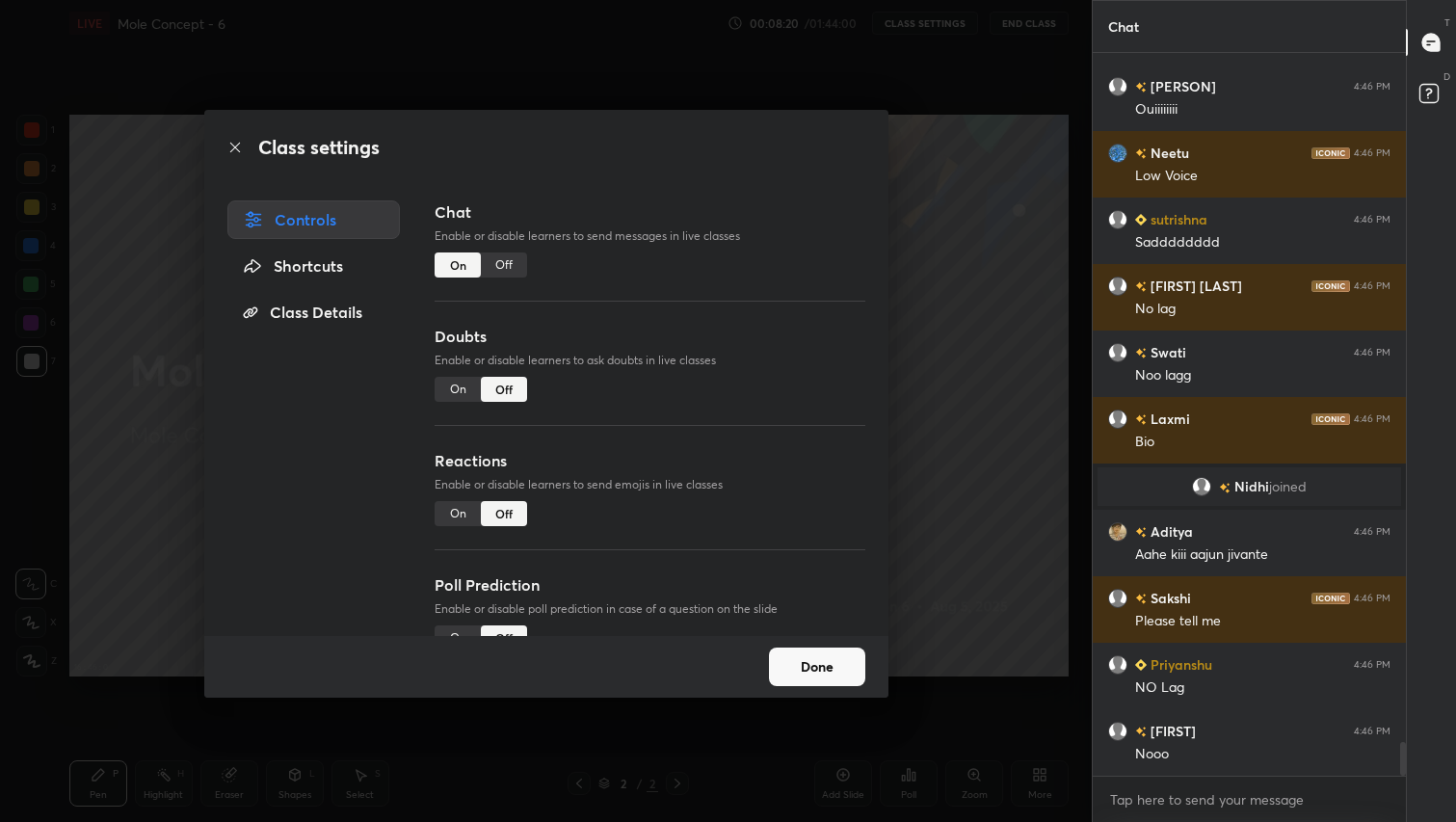 click on "Off" at bounding box center [504, 265] 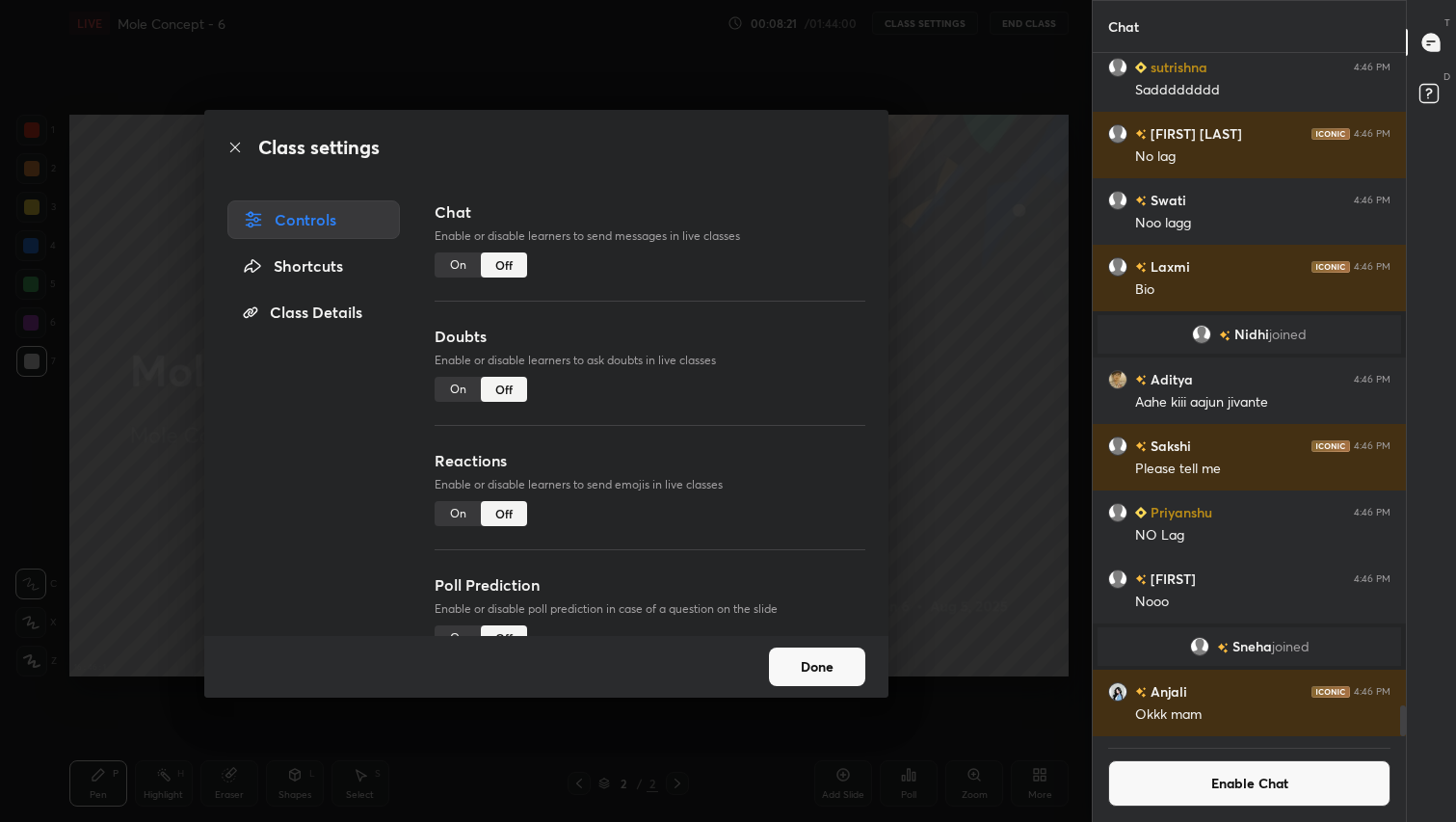 click on "Done" at bounding box center [817, 667] 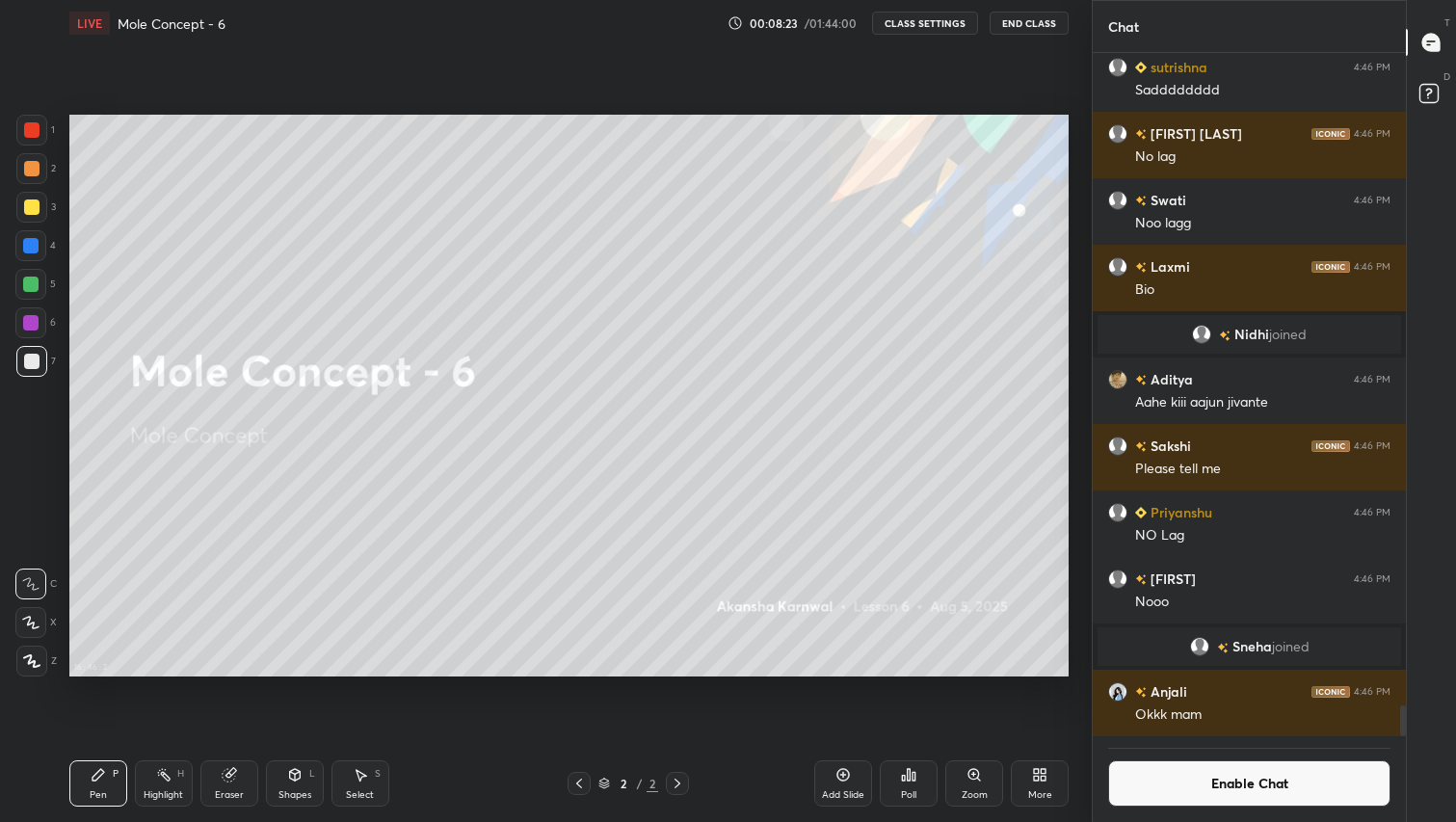 click 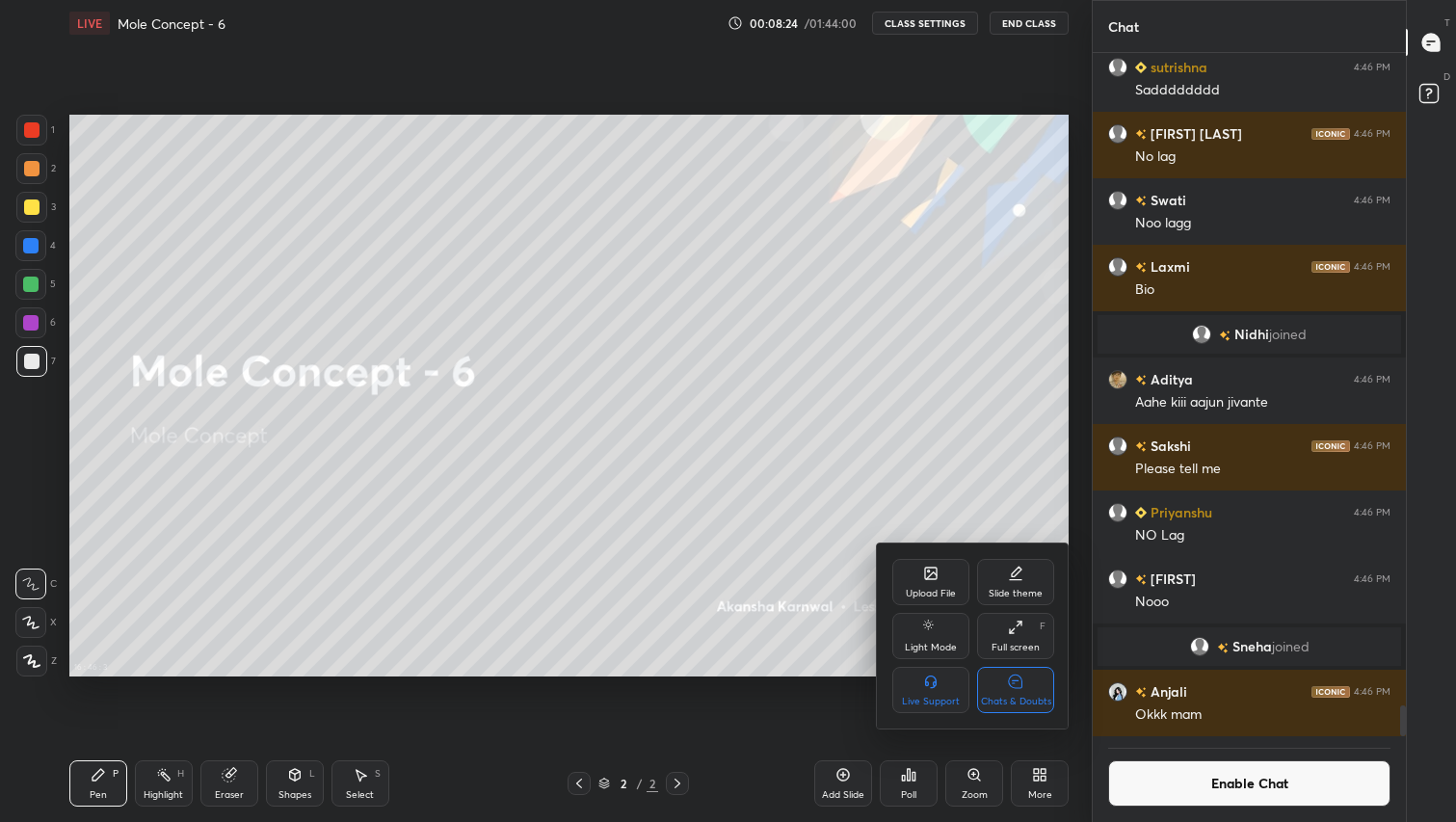 click on "Chats & Doubts" at bounding box center [1016, 690] 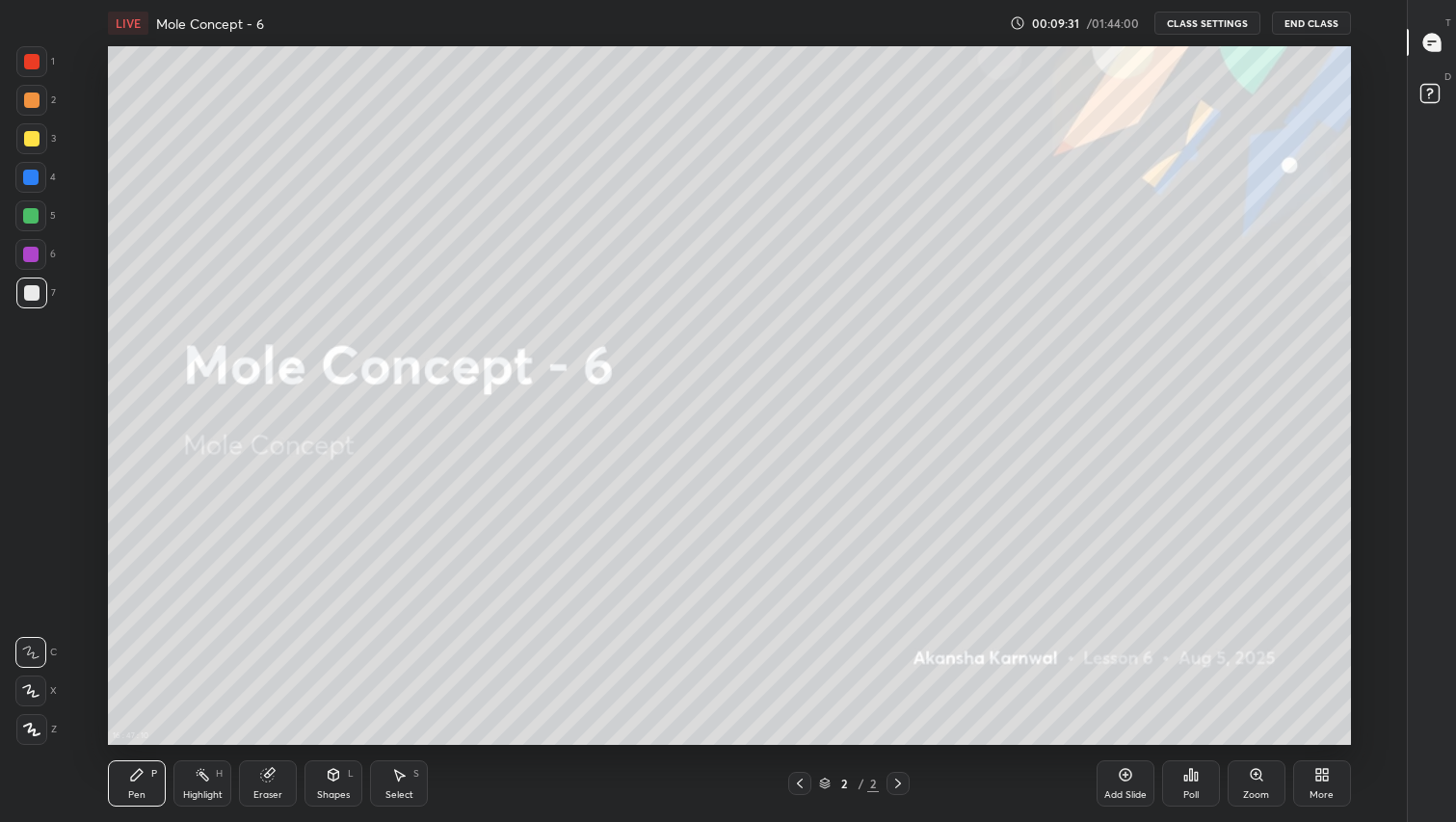 click 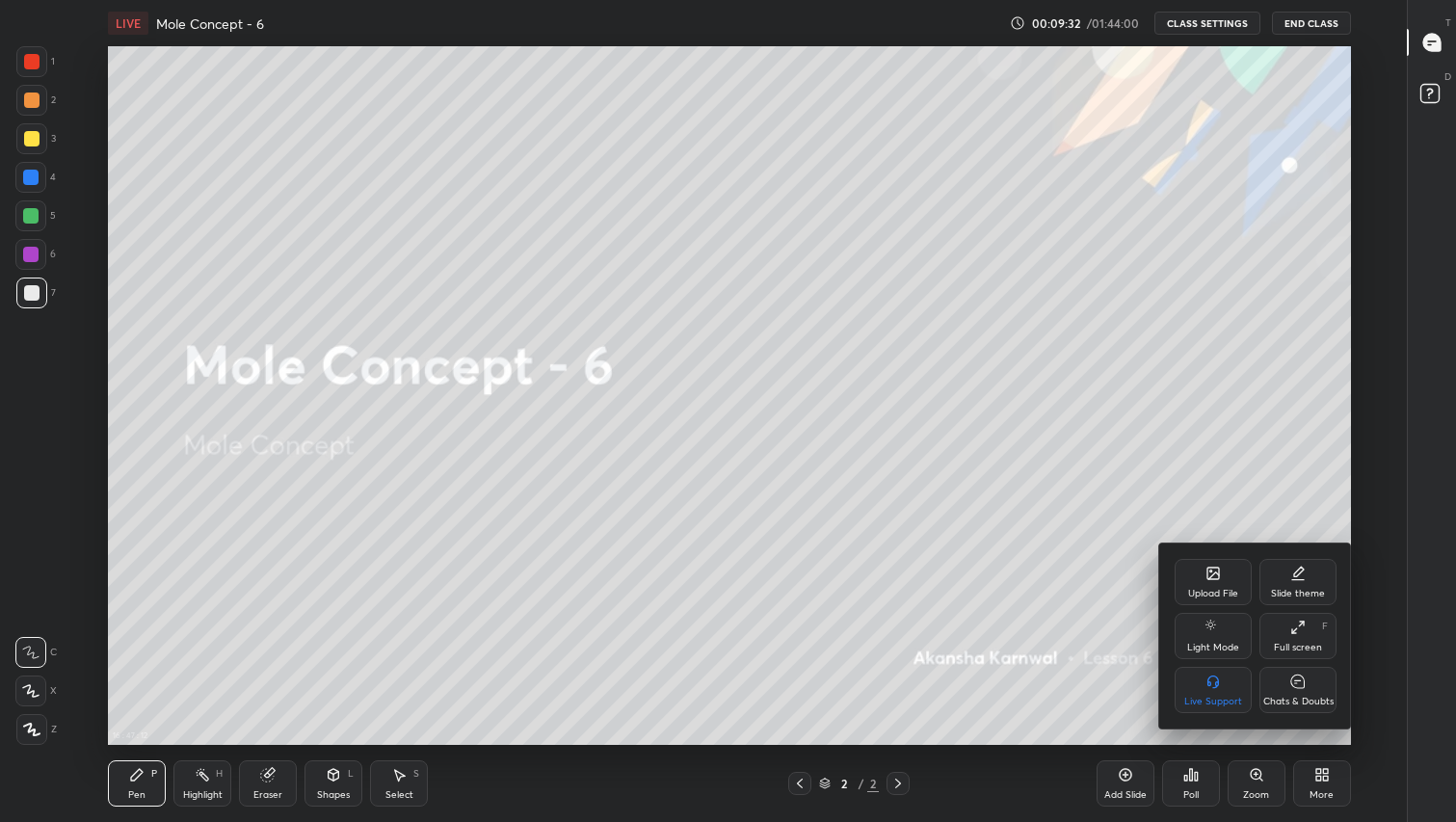 click 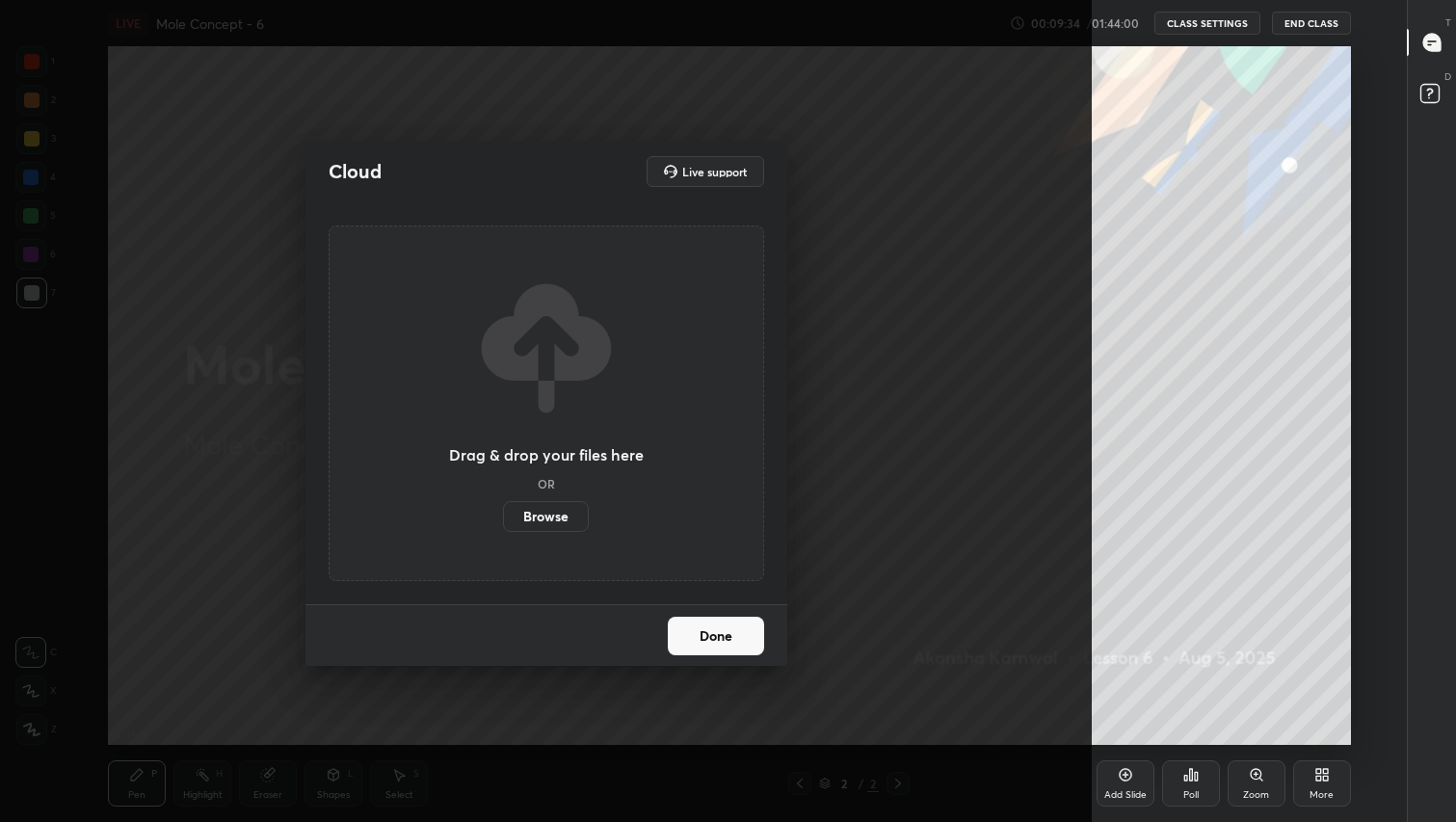 click on "Browse" at bounding box center [545, 517] 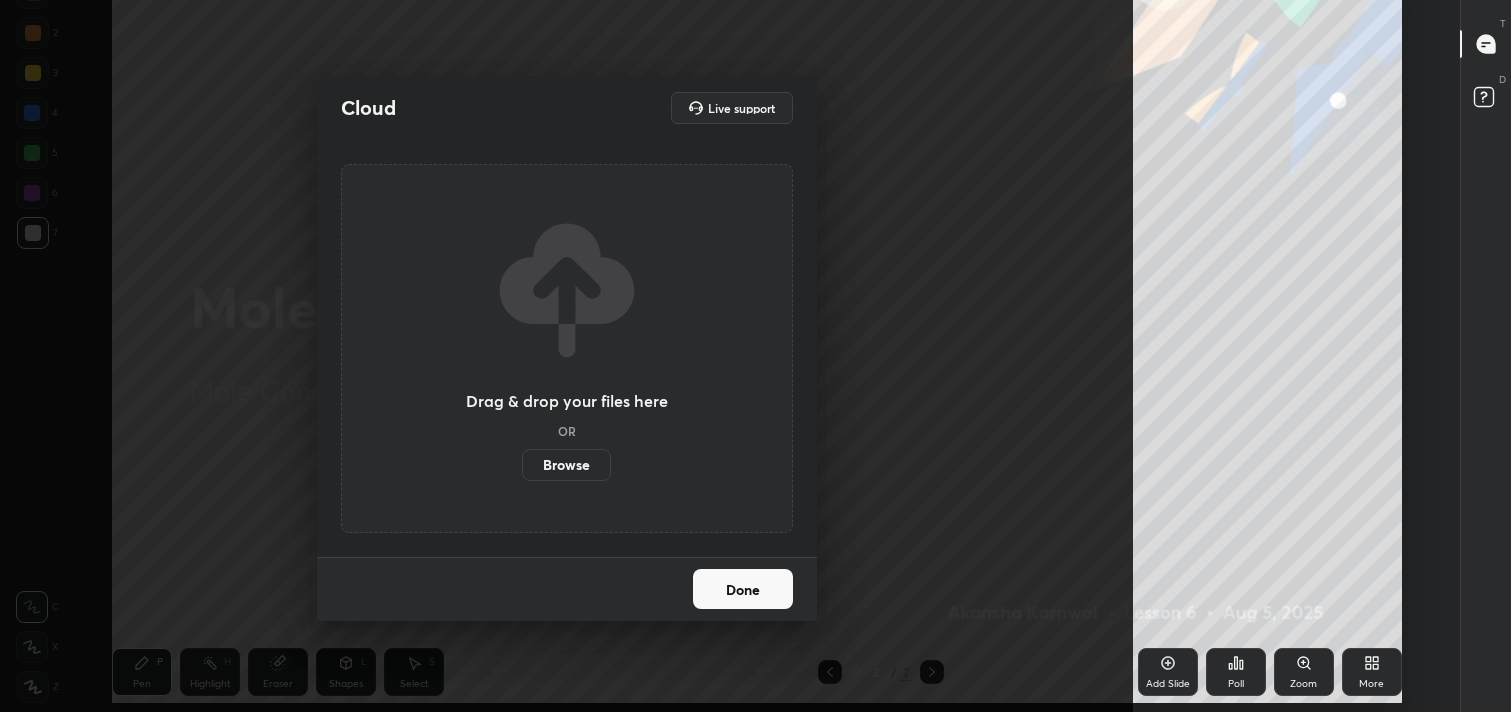 scroll, scrollTop: 584, scrollLeft: 1385, axis: both 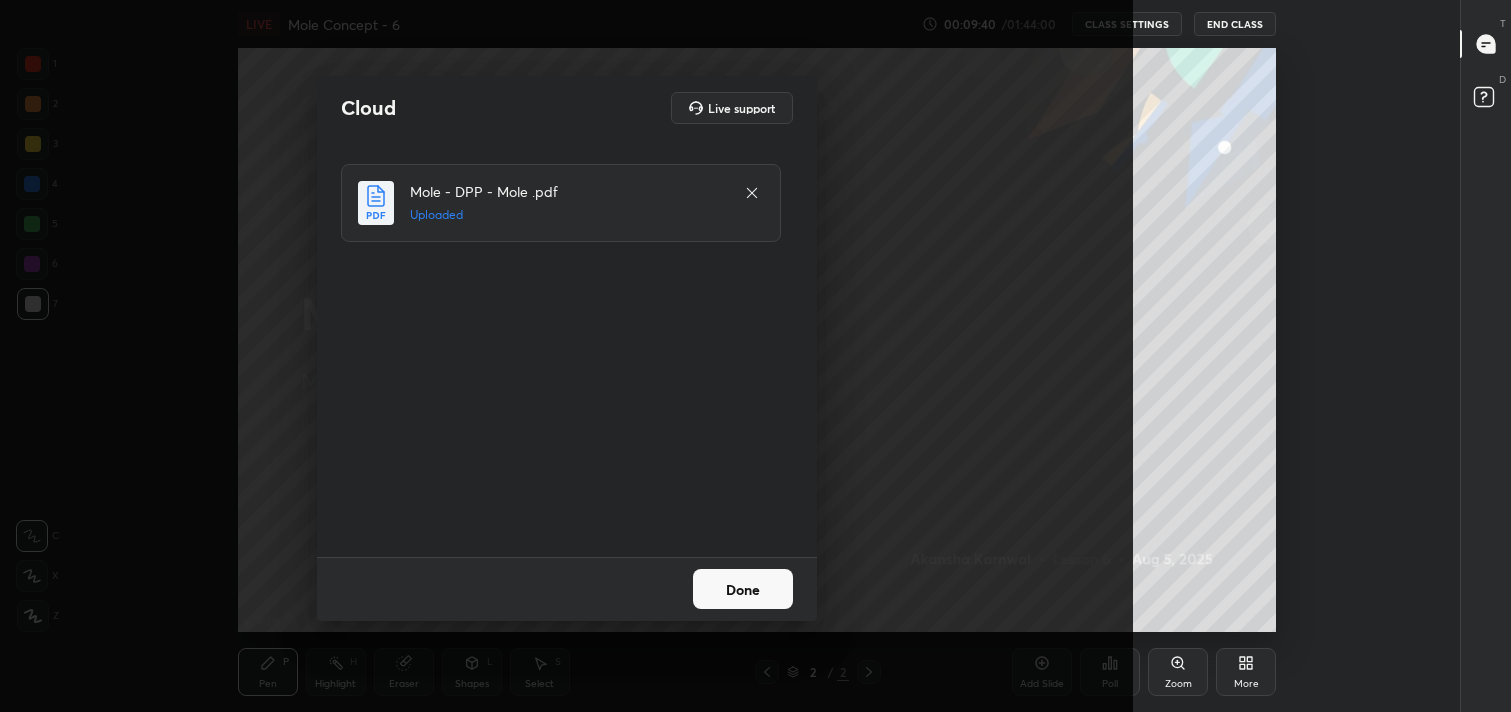 click on "Done" at bounding box center (743, 589) 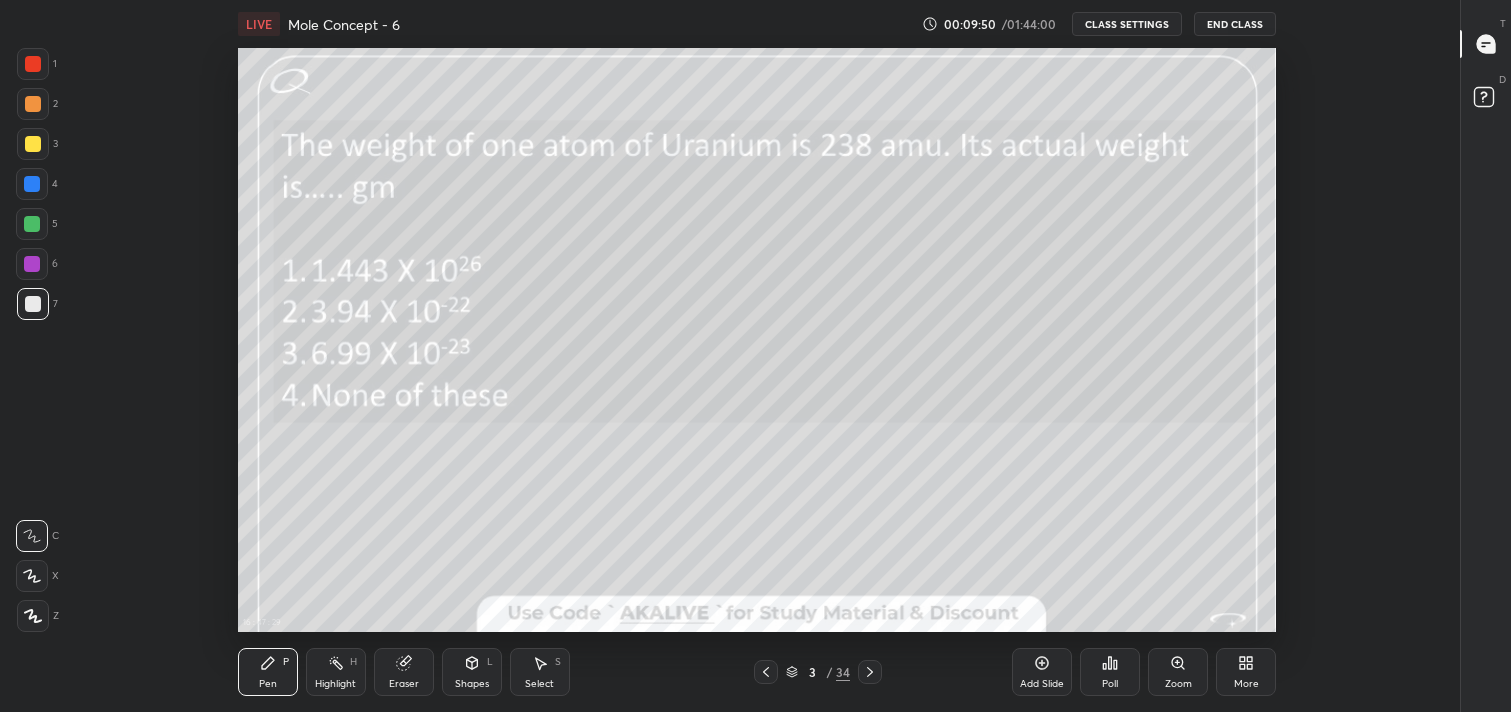 click on "More" at bounding box center (1246, 684) 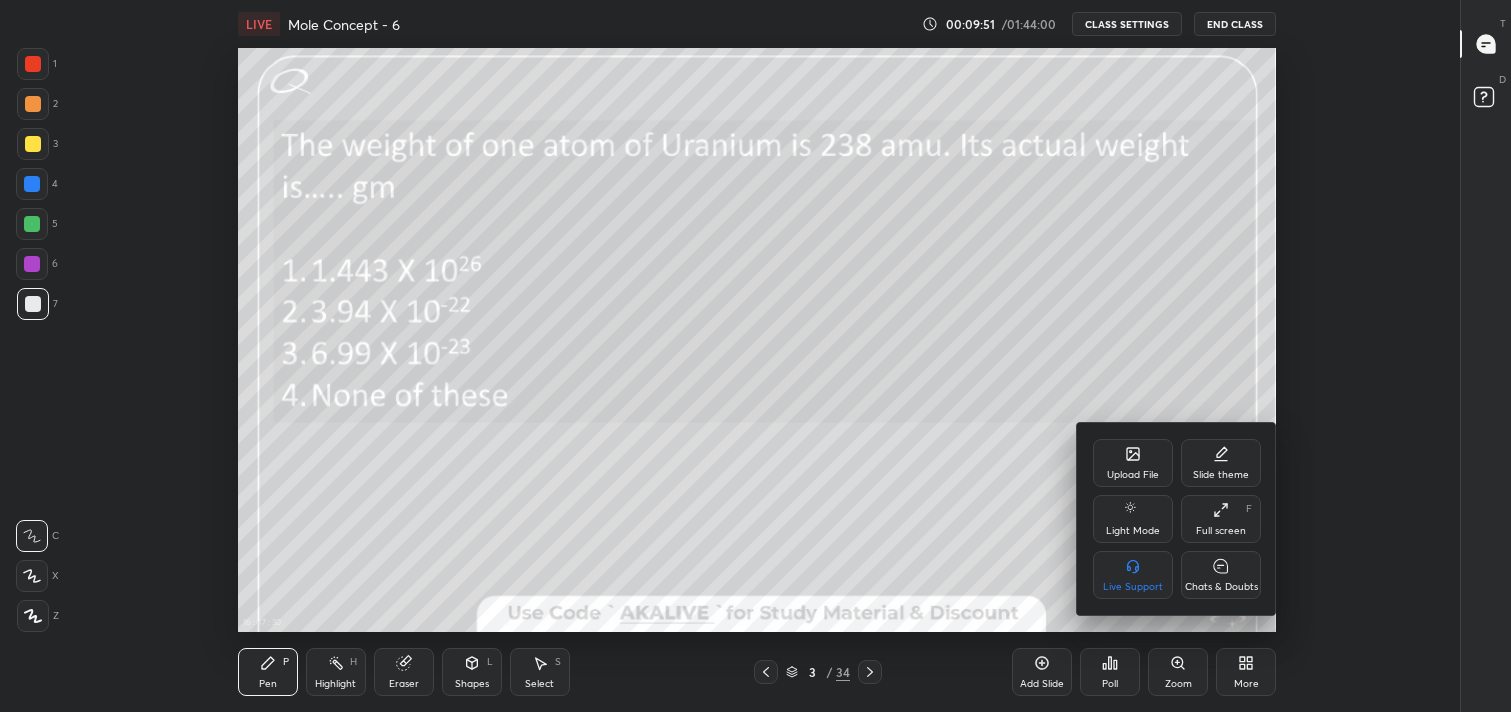 click 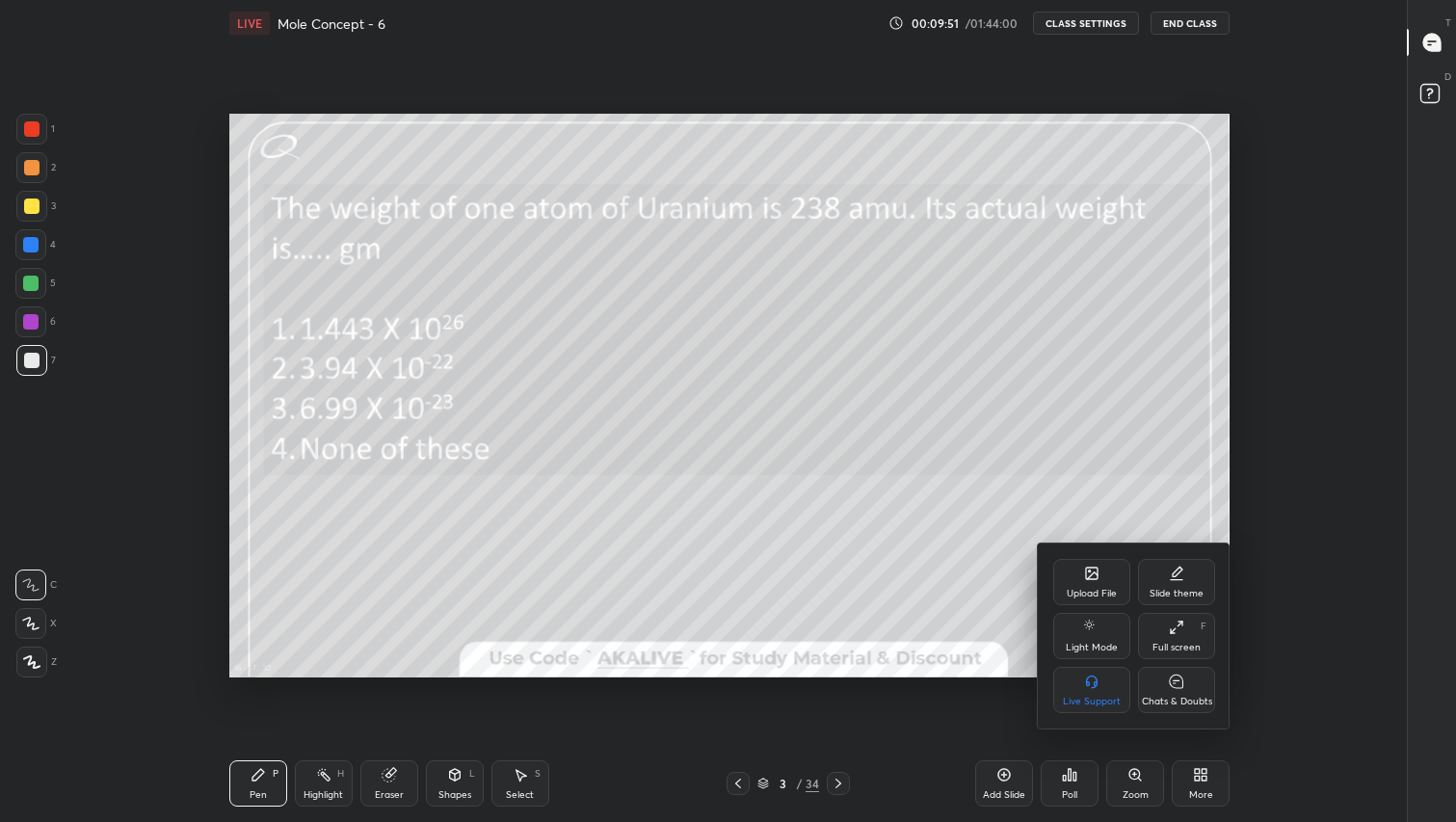 scroll, scrollTop: 95666, scrollLeft: 95024, axis: both 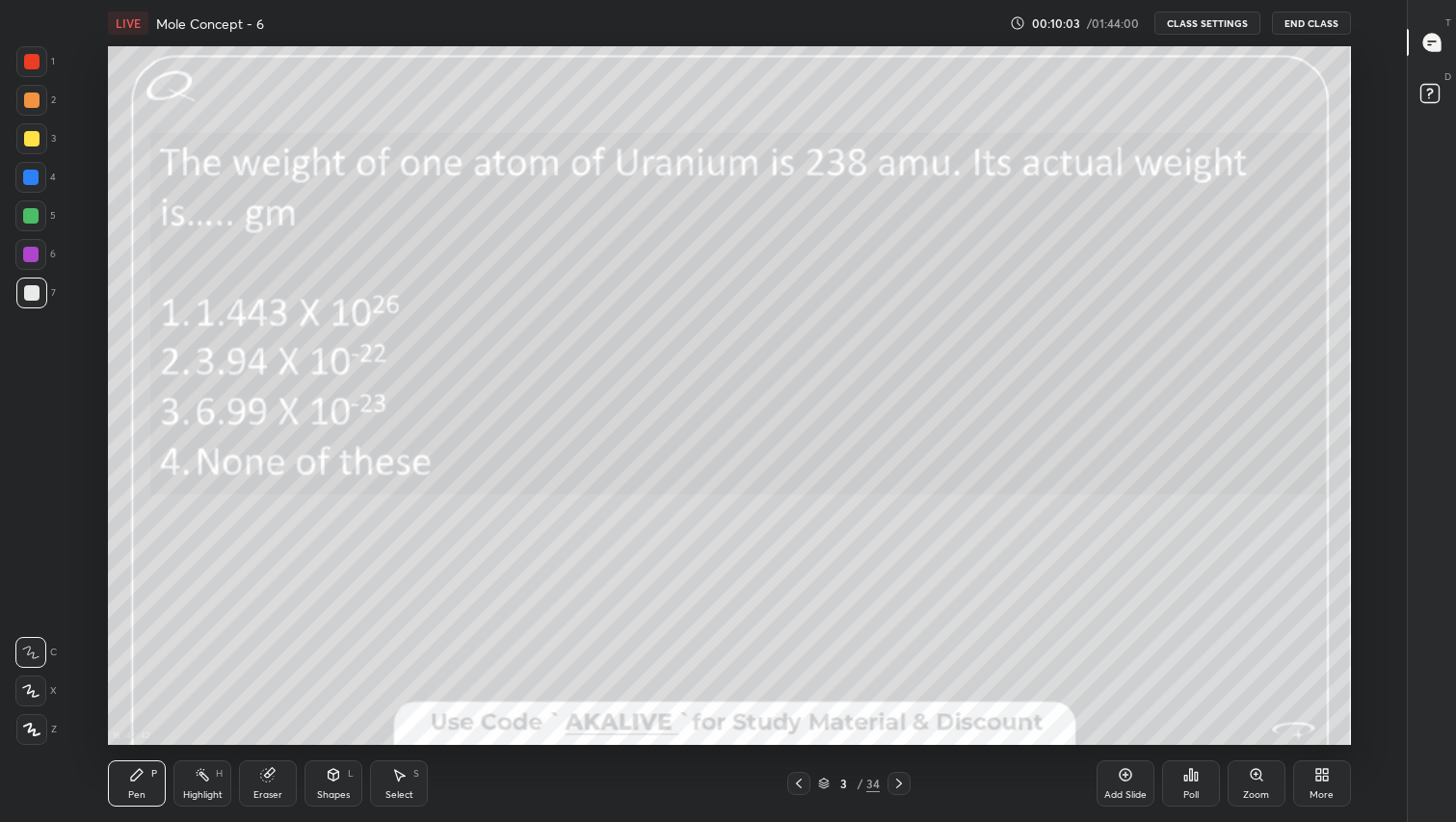 click 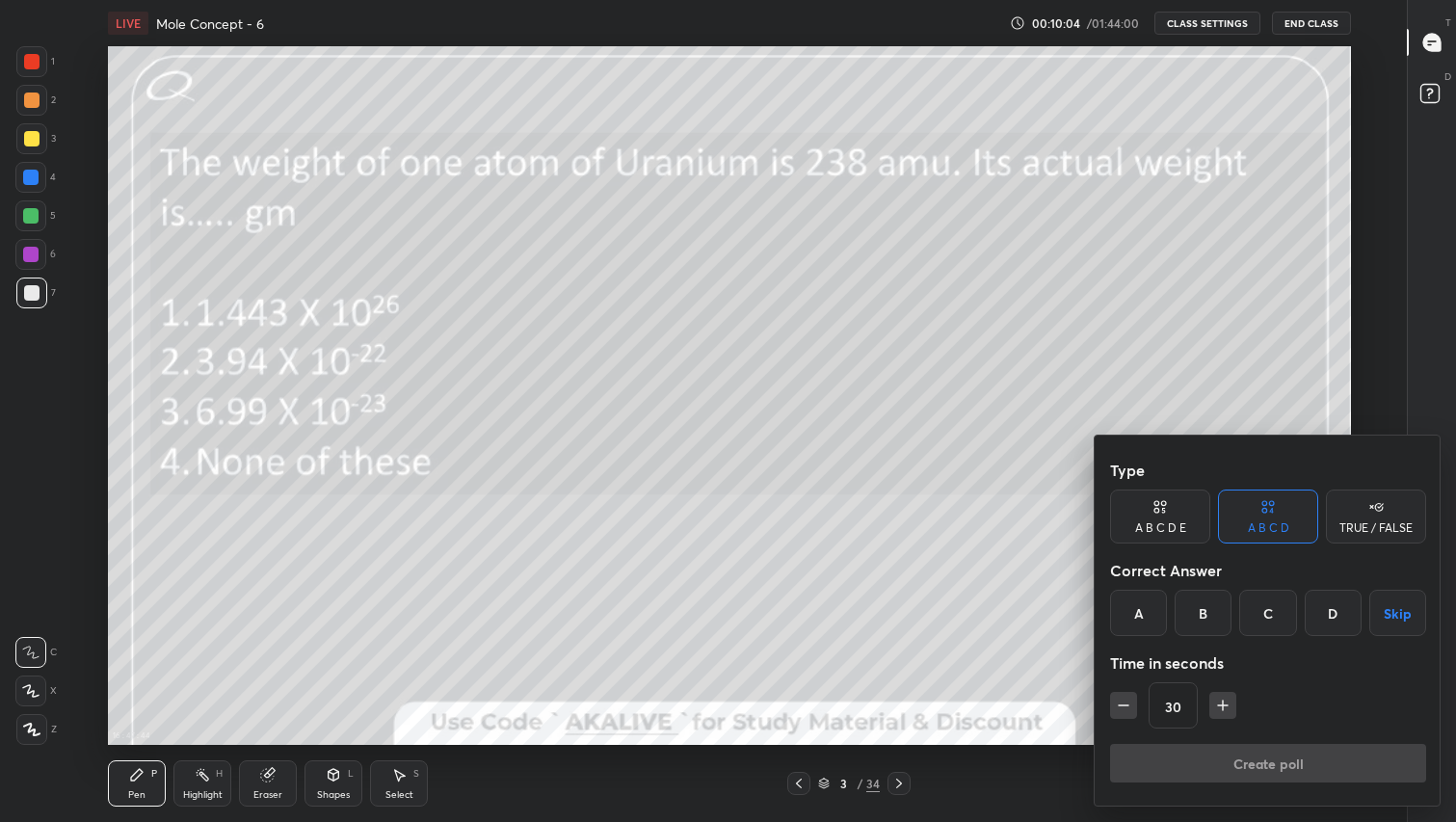 click on "C" at bounding box center (1267, 613) 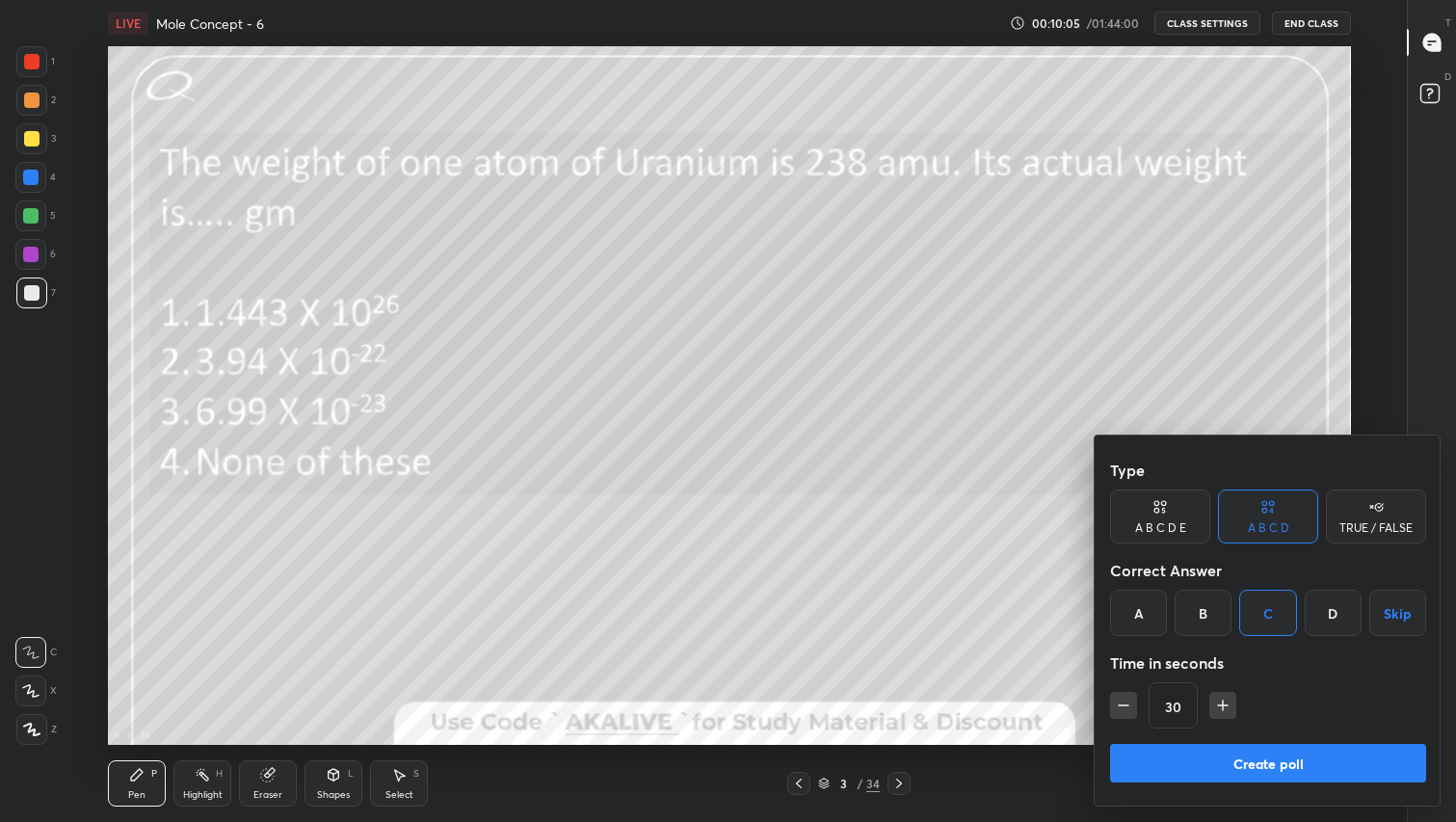 click on "Create poll" at bounding box center [1268, 763] 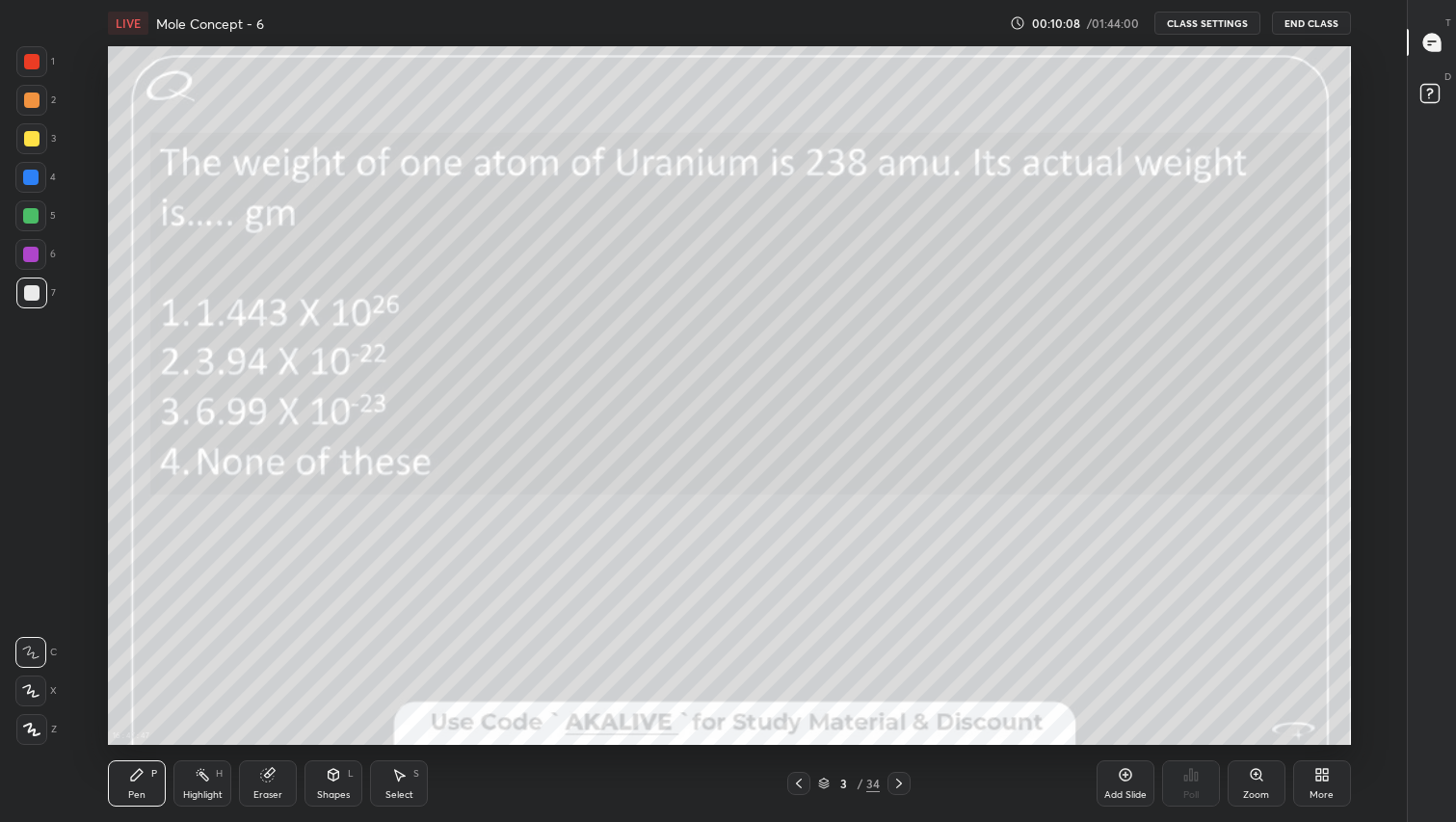 scroll, scrollTop: 6, scrollLeft: 1, axis: both 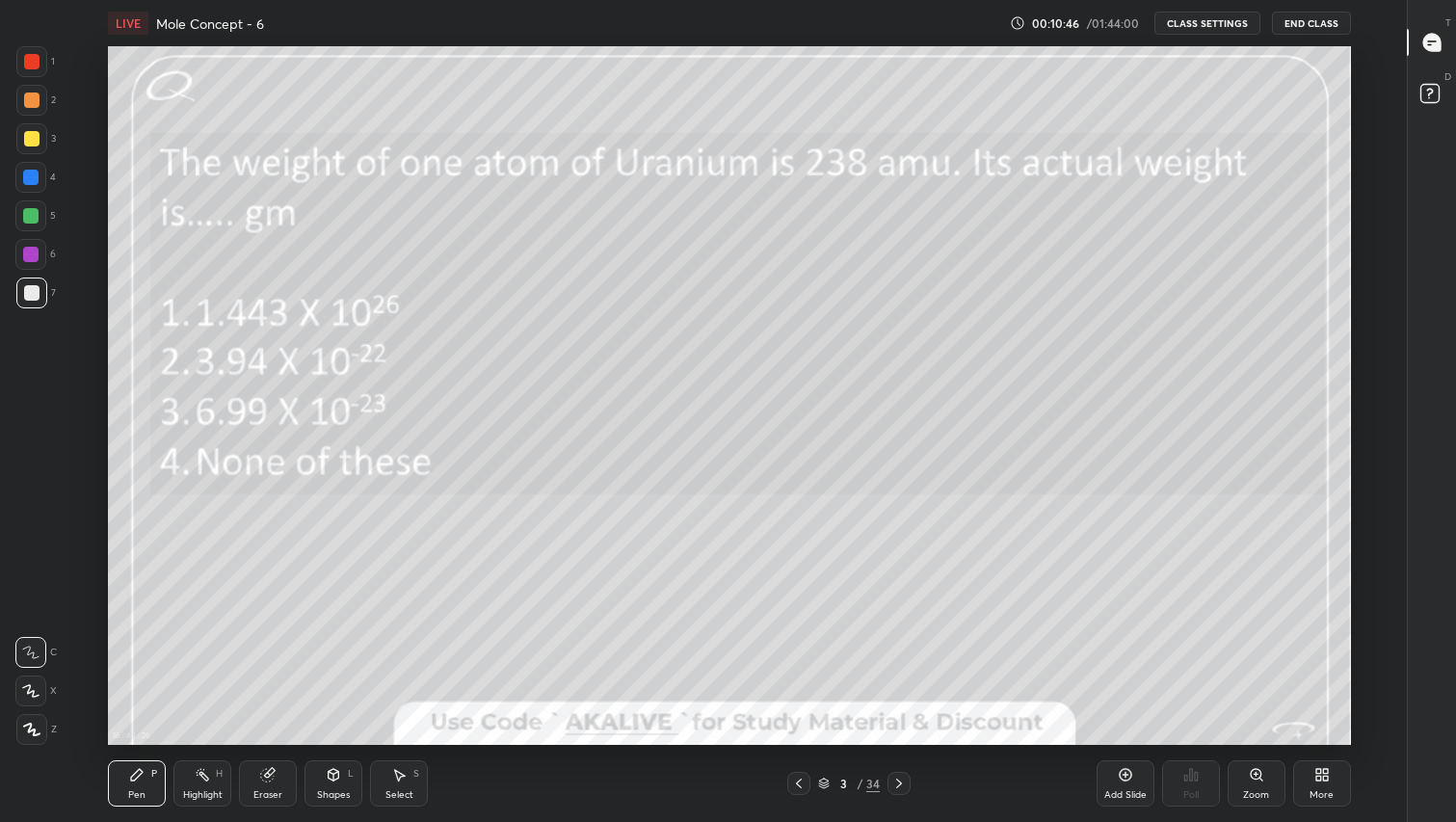 click 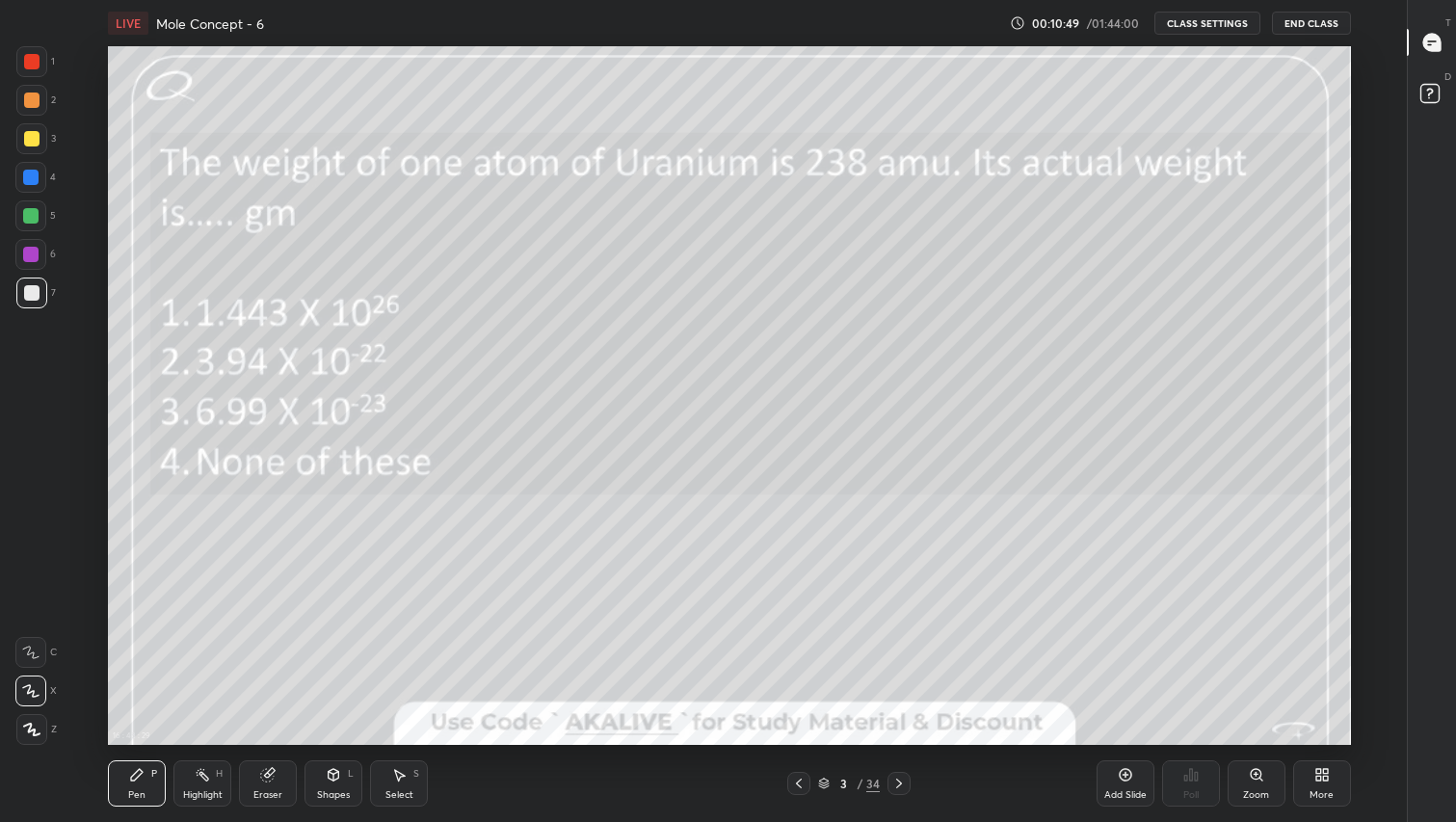 click on "Pen P" at bounding box center [137, 783] 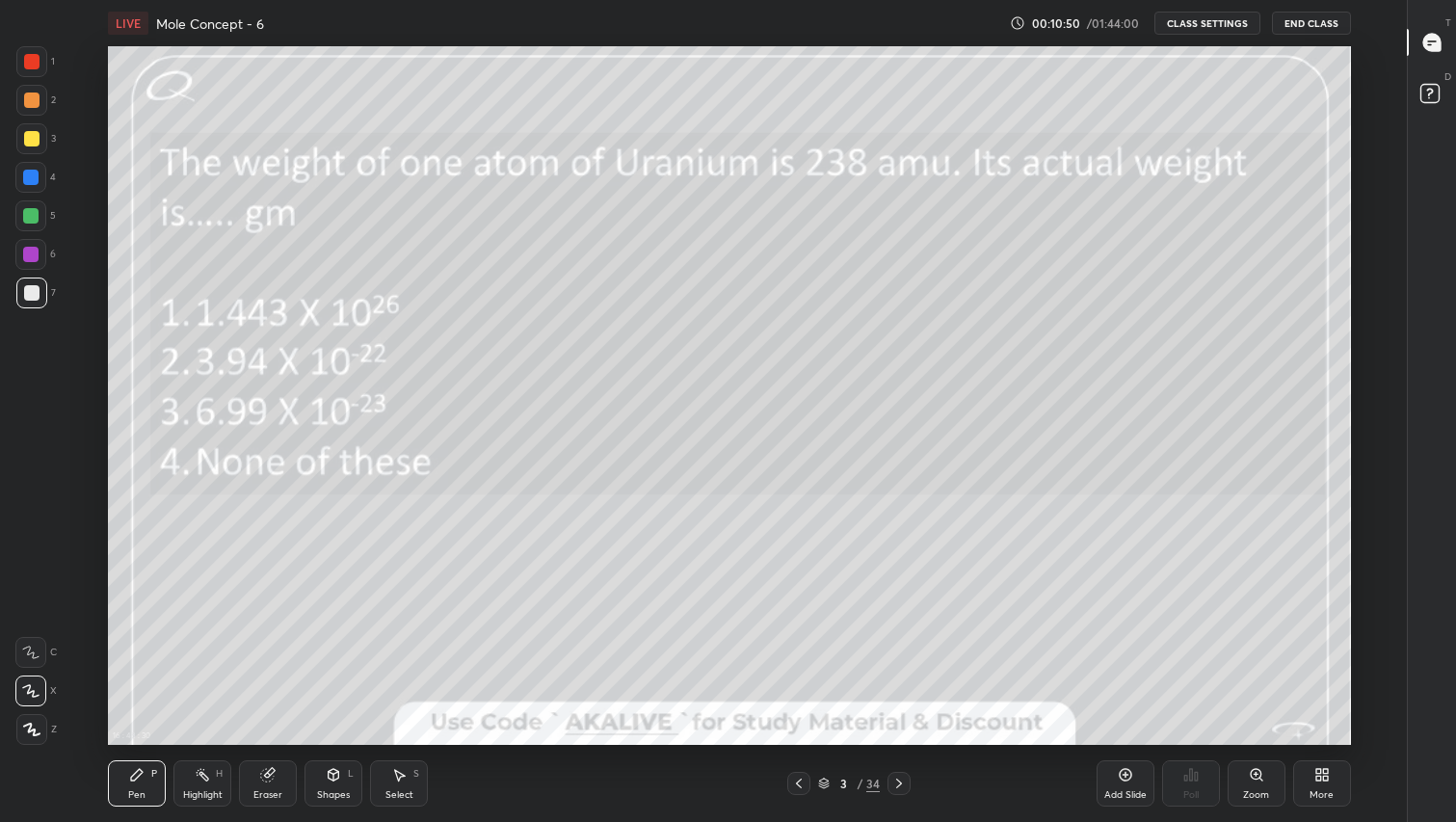 click 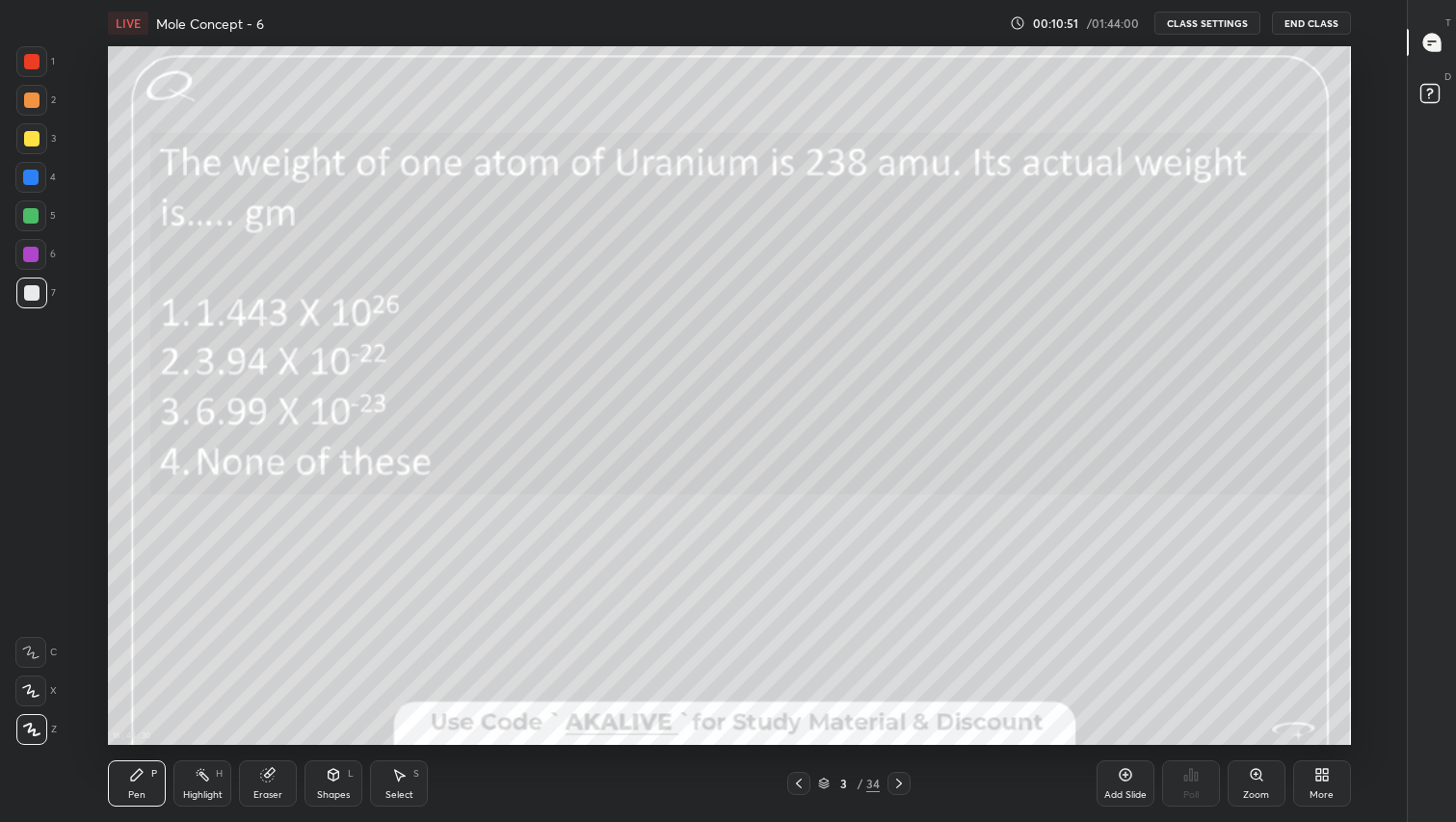 click 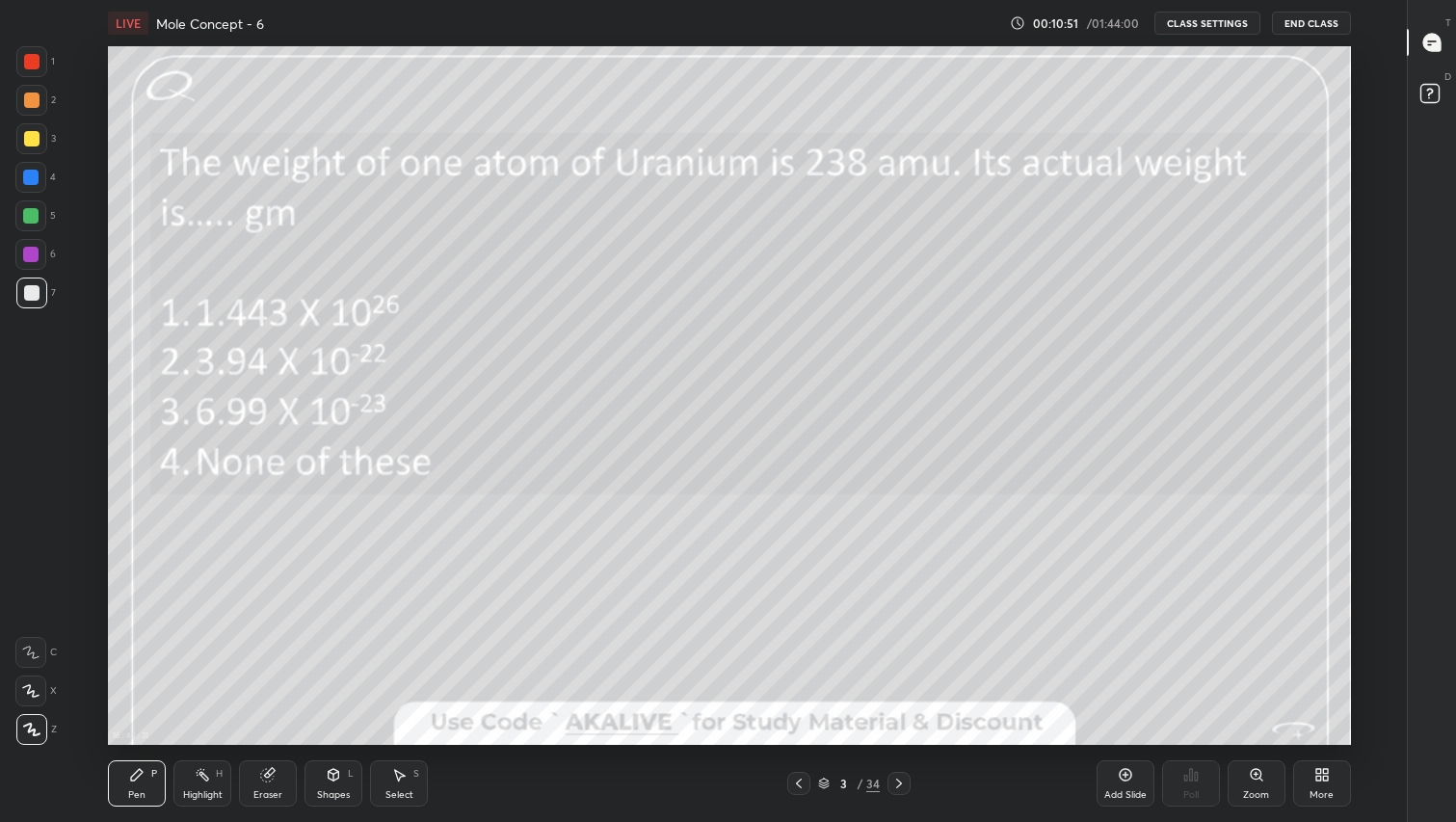 click 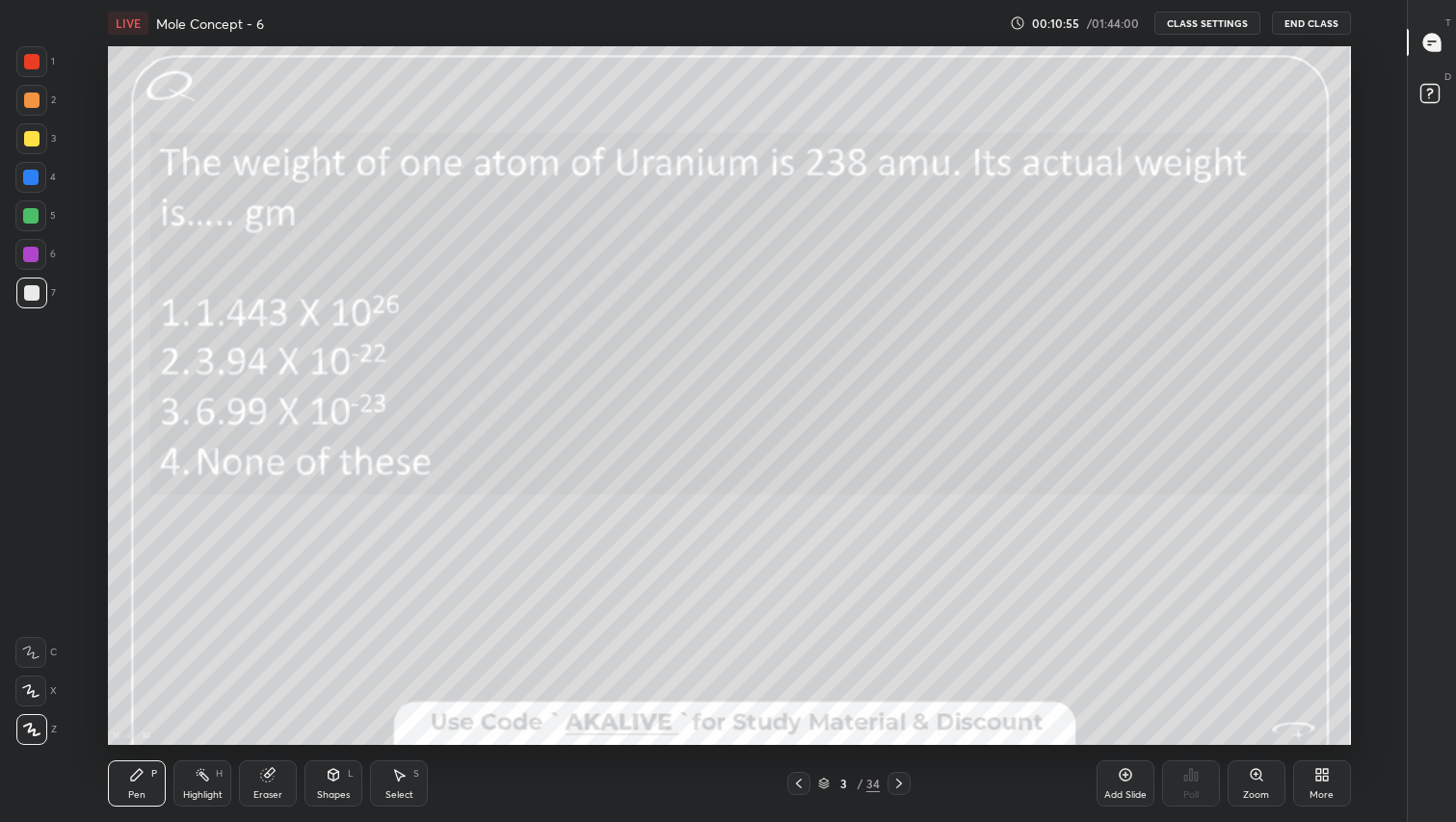 click at bounding box center [32, 139] 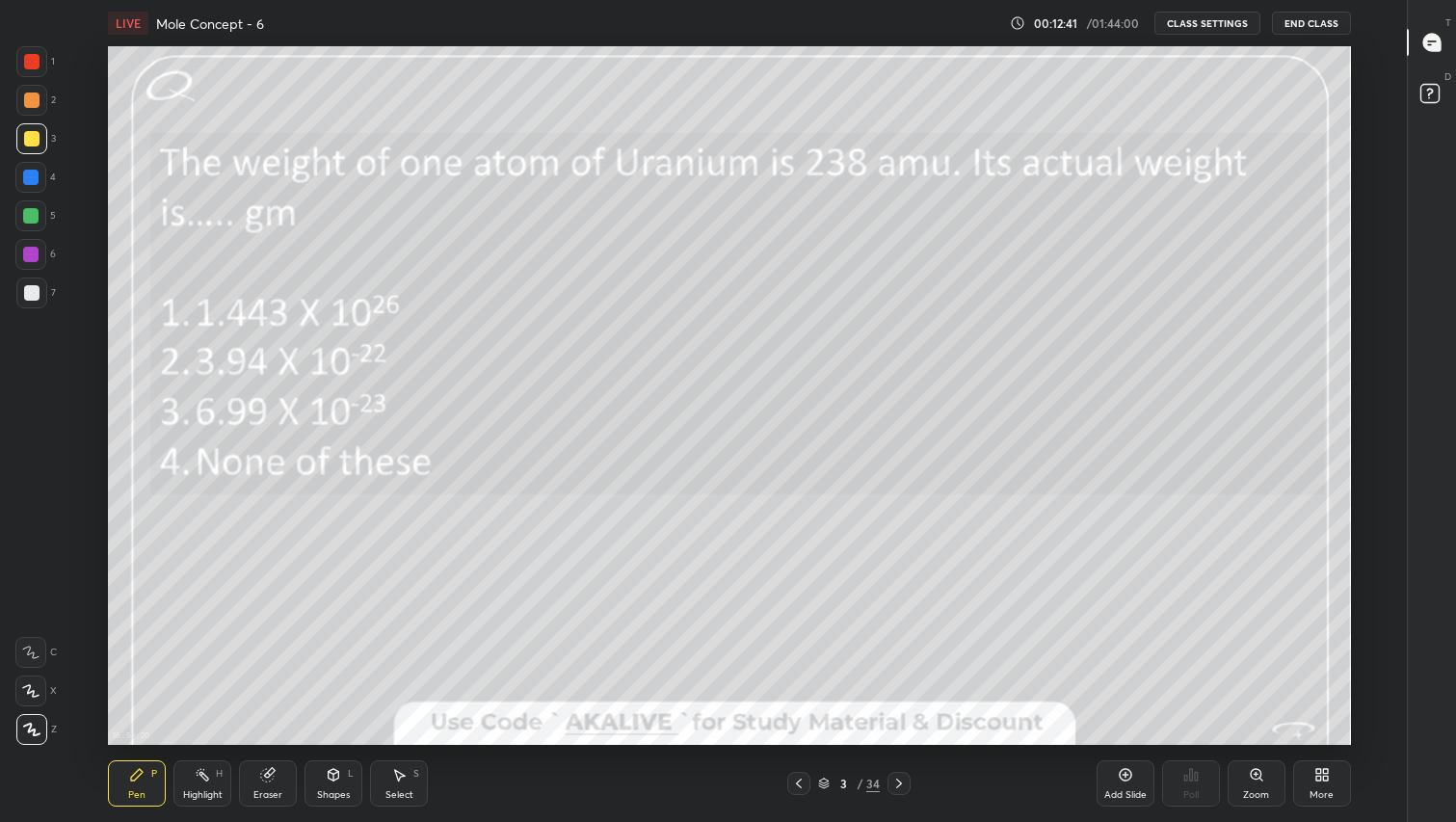 click 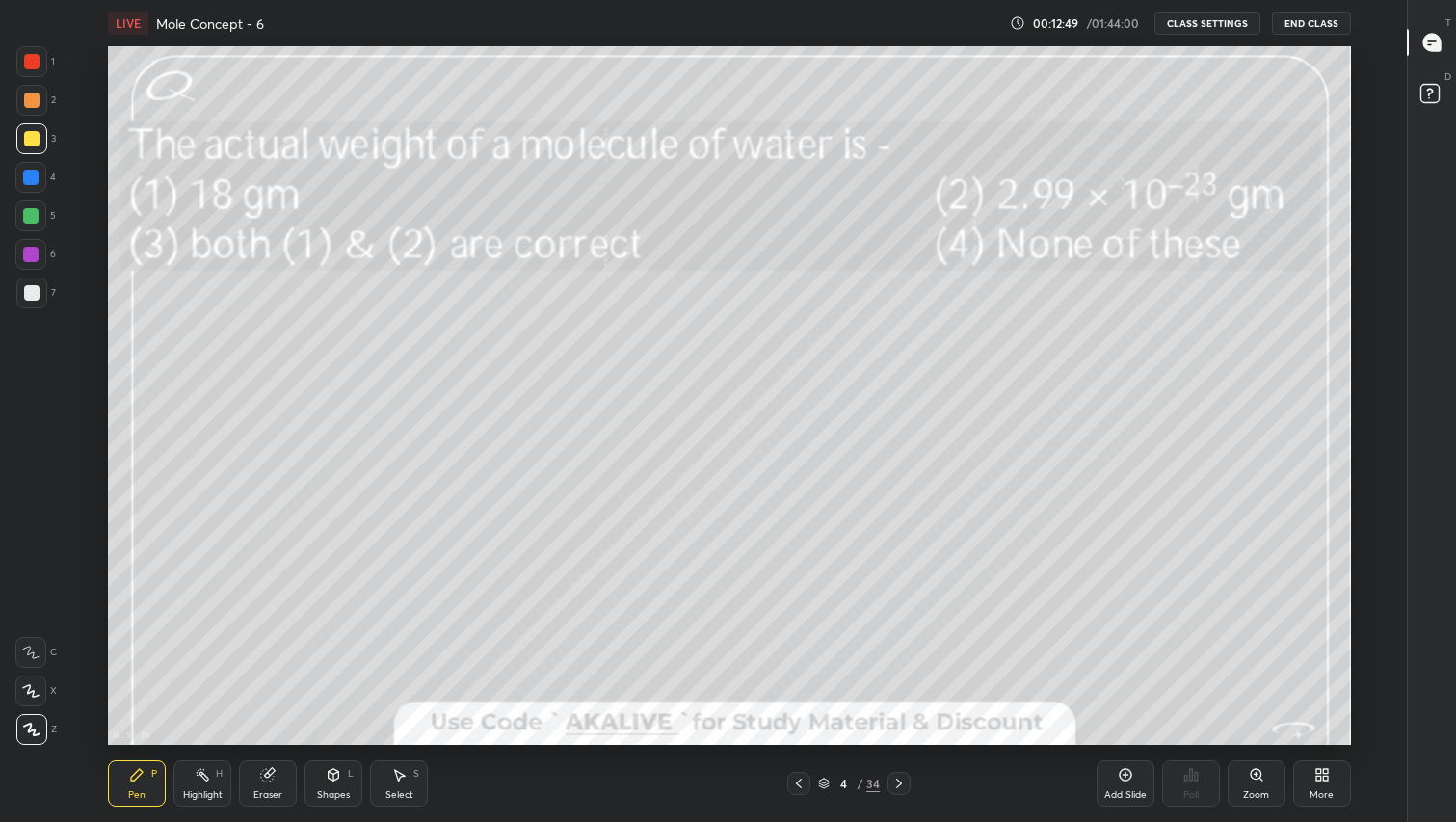 click on "Poll" at bounding box center (1191, 783) 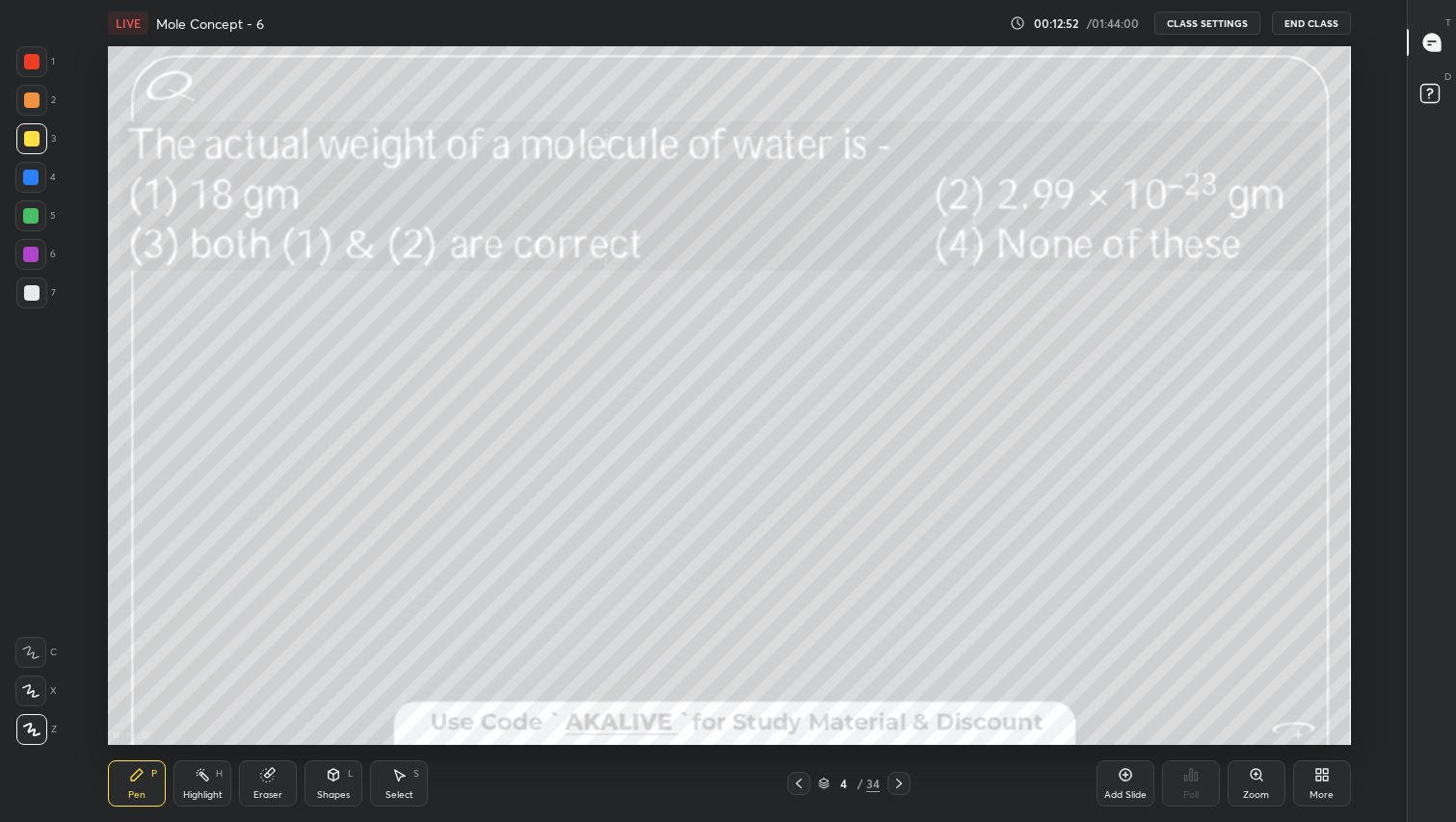 click on "Poll" at bounding box center [1191, 783] 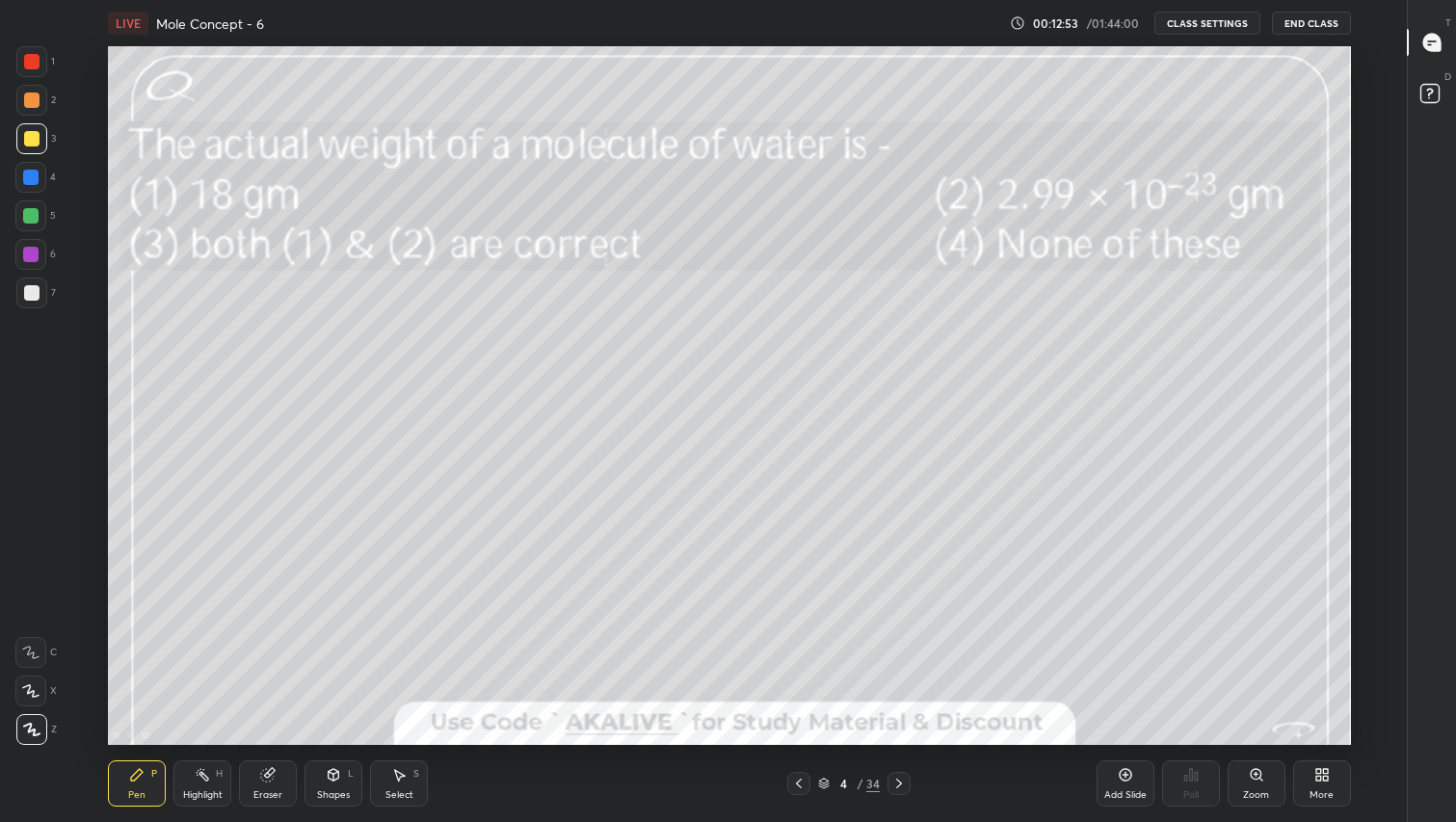 click on "Poll" at bounding box center [1191, 783] 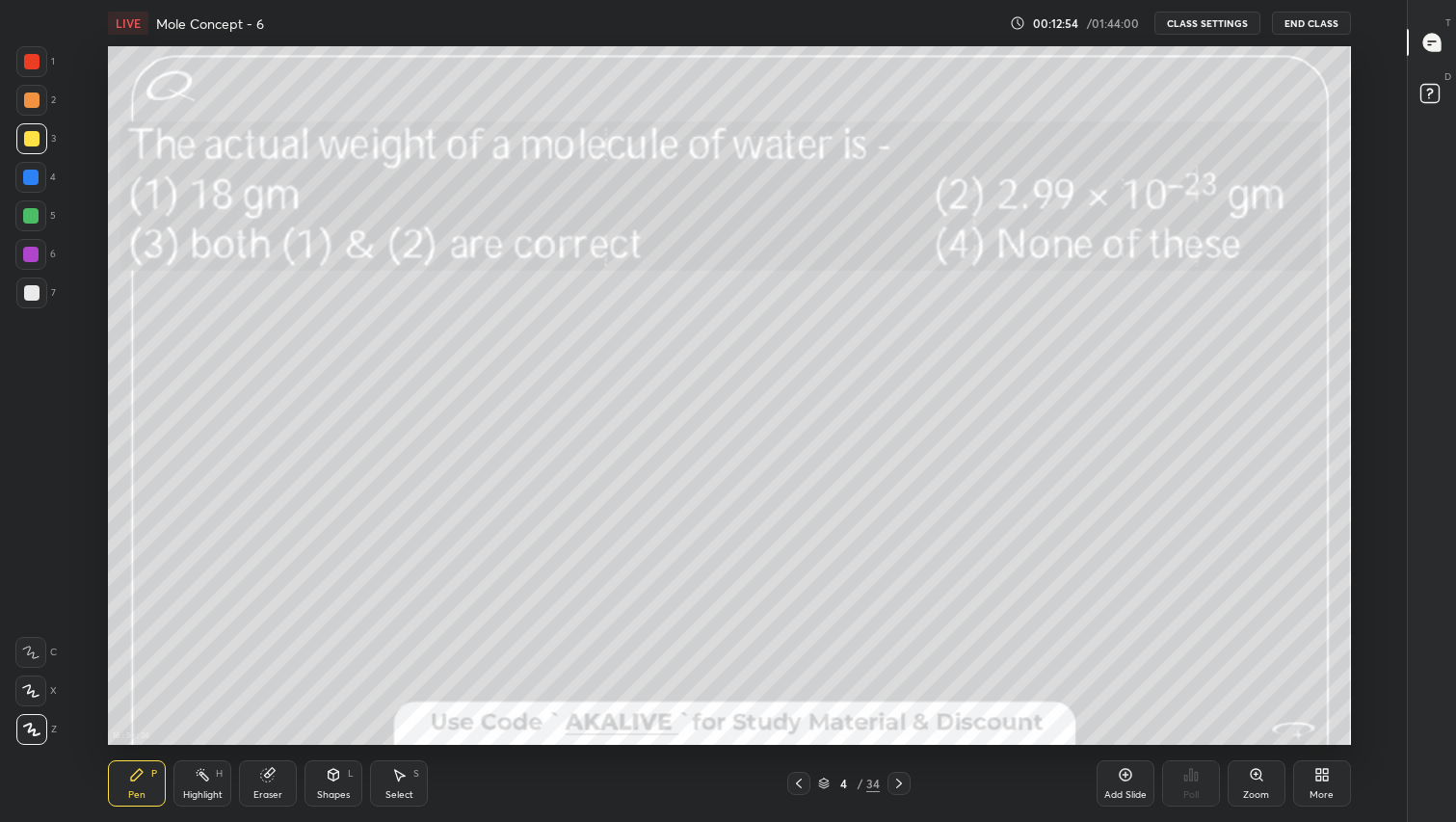 click on "Poll" at bounding box center [1191, 783] 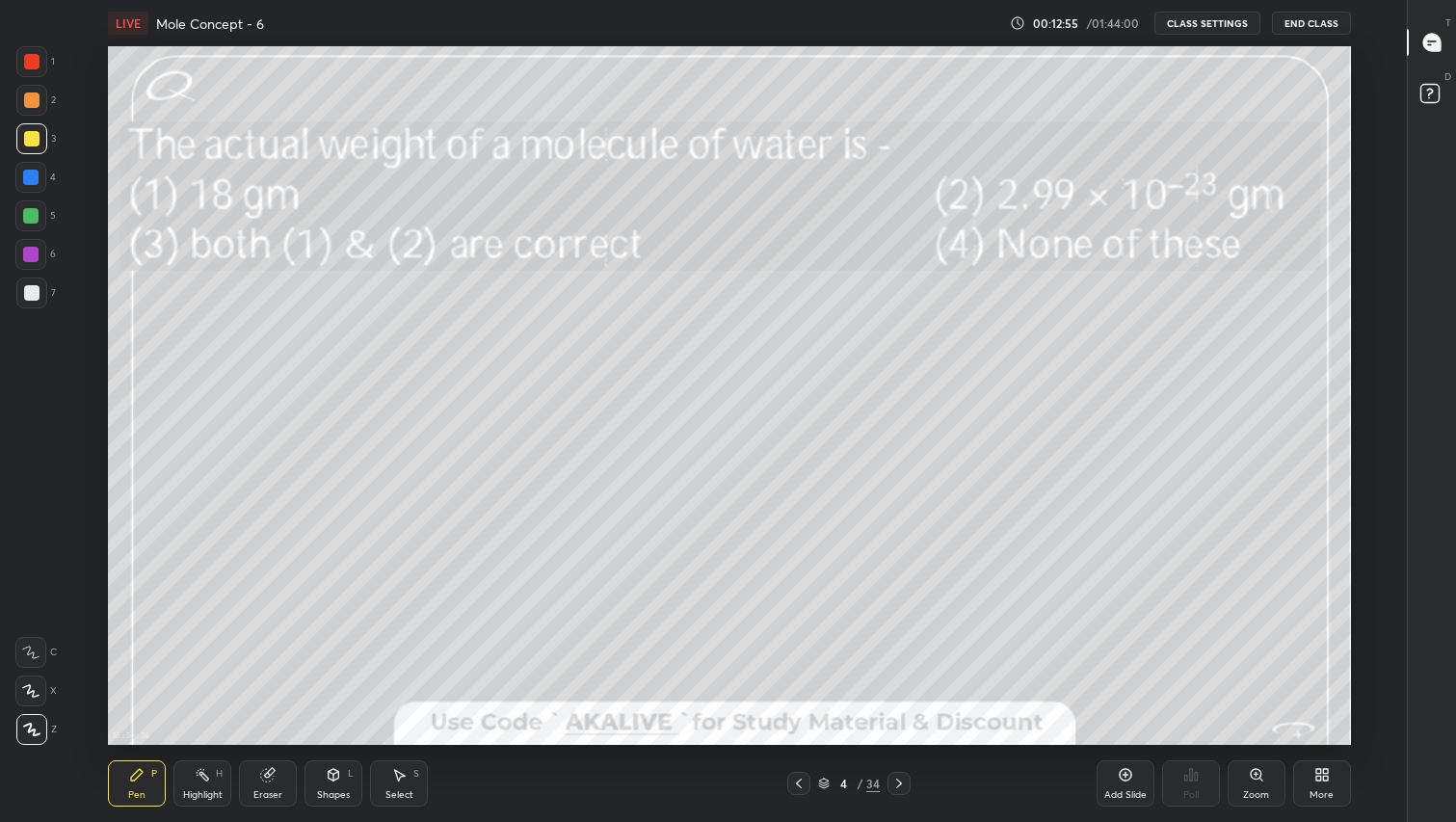 click on "Poll" at bounding box center [1191, 783] 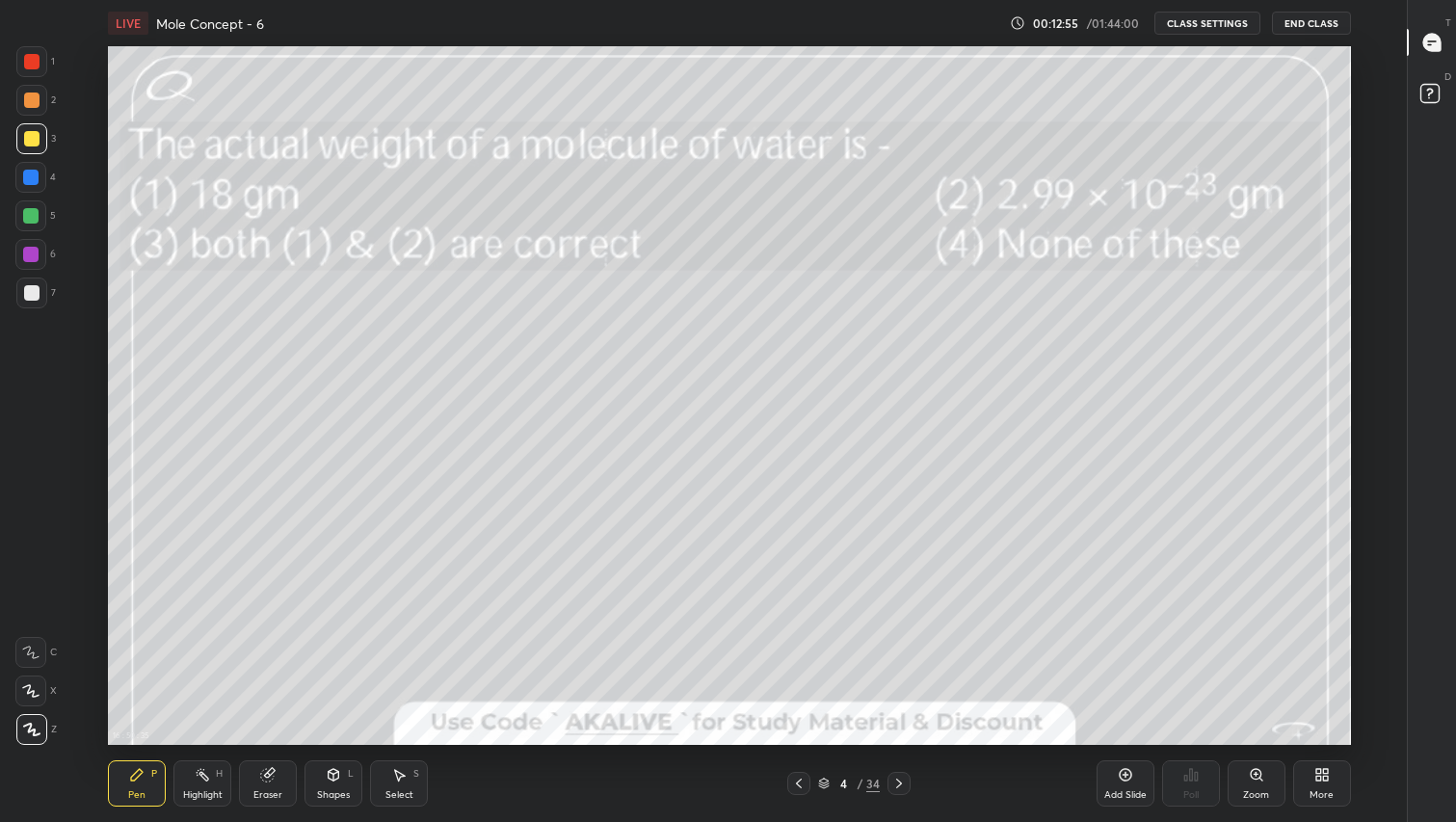click on "Poll" at bounding box center (1191, 783) 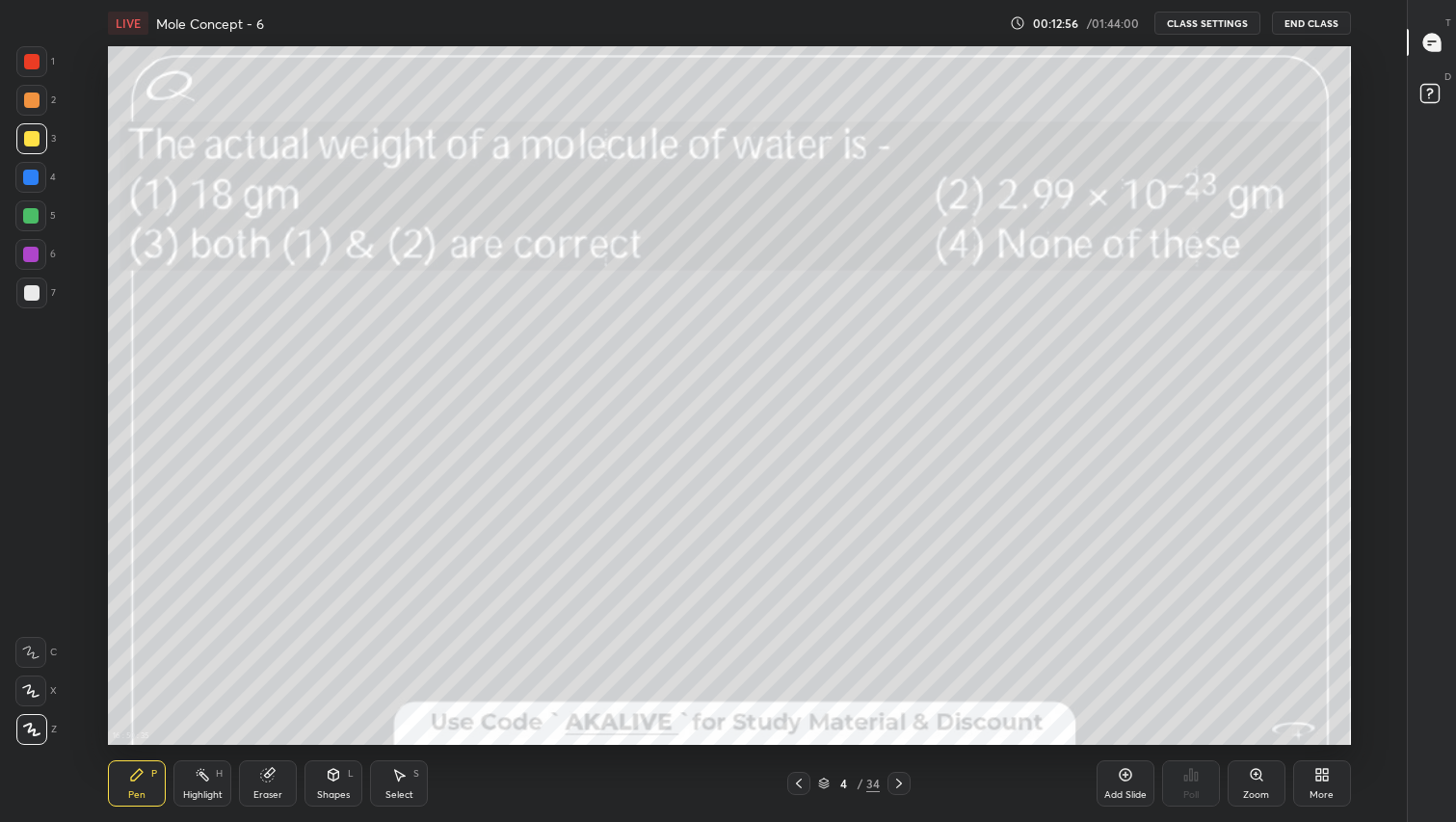 click on "Poll" at bounding box center [1191, 783] 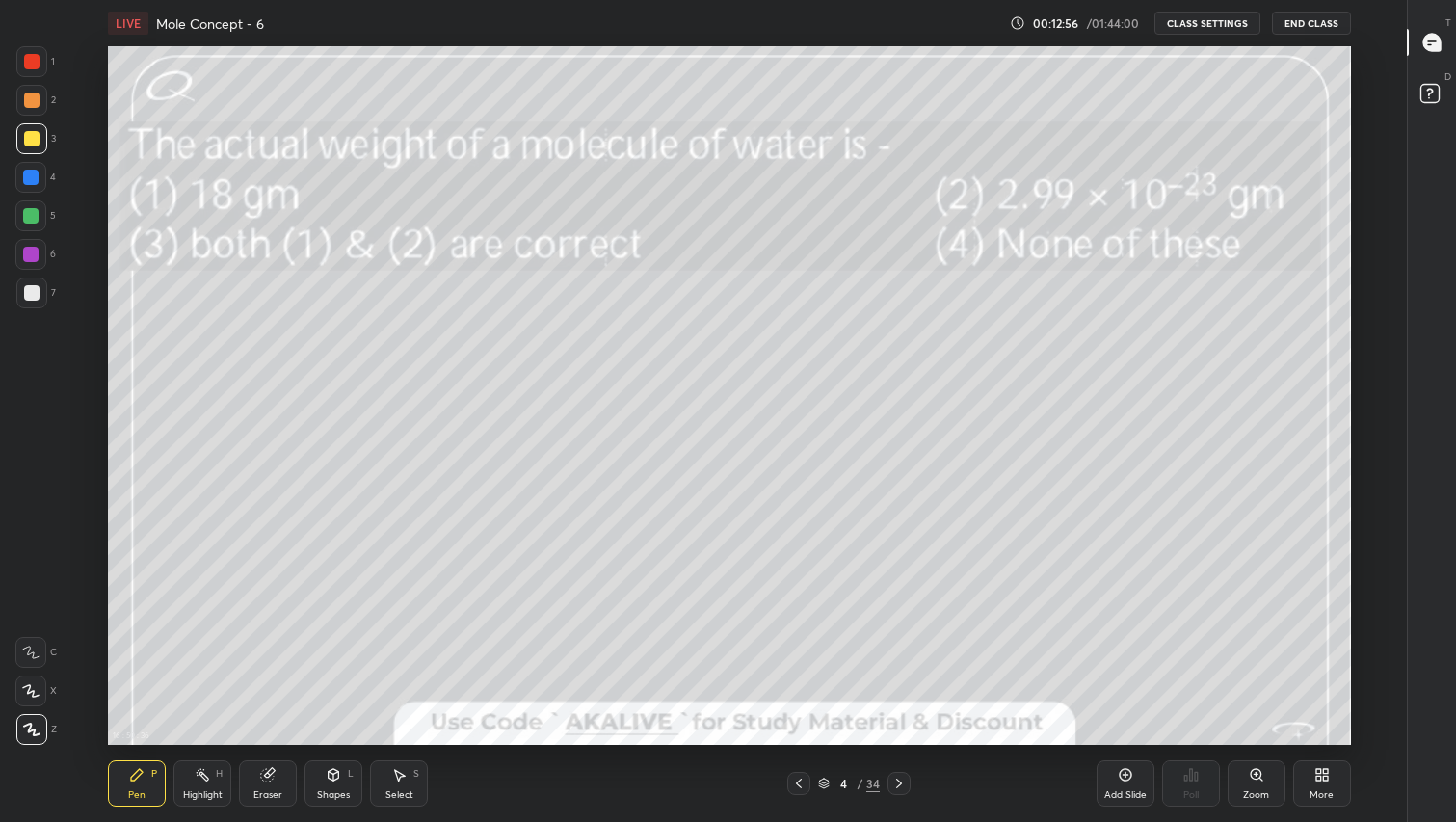 click on "Poll" at bounding box center [1191, 783] 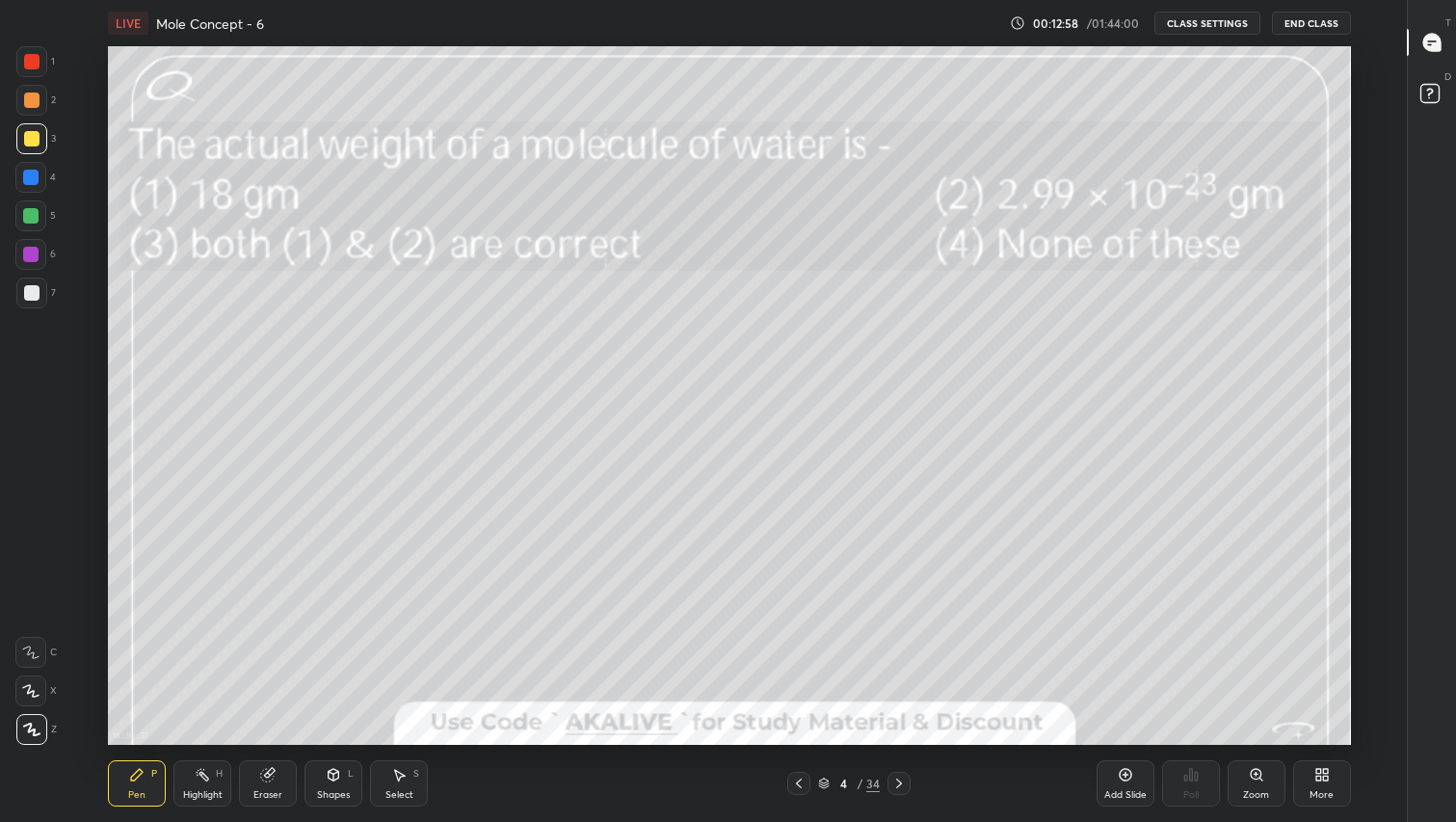 click 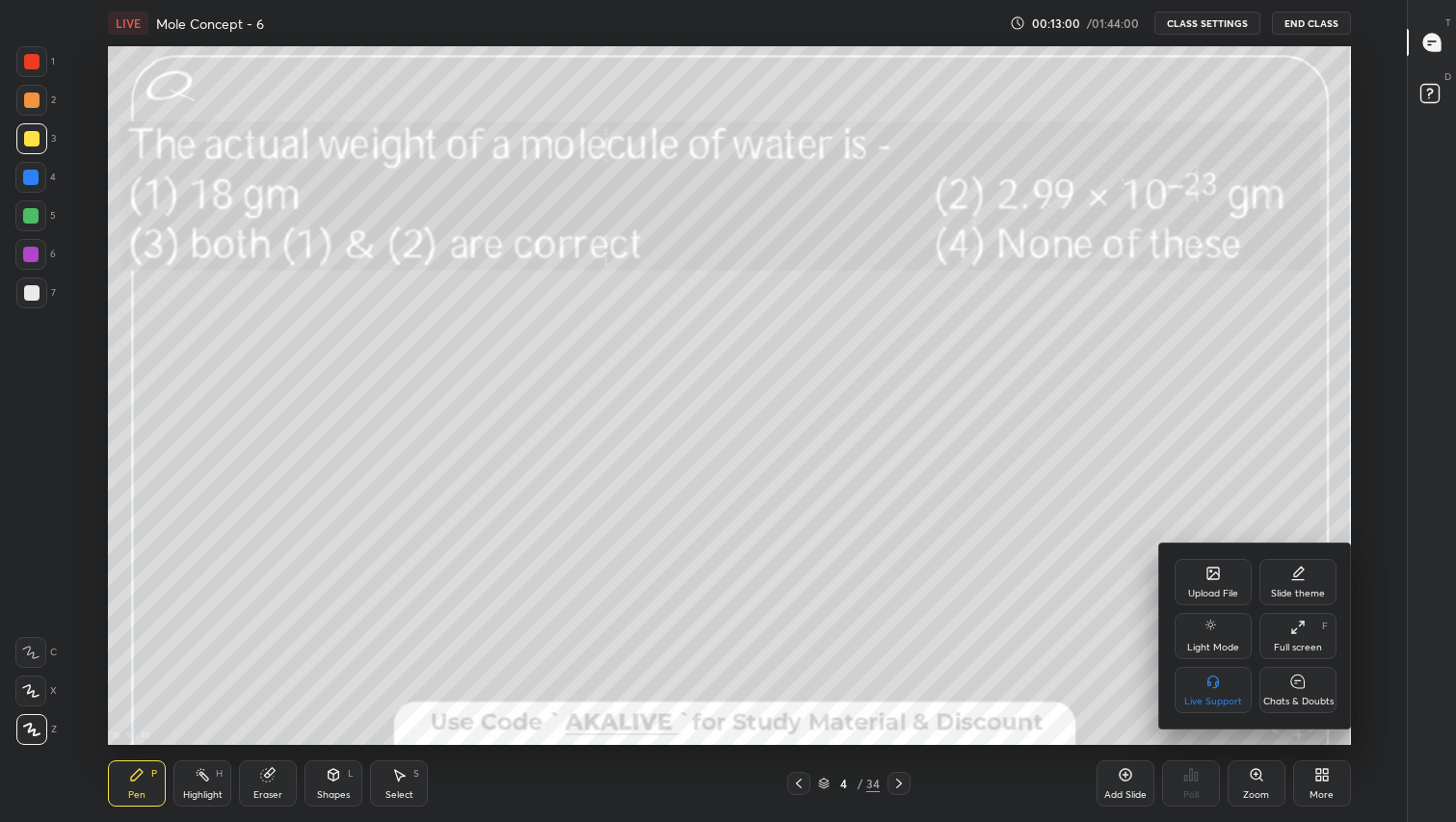 click at bounding box center (728, 411) 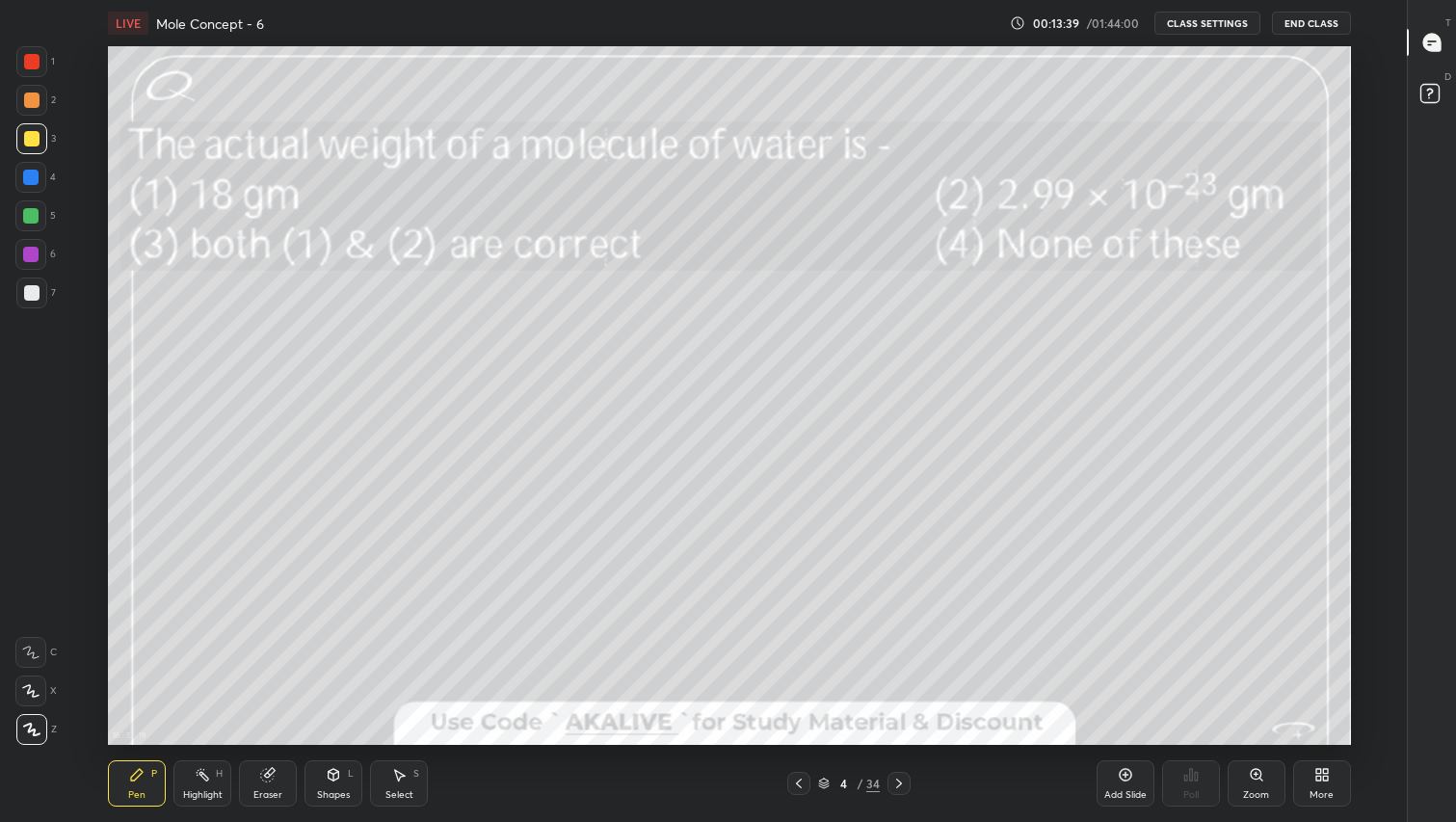 click 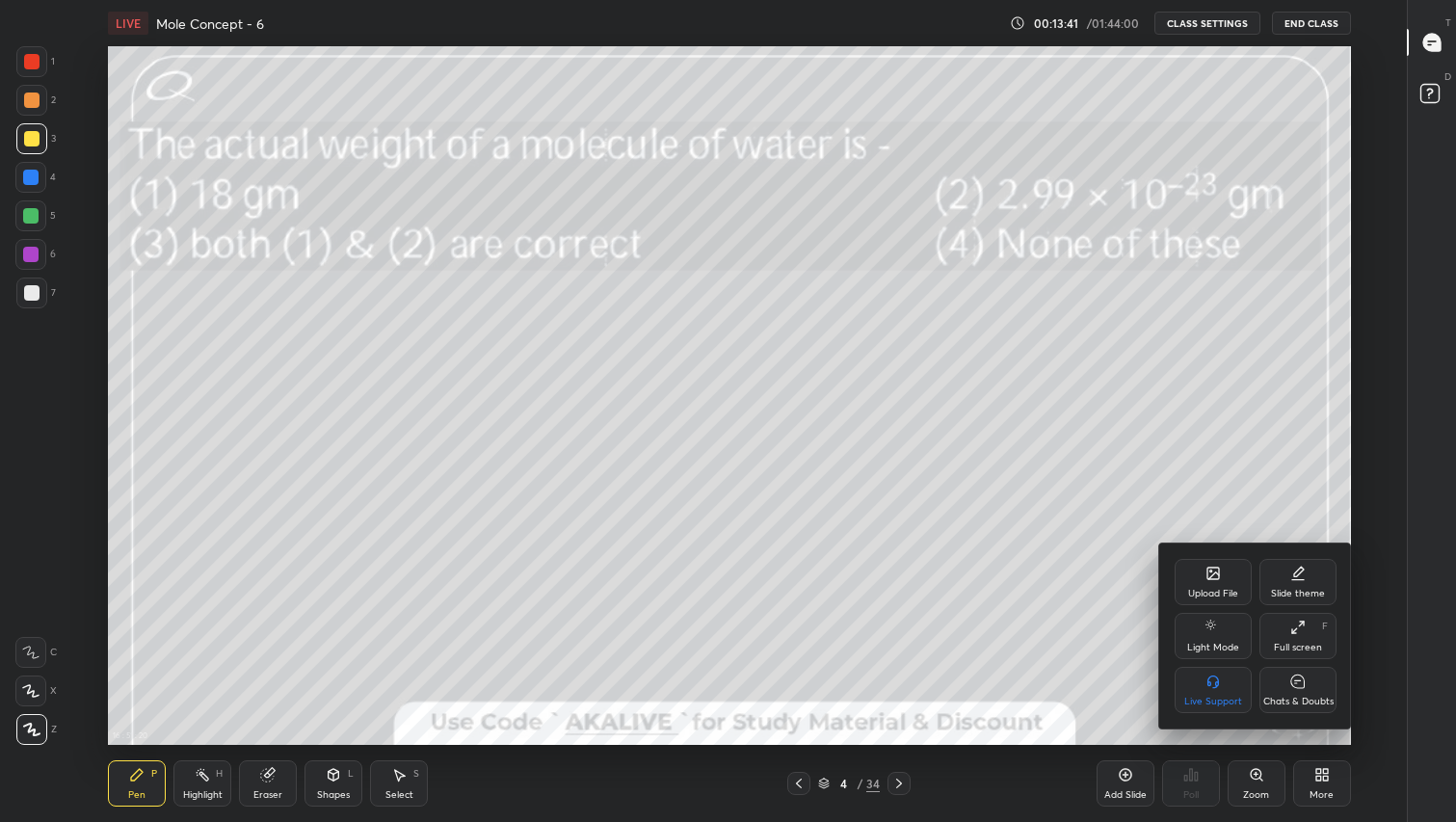 click 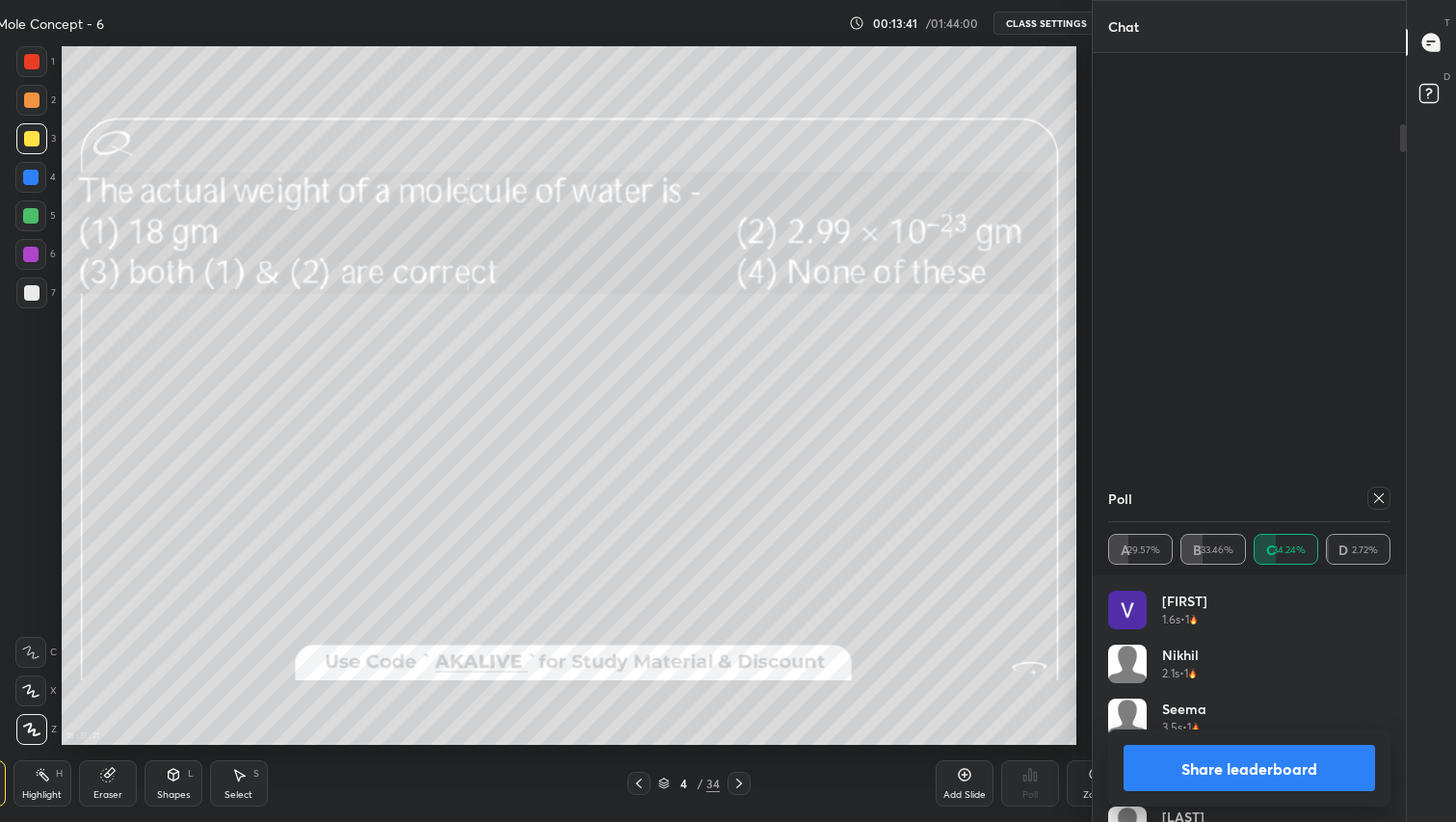 scroll, scrollTop: 699, scrollLeft: 1176, axis: both 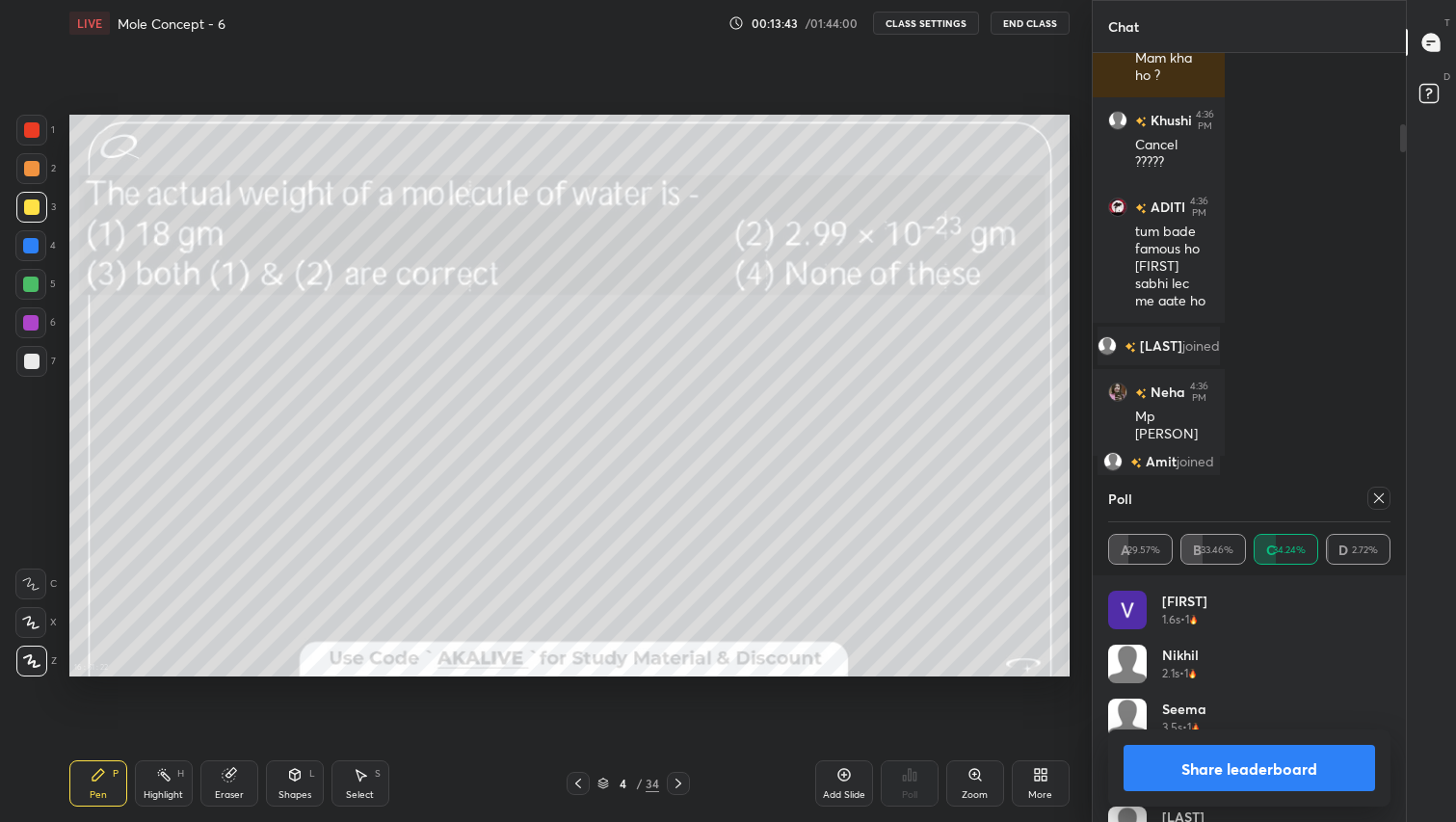 click on "Share leaderboard" at bounding box center (1249, 768) 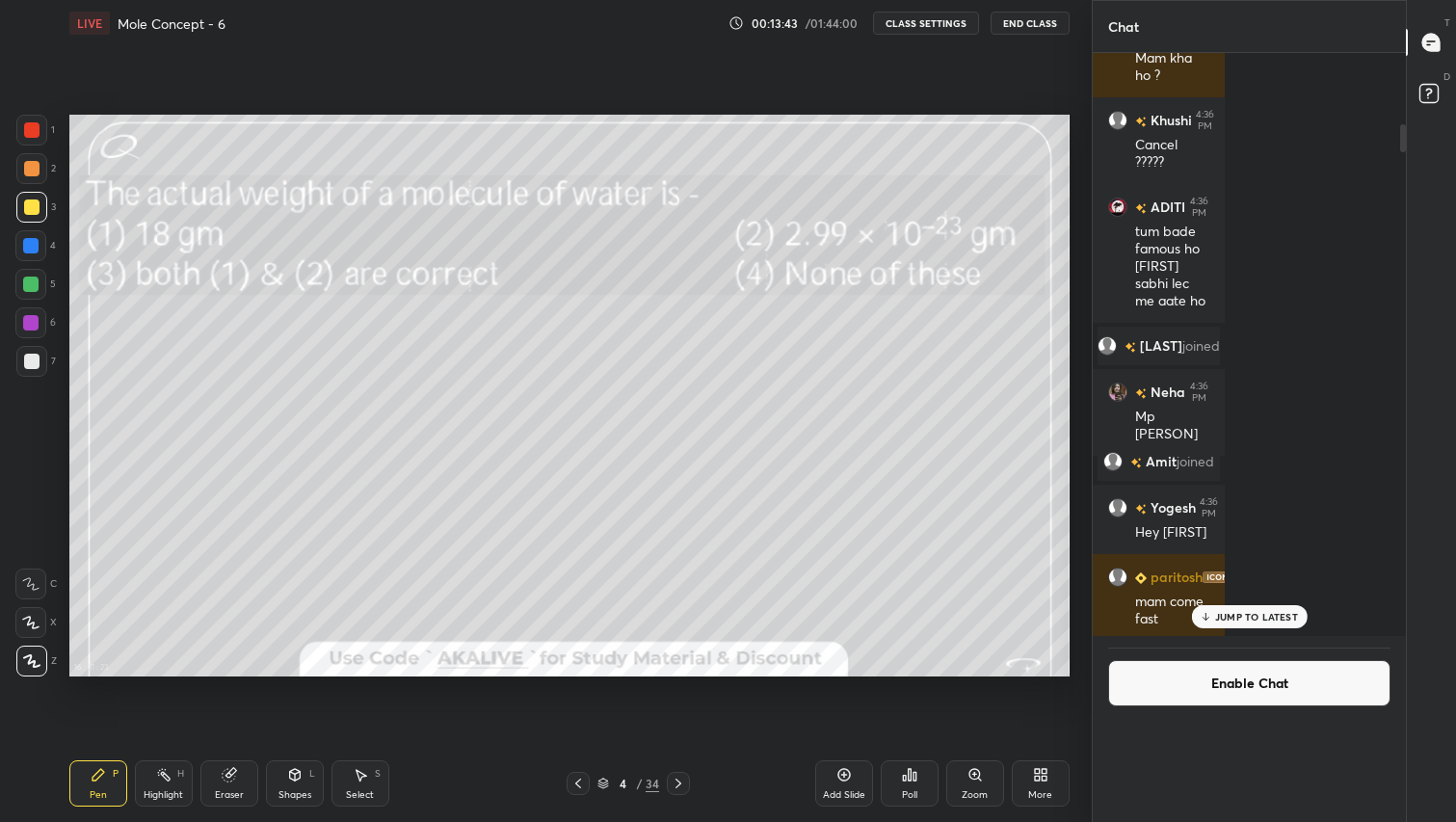 scroll, scrollTop: 170, scrollLeft: 277, axis: both 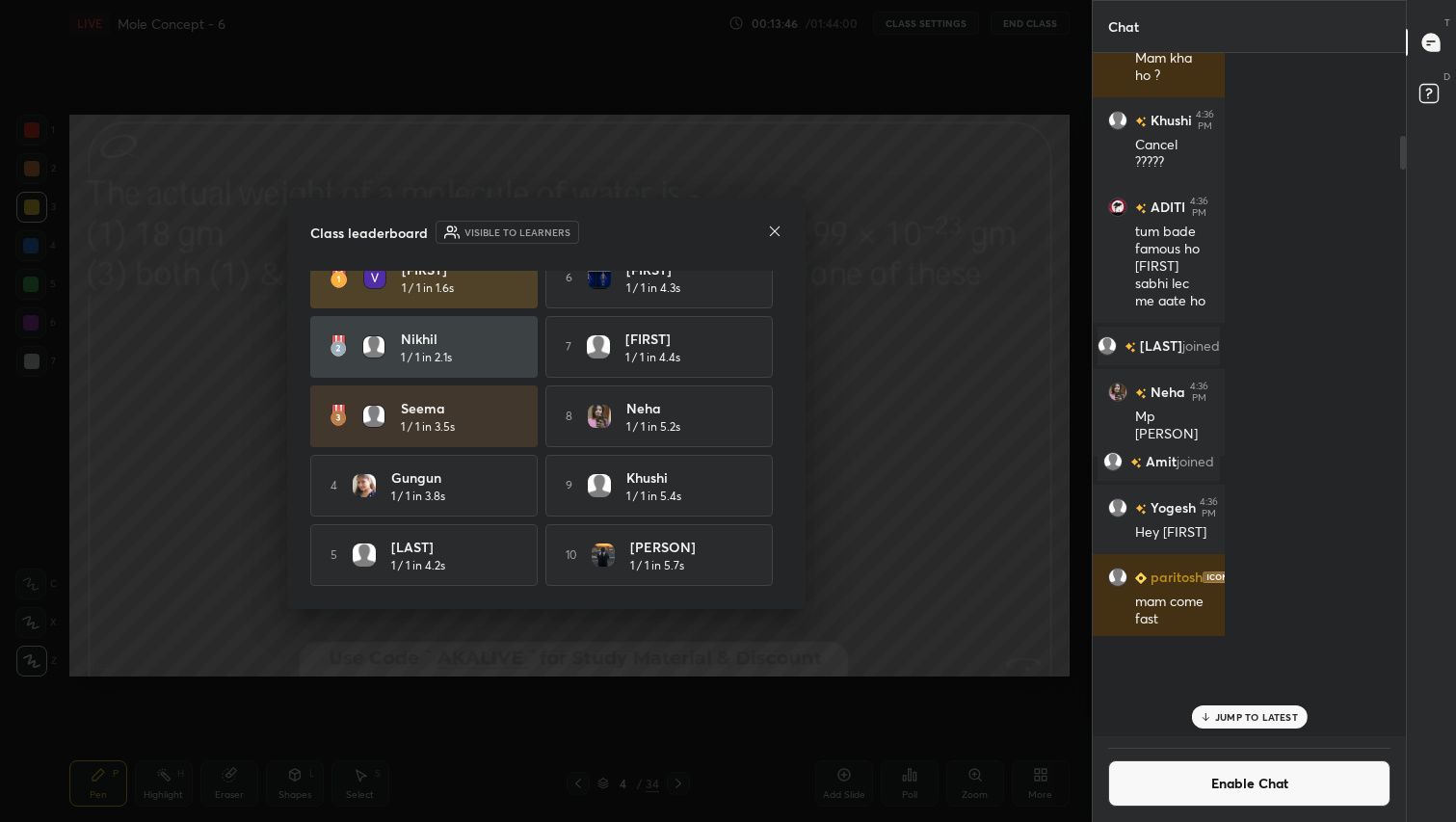 click 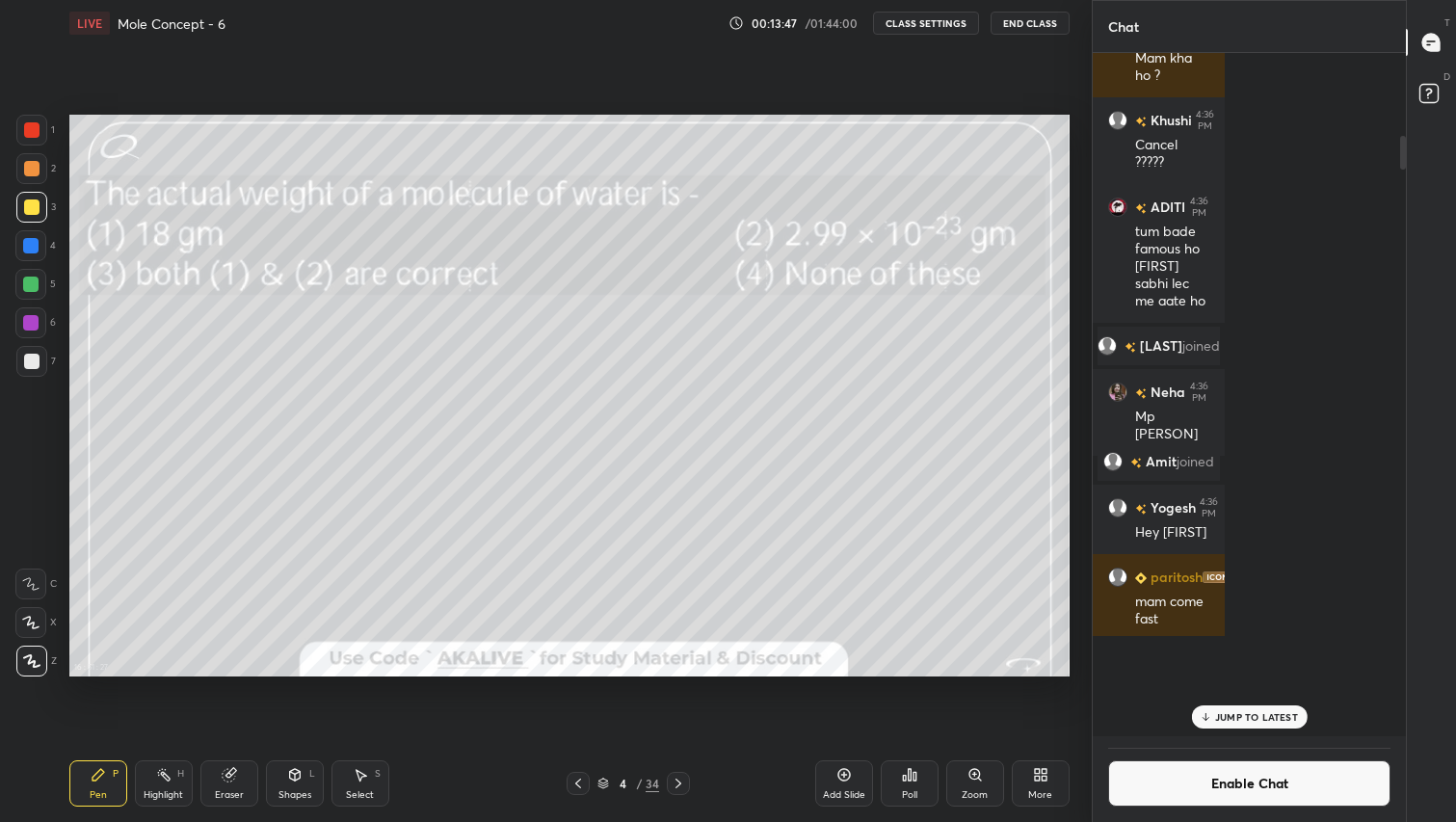 click on "Enable Chat" at bounding box center [1249, 783] 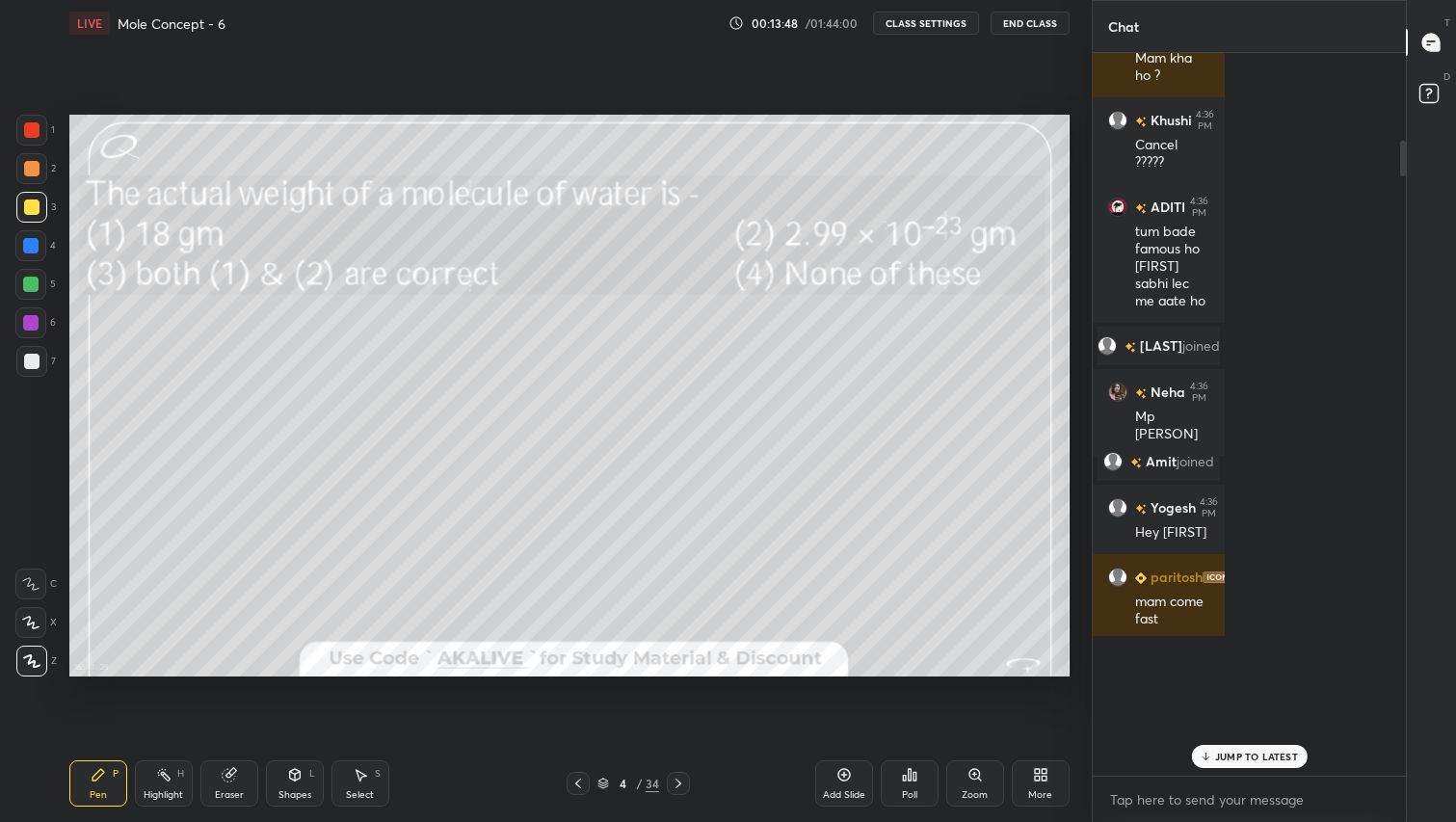 click on "JUMP TO LATEST" at bounding box center [1249, 756] 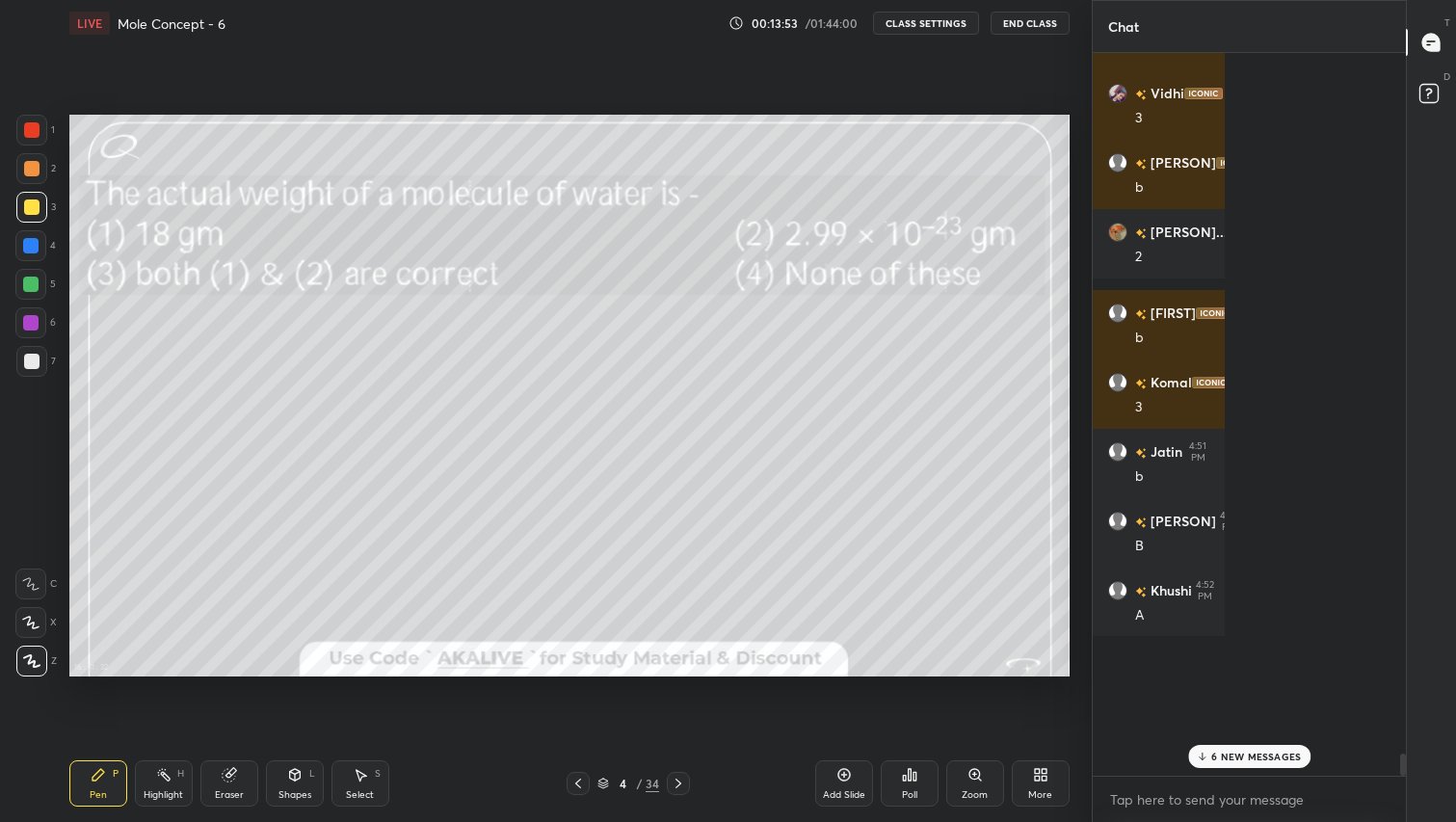scroll, scrollTop: 18739, scrollLeft: 0, axis: vertical 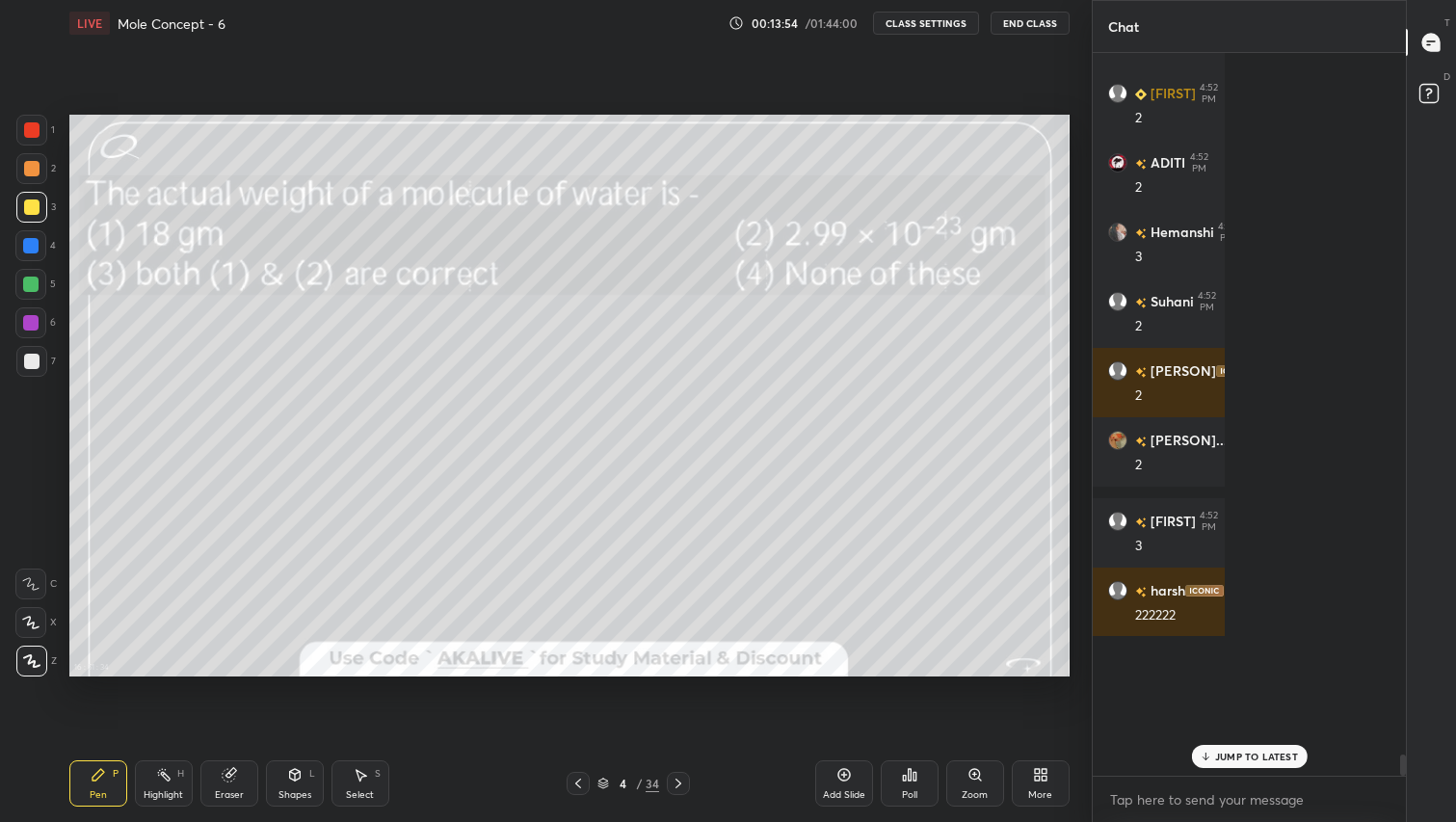 click 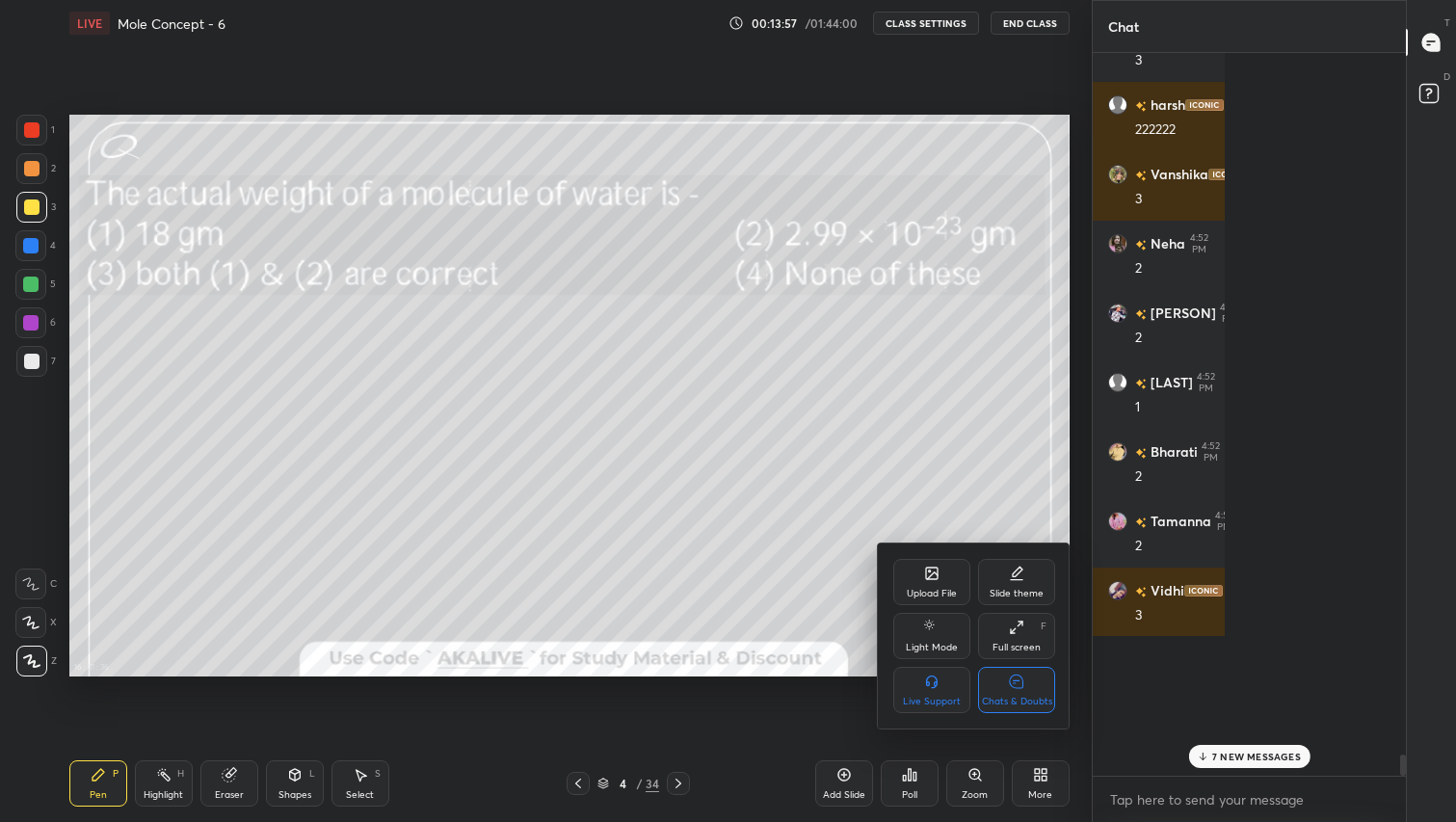 scroll, scrollTop: 19930, scrollLeft: 0, axis: vertical 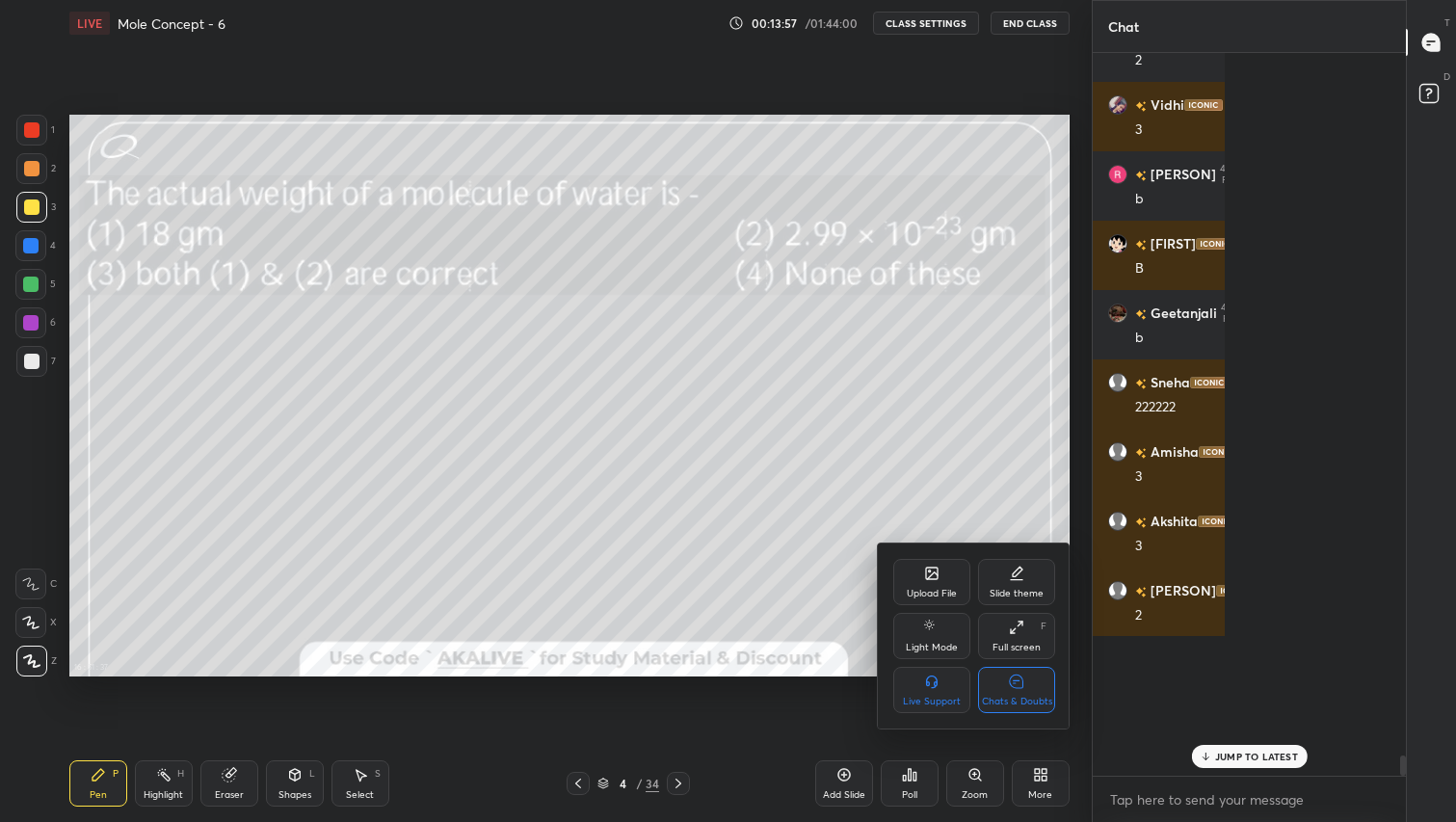 click 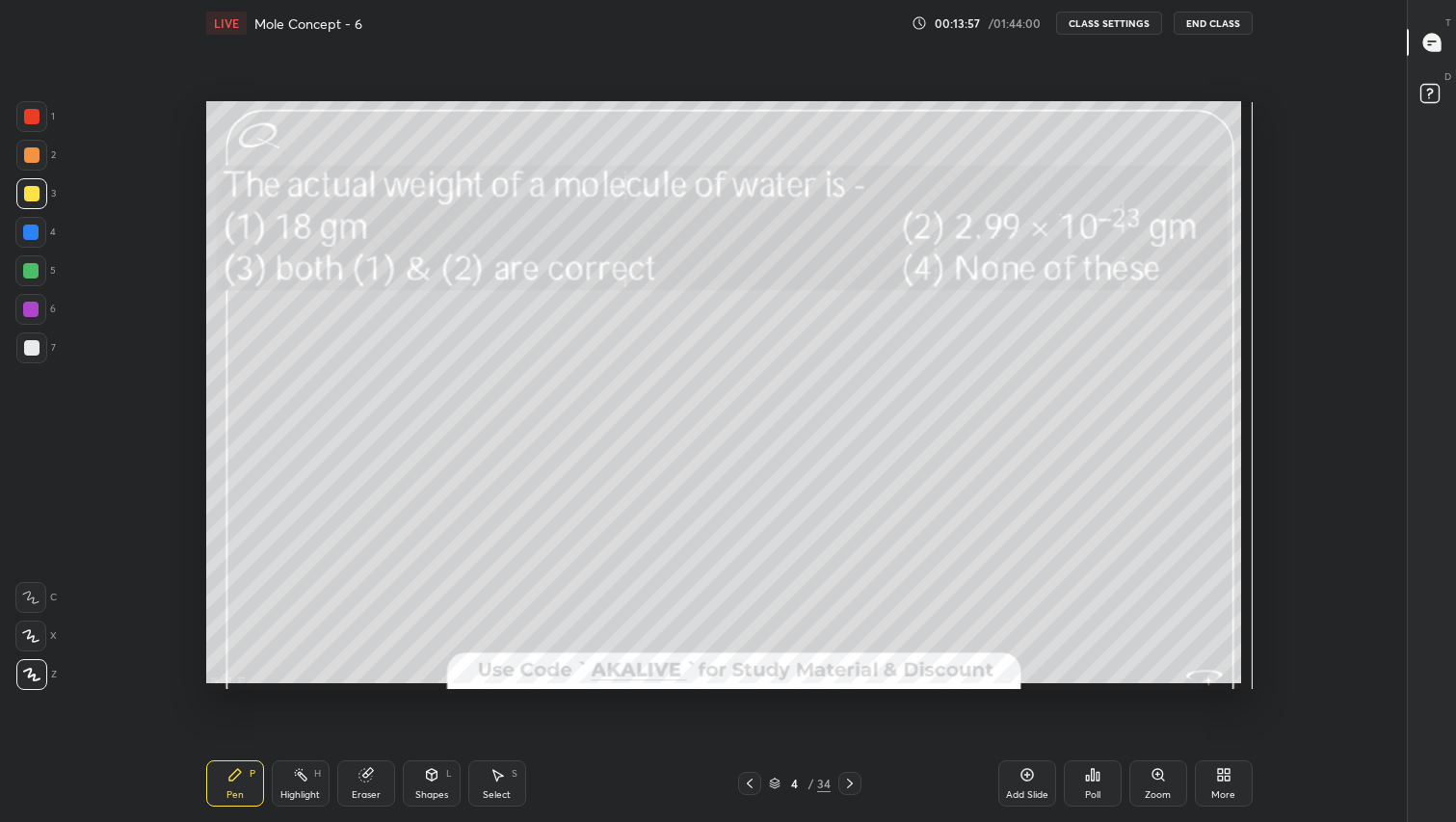 scroll, scrollTop: 0, scrollLeft: 0, axis: both 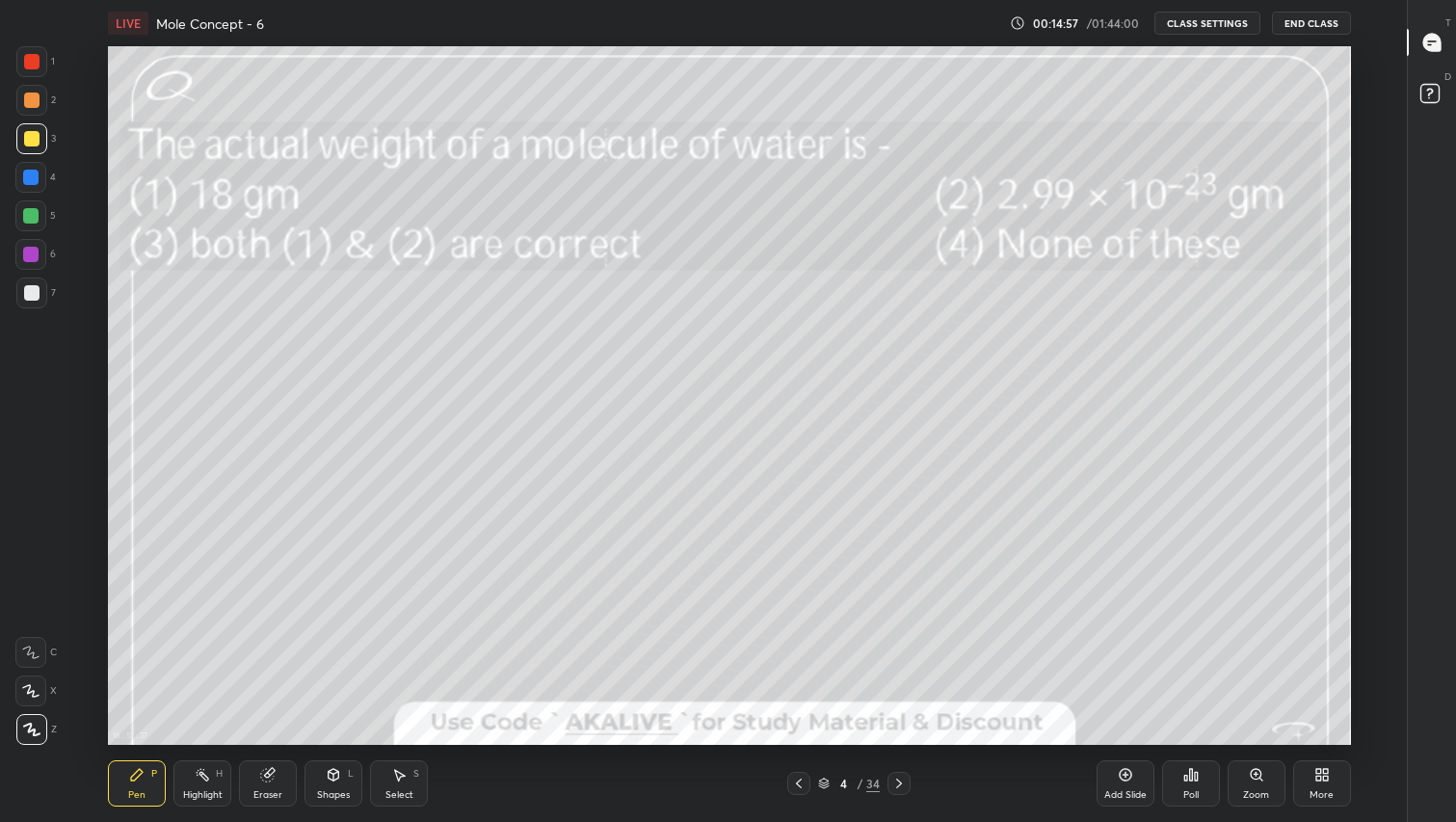 click 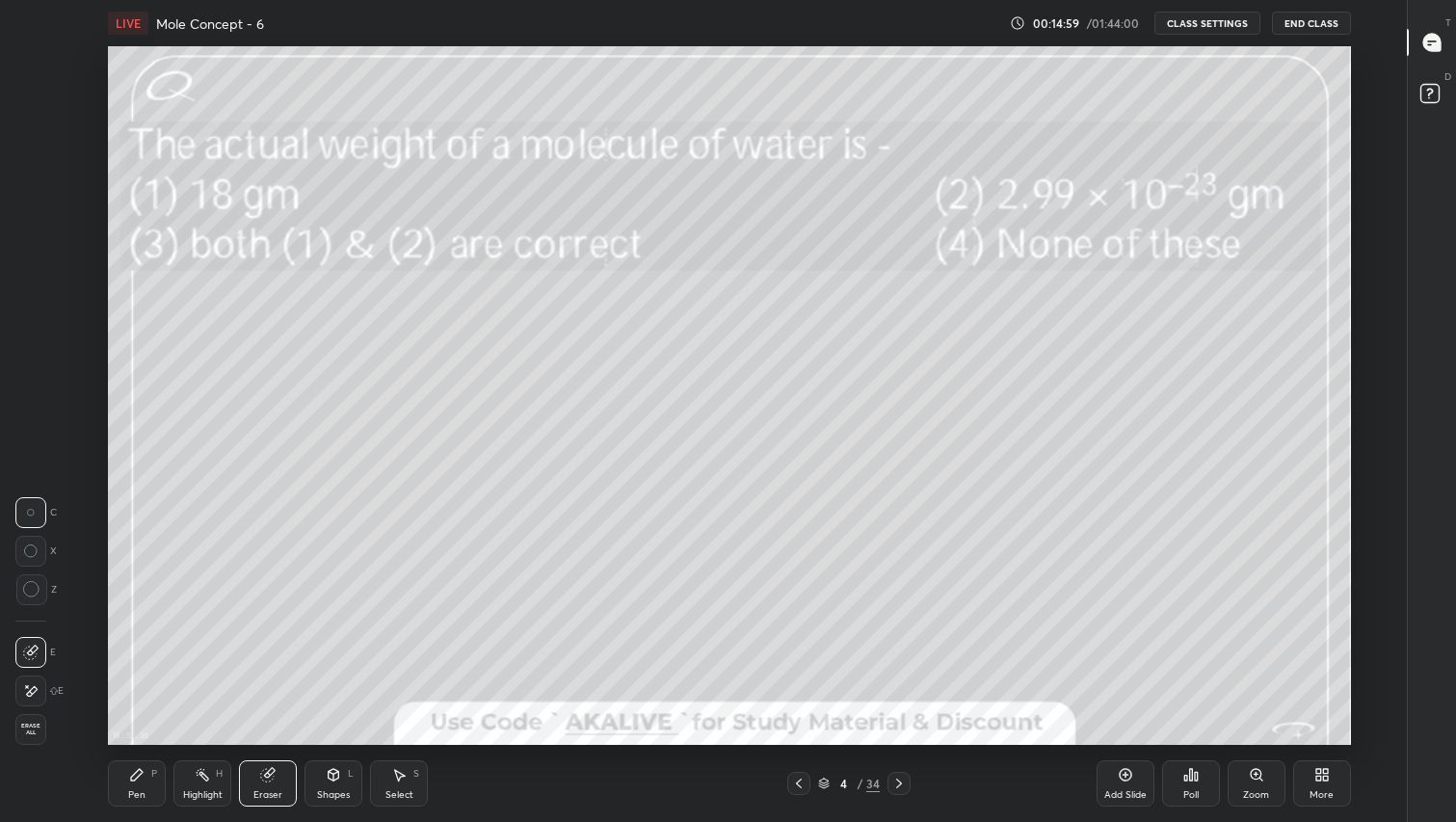 click on "Pen" at bounding box center [137, 795] 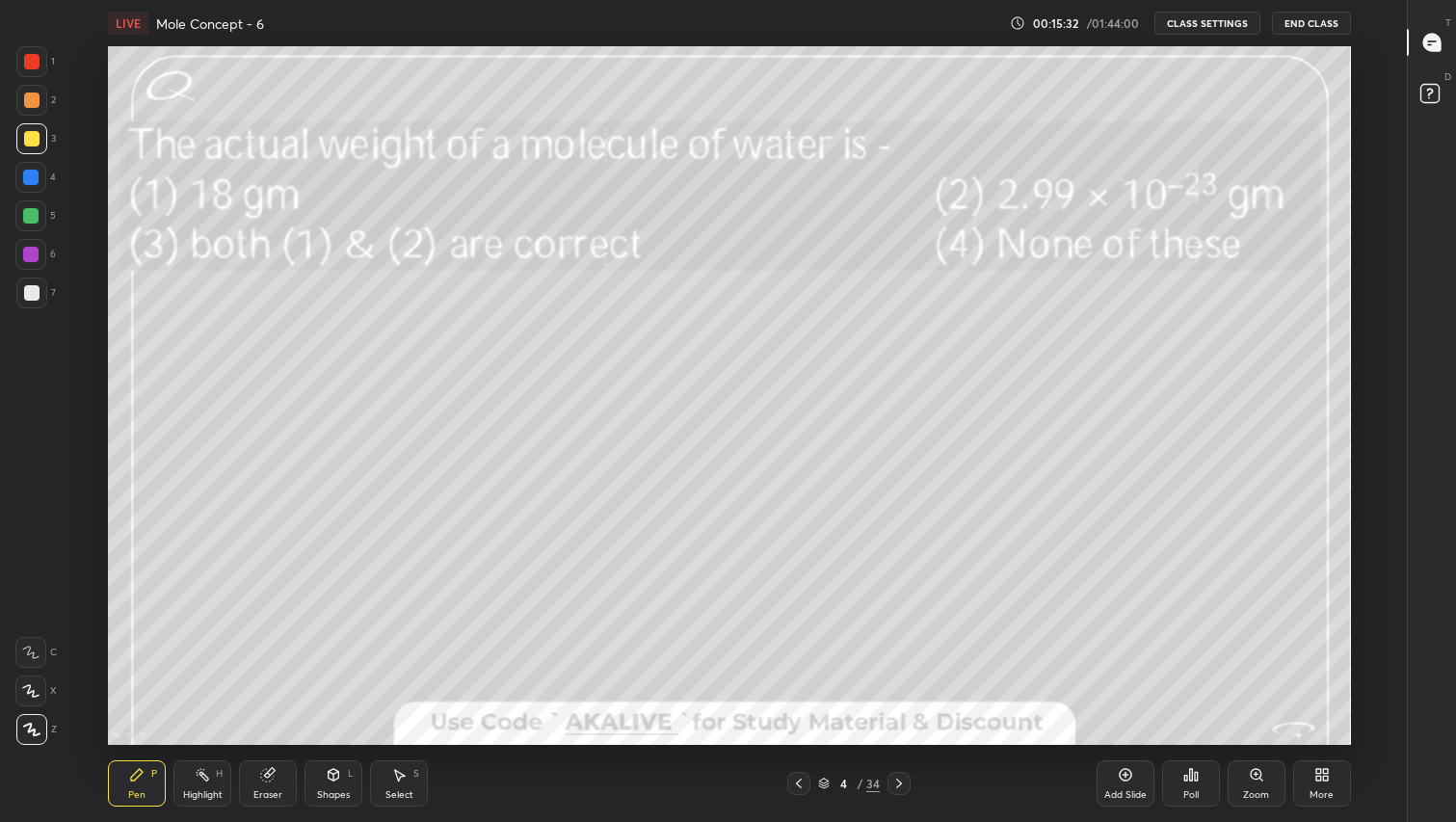 click 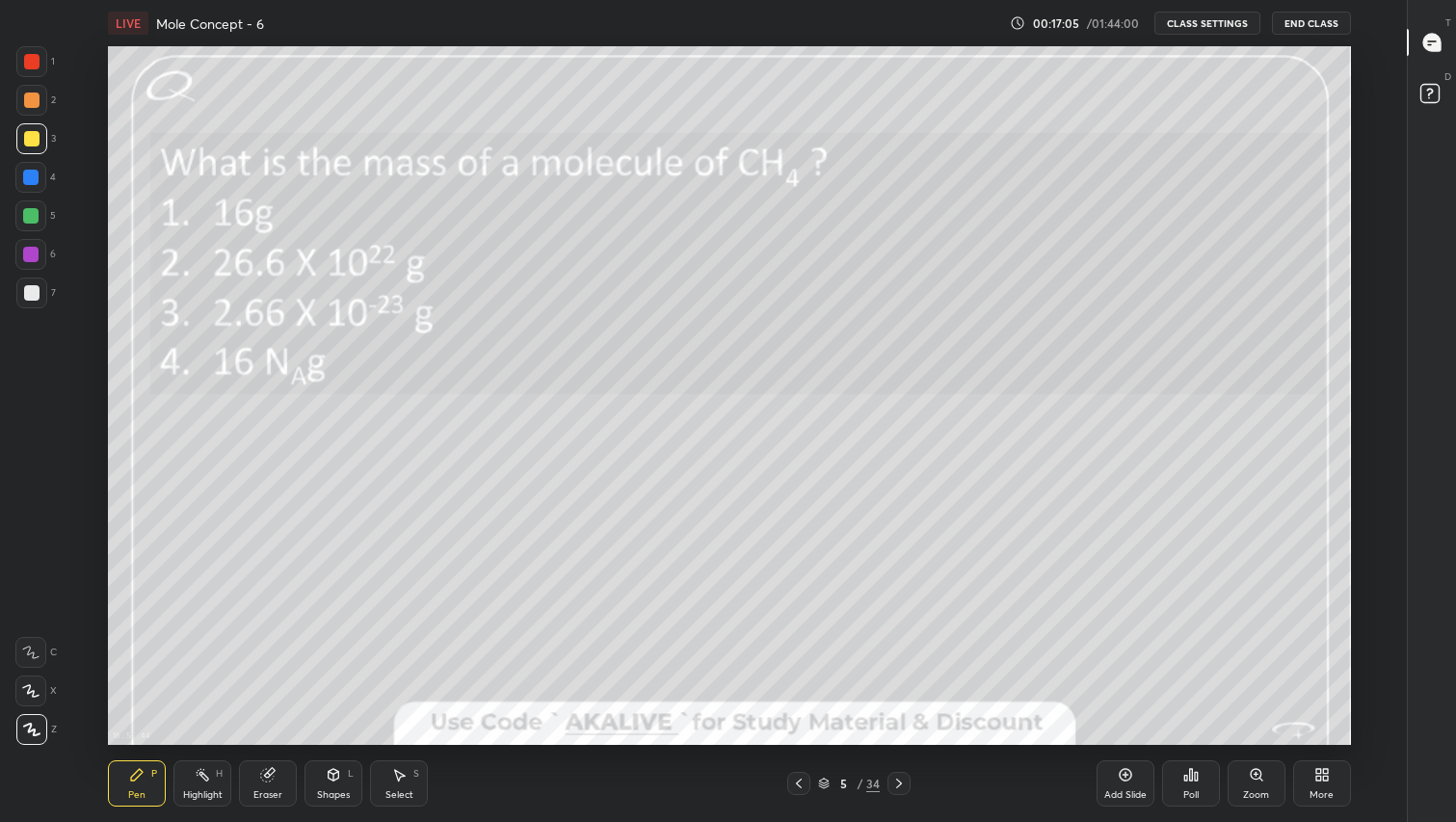 click 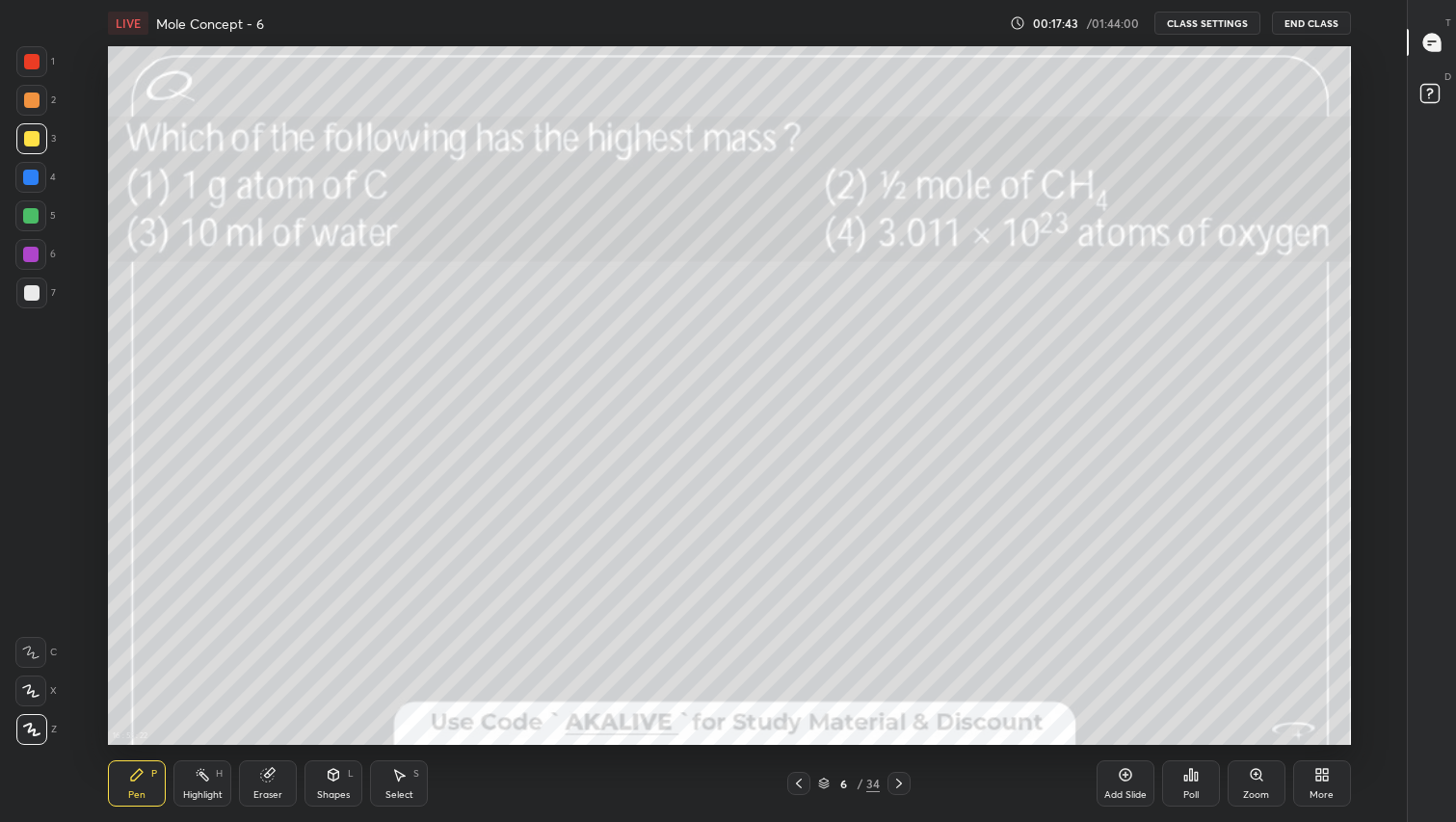 click at bounding box center (32, 100) 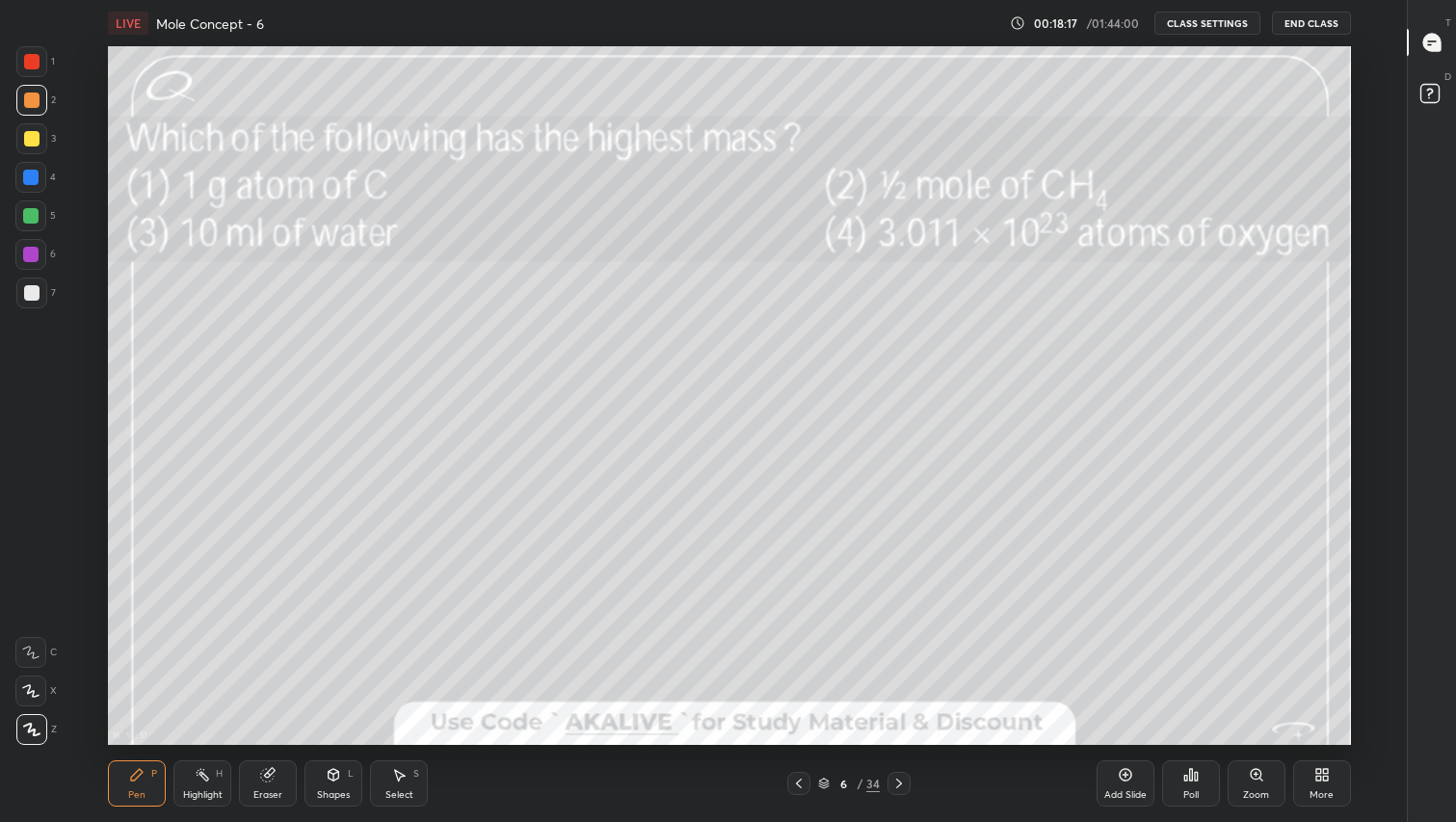 click at bounding box center [32, 139] 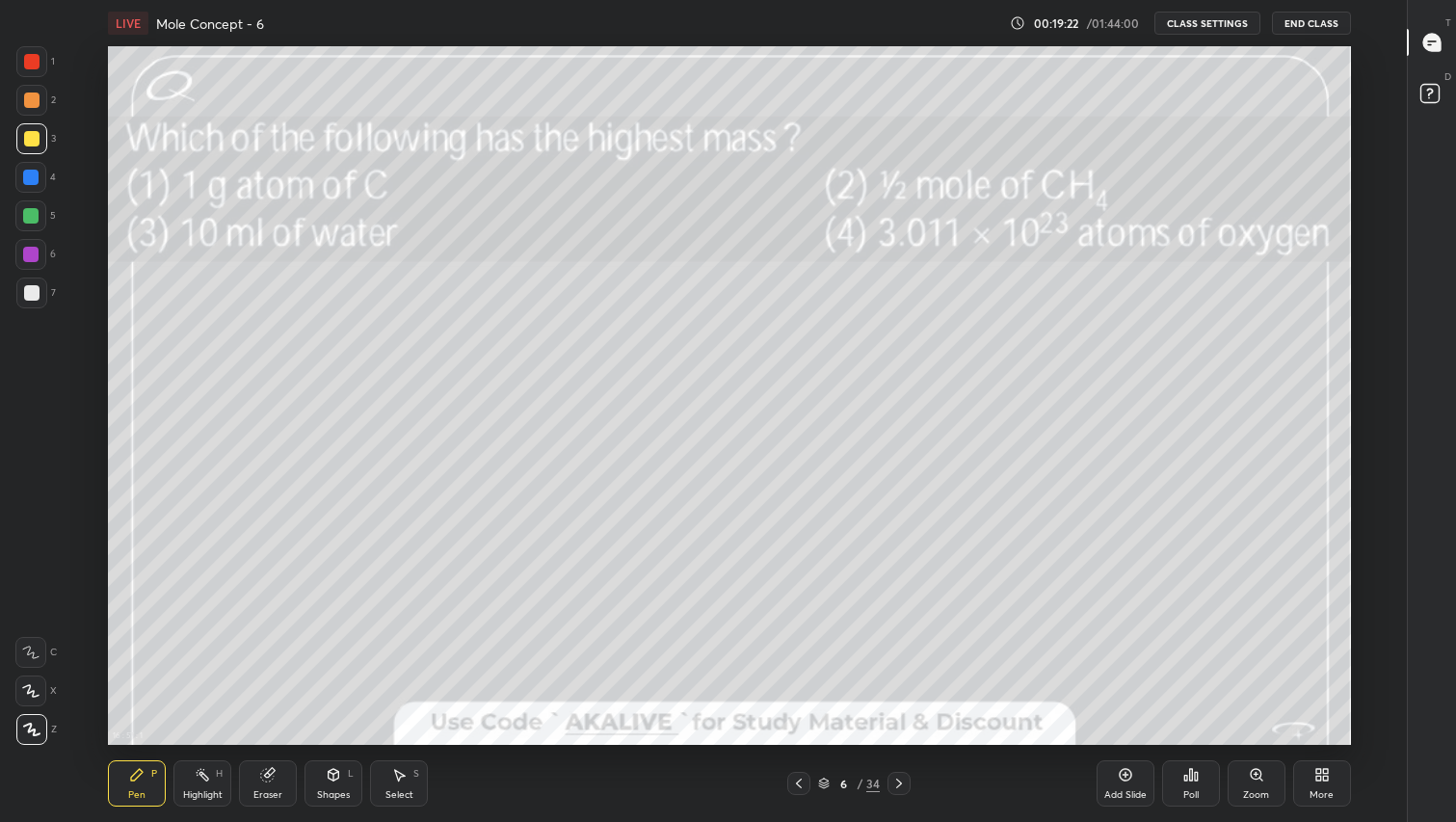 click 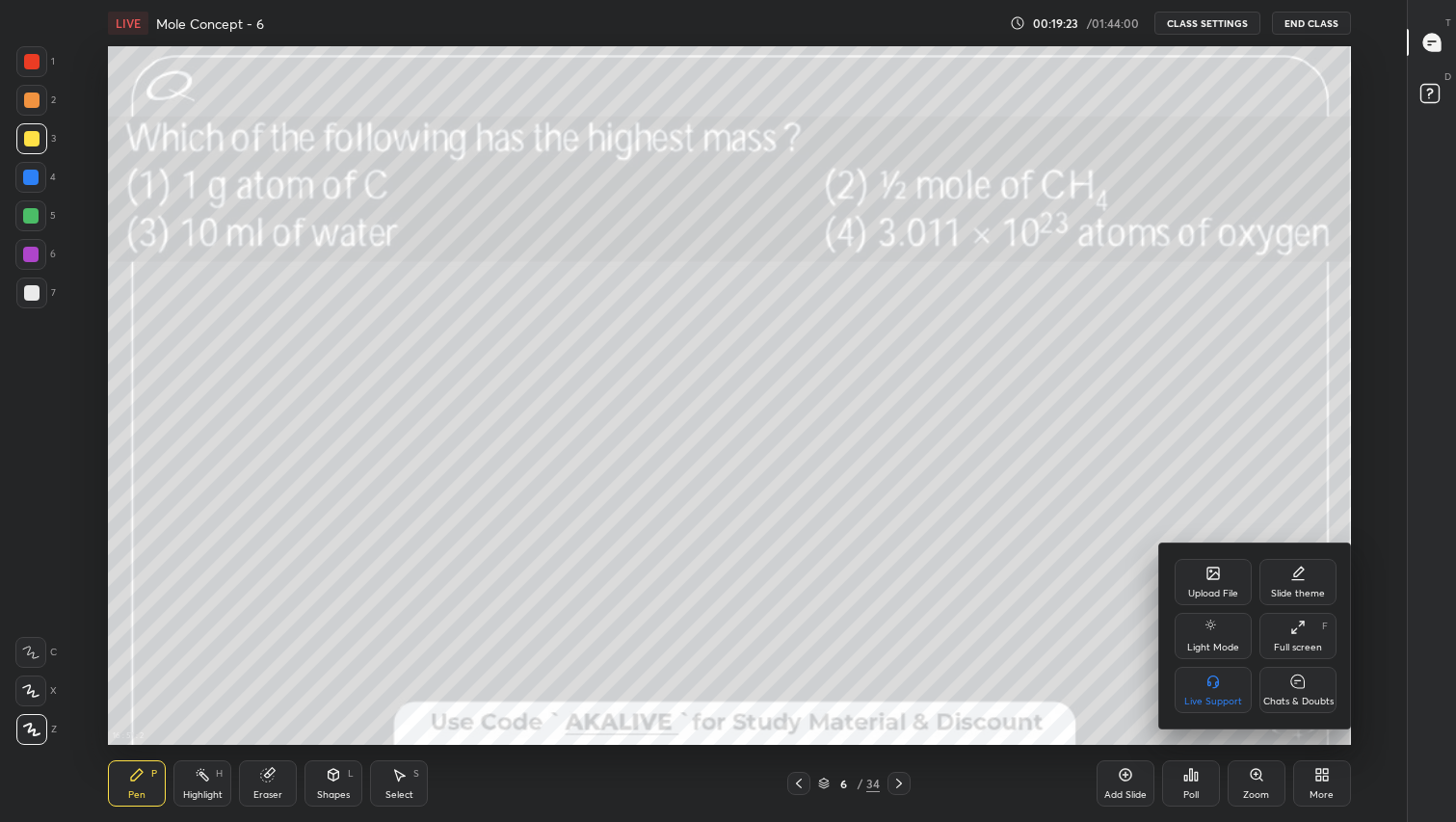 click 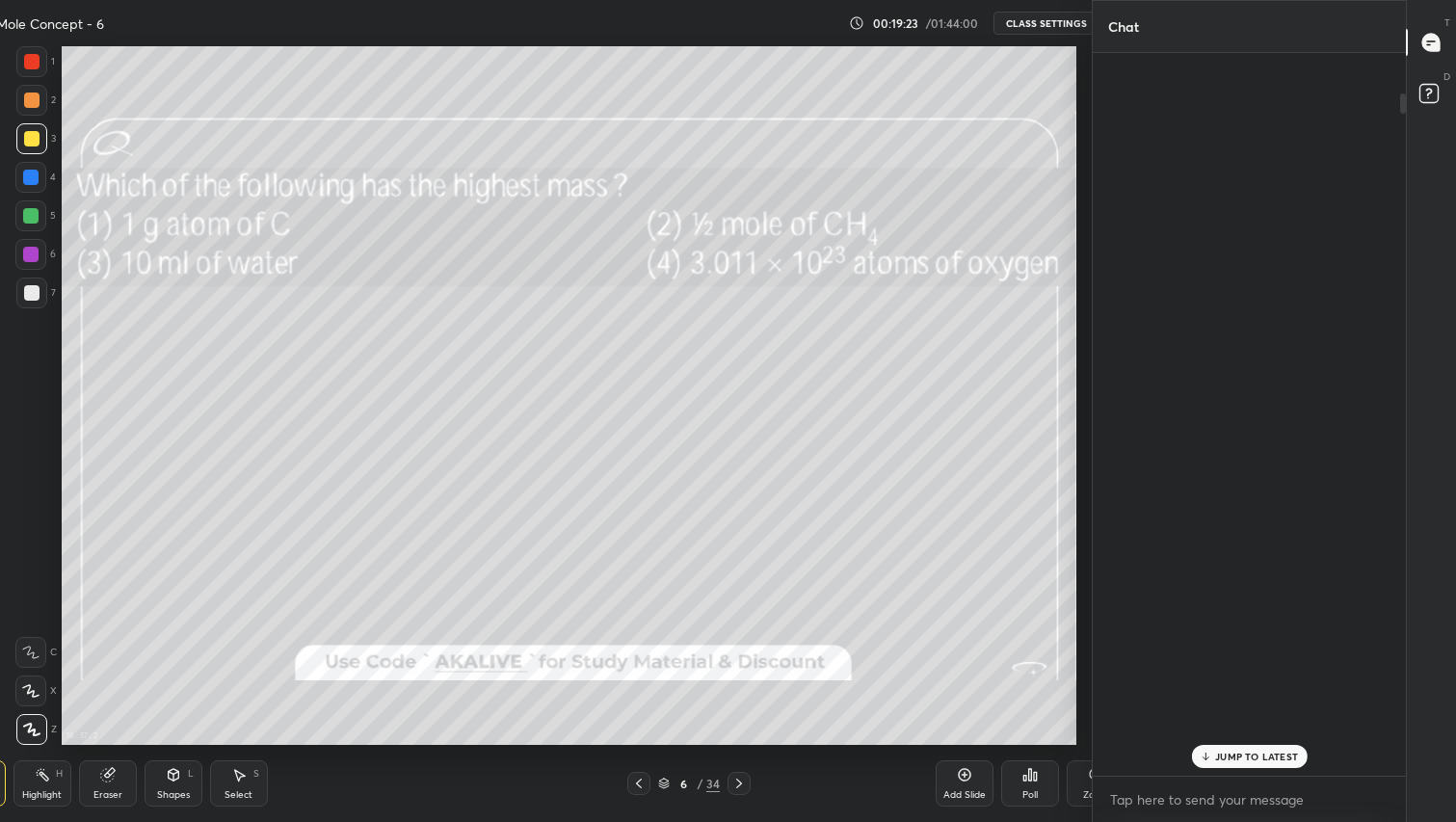 scroll, scrollTop: 6, scrollLeft: 6, axis: both 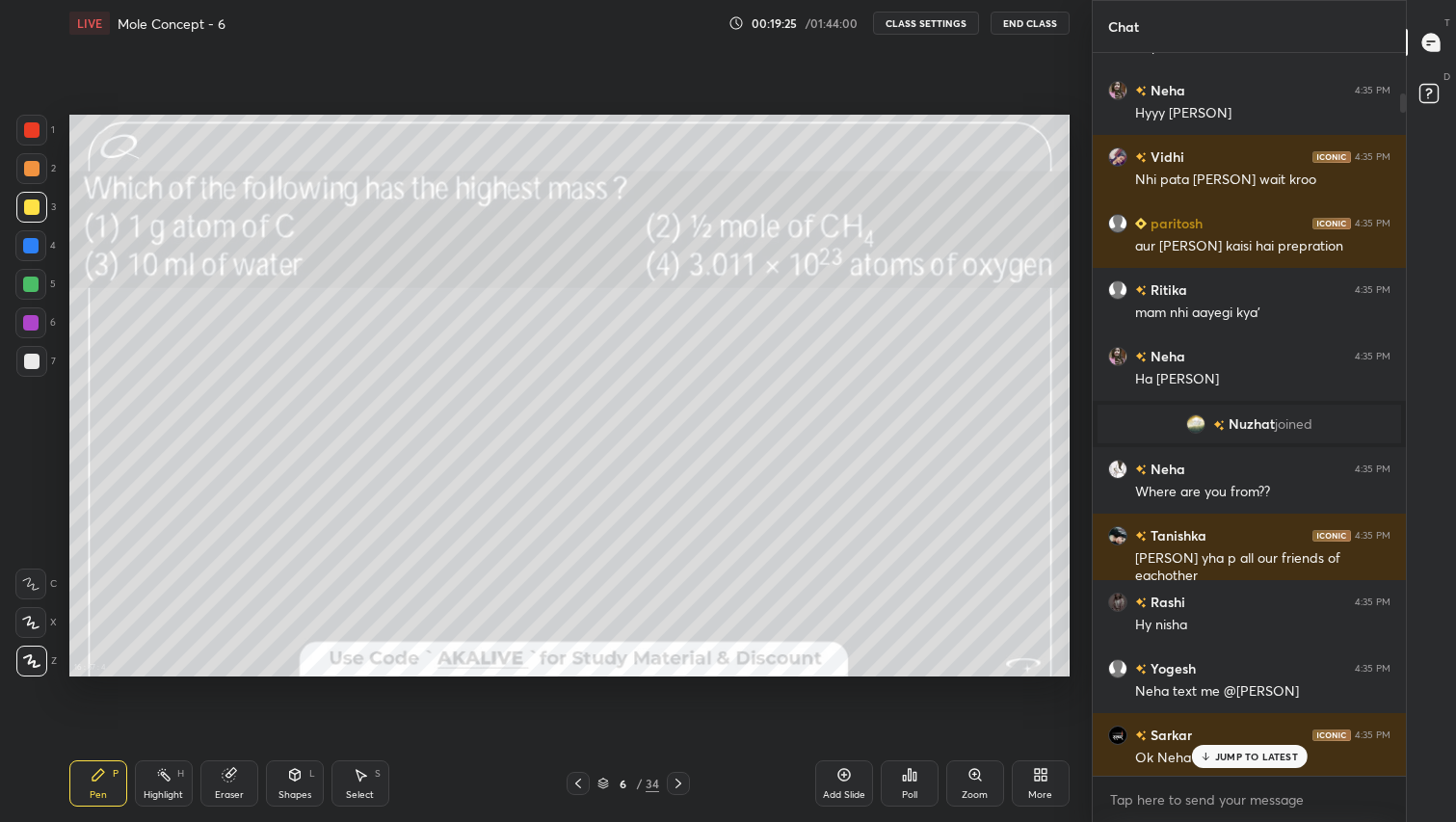 click on "JUMP TO LATEST" at bounding box center (1257, 756) 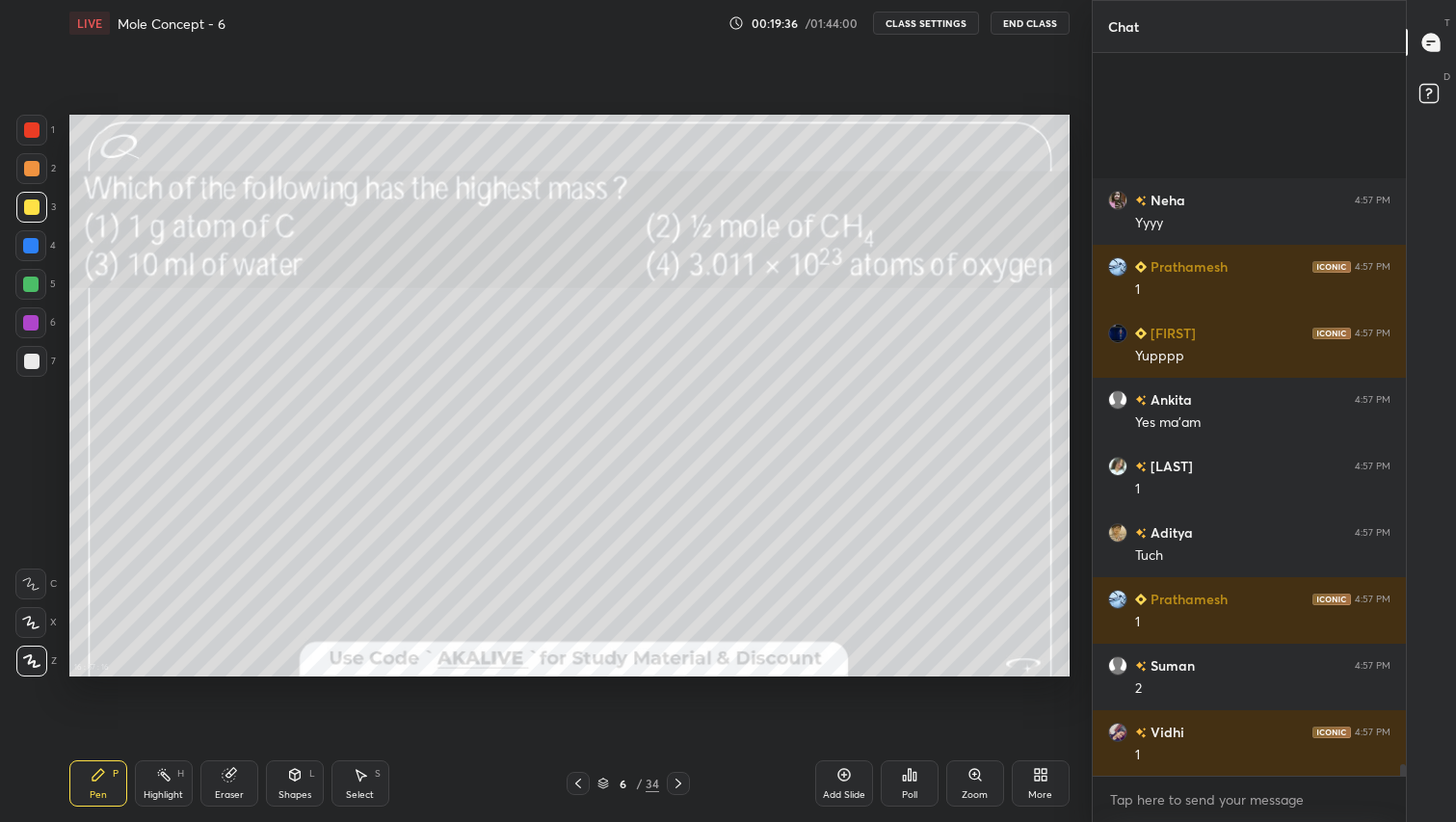 scroll, scrollTop: 44042, scrollLeft: 0, axis: vertical 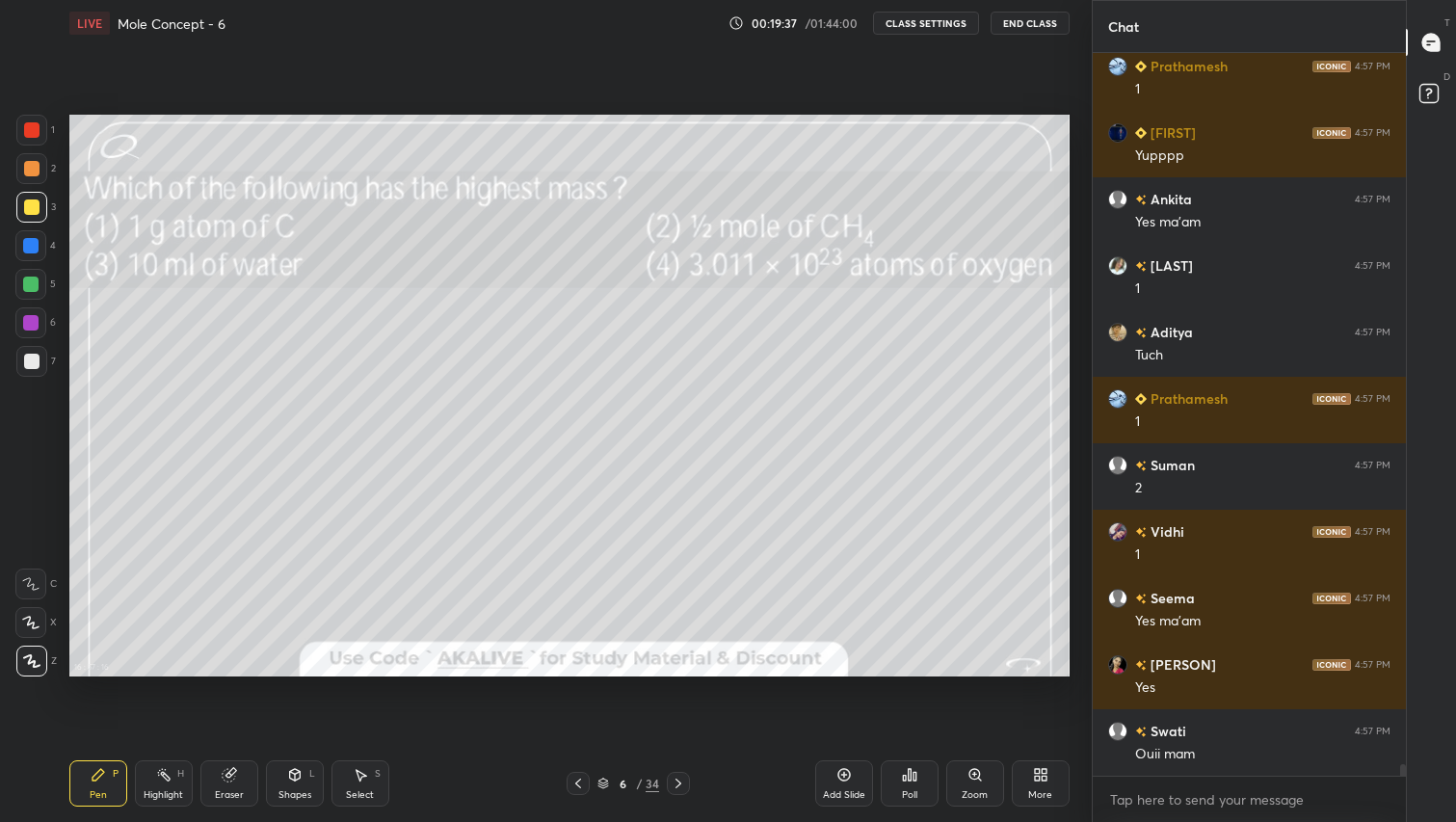 click on "More" at bounding box center (1040, 795) 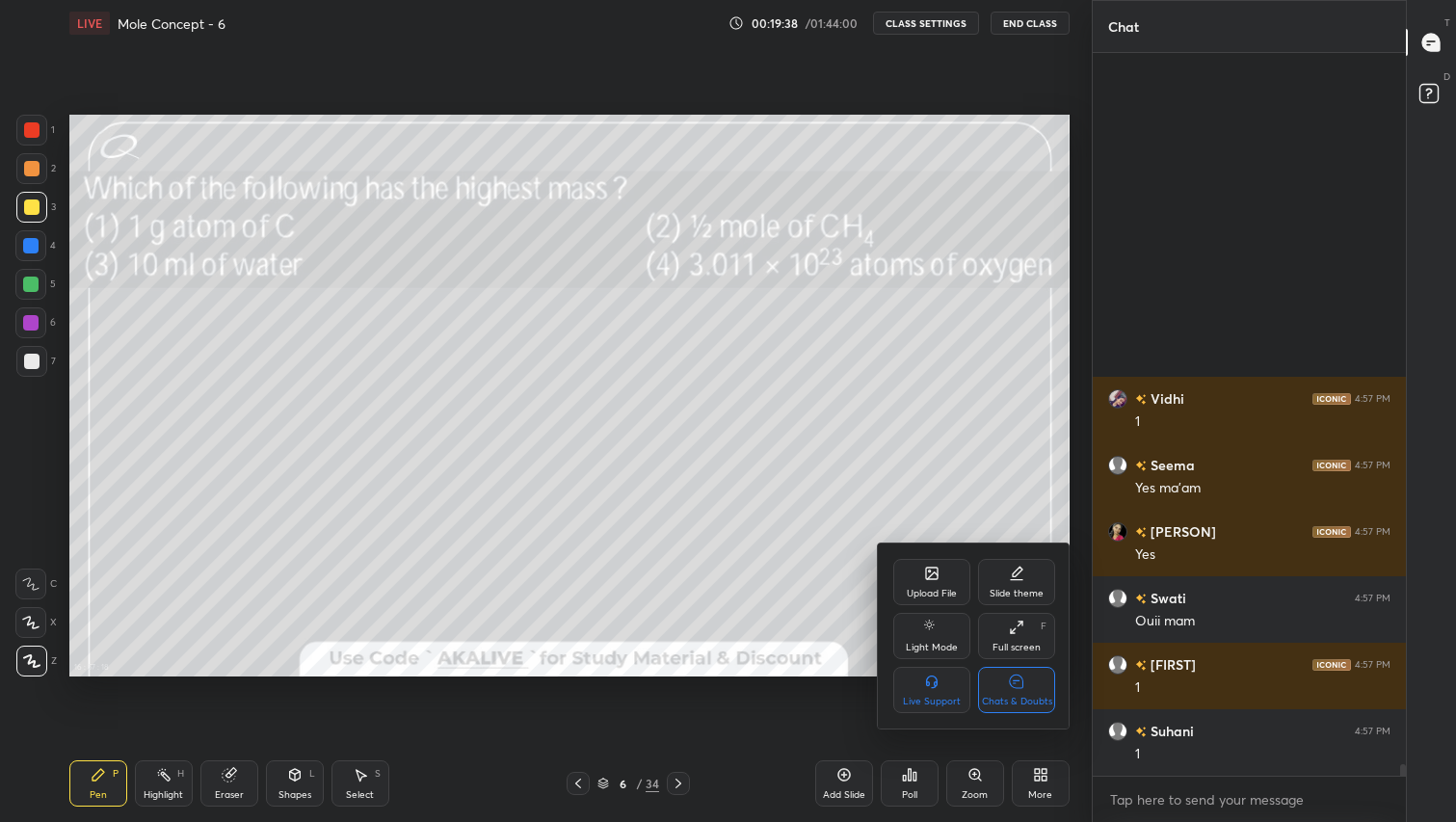 scroll, scrollTop: 44574, scrollLeft: 0, axis: vertical 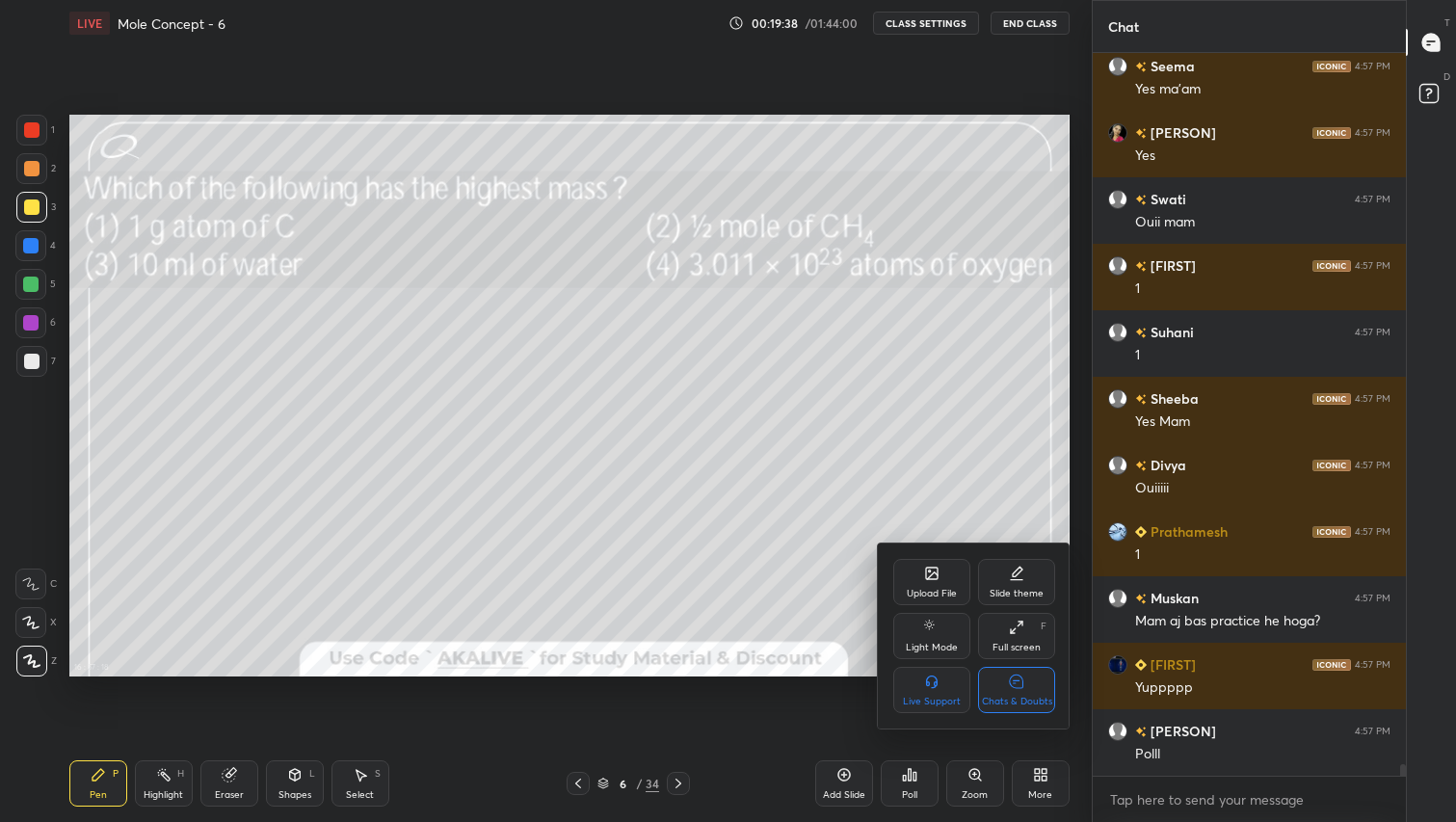click 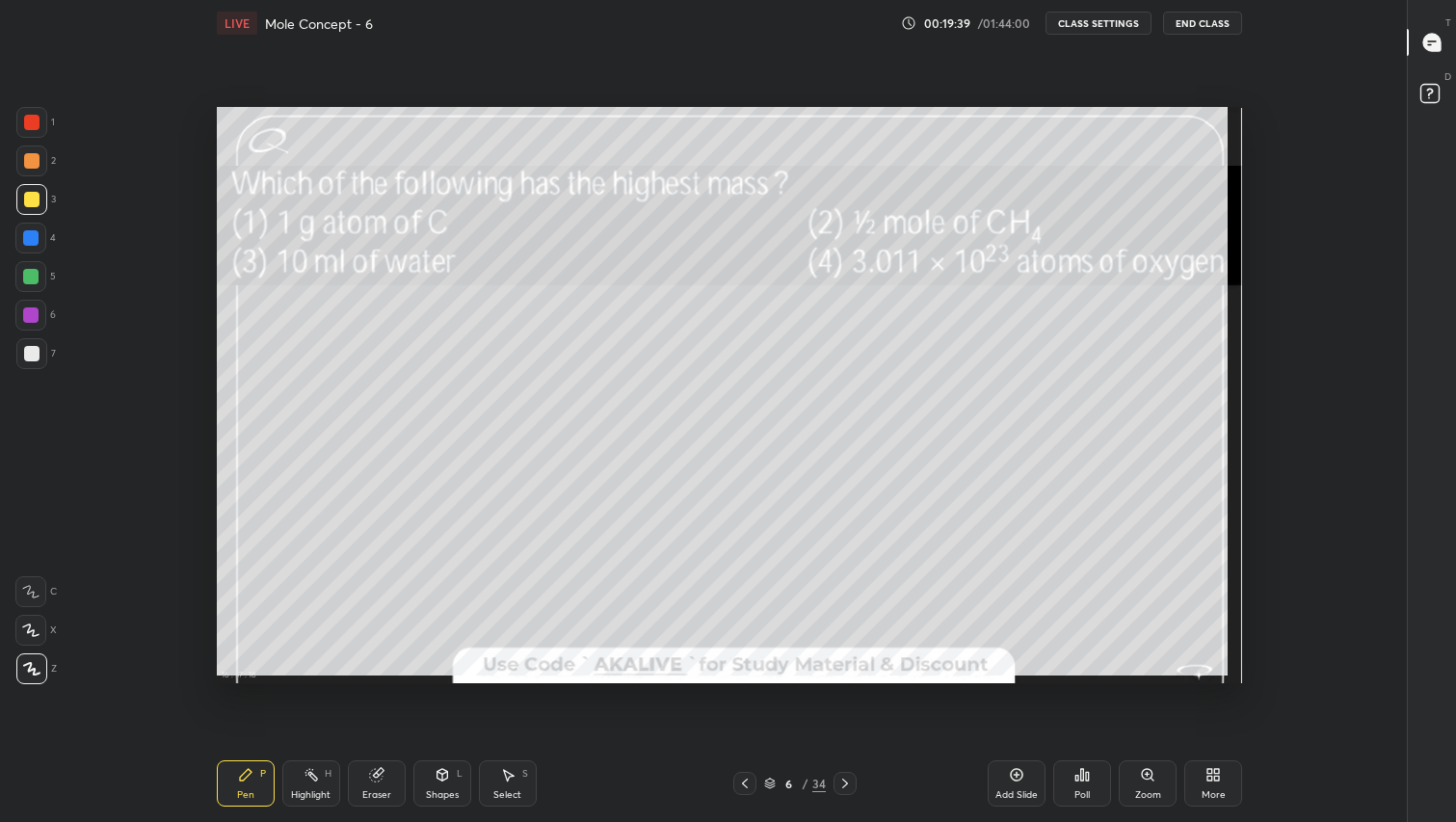 scroll, scrollTop: 6, scrollLeft: 1, axis: both 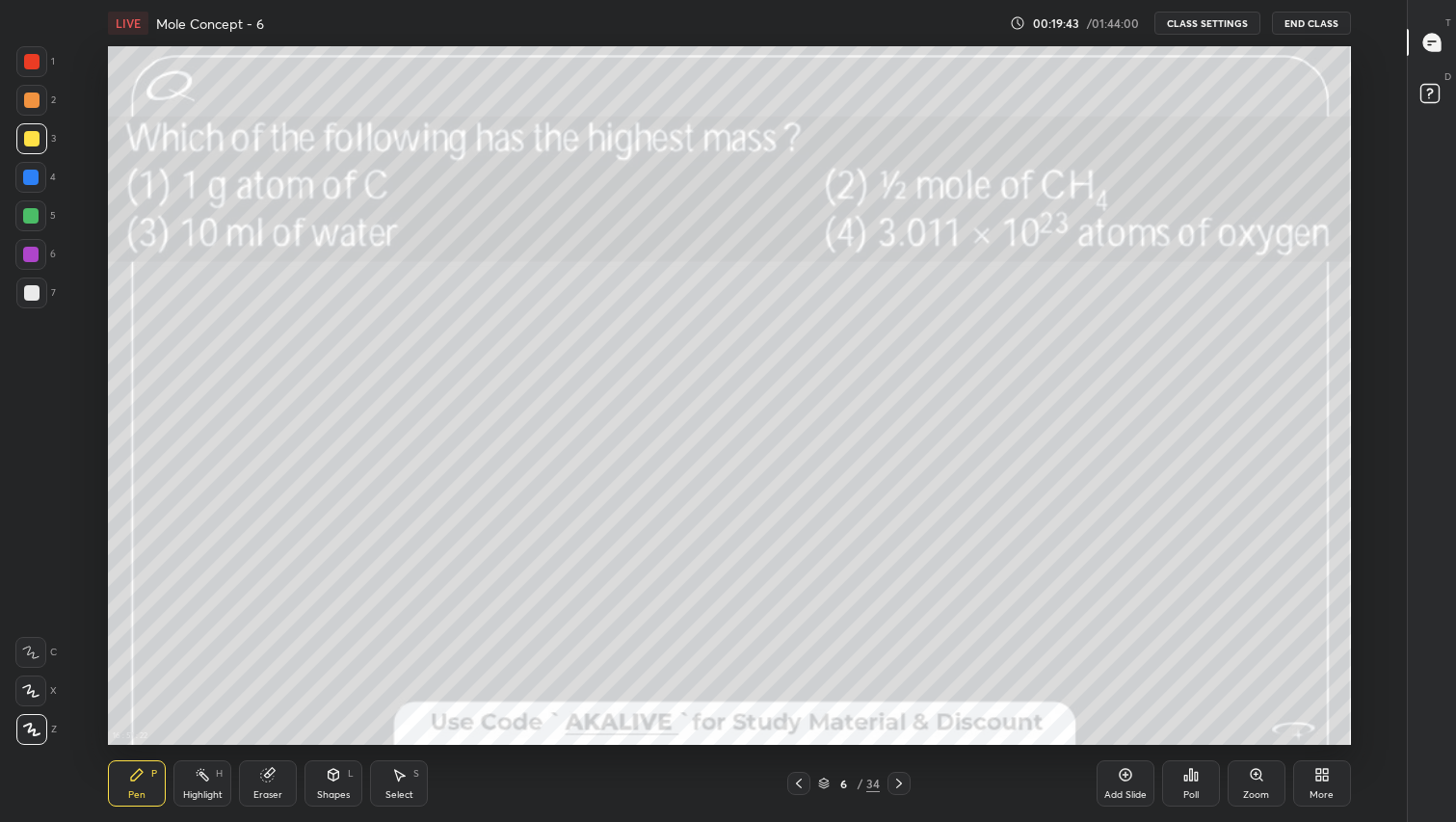 click 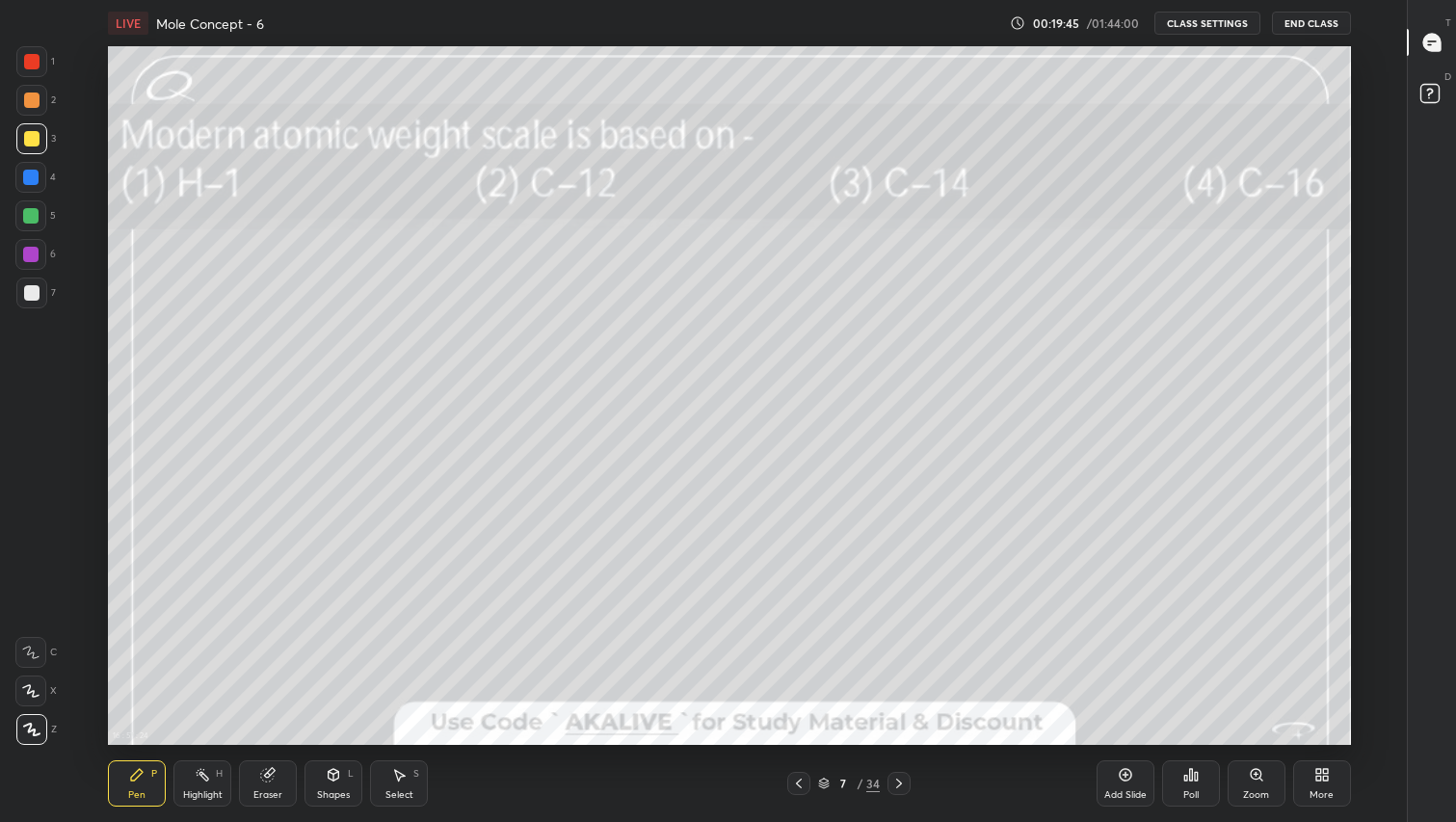 click on "More" at bounding box center [1322, 783] 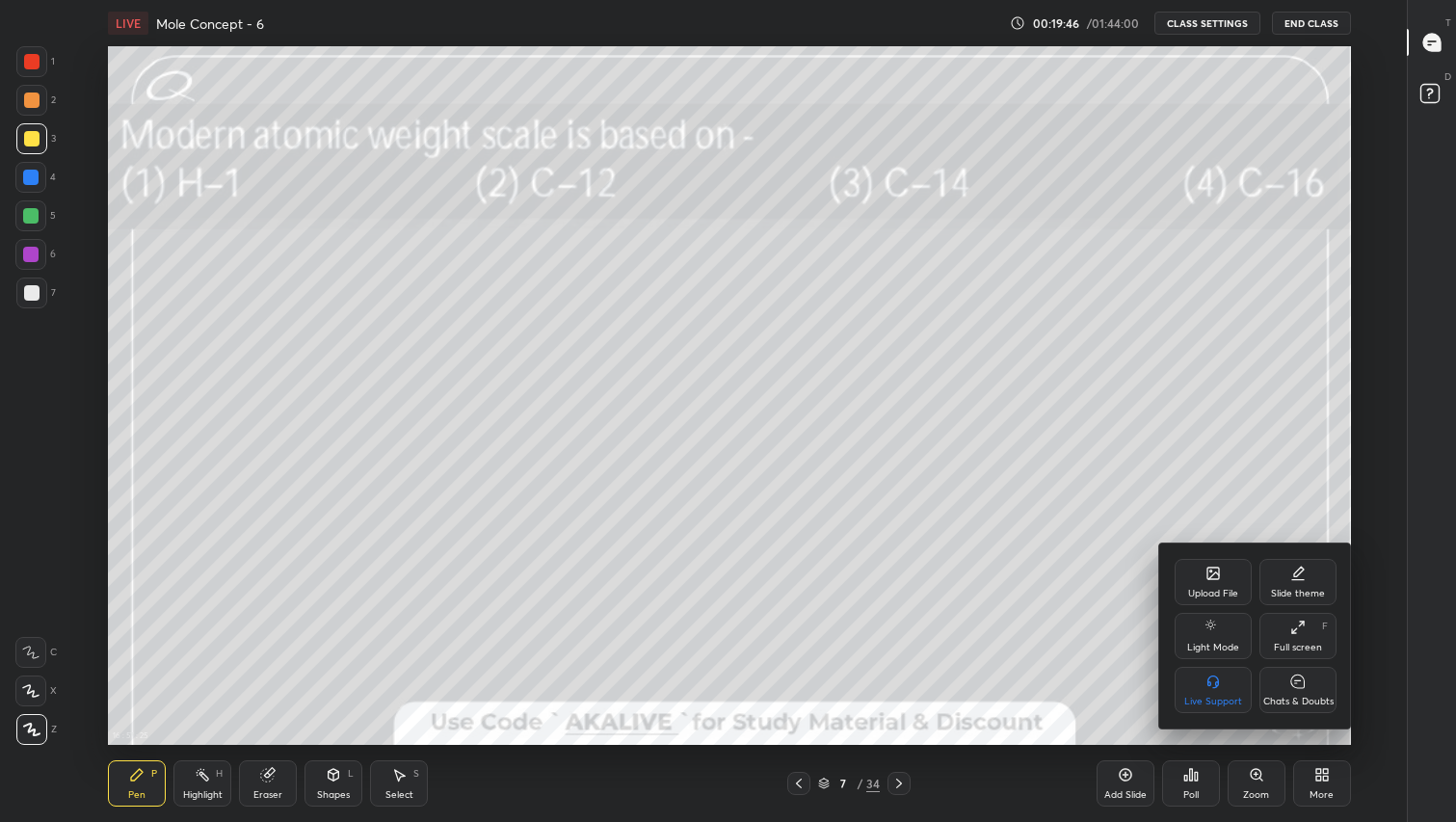 click on "Chats & Doubts" at bounding box center [1298, 690] 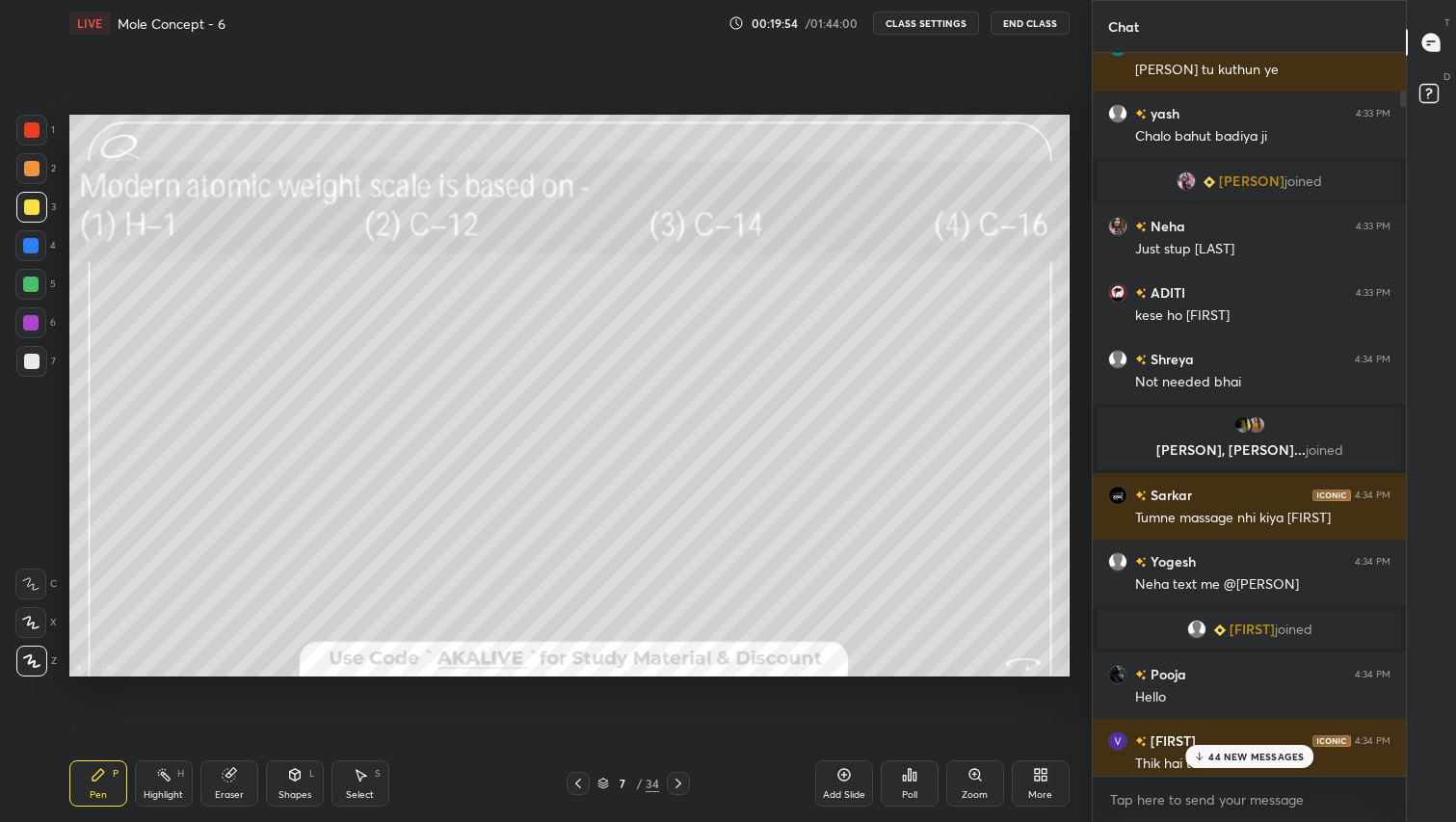 click on "44 NEW MESSAGES" at bounding box center (1256, 756) 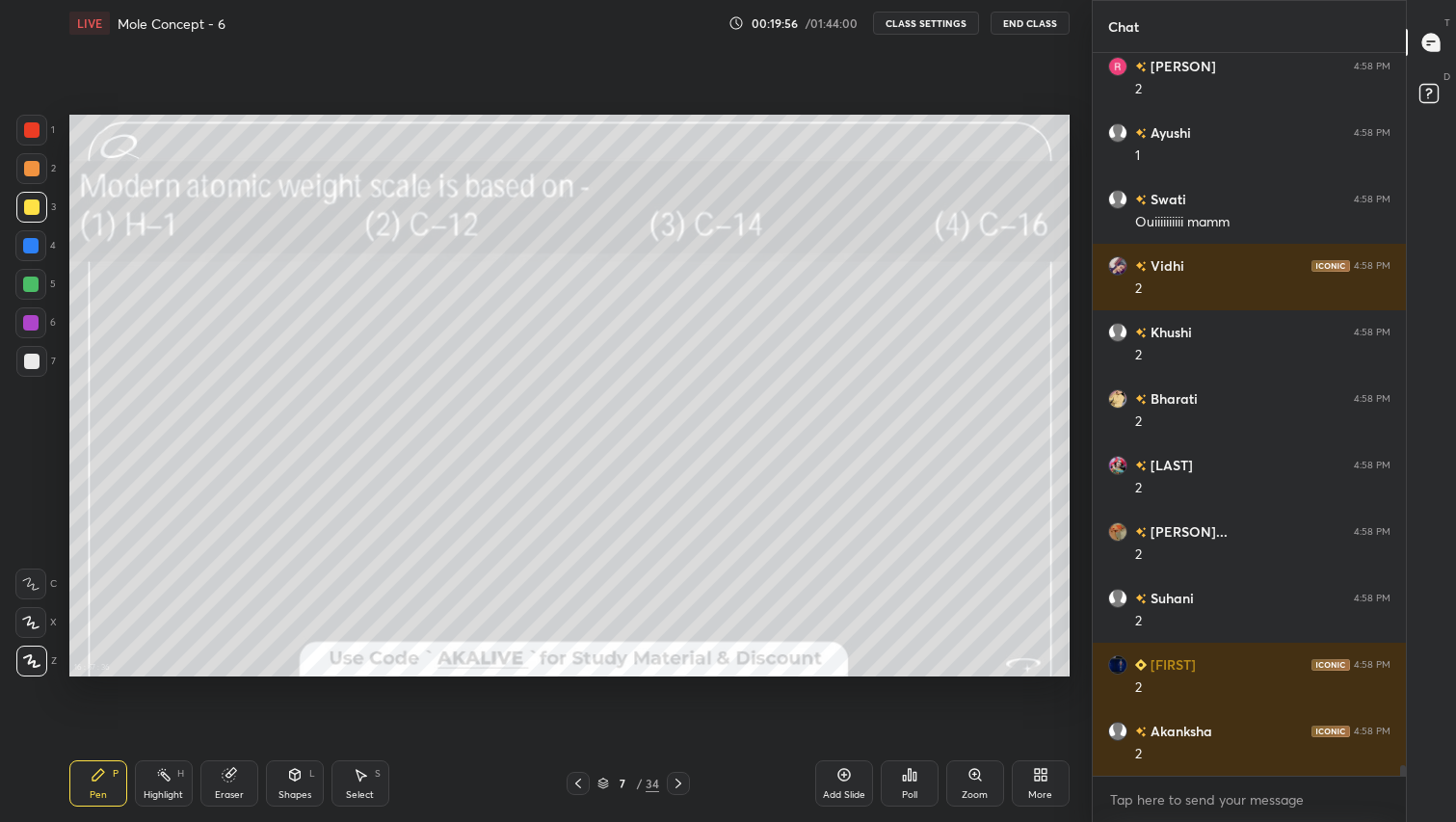 click on "More" at bounding box center [1041, 783] 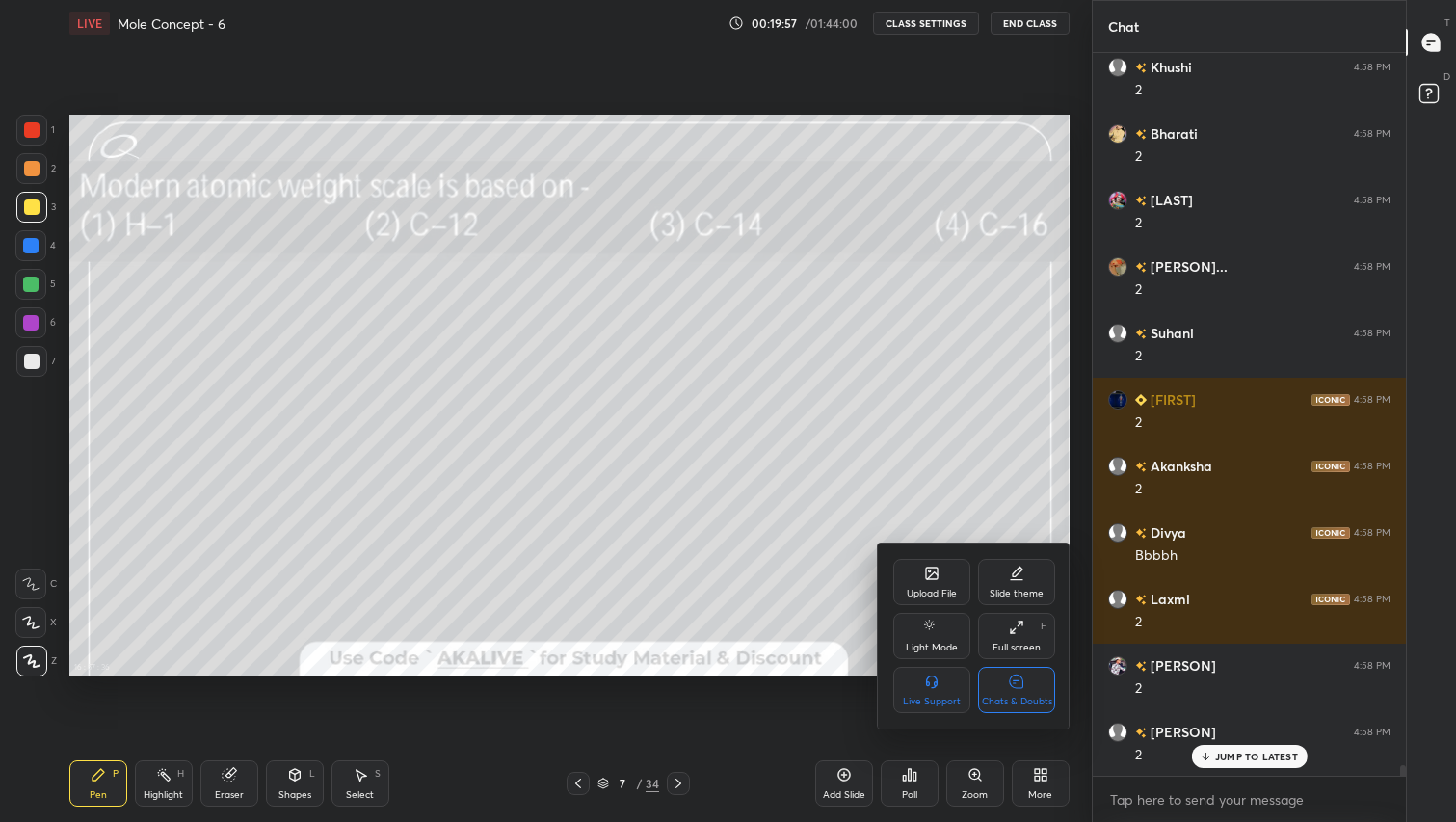 click on "Chats & Doubts" at bounding box center [1017, 690] 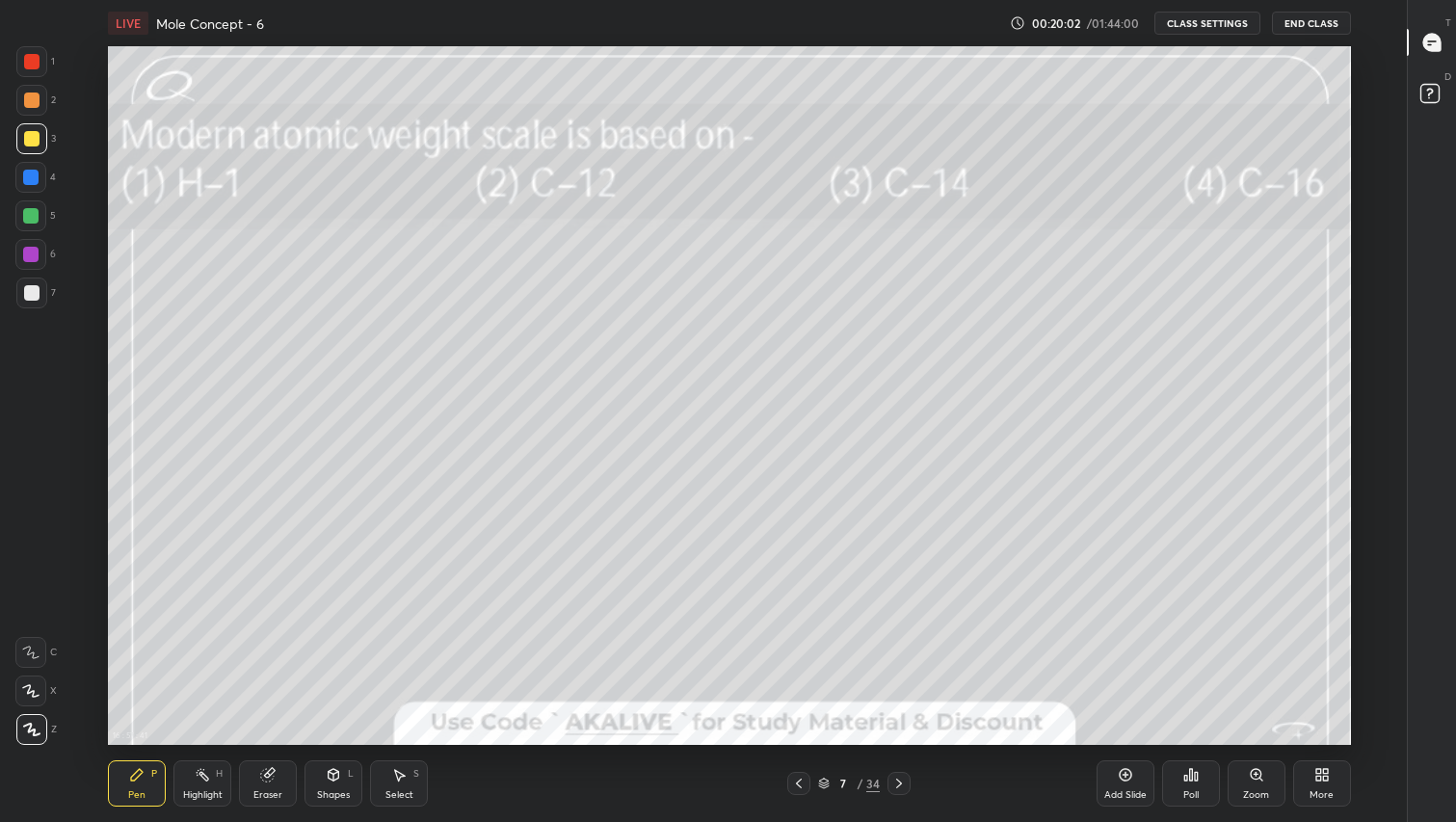 click 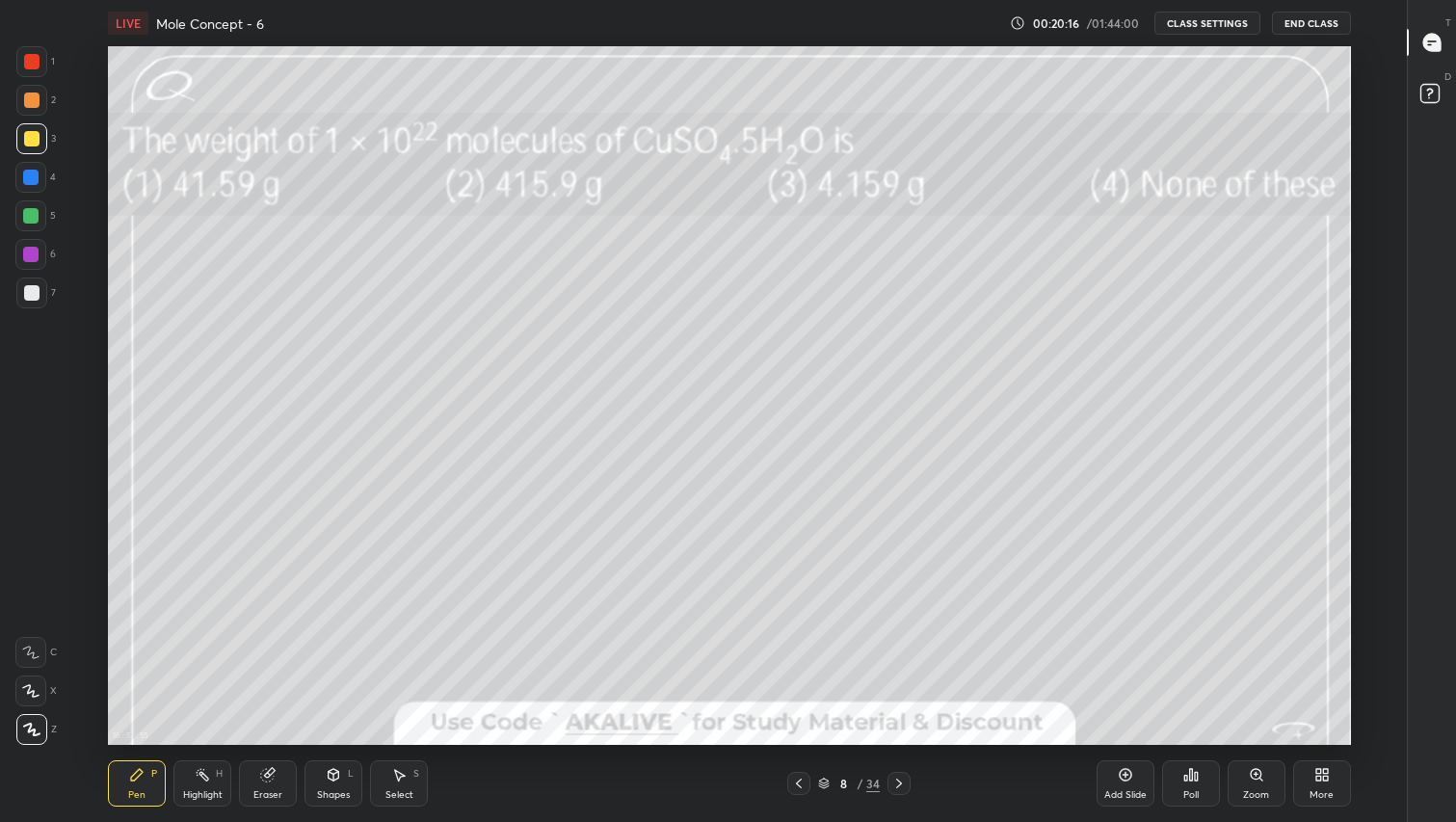 click 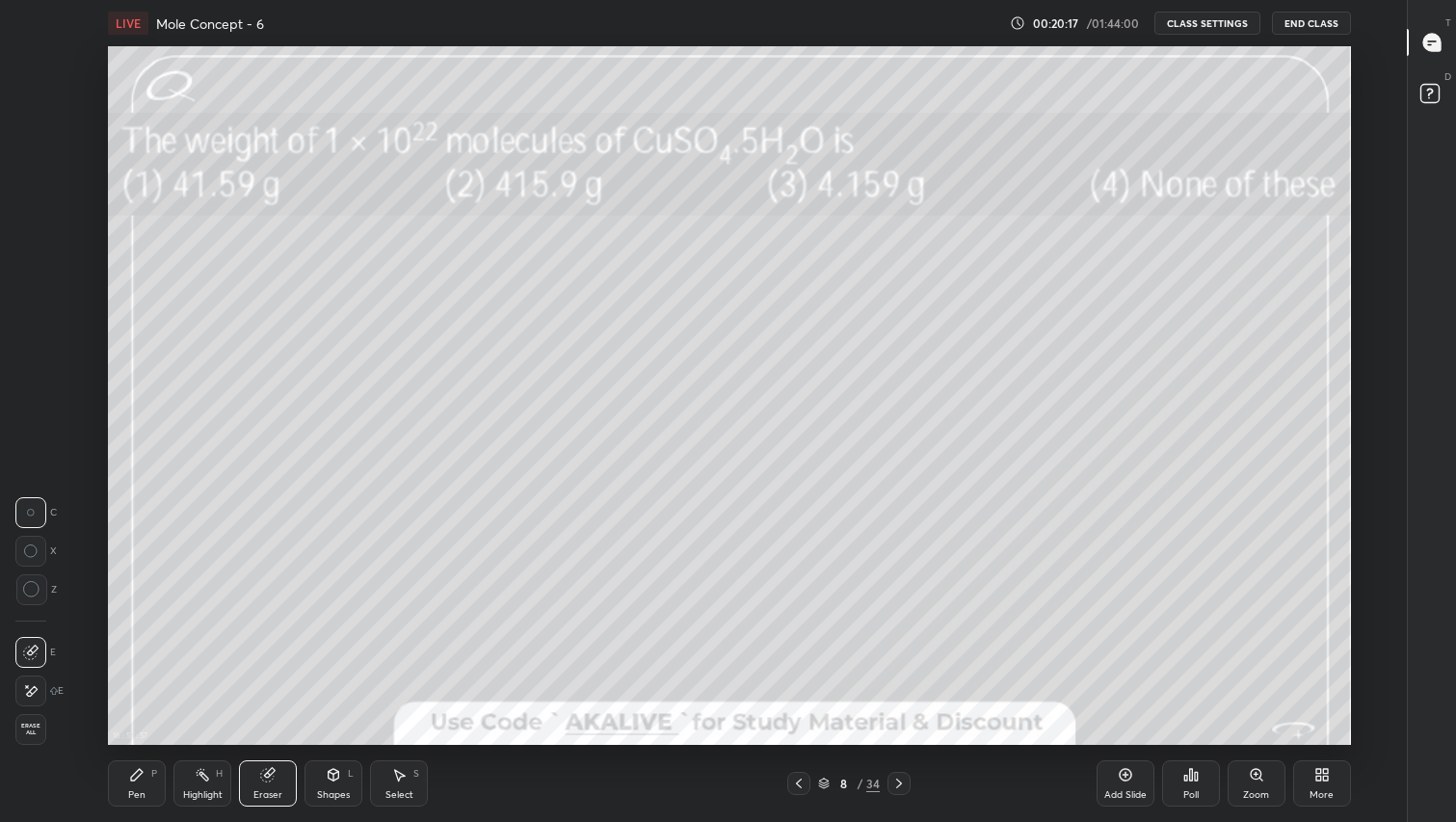 click 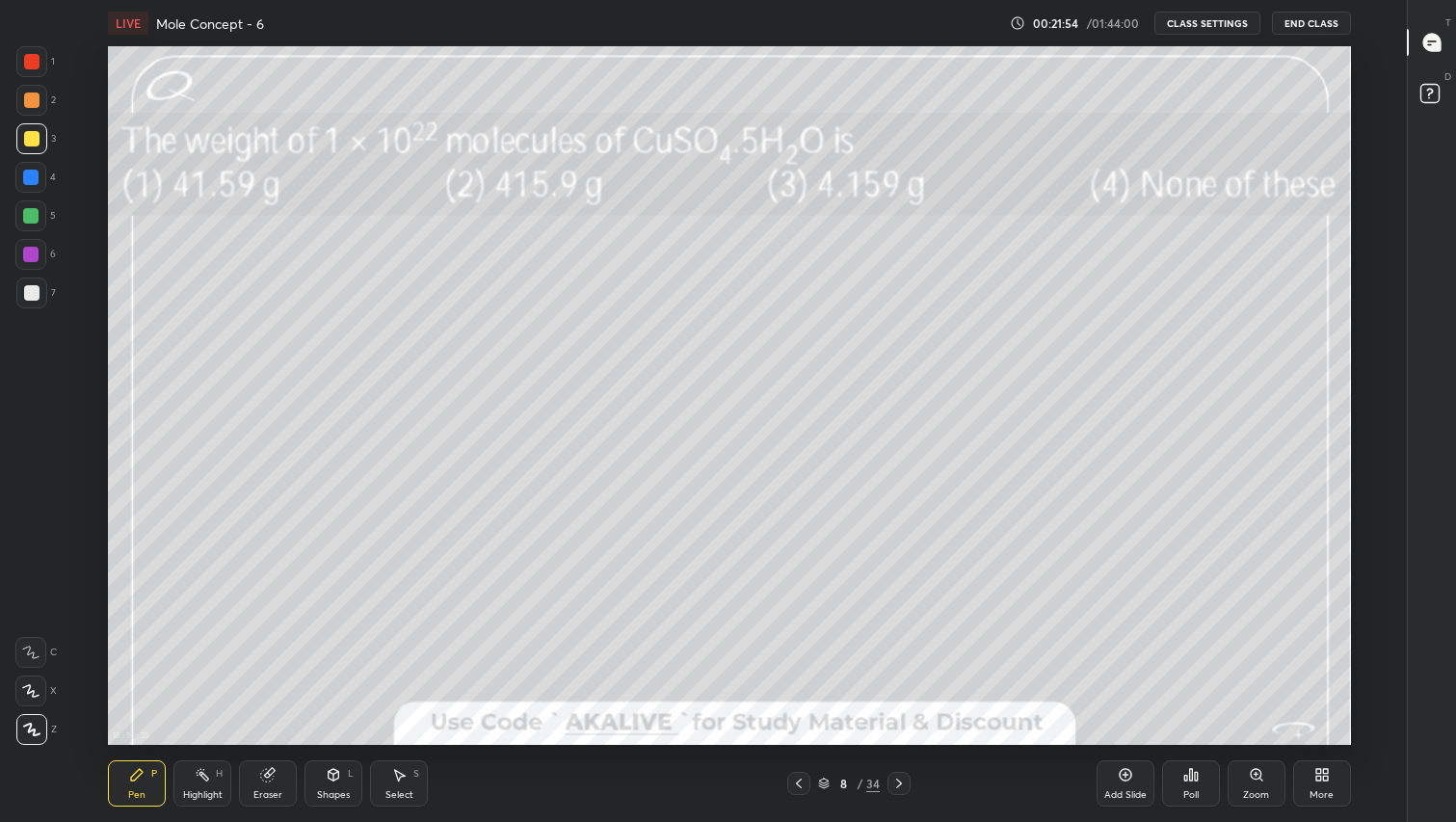 click on "More" at bounding box center [1322, 783] 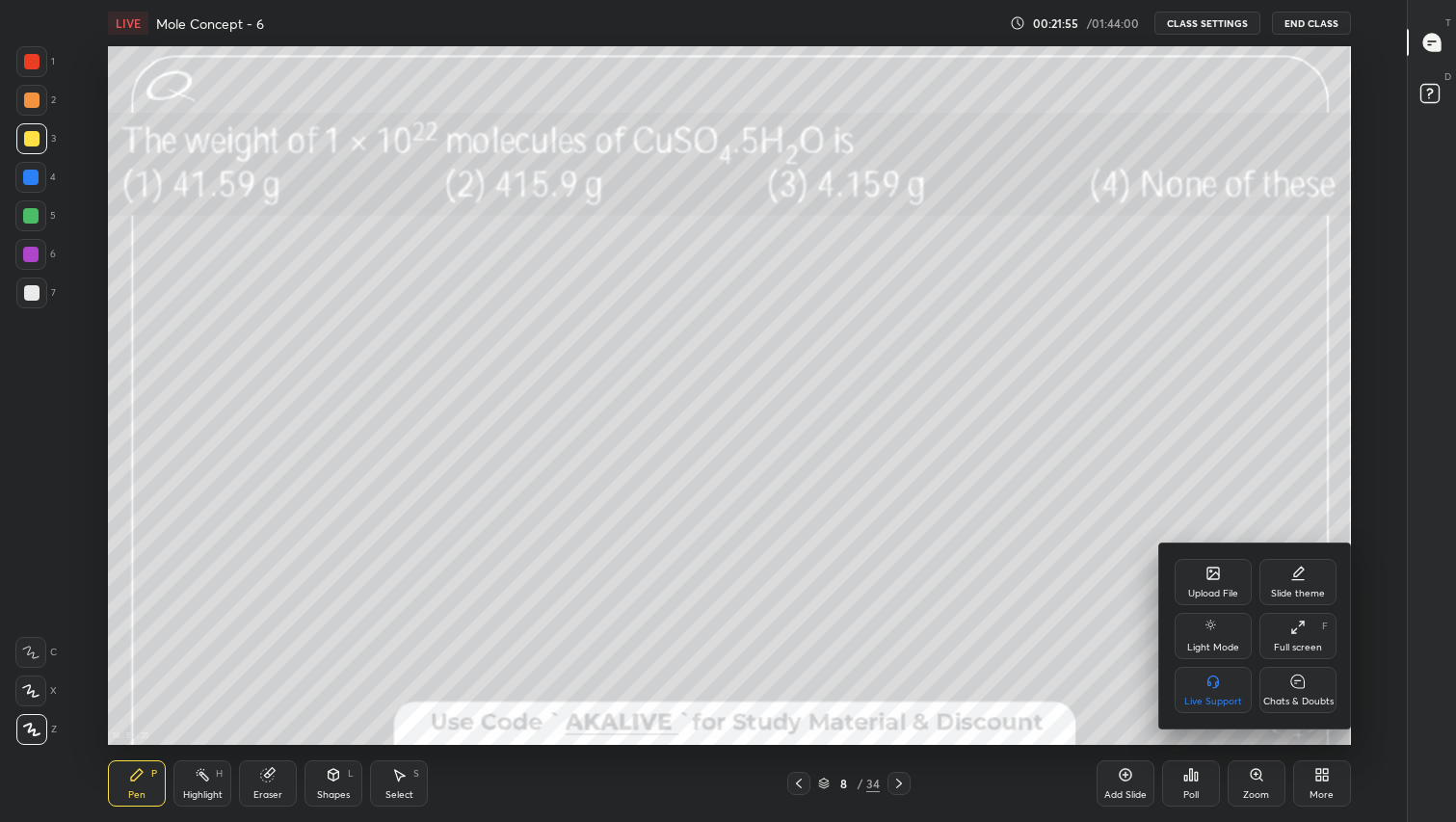 click 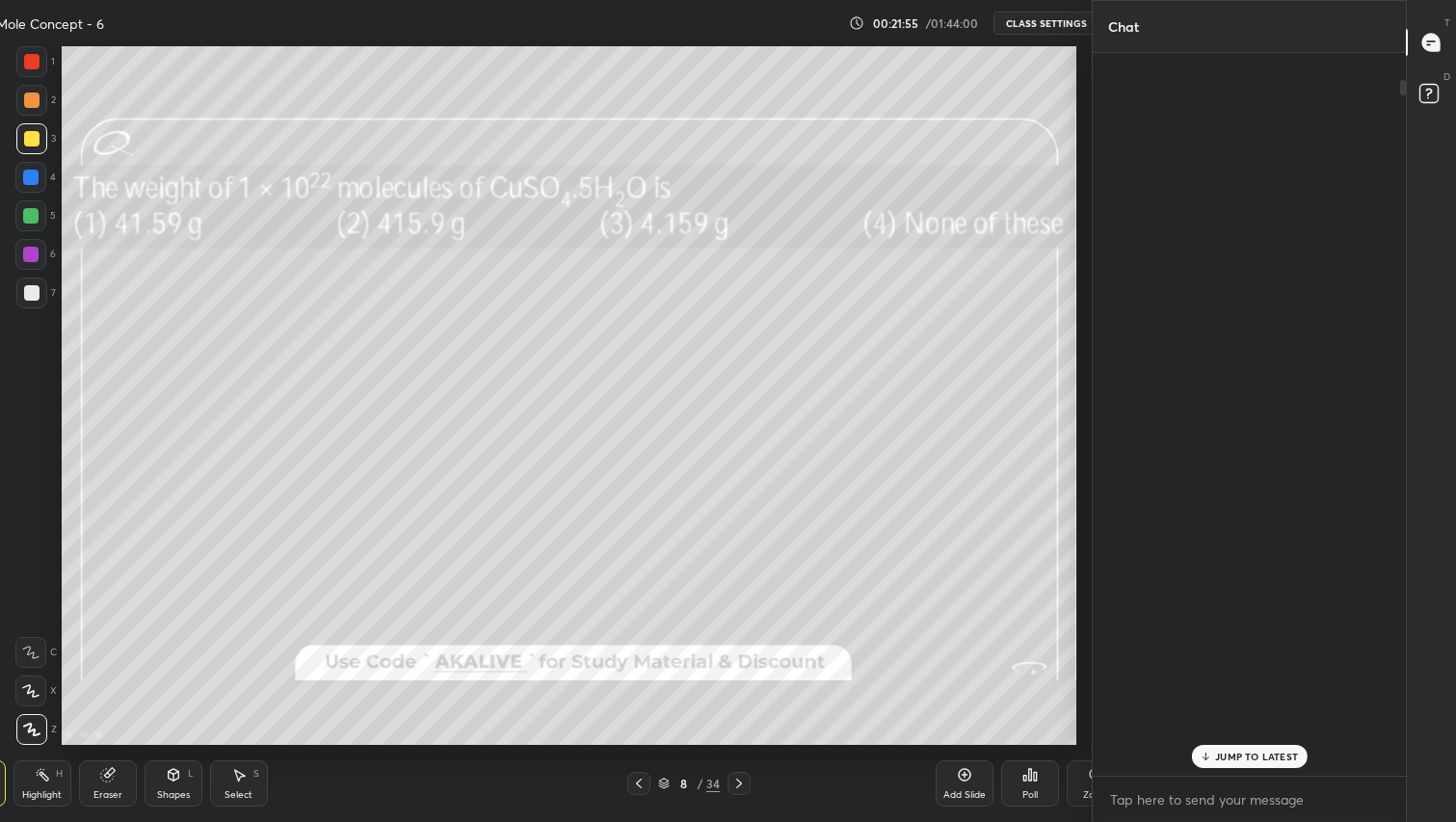 scroll, scrollTop: 6, scrollLeft: 6, axis: both 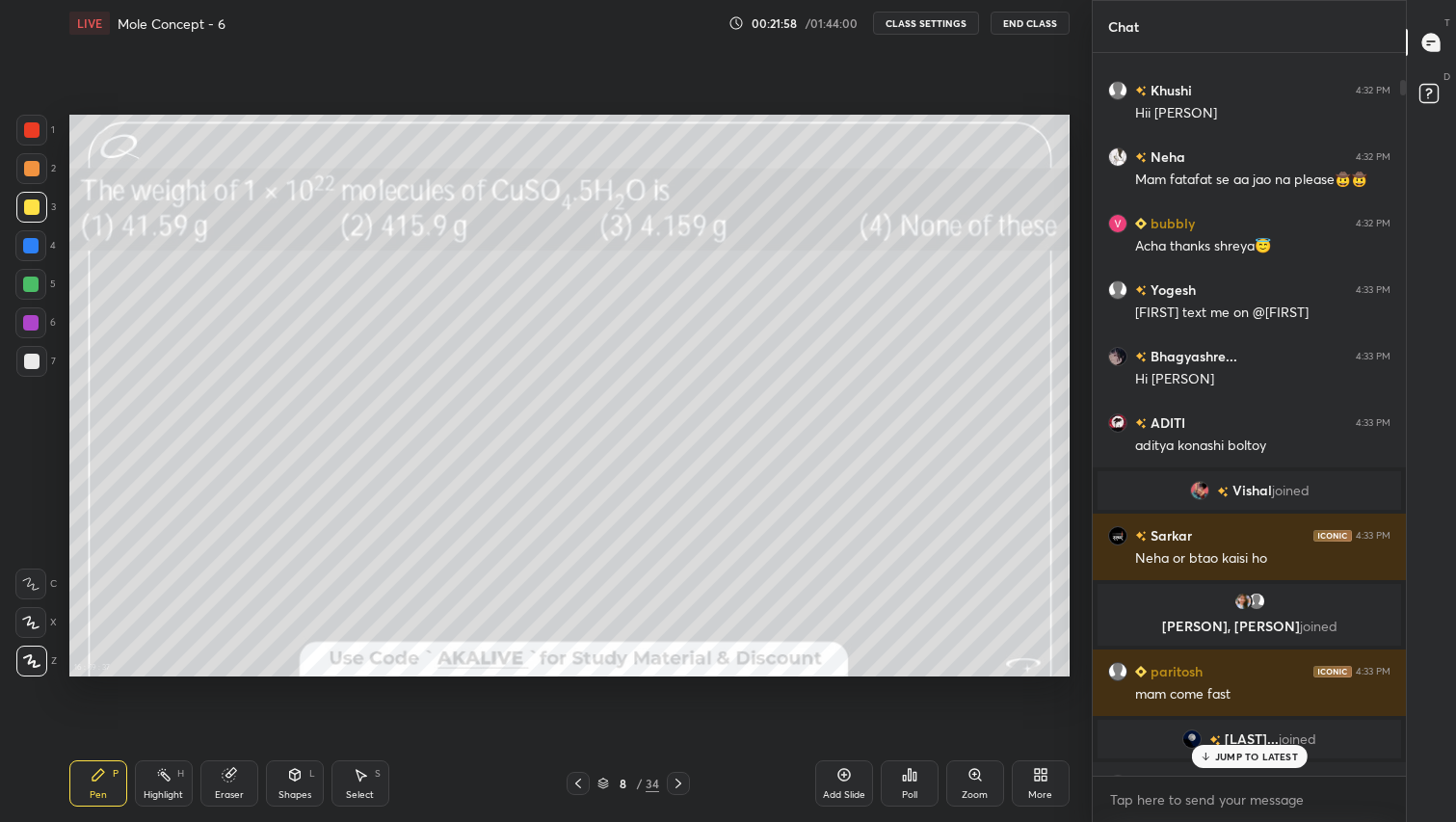 click on "JUMP TO LATEST" at bounding box center (1249, 756) 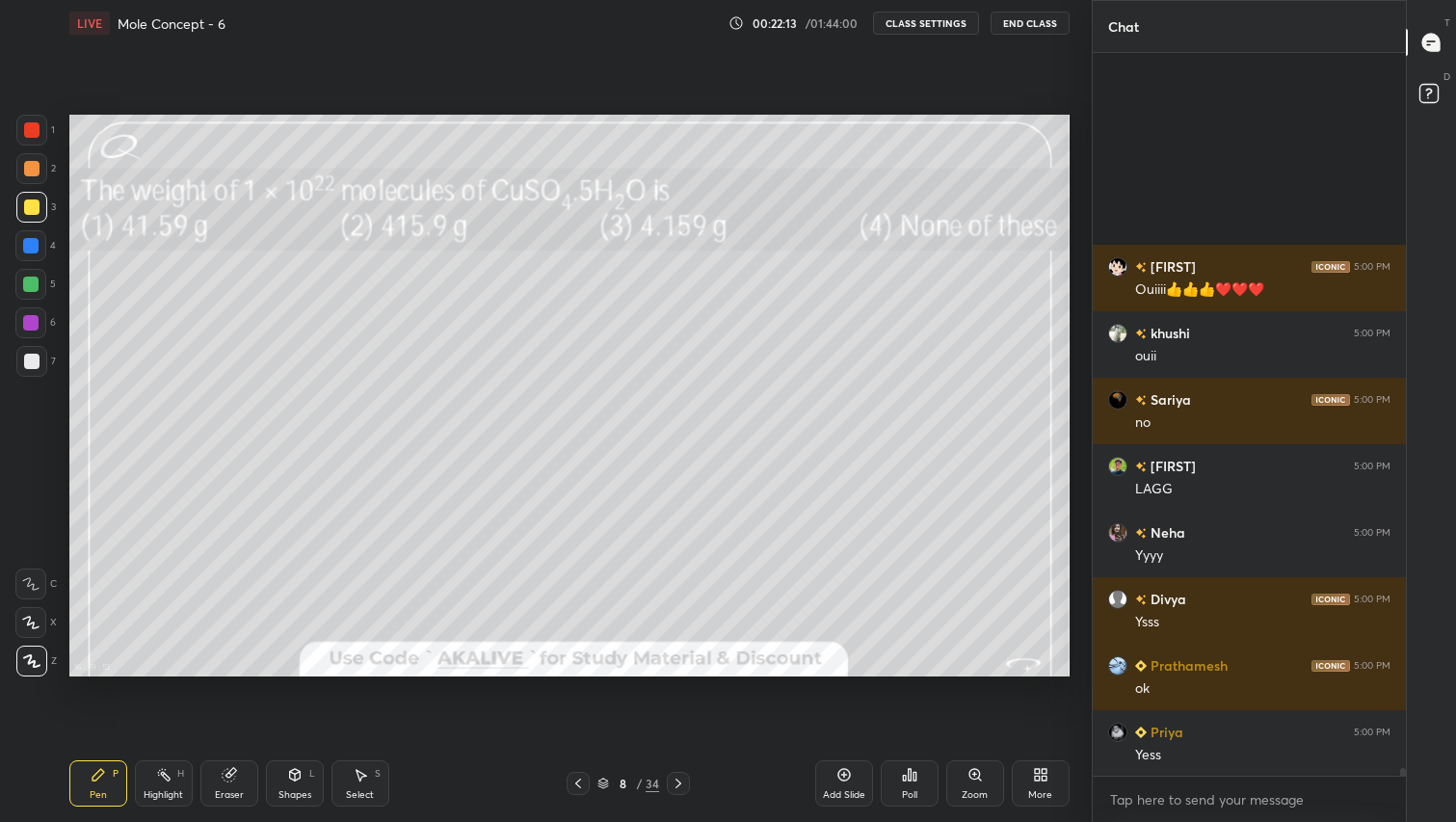 scroll, scrollTop: 70206, scrollLeft: 0, axis: vertical 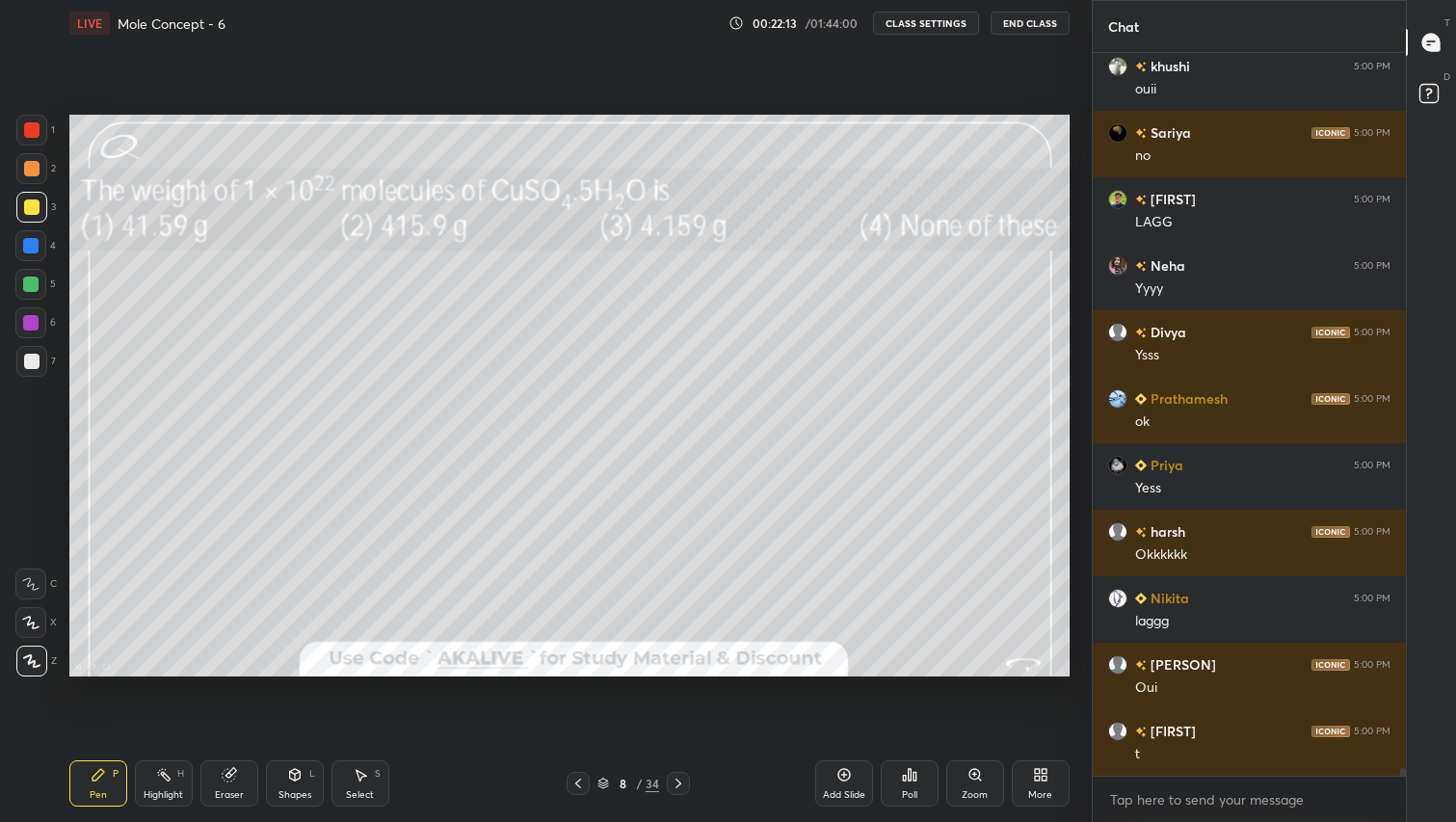 click on "More" at bounding box center [1040, 795] 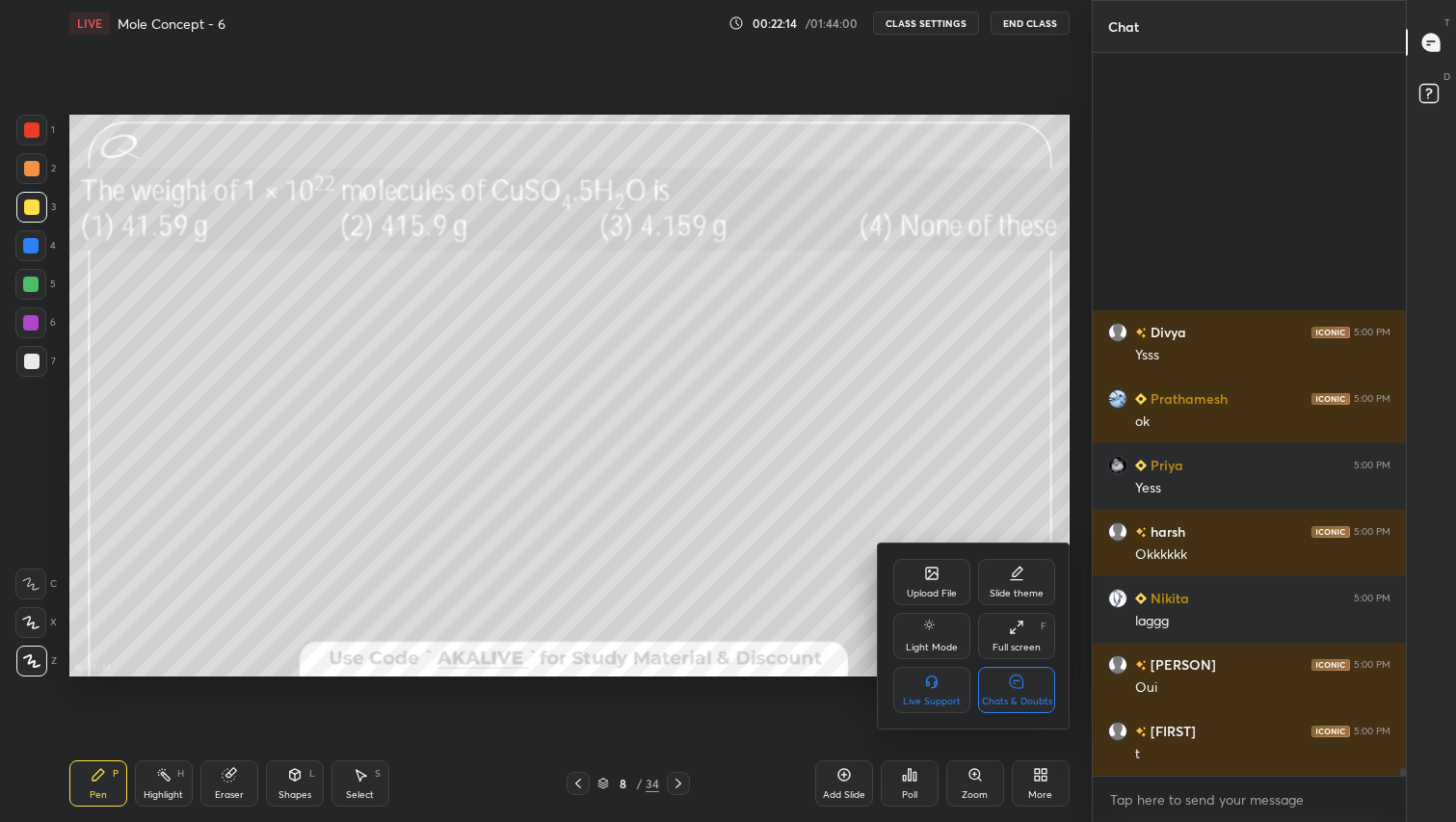 scroll, scrollTop: 70538, scrollLeft: 0, axis: vertical 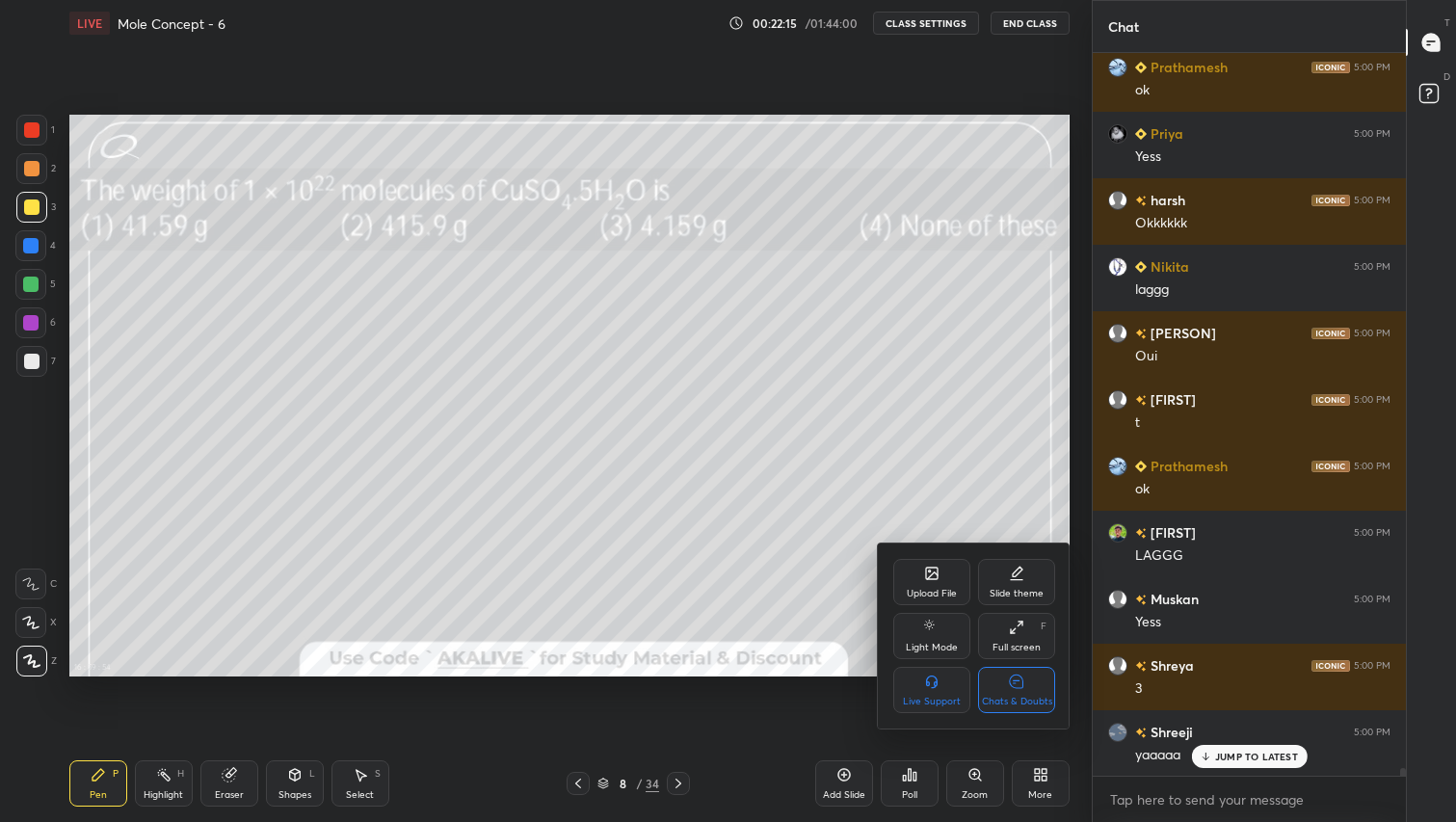 click on "Chats & Doubts" at bounding box center (1017, 690) 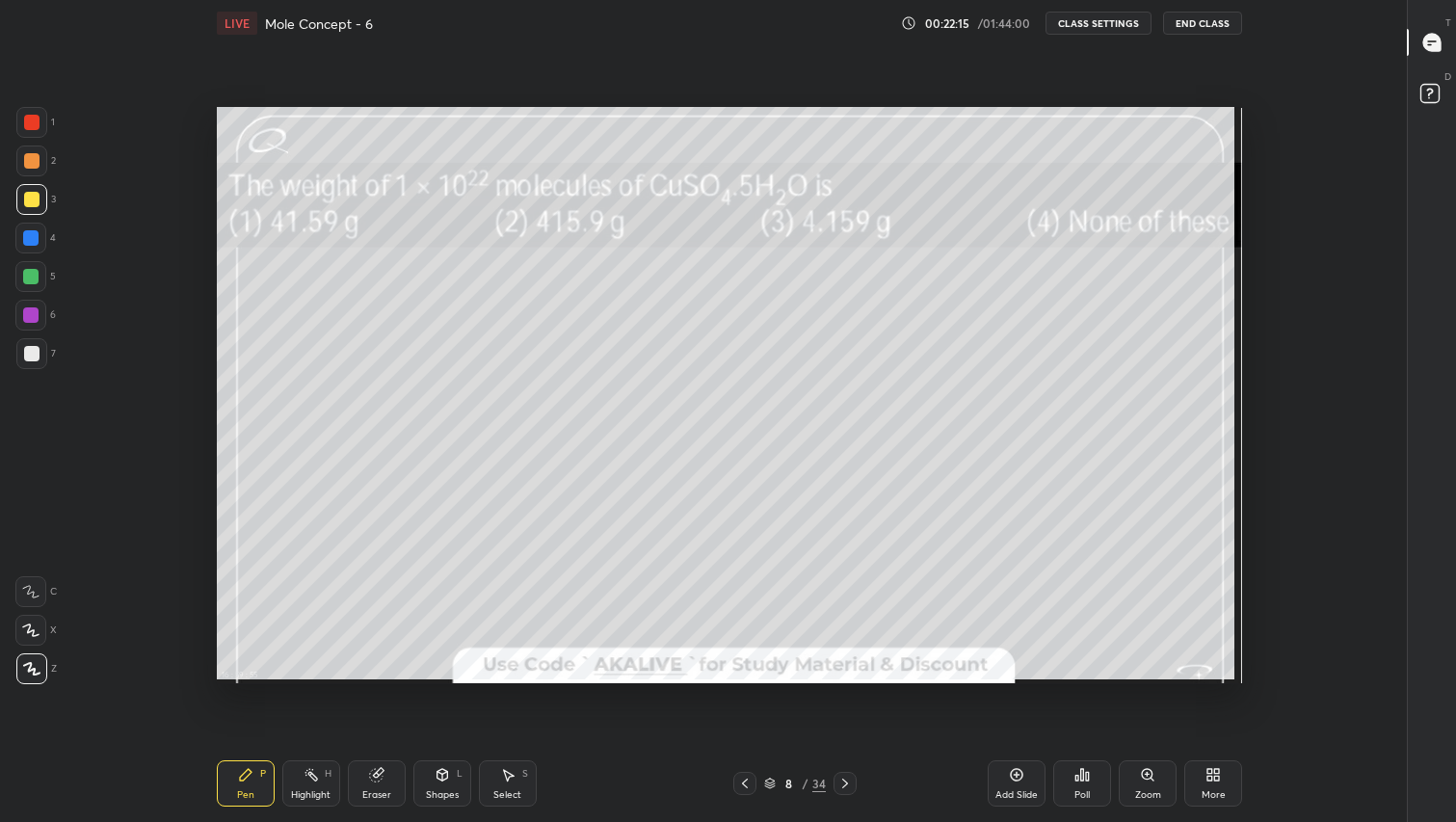 scroll, scrollTop: 6, scrollLeft: 1, axis: both 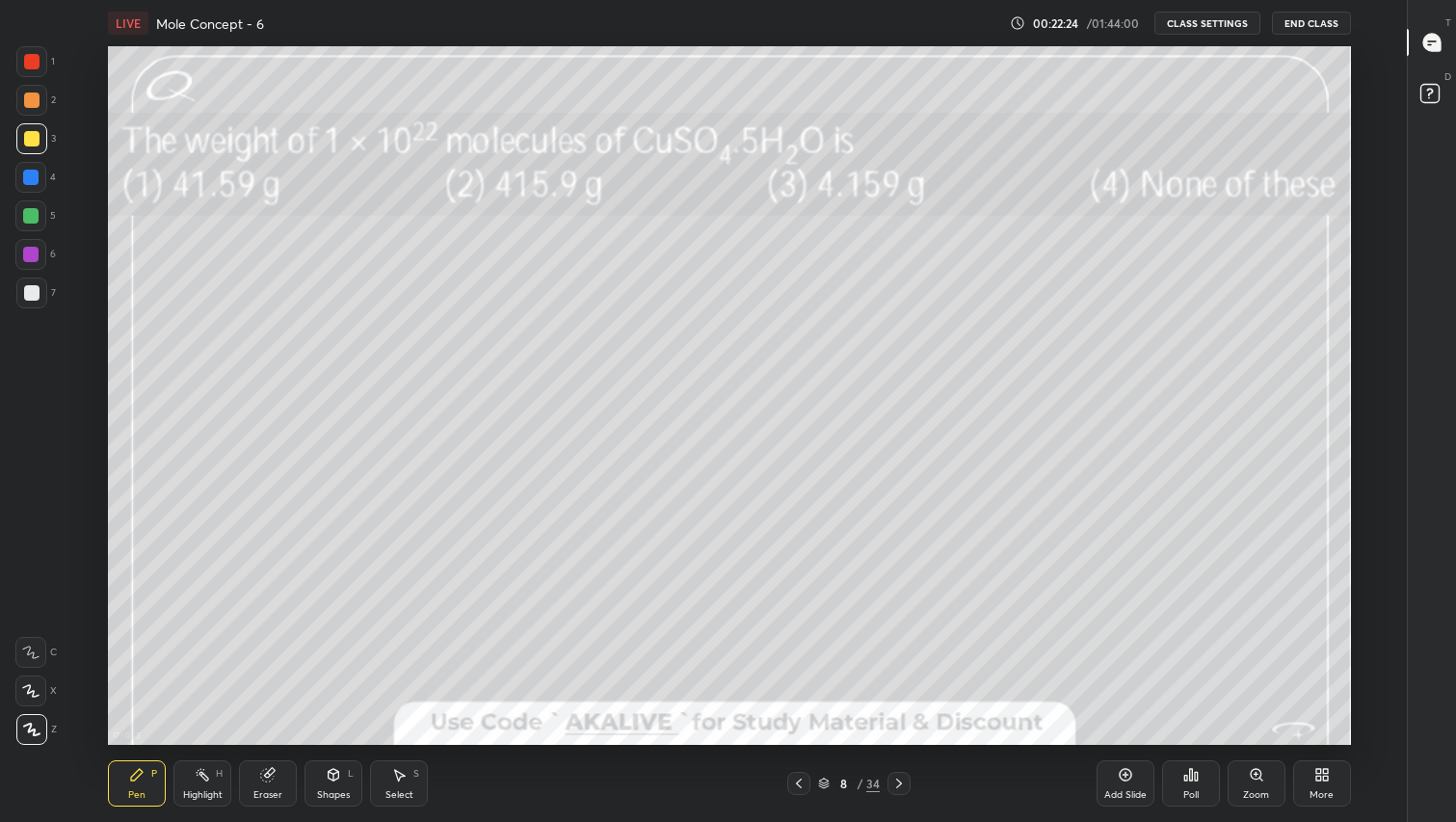 click at bounding box center [32, 293] 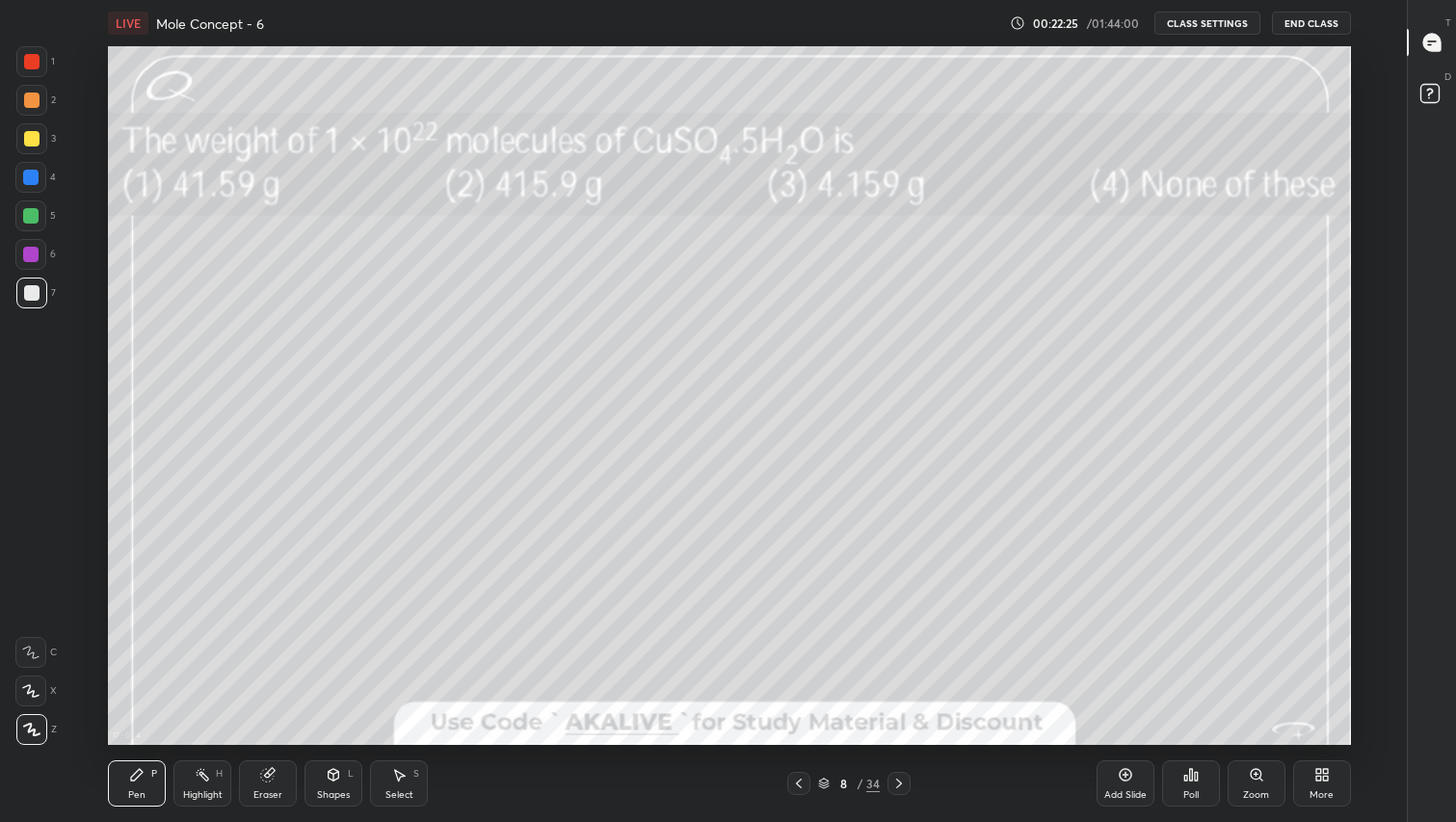 click at bounding box center (32, 100) 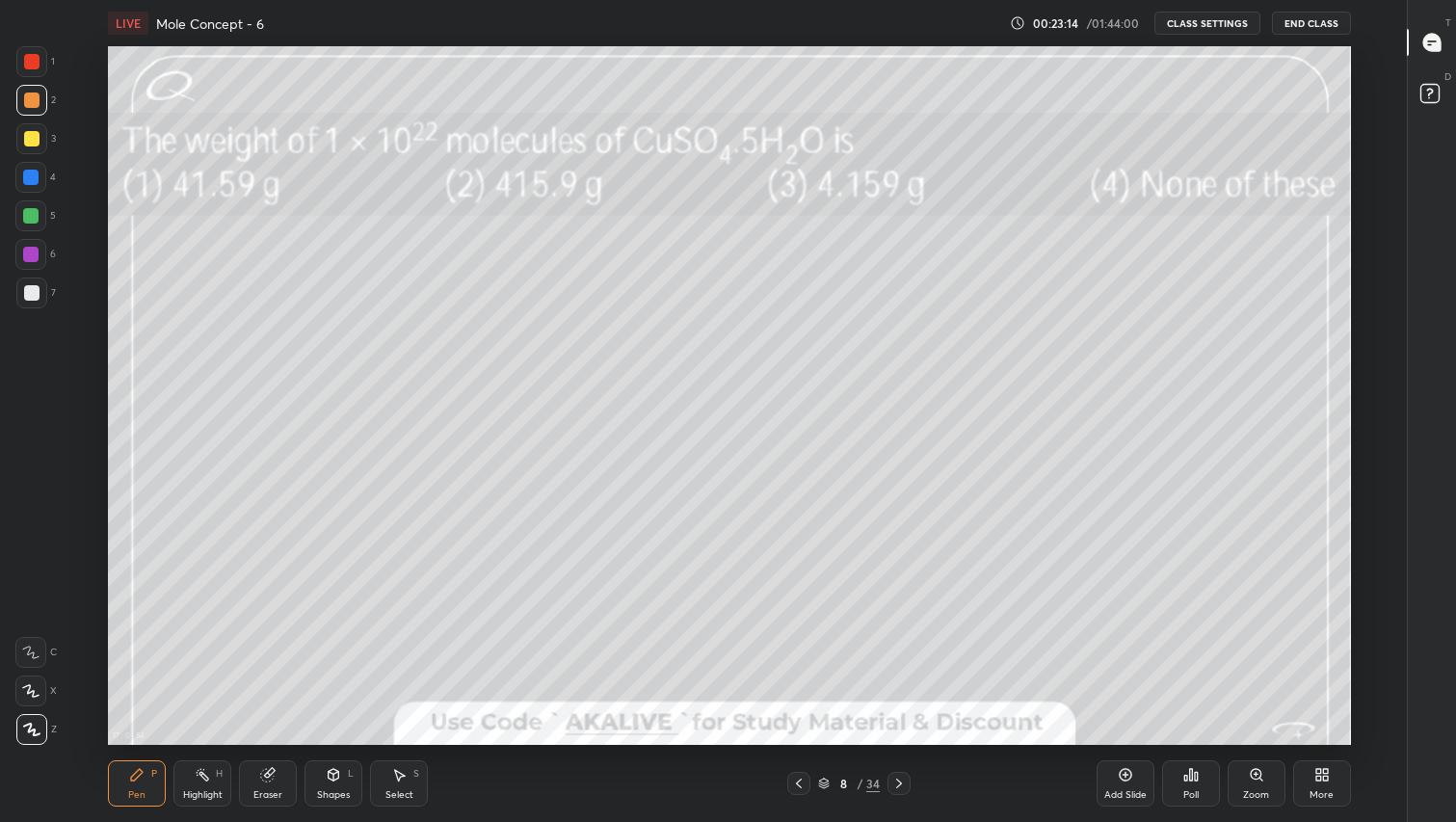 click on "Add Slide" at bounding box center [1125, 783] 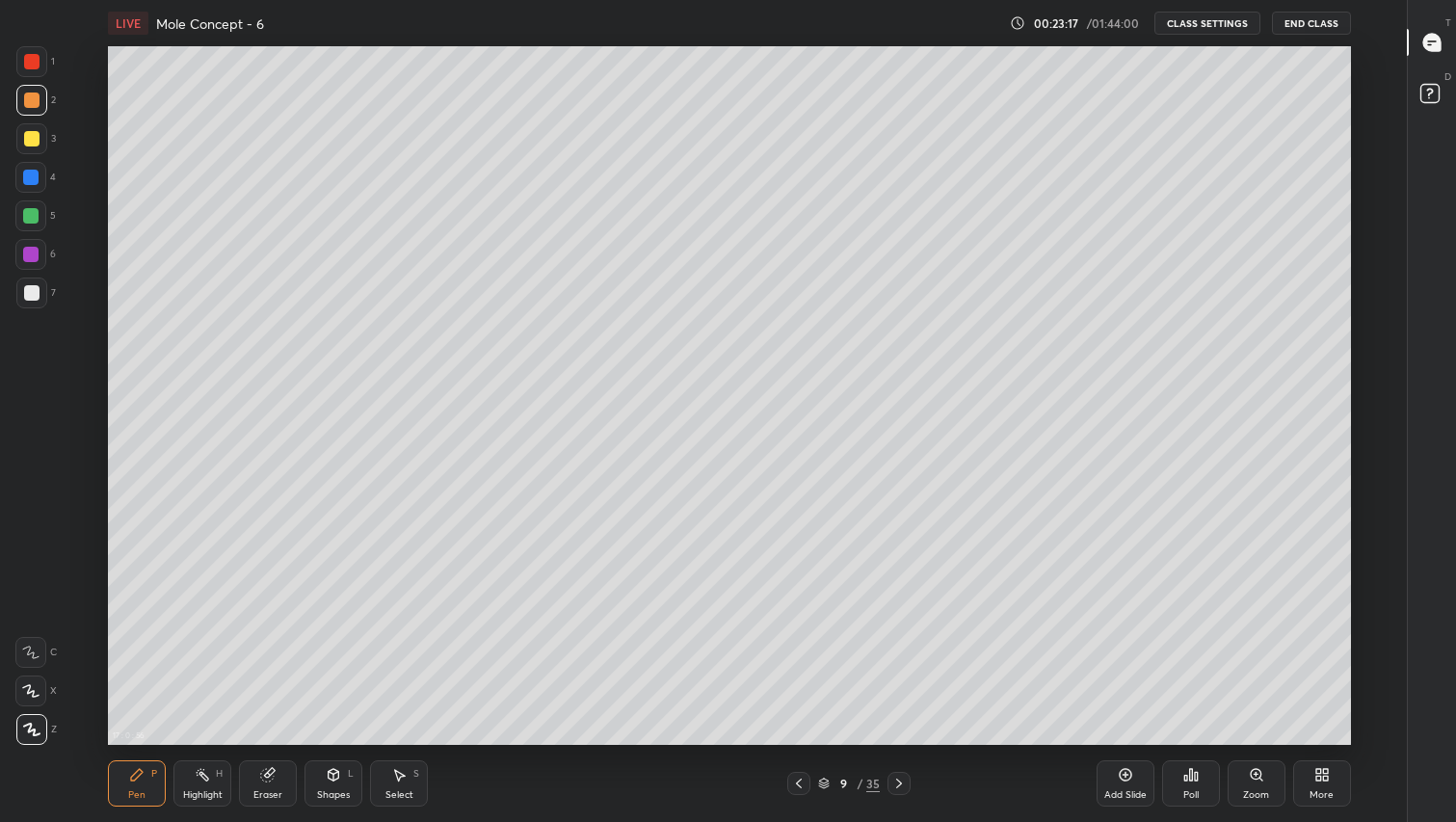 click at bounding box center [32, 139] 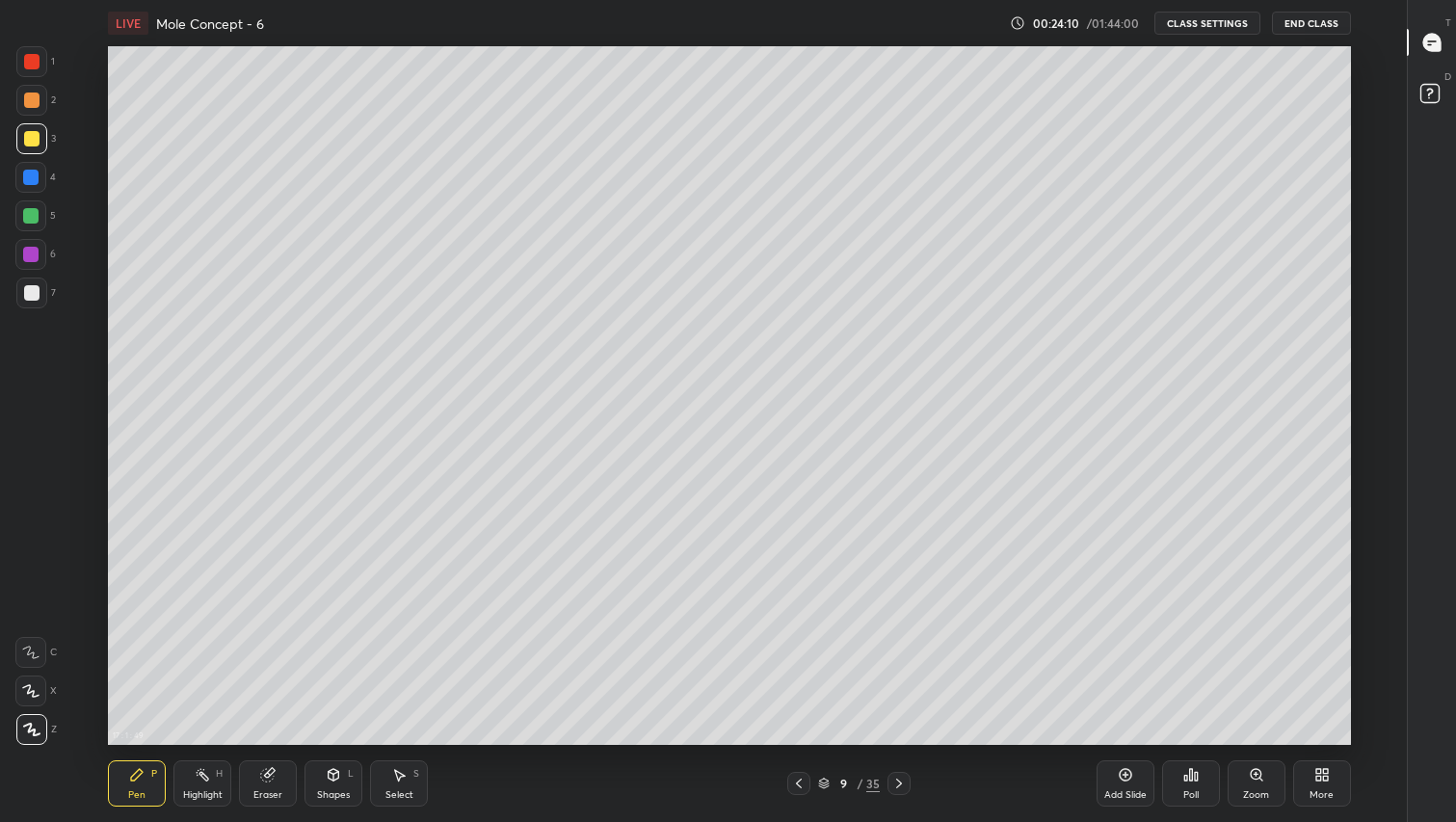 click 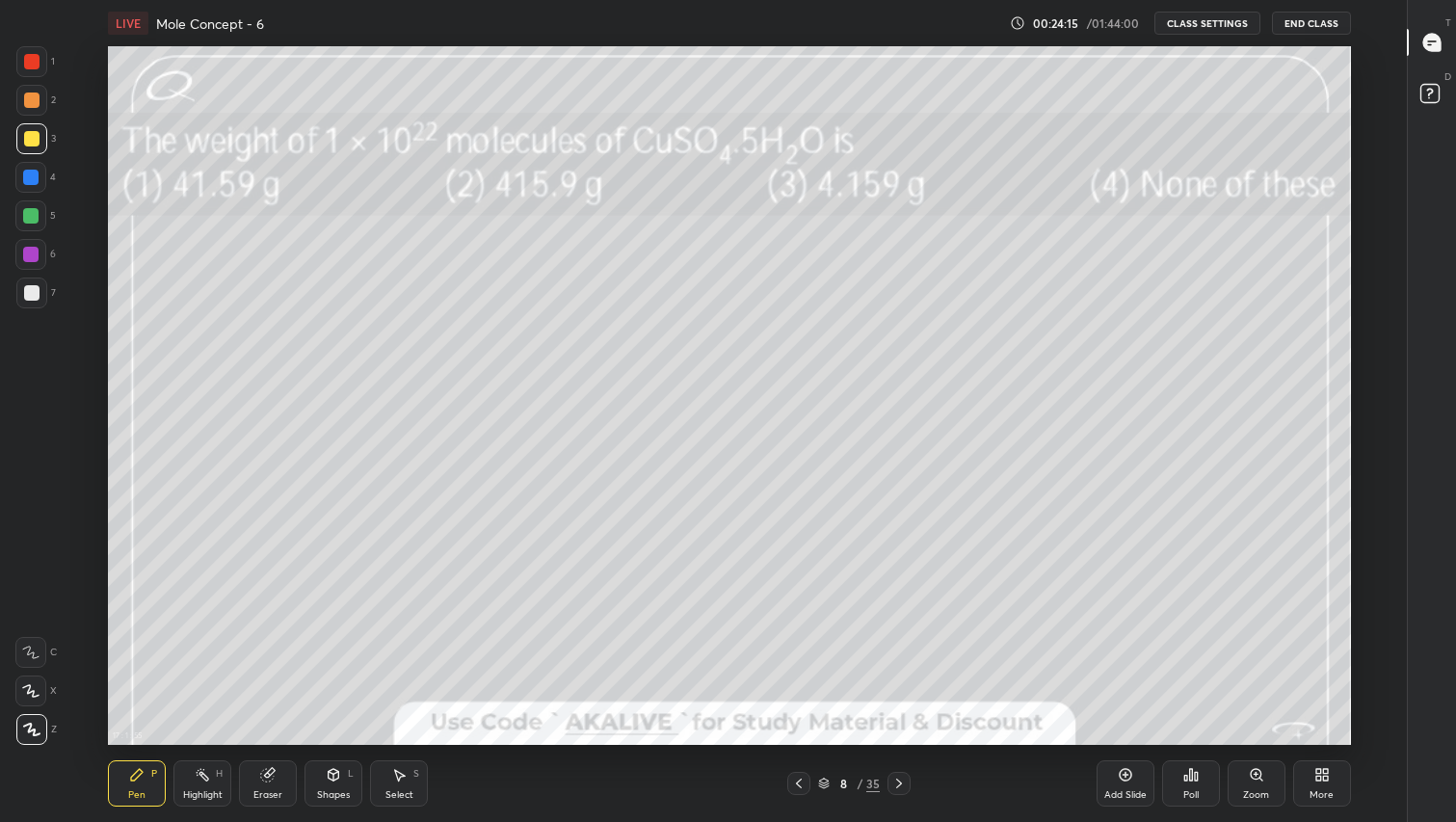 click 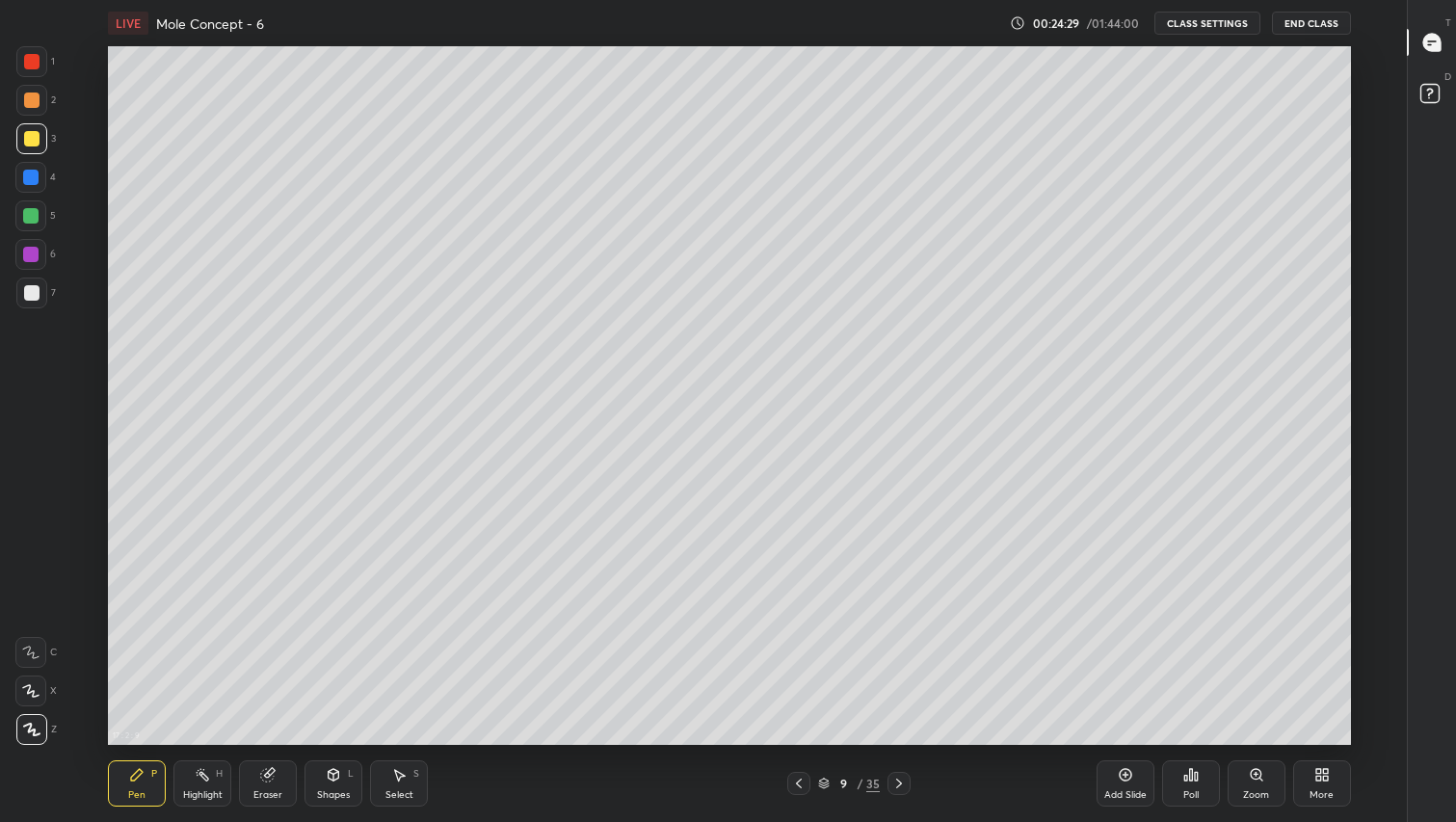 click 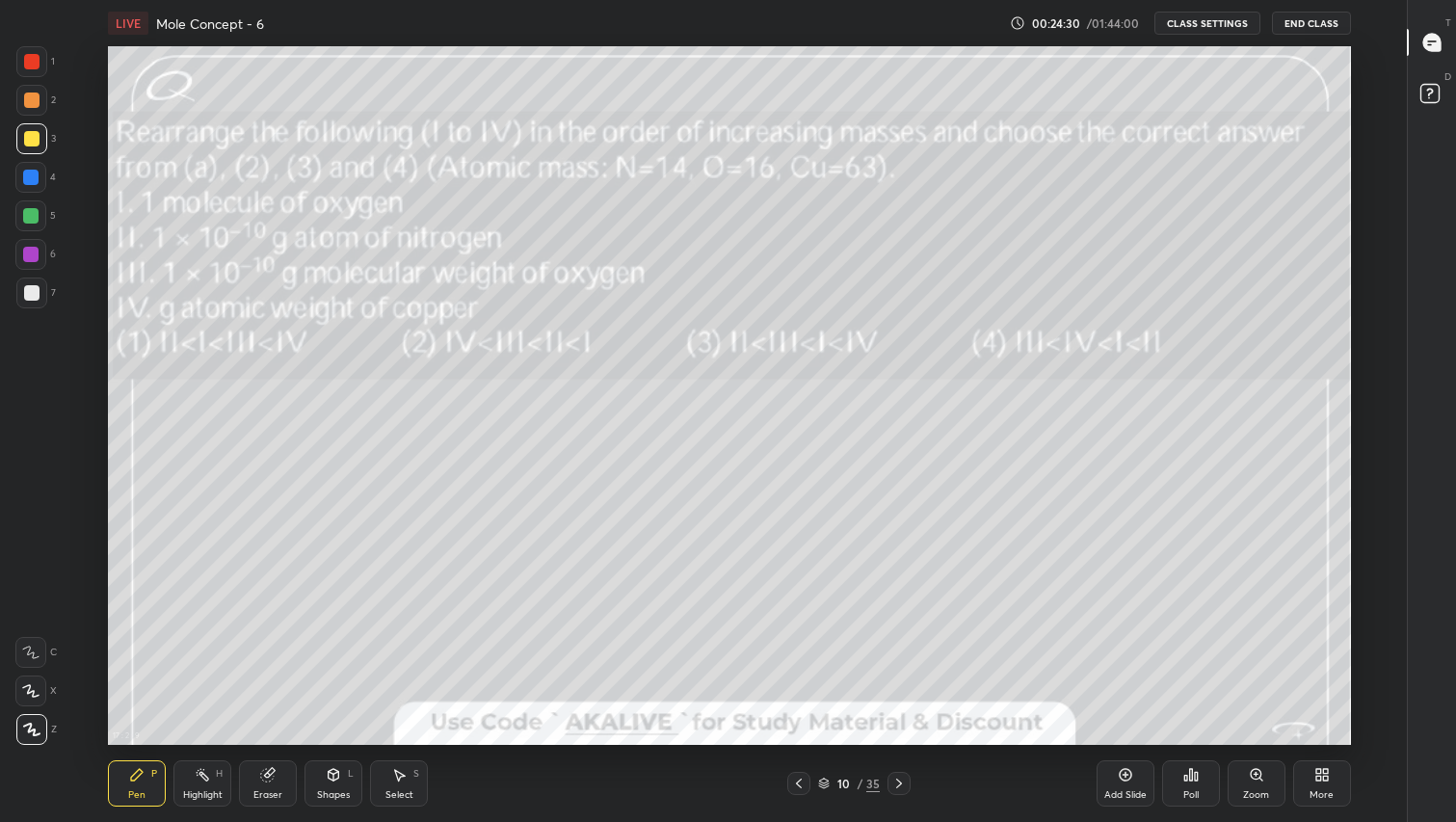 click 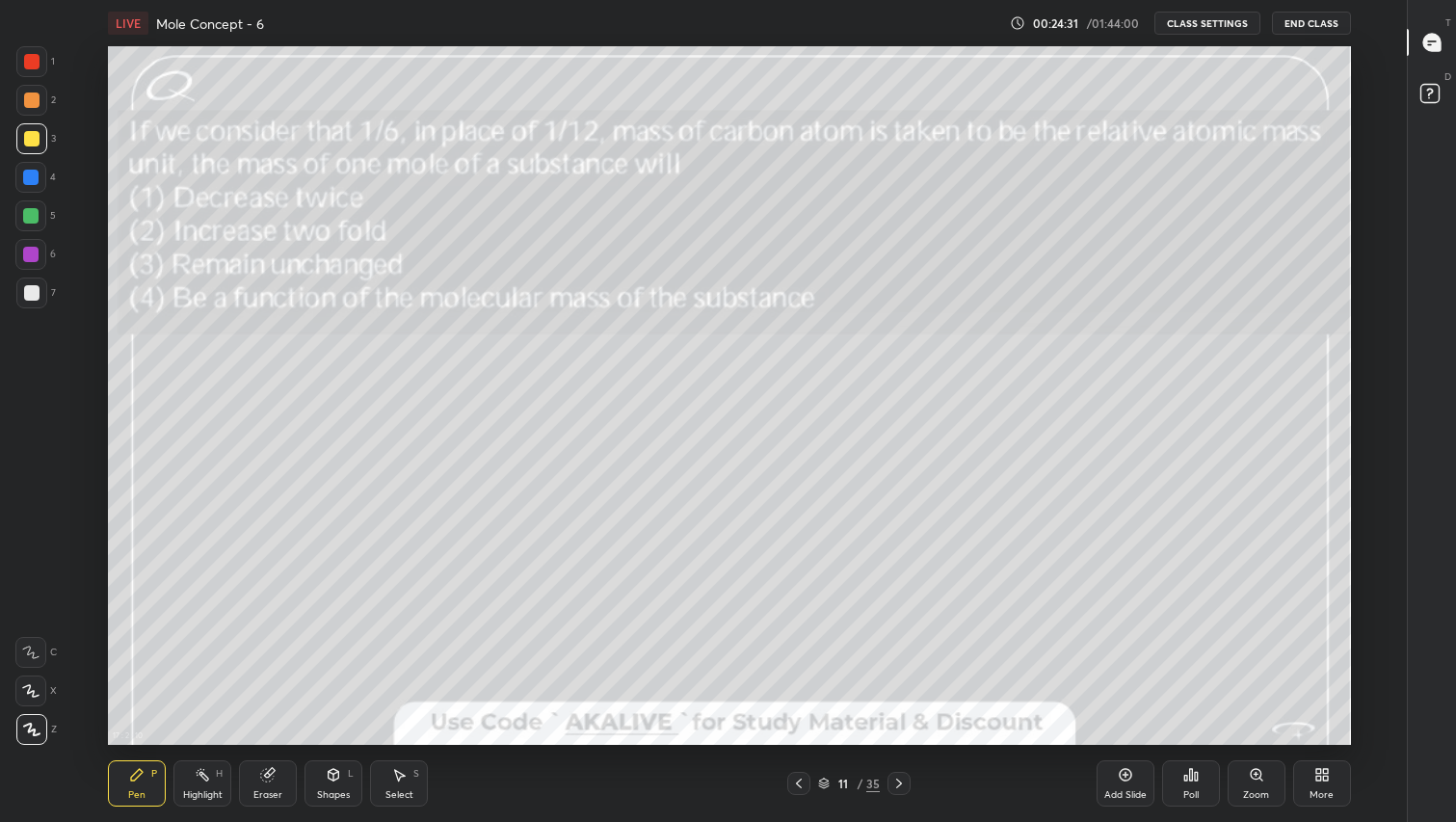 click 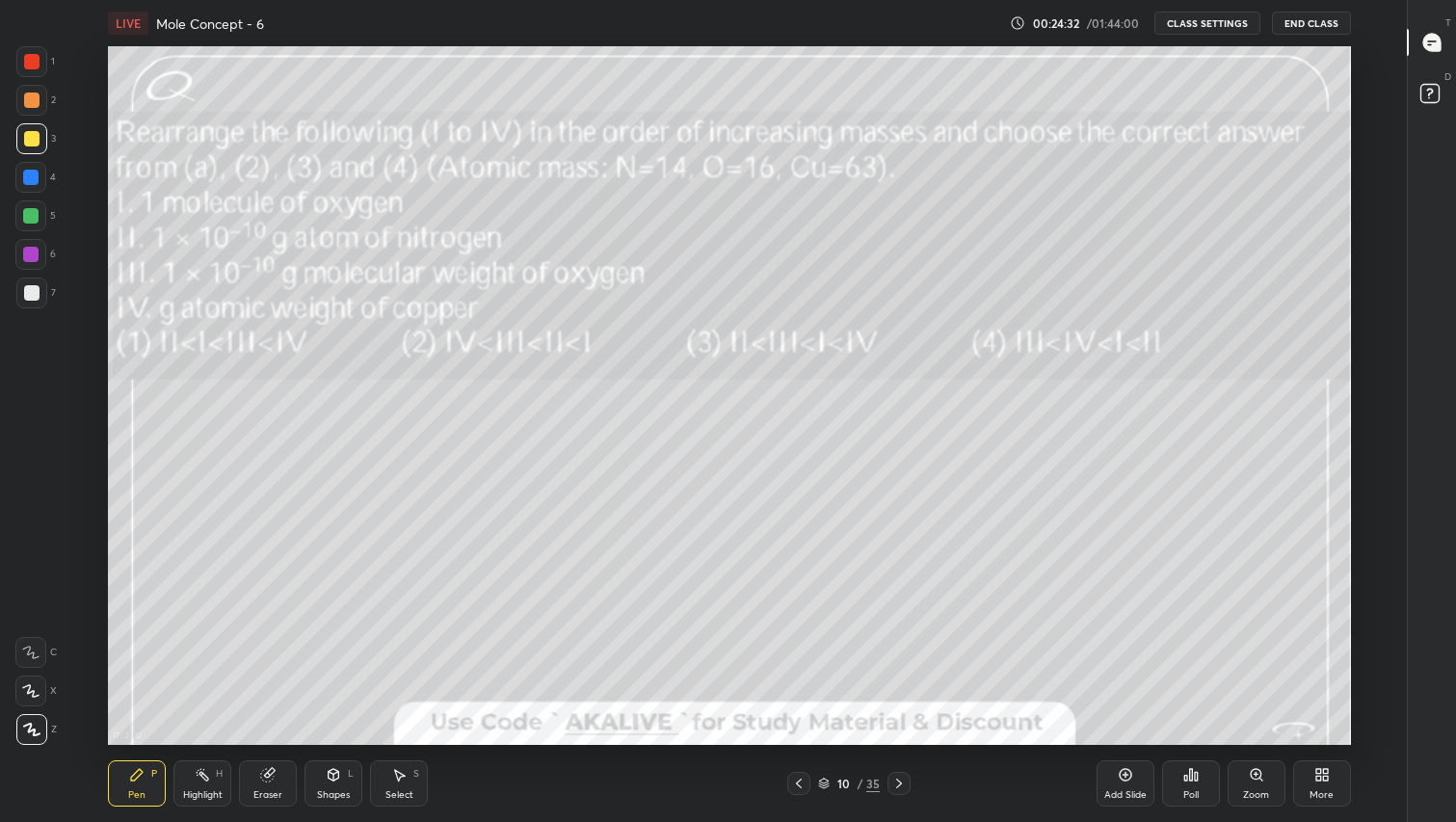 click 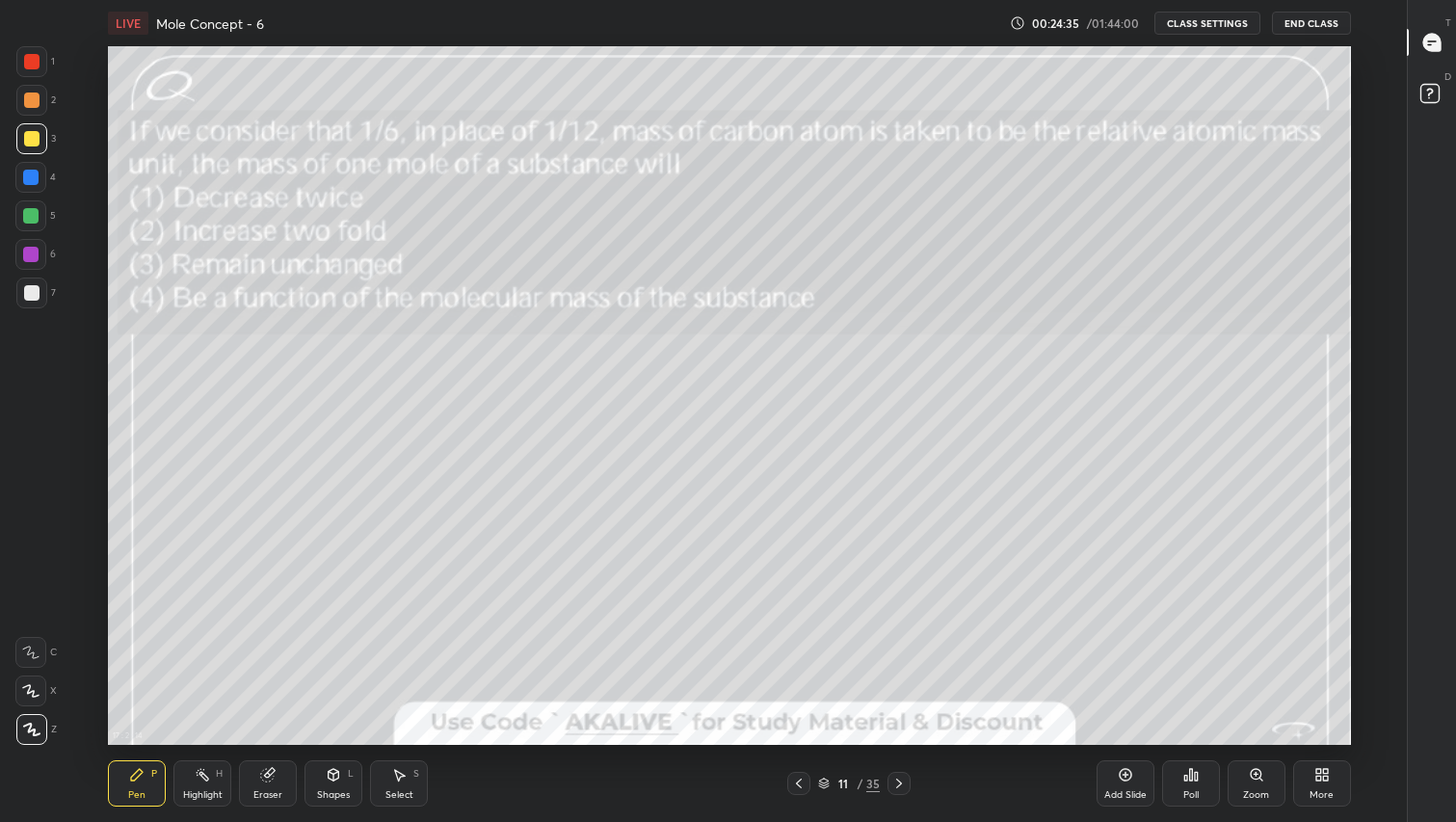 click 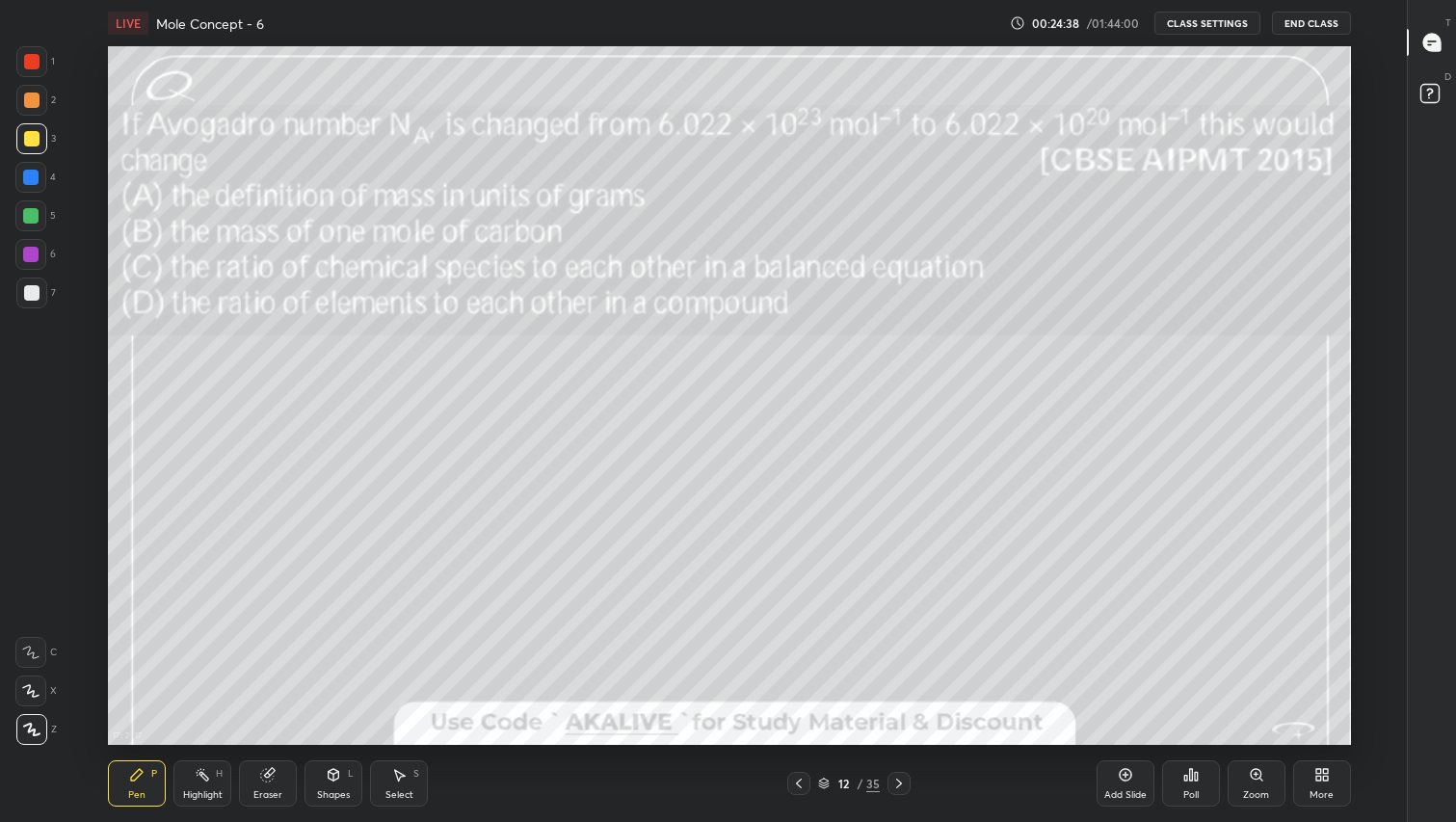 click 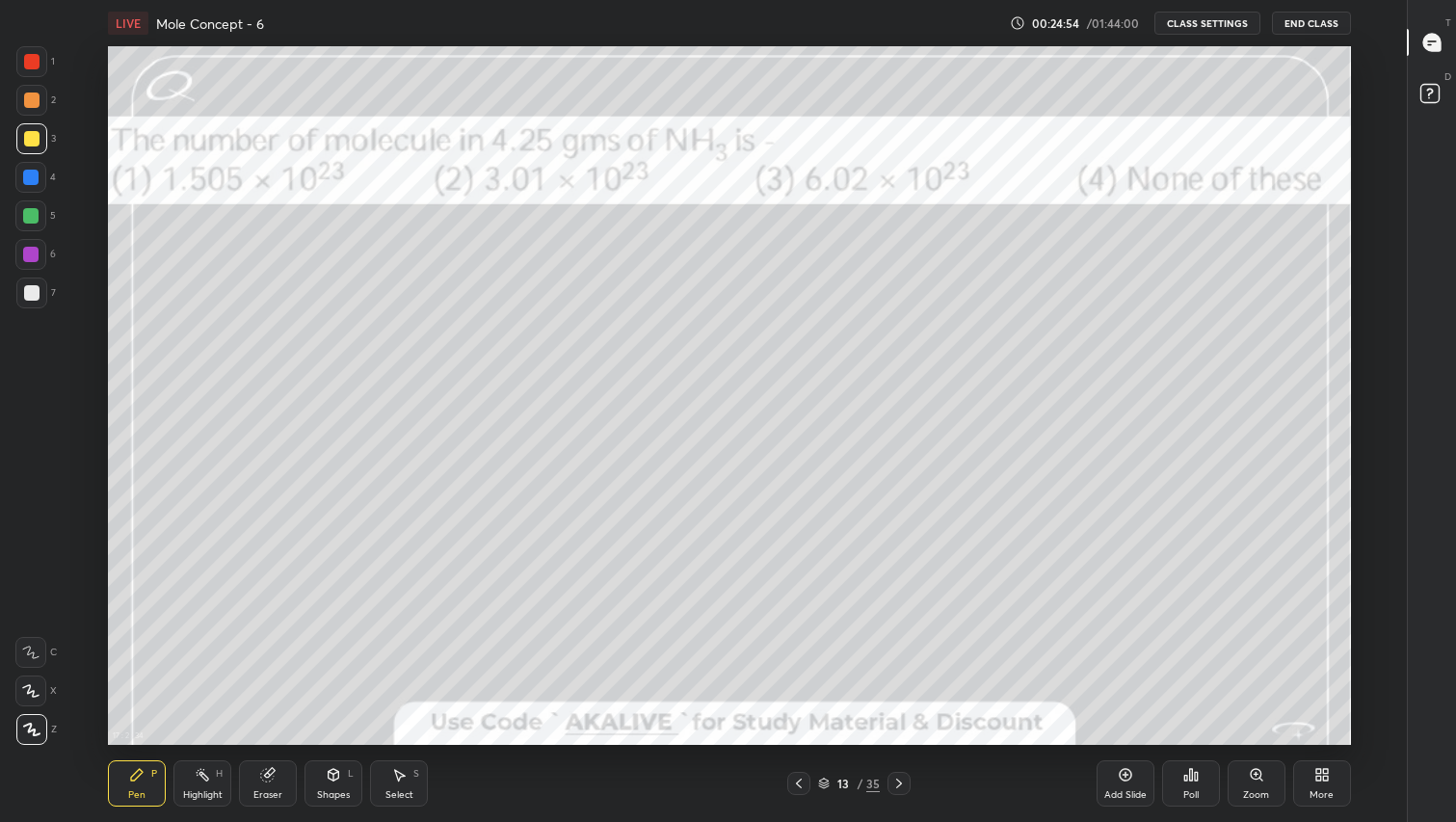 click 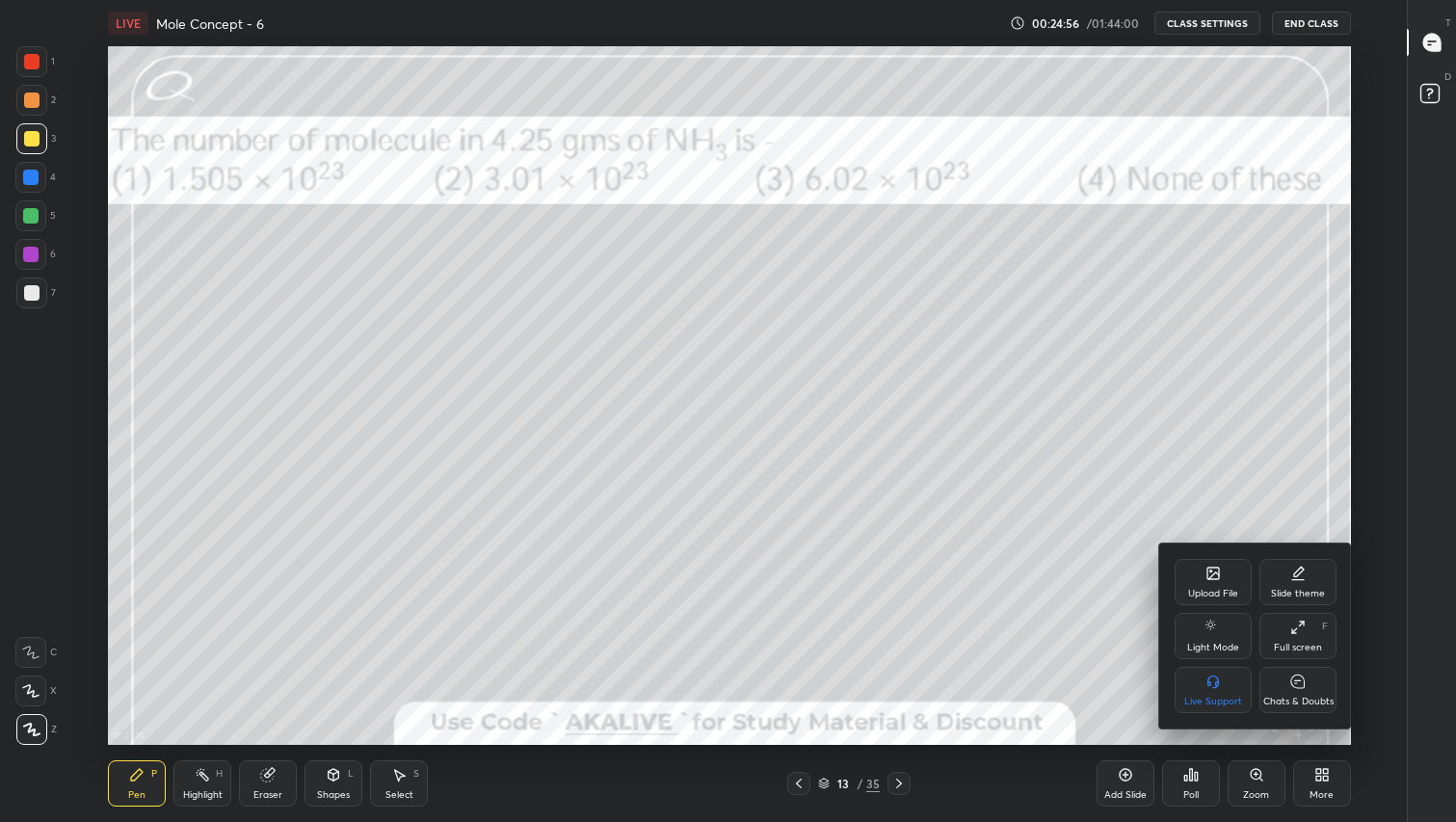 click on "Chats & Doubts" at bounding box center (1298, 690) 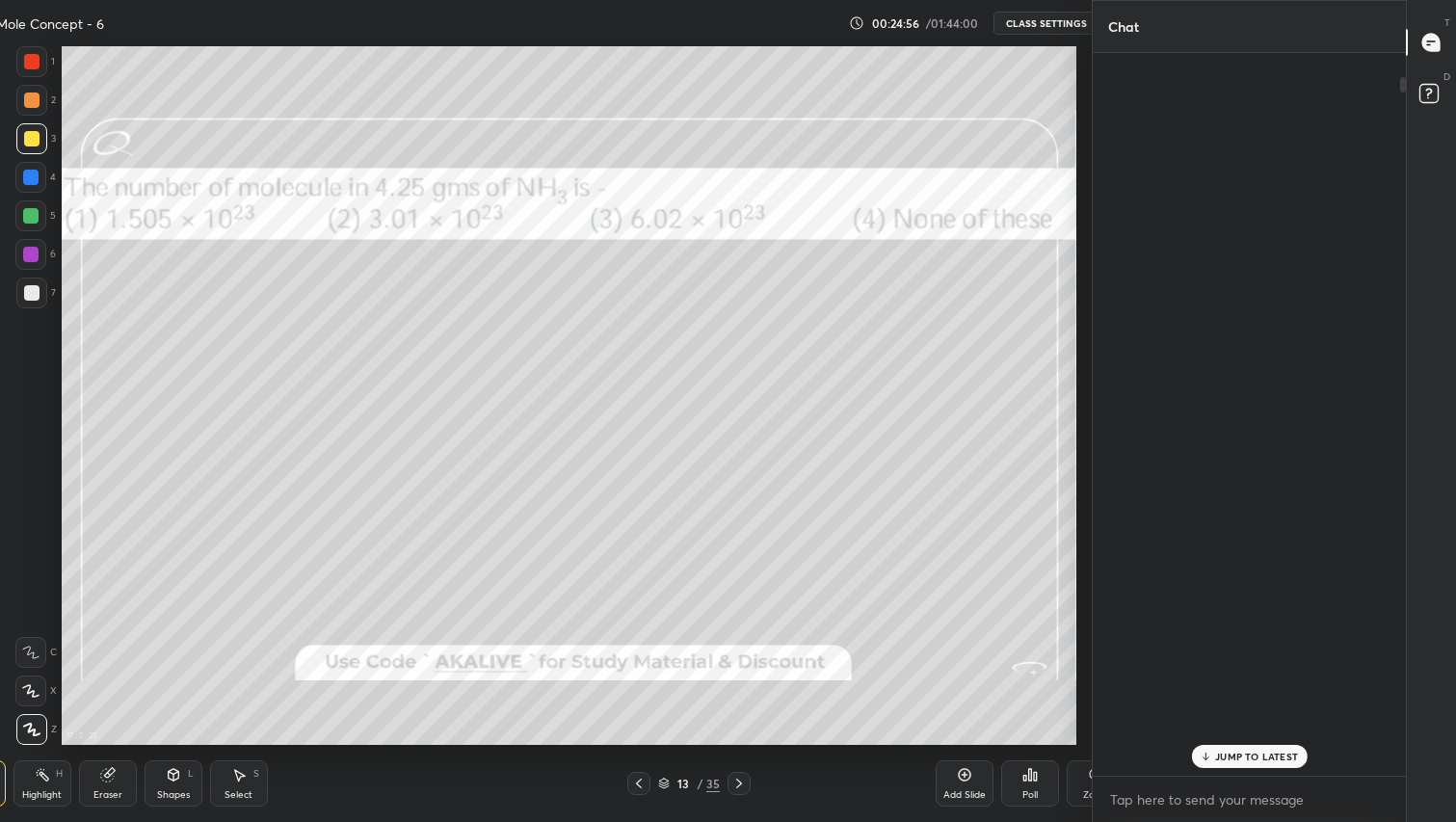 scroll, scrollTop: 6, scrollLeft: 6, axis: both 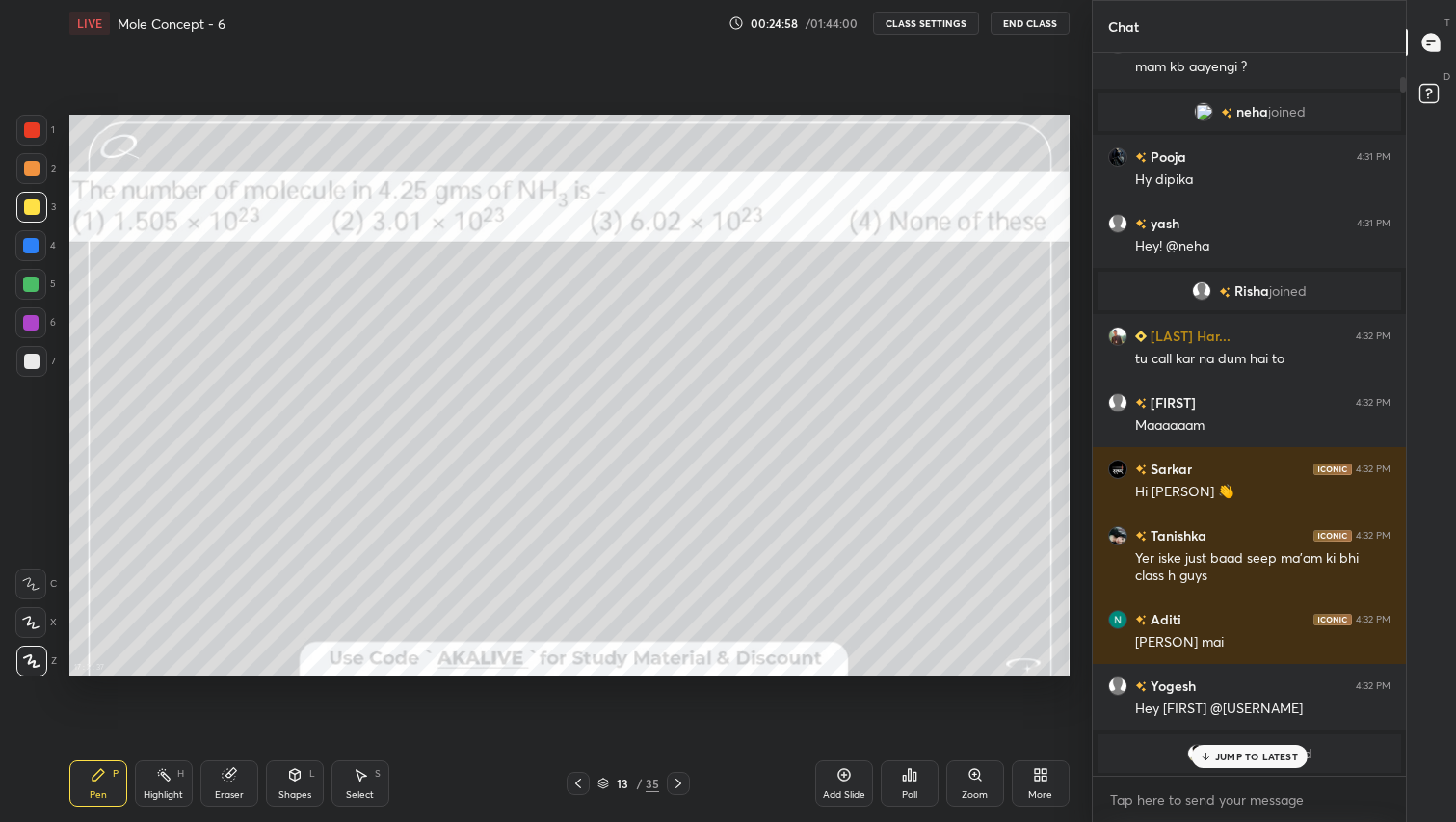 click on "JUMP TO LATEST" at bounding box center [1257, 756] 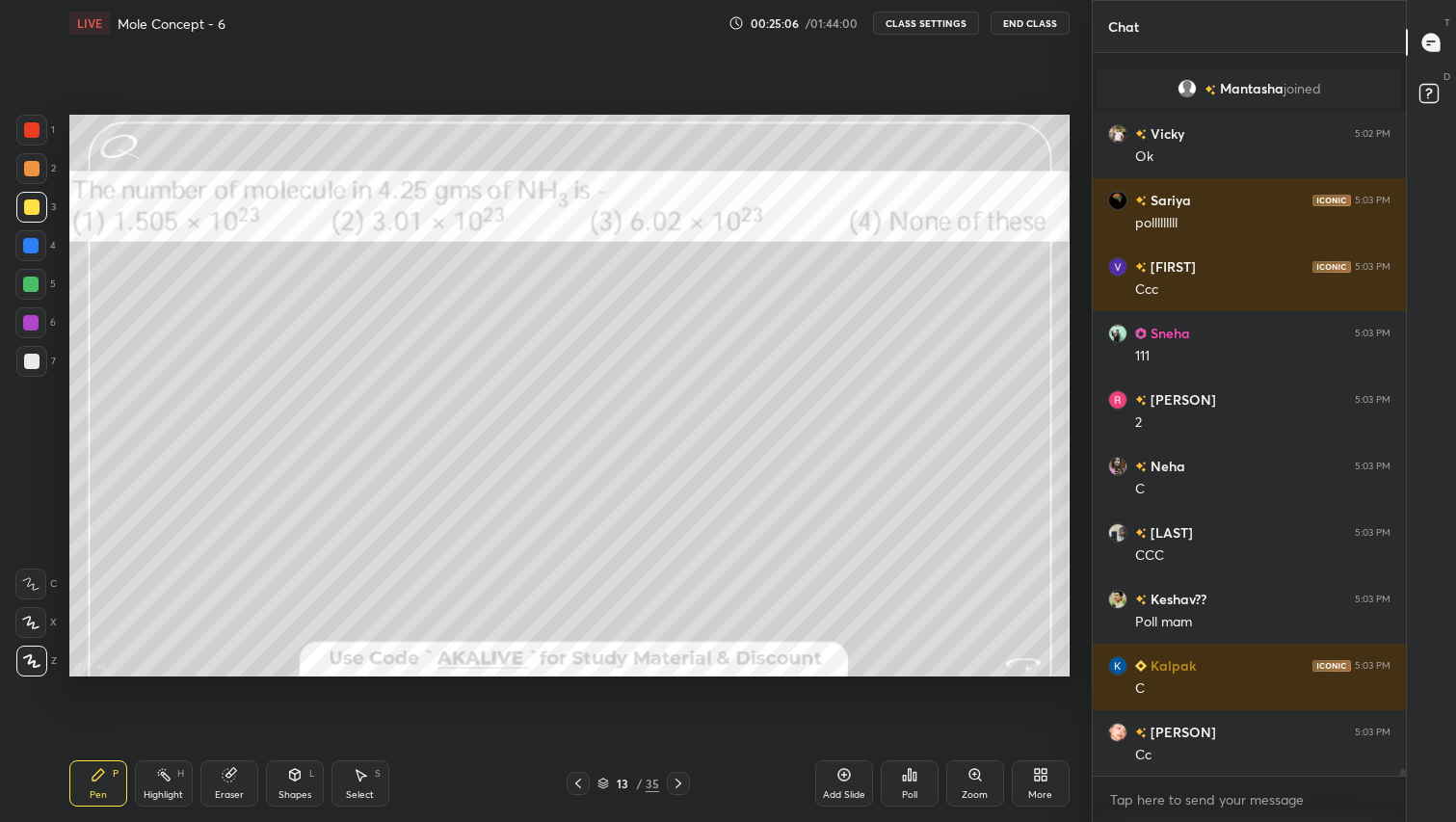 scroll, scrollTop: 78786, scrollLeft: 0, axis: vertical 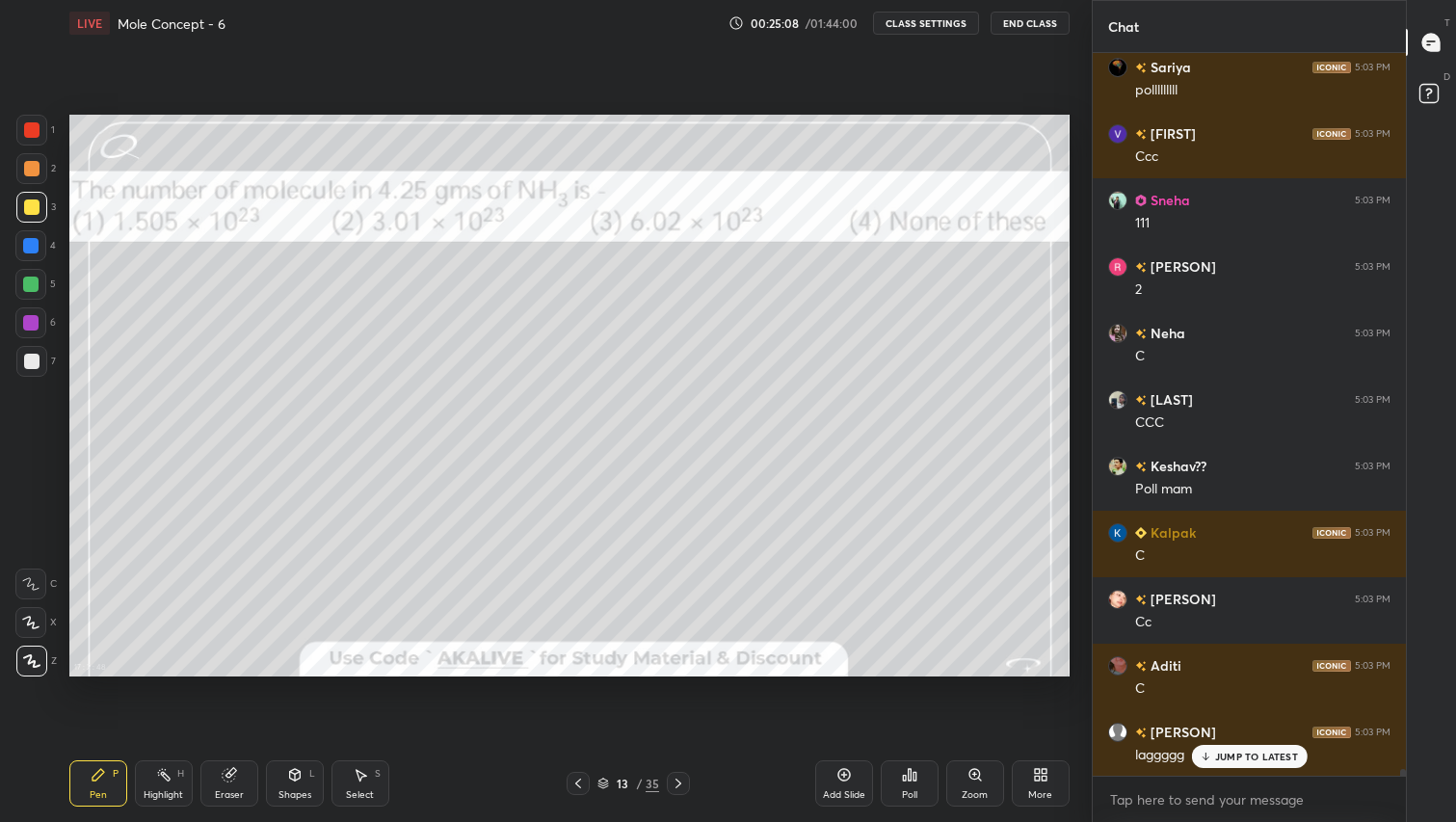 click 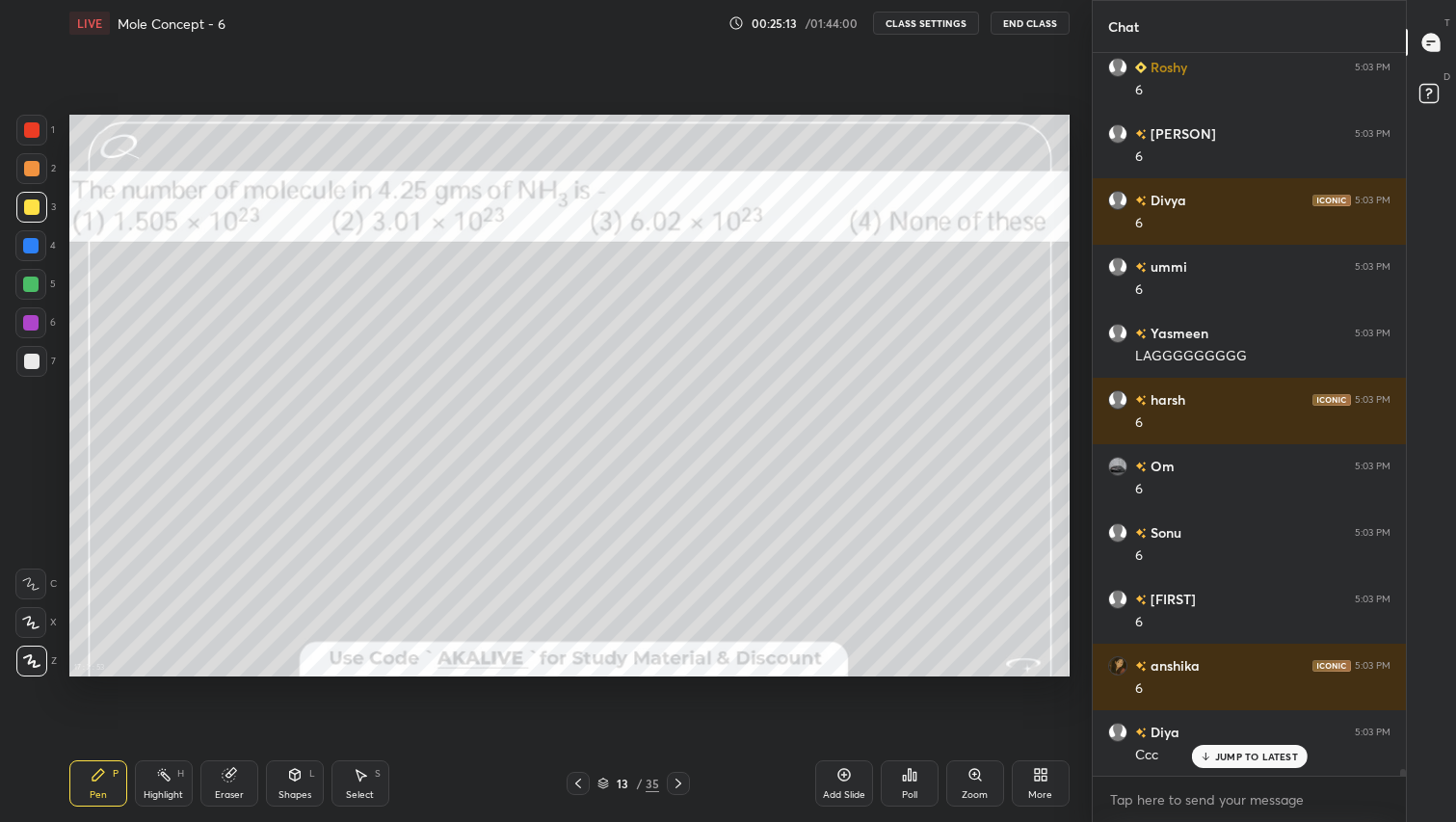 scroll, scrollTop: 81145, scrollLeft: 0, axis: vertical 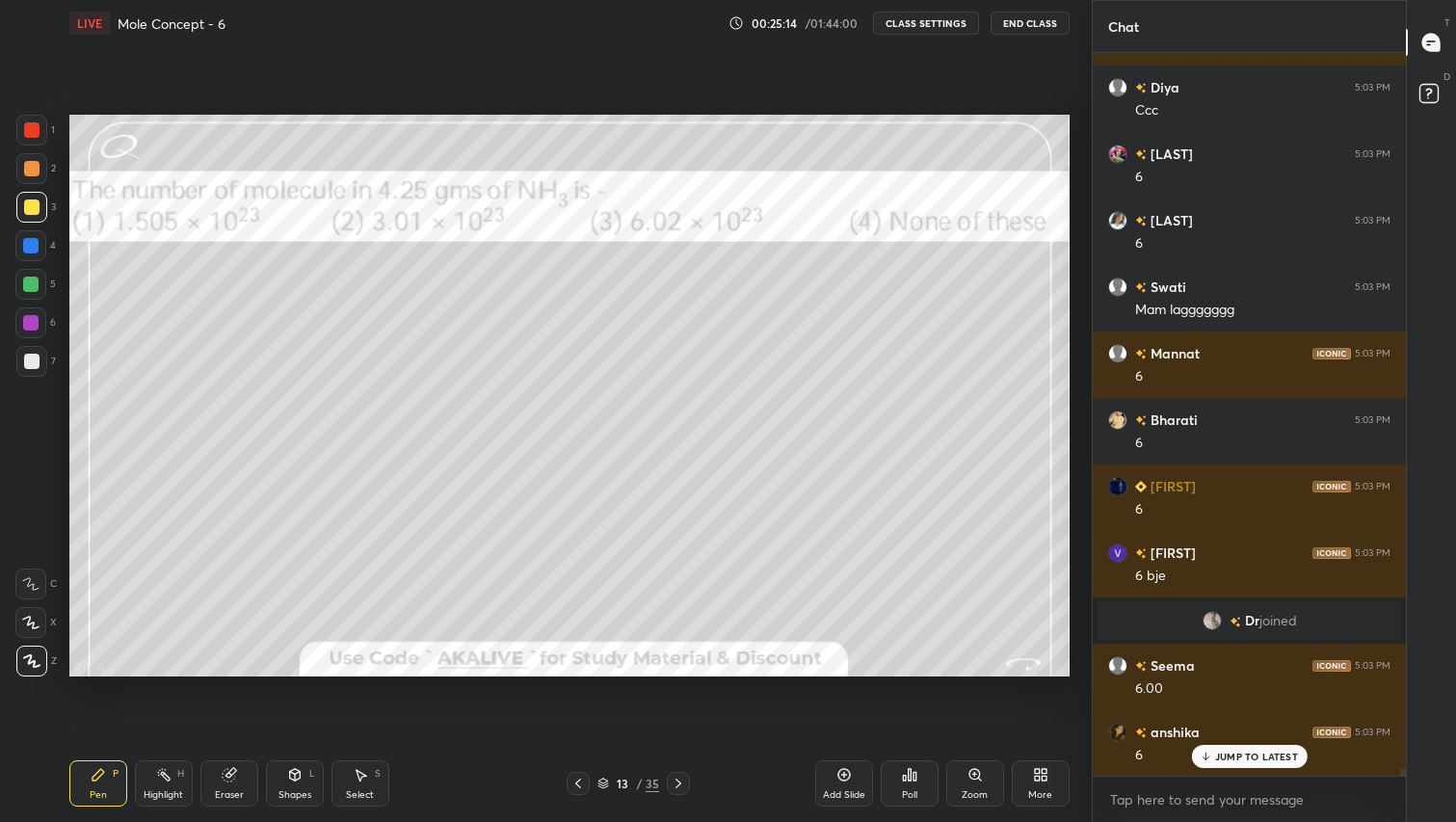 click 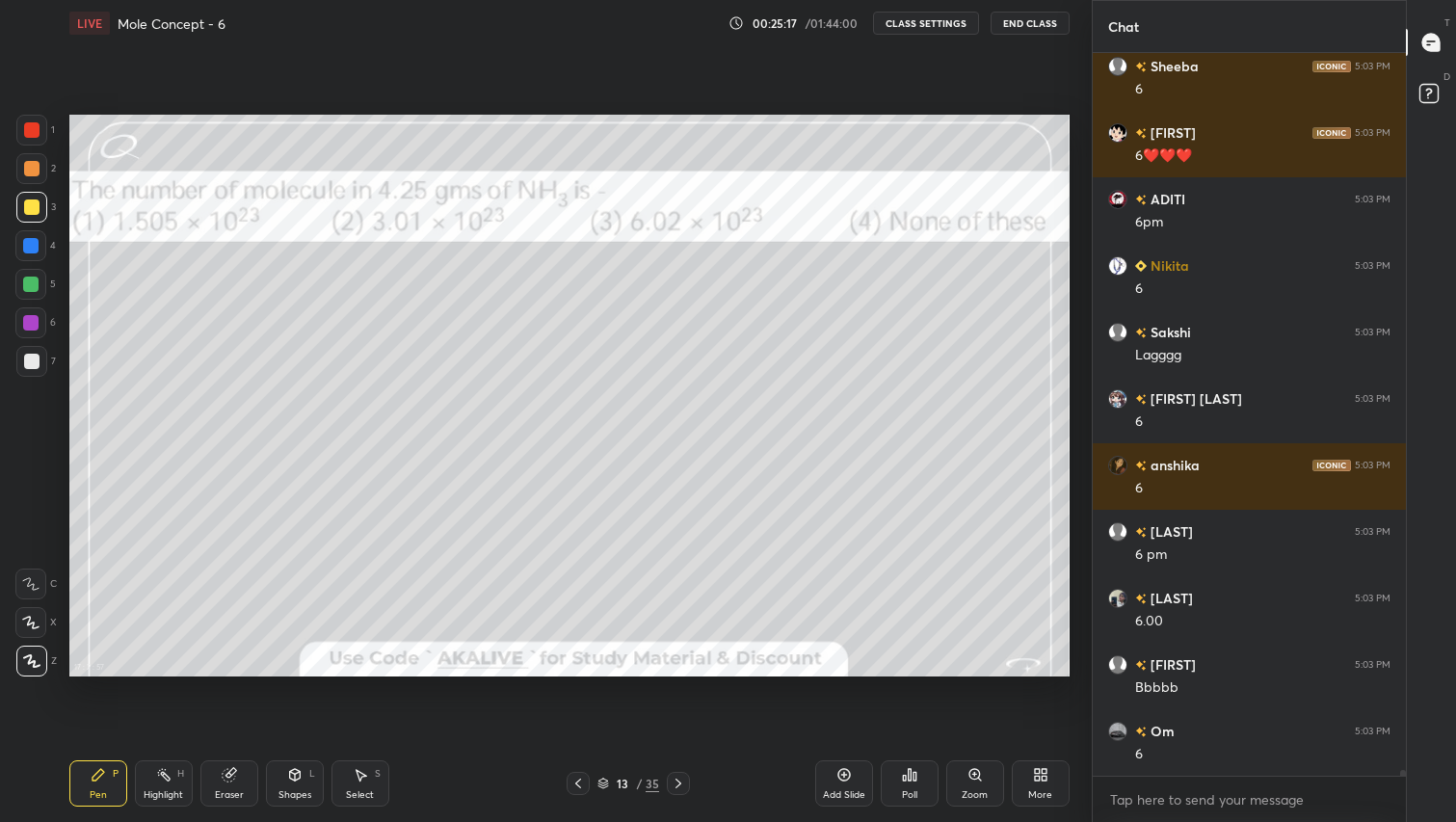 scroll, scrollTop: 83507, scrollLeft: 0, axis: vertical 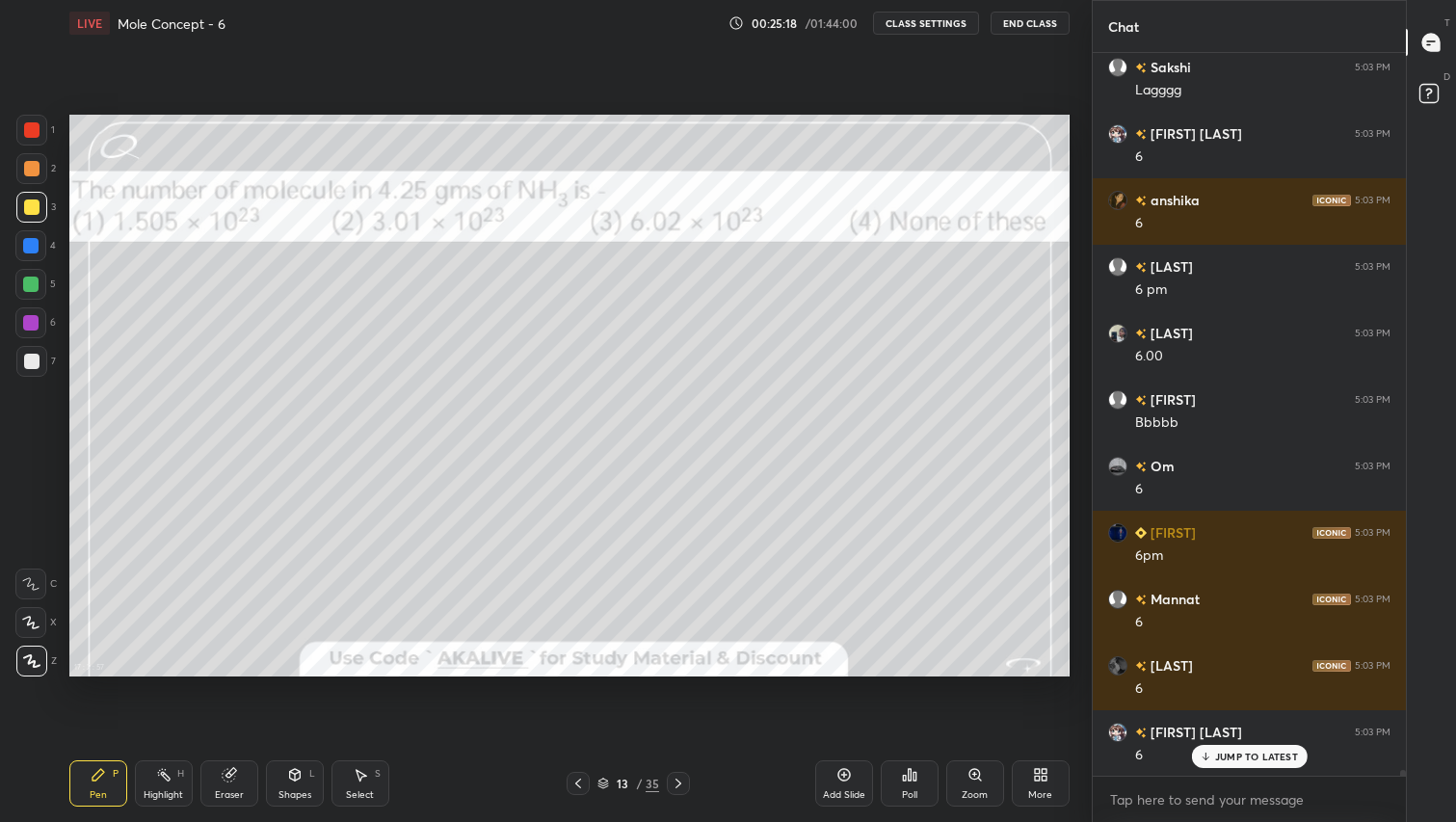click 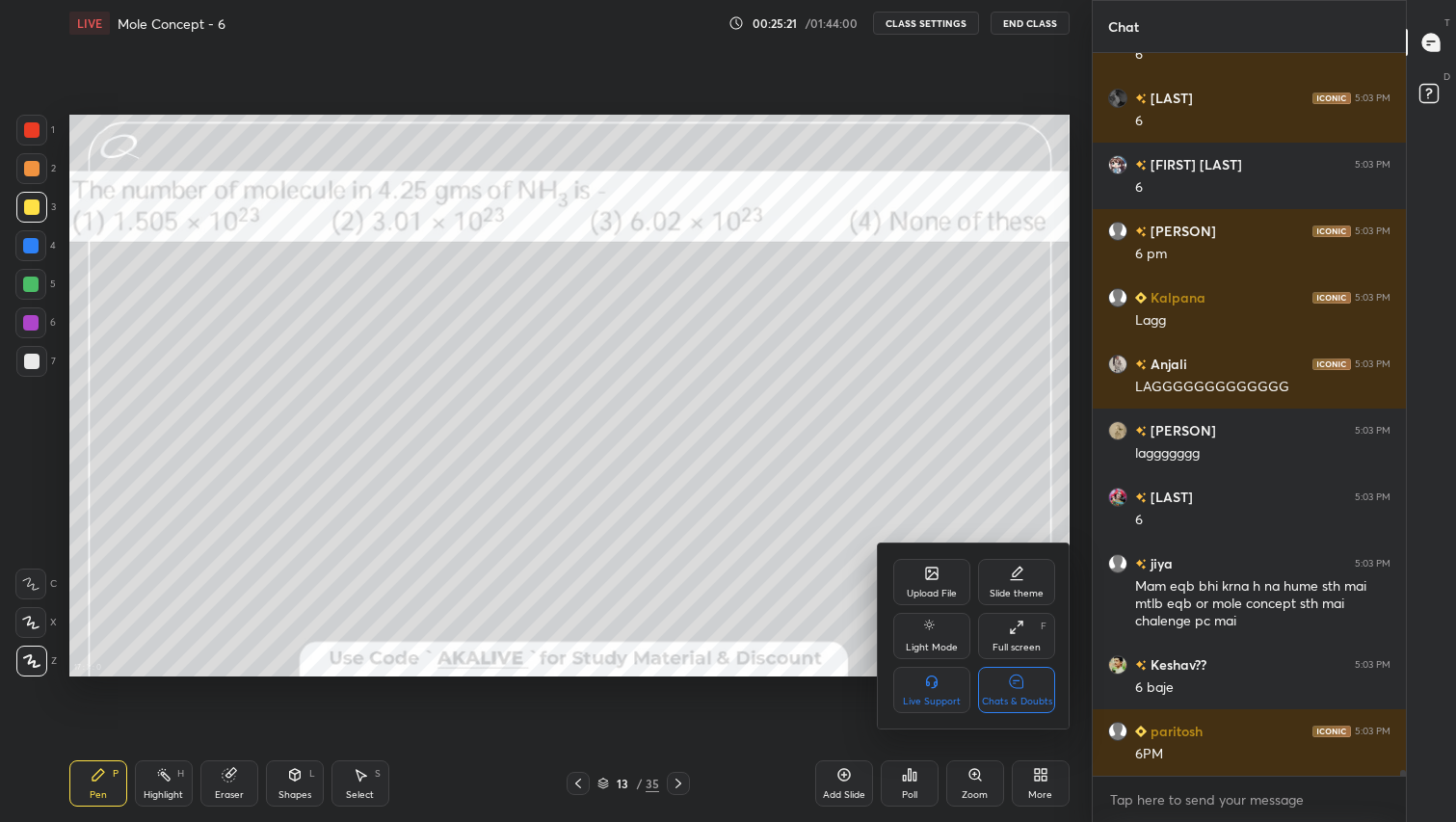 scroll, scrollTop: 84472, scrollLeft: 0, axis: vertical 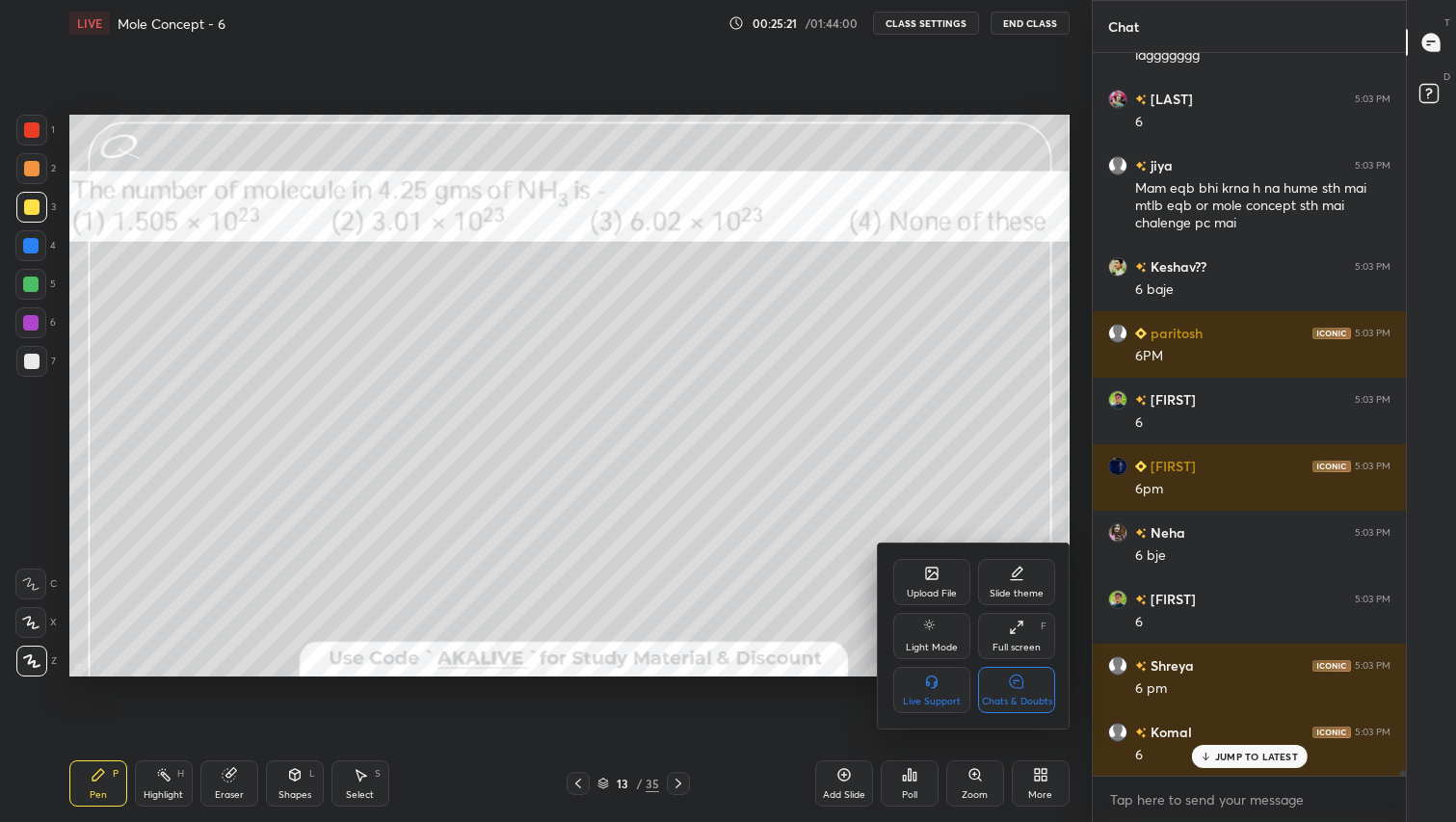 click 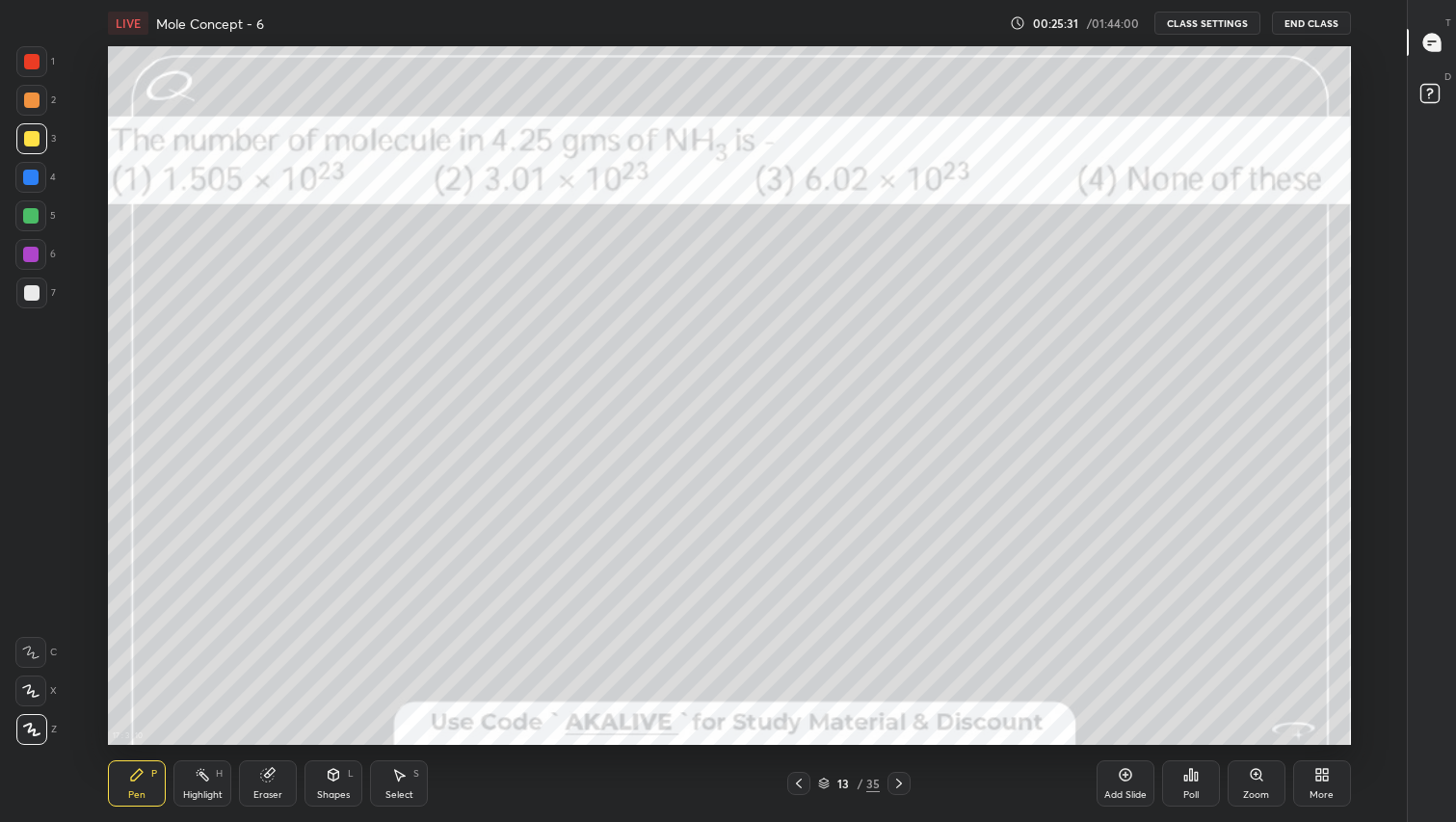 click at bounding box center [32, 100] 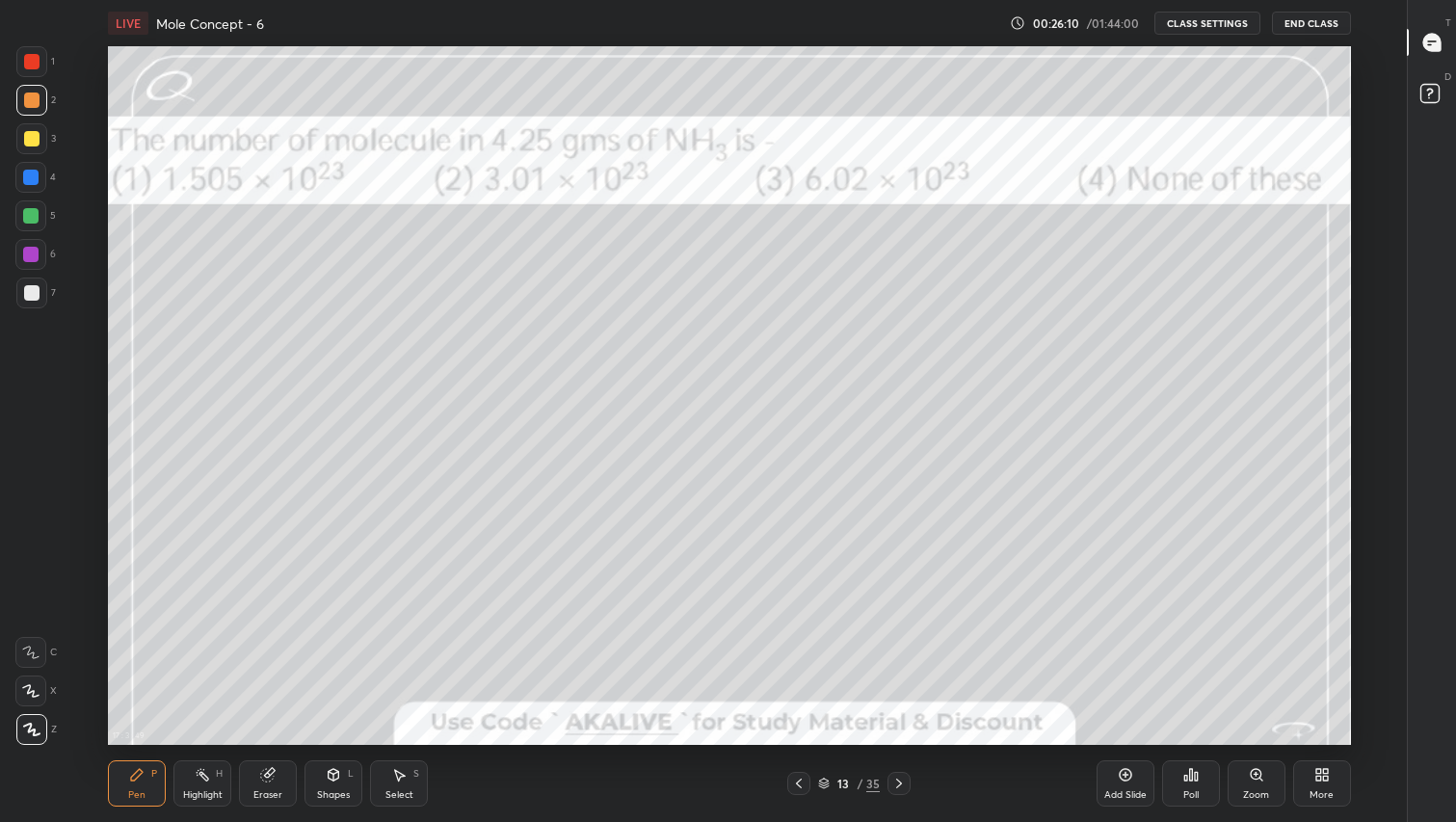 click 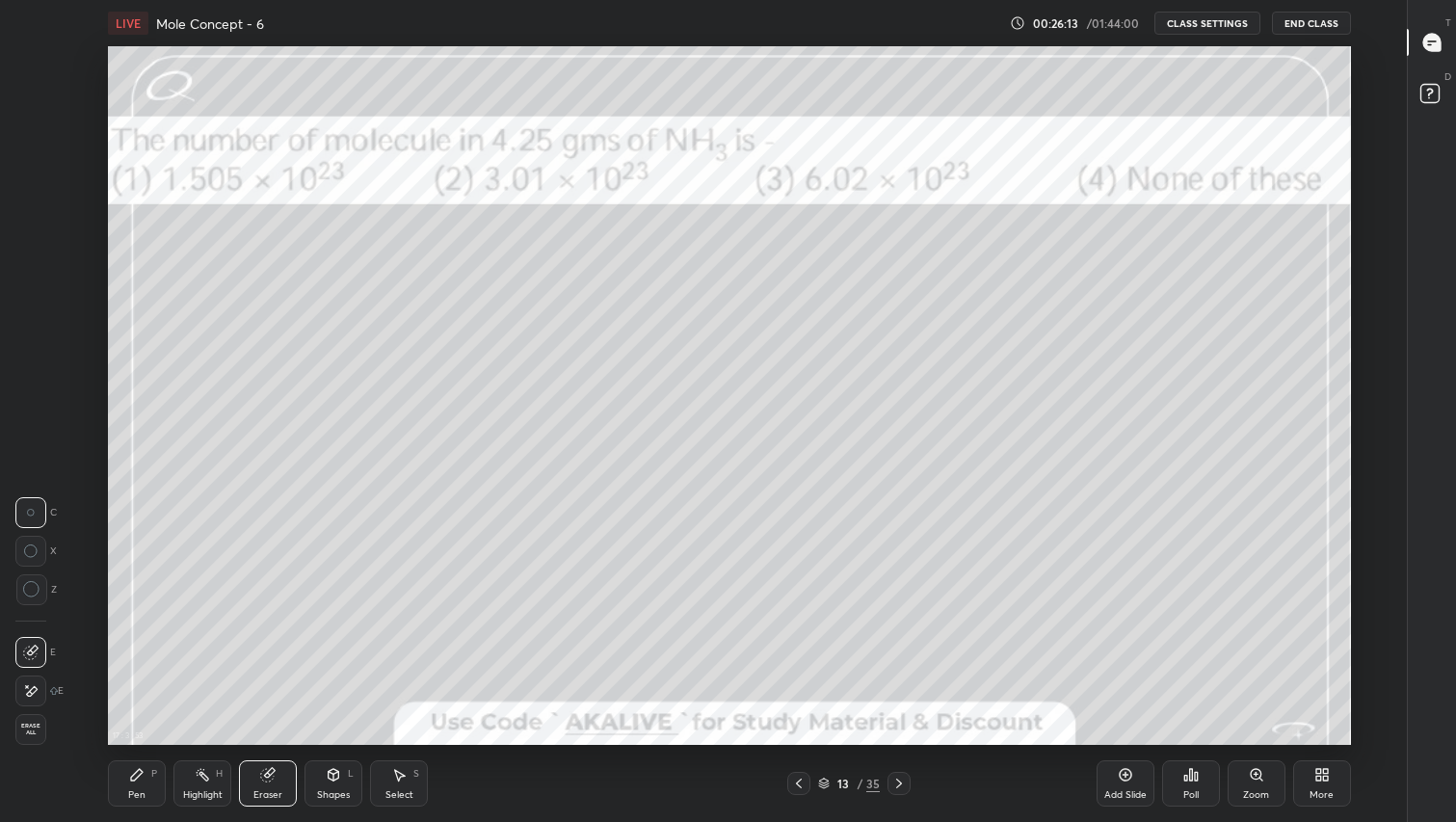click on "Pen P" at bounding box center [137, 783] 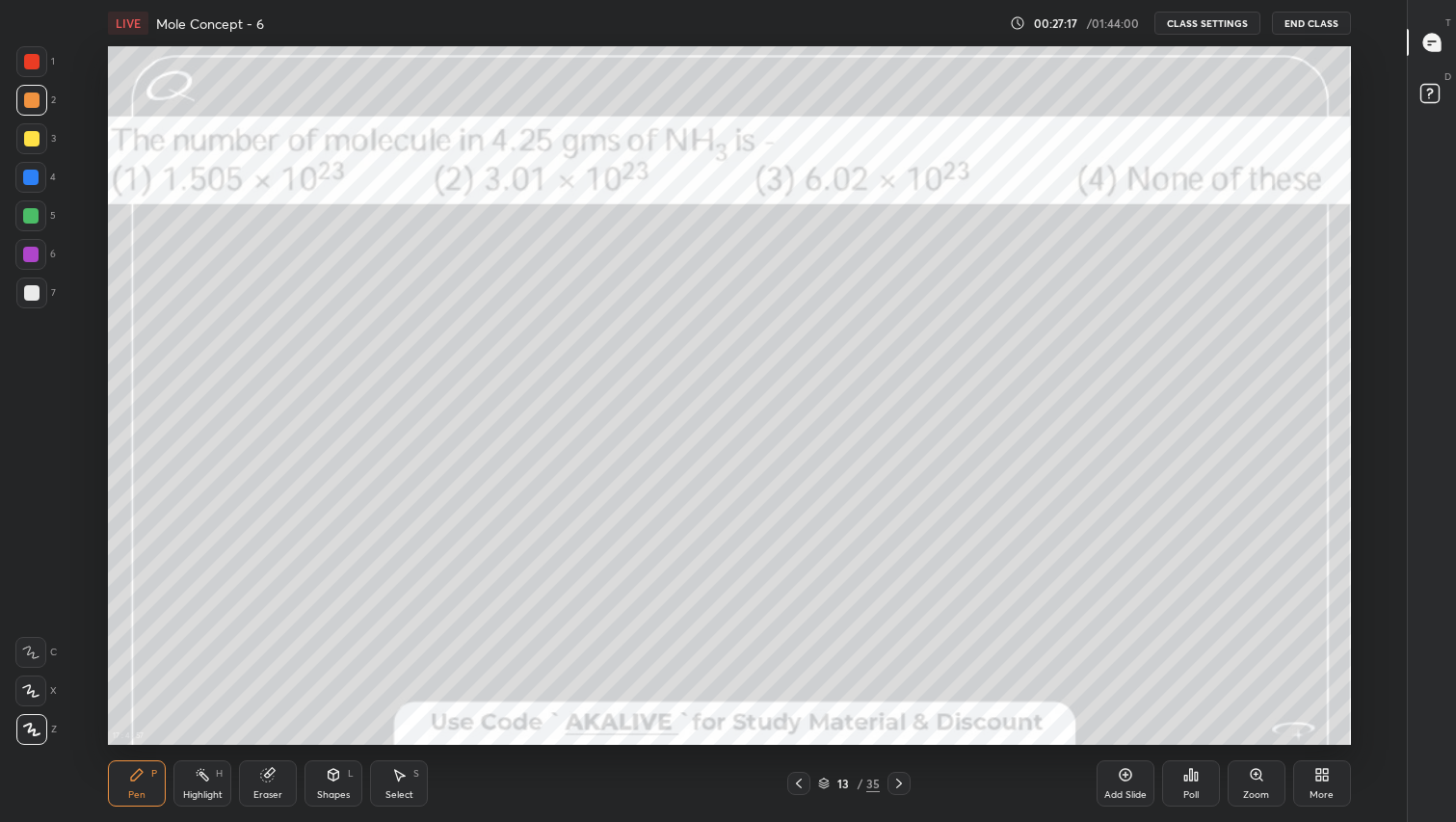 click 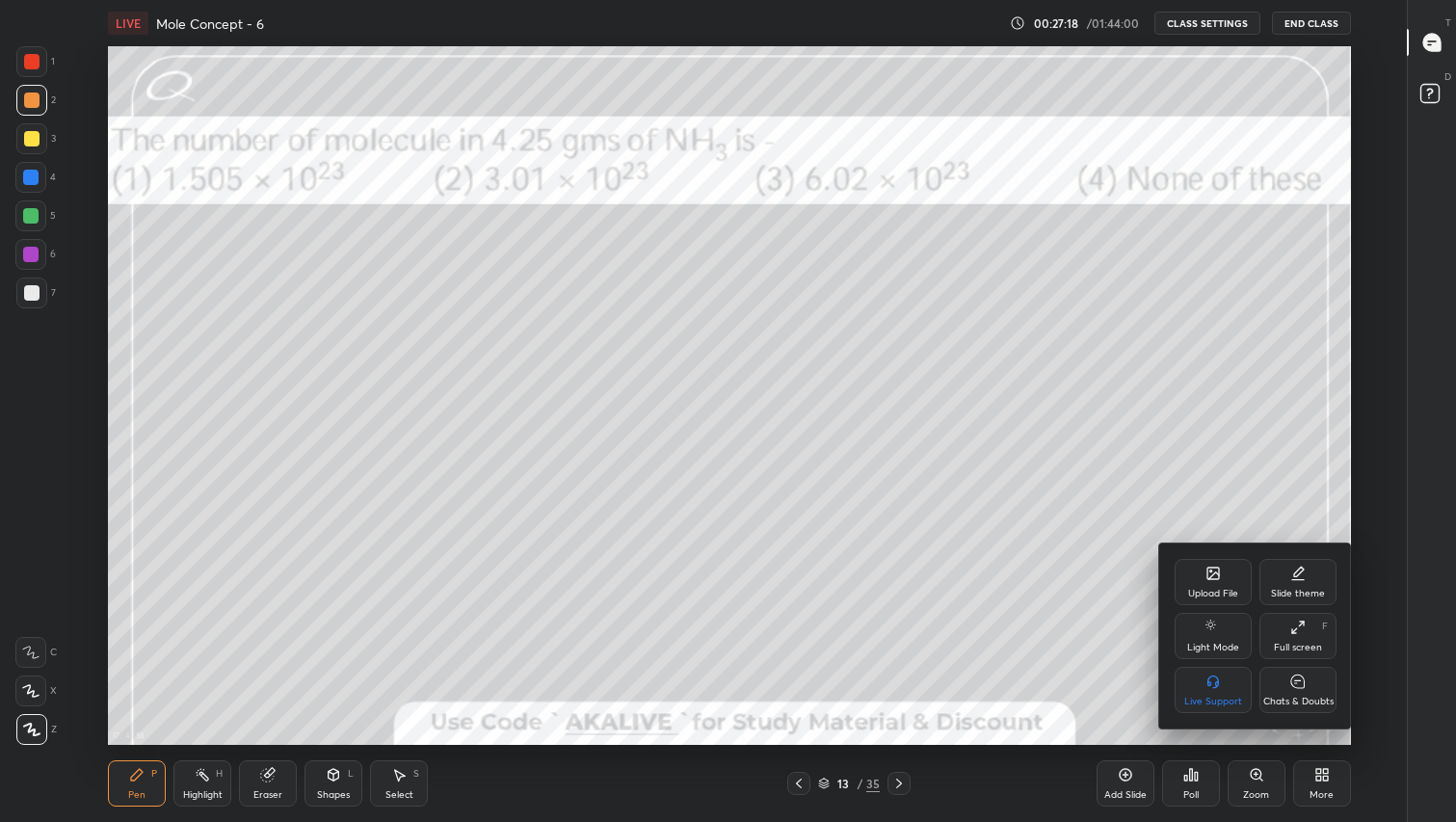 click on "Chats & Doubts" at bounding box center (1298, 690) 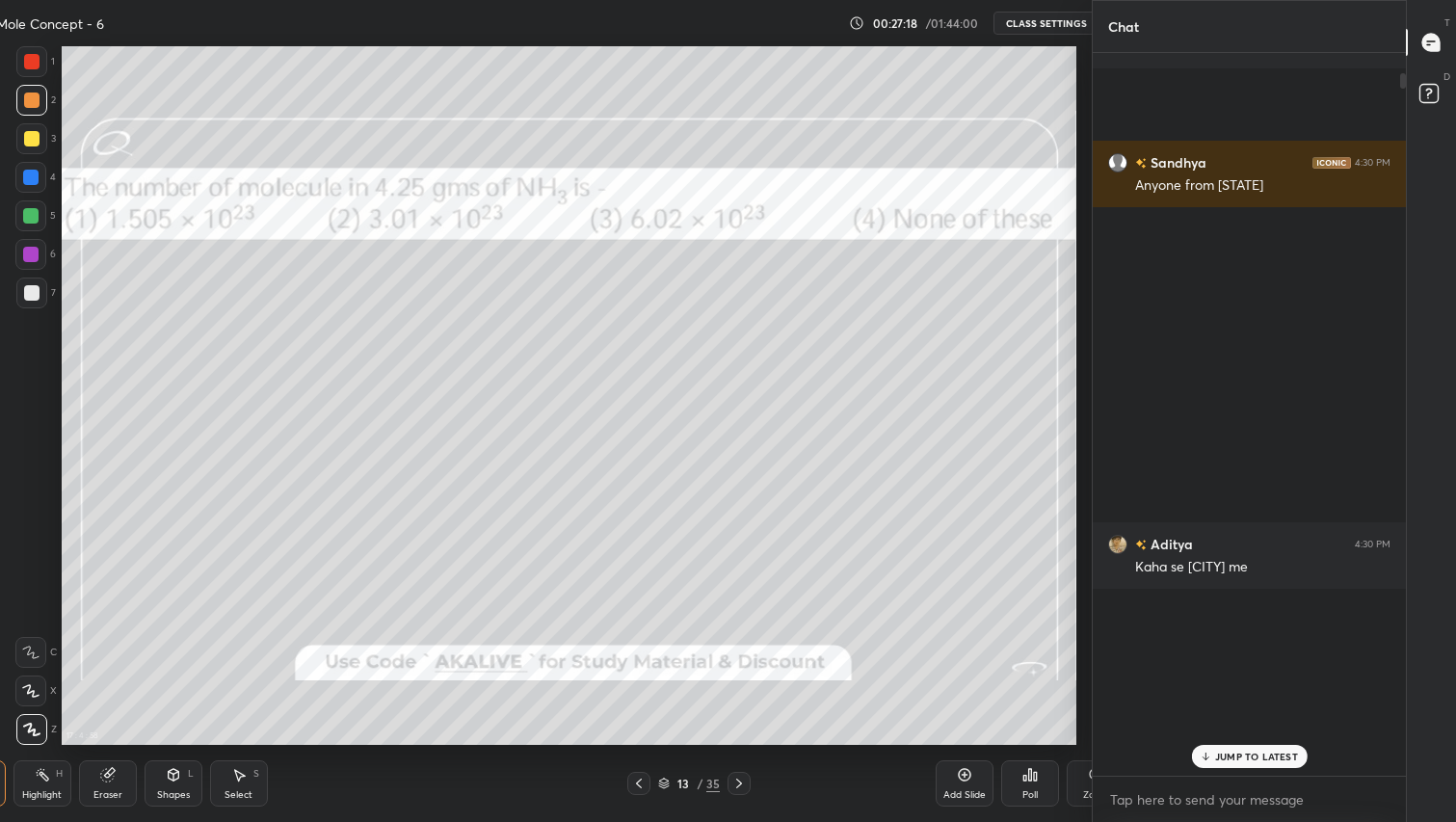 scroll, scrollTop: 699, scrollLeft: 1042, axis: both 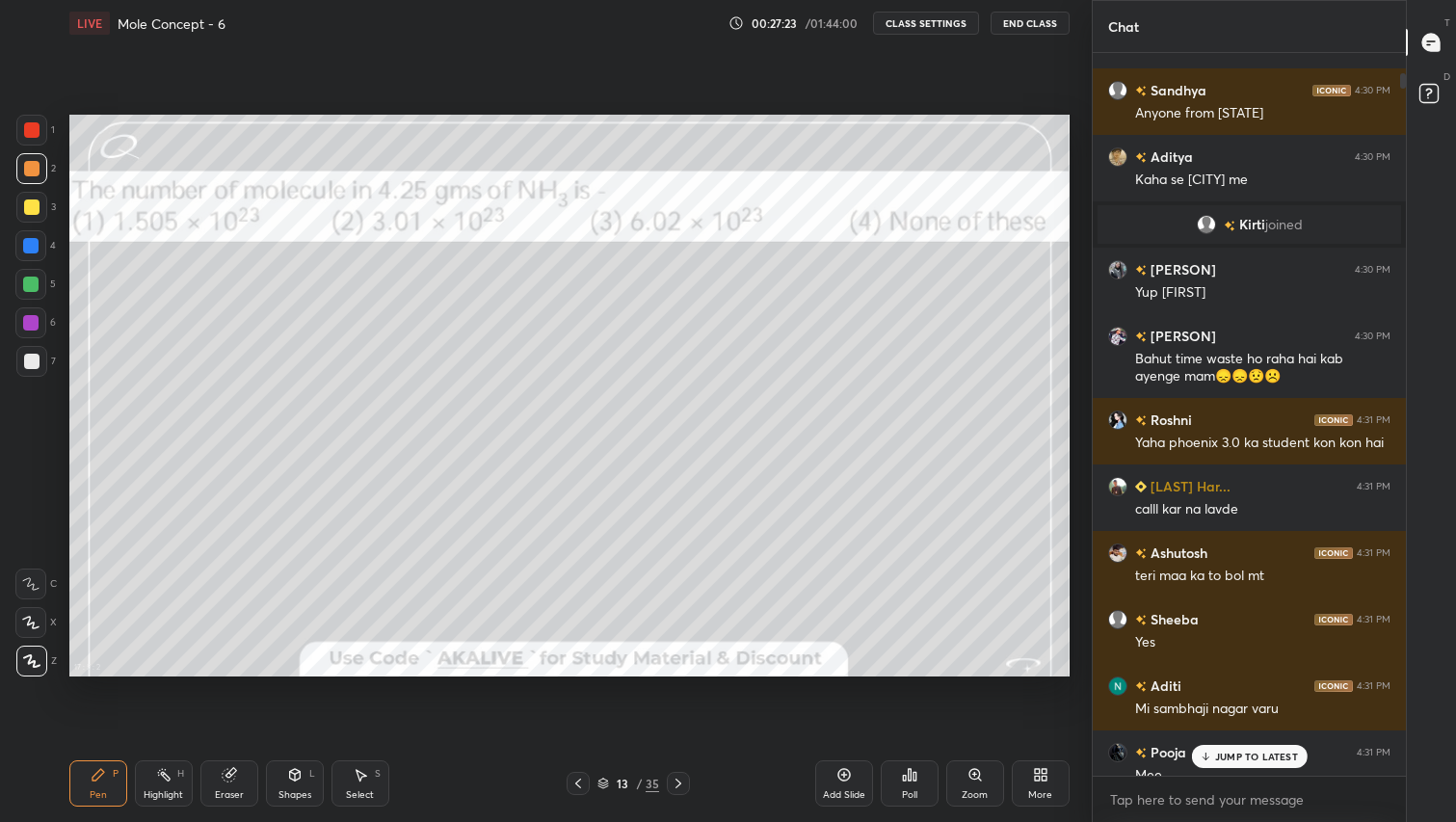 click on "JUMP TO LATEST" at bounding box center [1257, 756] 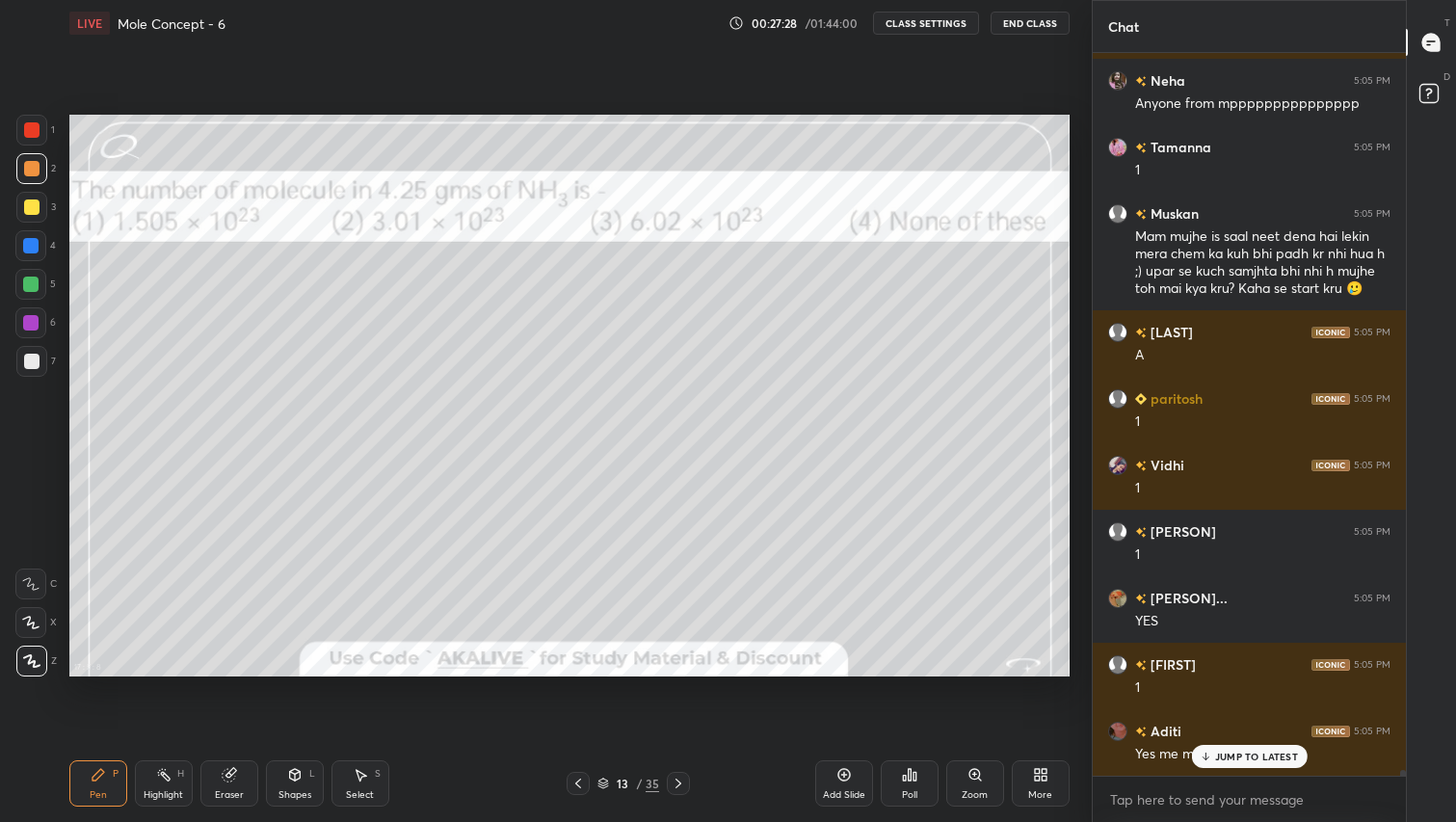 scroll, scrollTop: 90021, scrollLeft: 0, axis: vertical 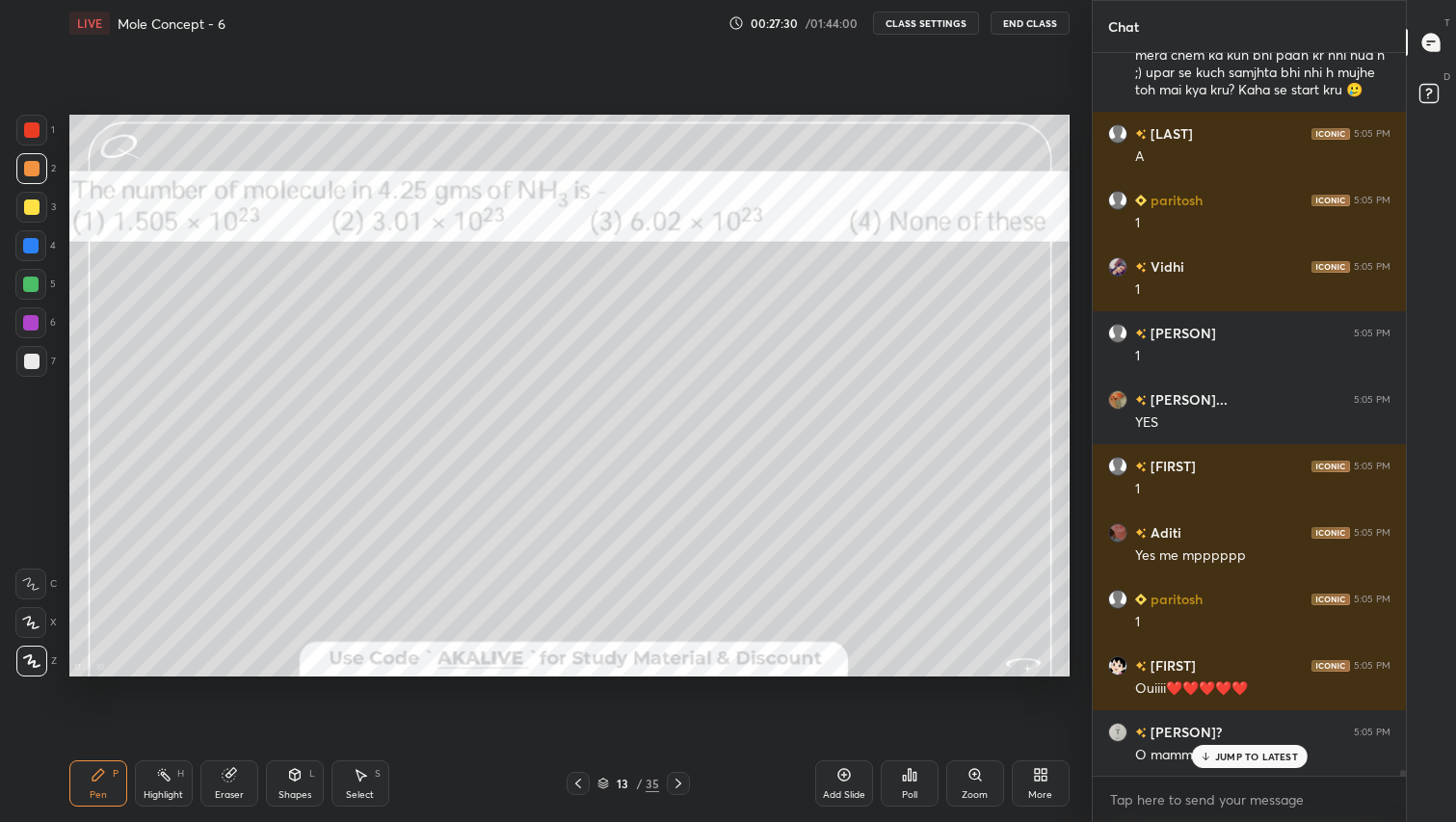 click 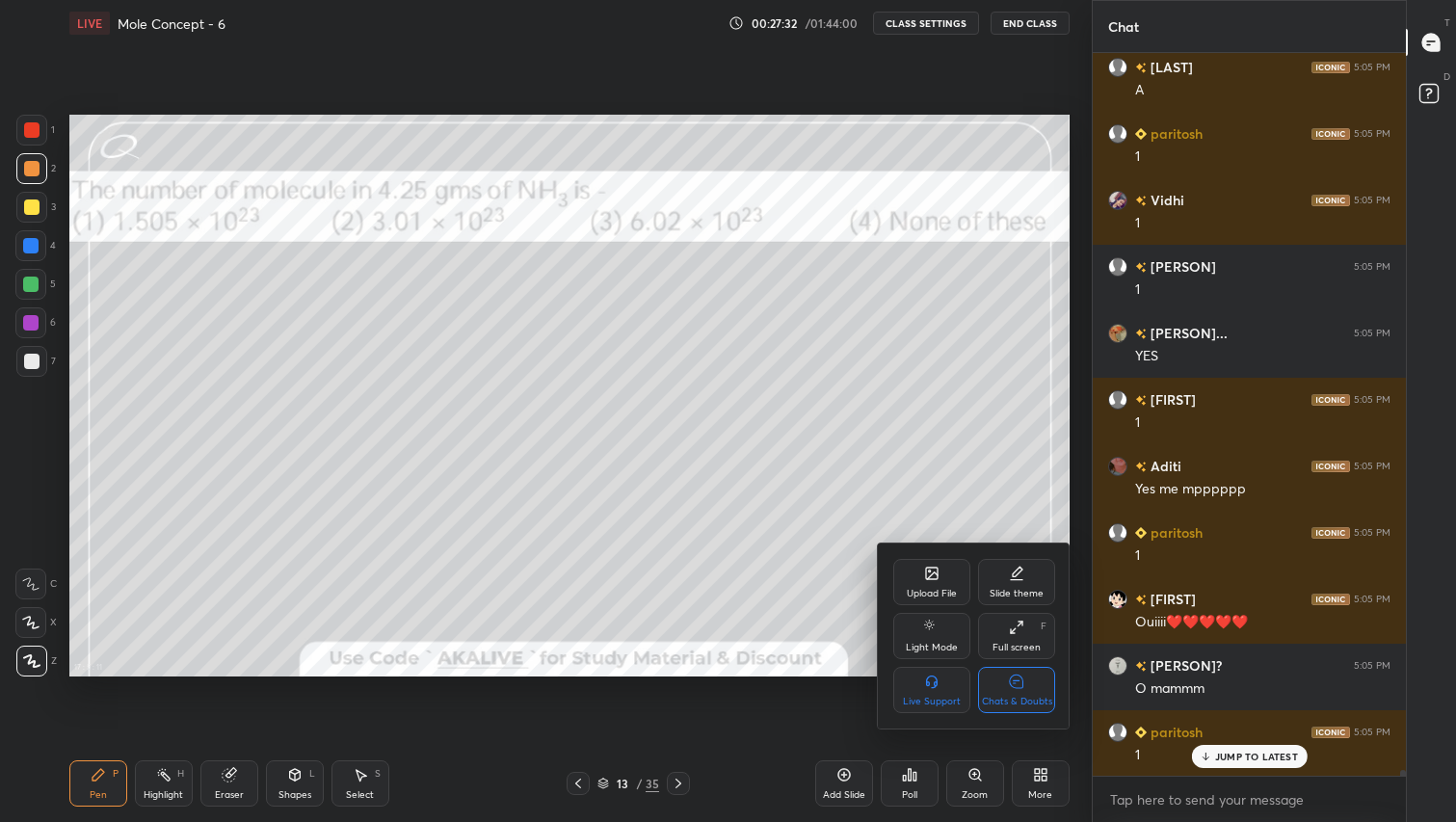 scroll, scrollTop: 90221, scrollLeft: 0, axis: vertical 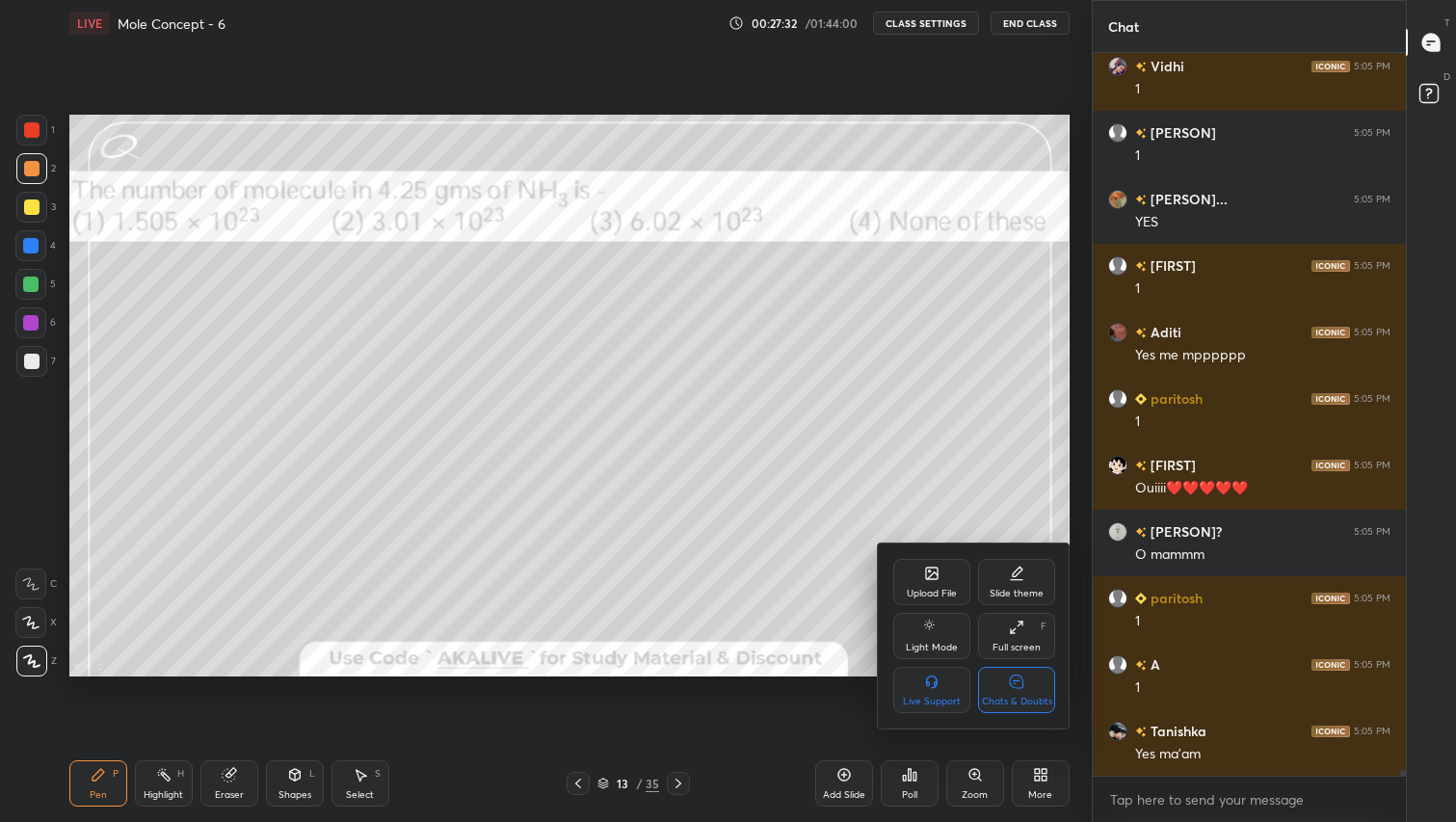 click 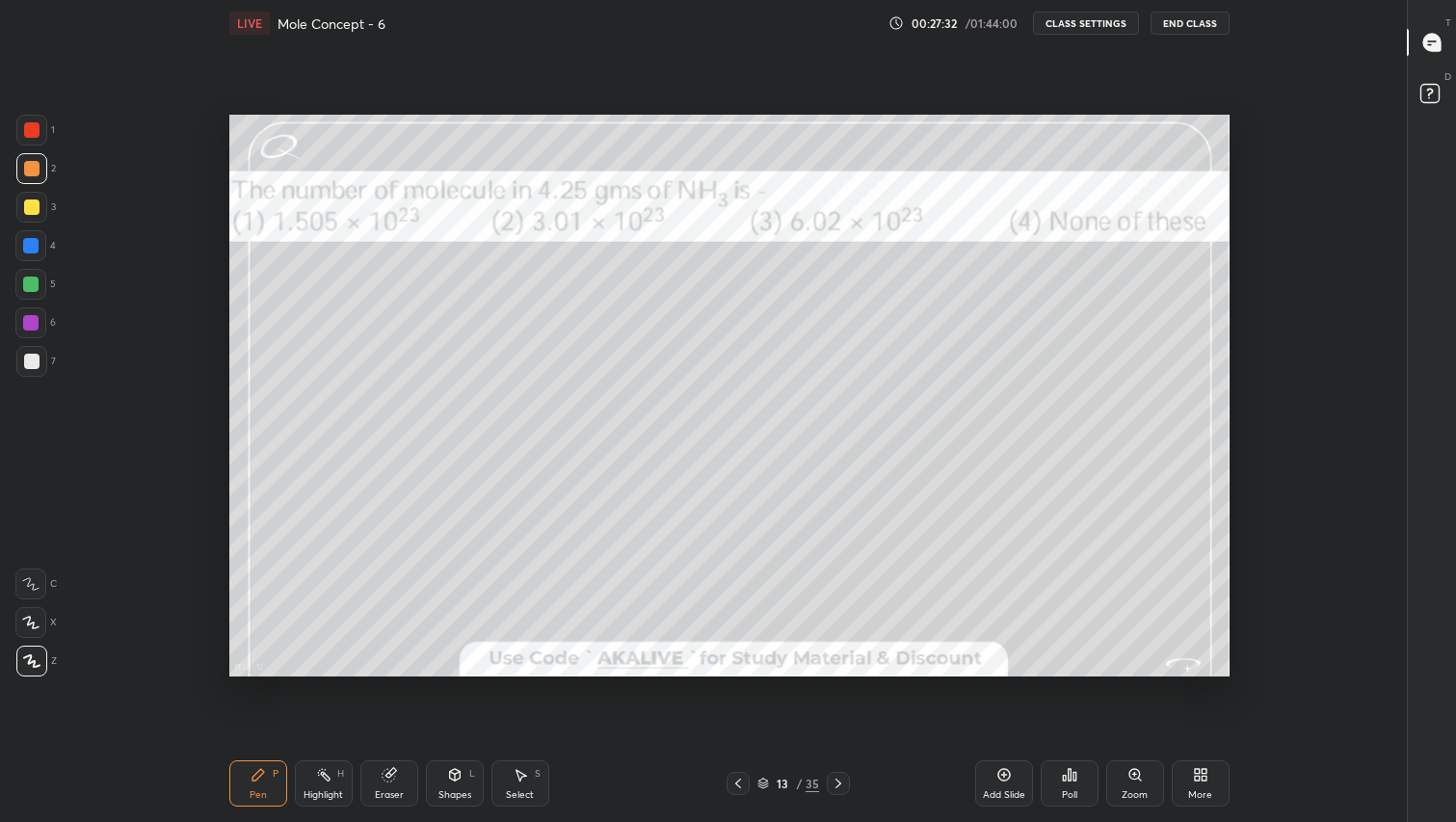 scroll, scrollTop: 6, scrollLeft: 1, axis: both 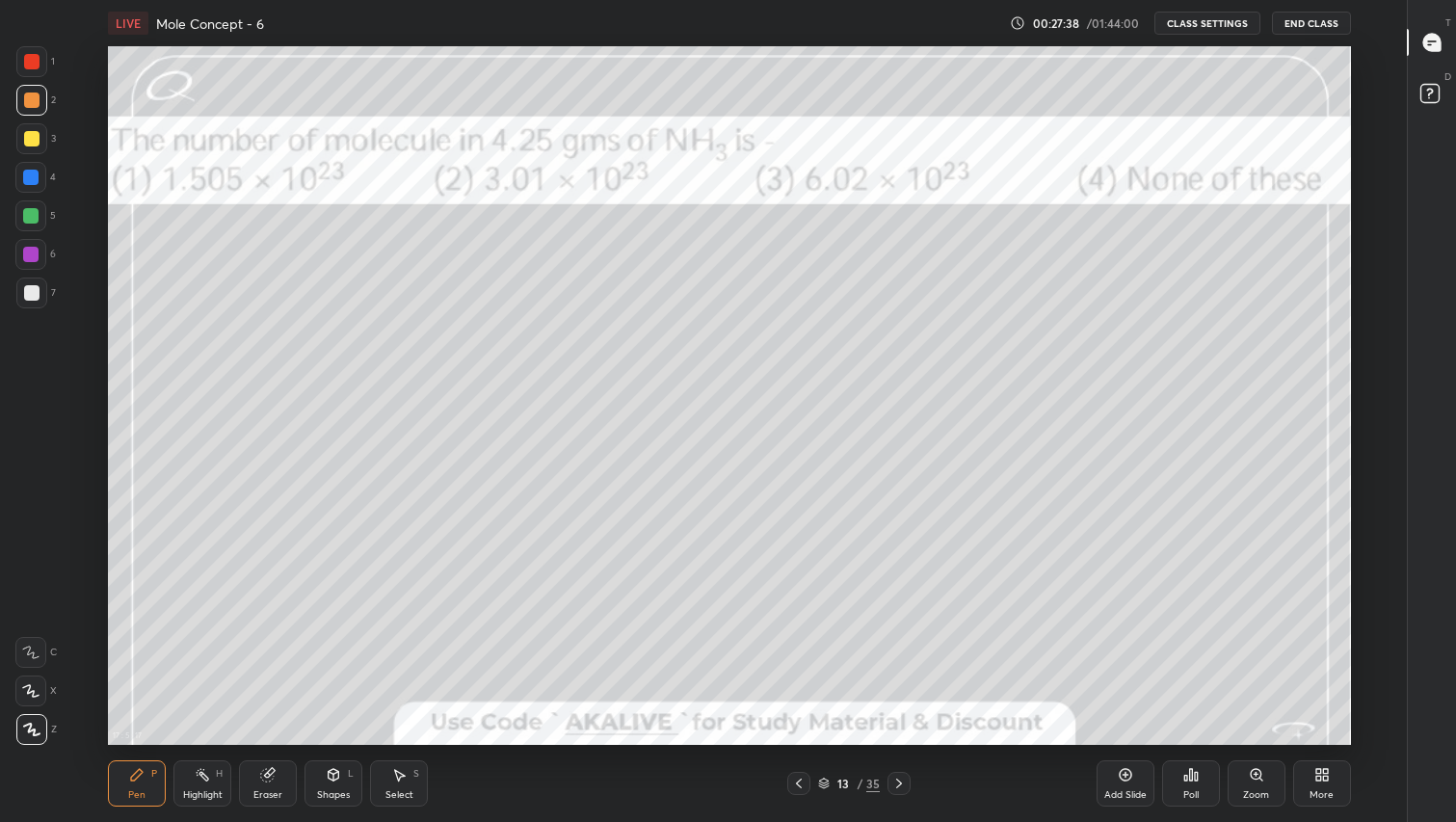 click on "More" at bounding box center (1322, 783) 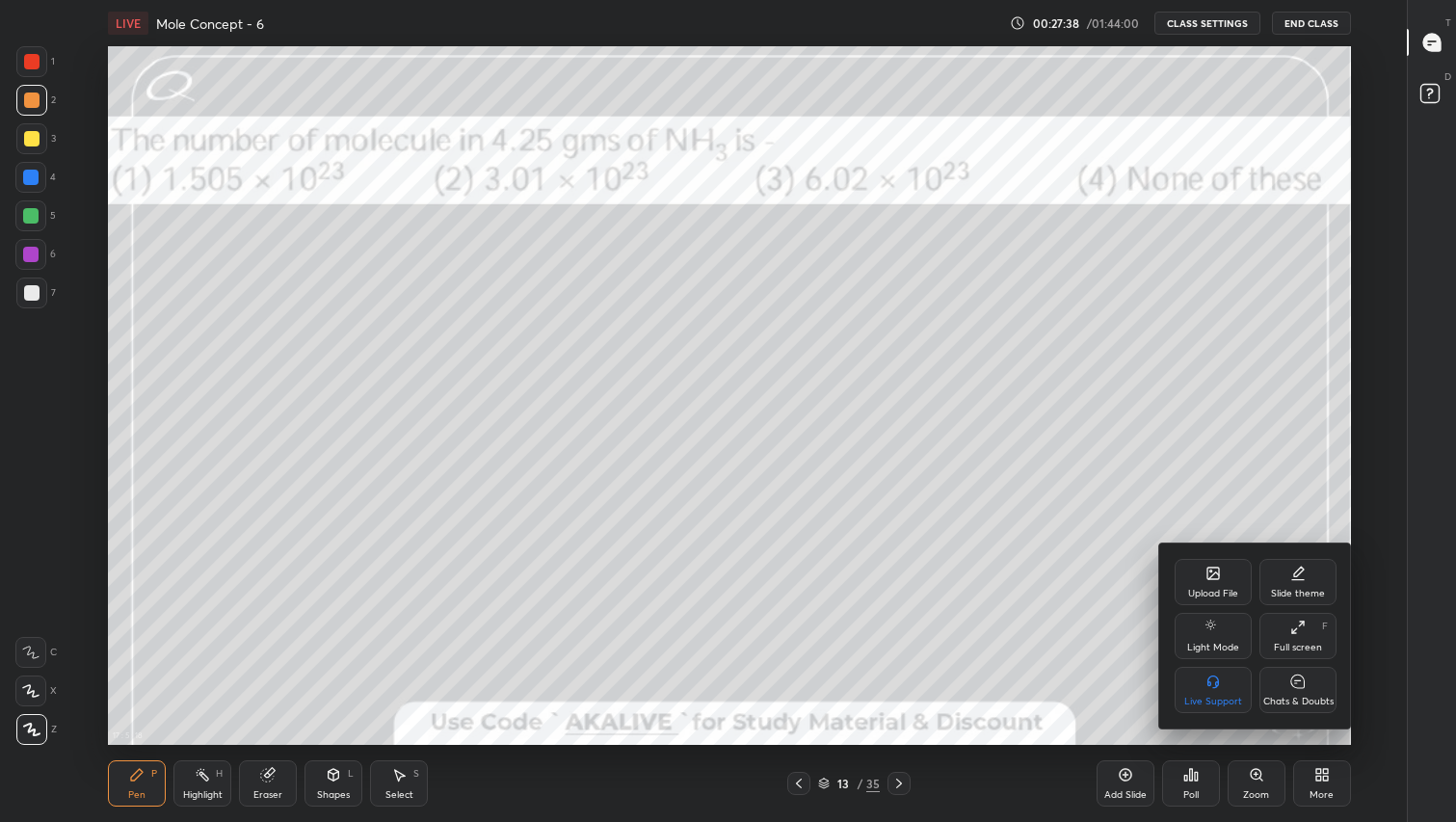 click on "Chats & Doubts" at bounding box center [1298, 690] 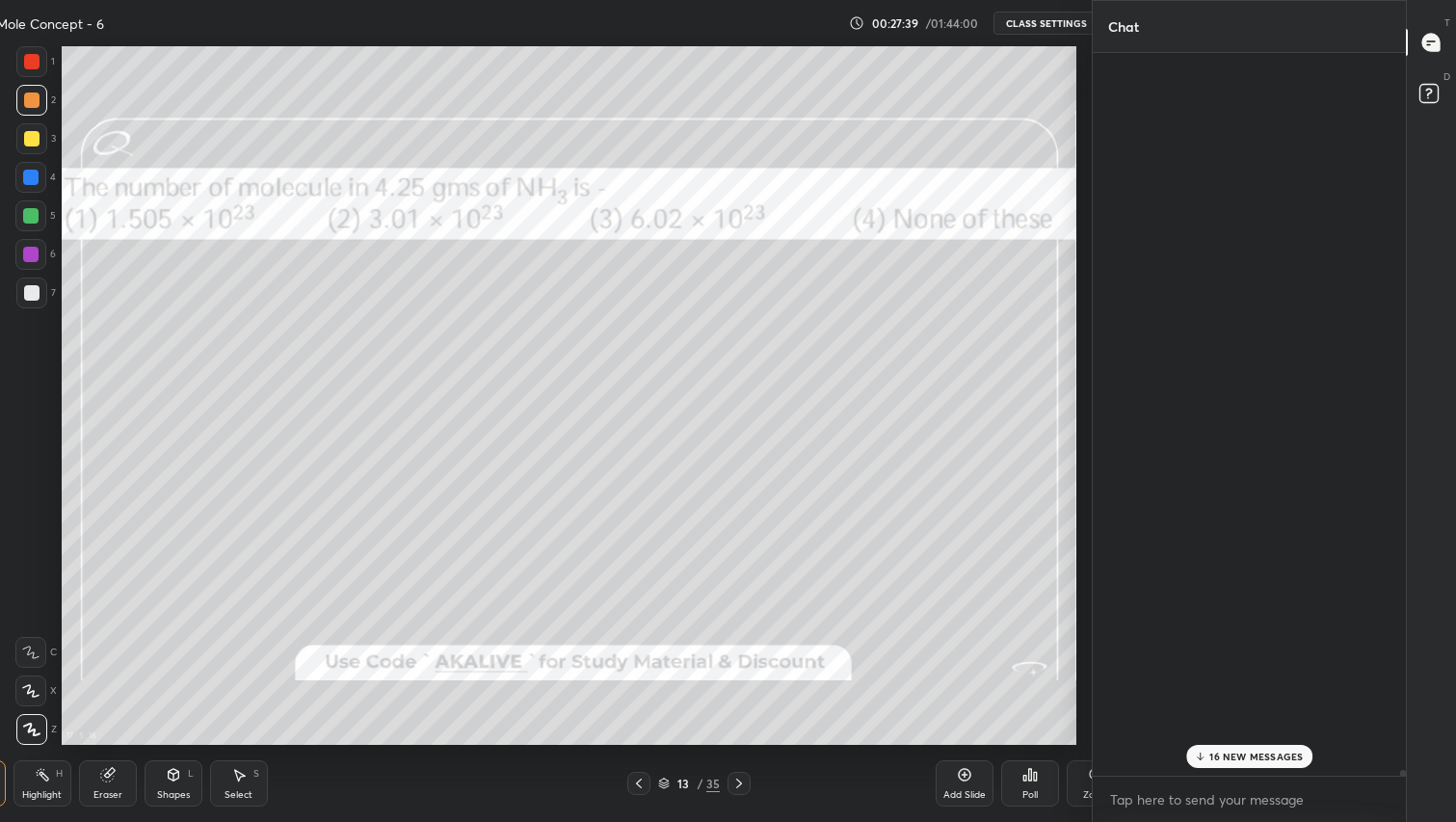 scroll, scrollTop: 6, scrollLeft: 6, axis: both 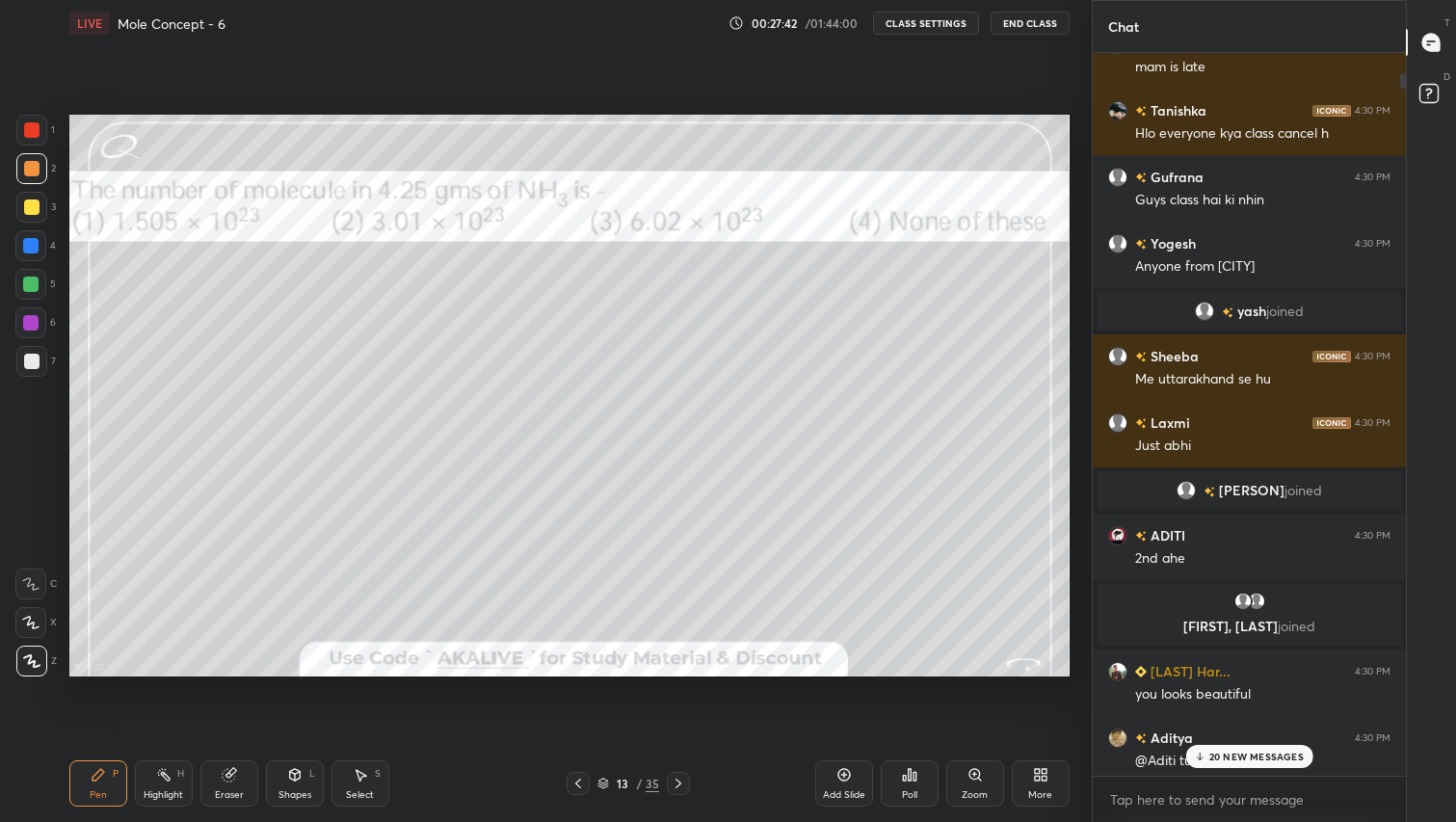click 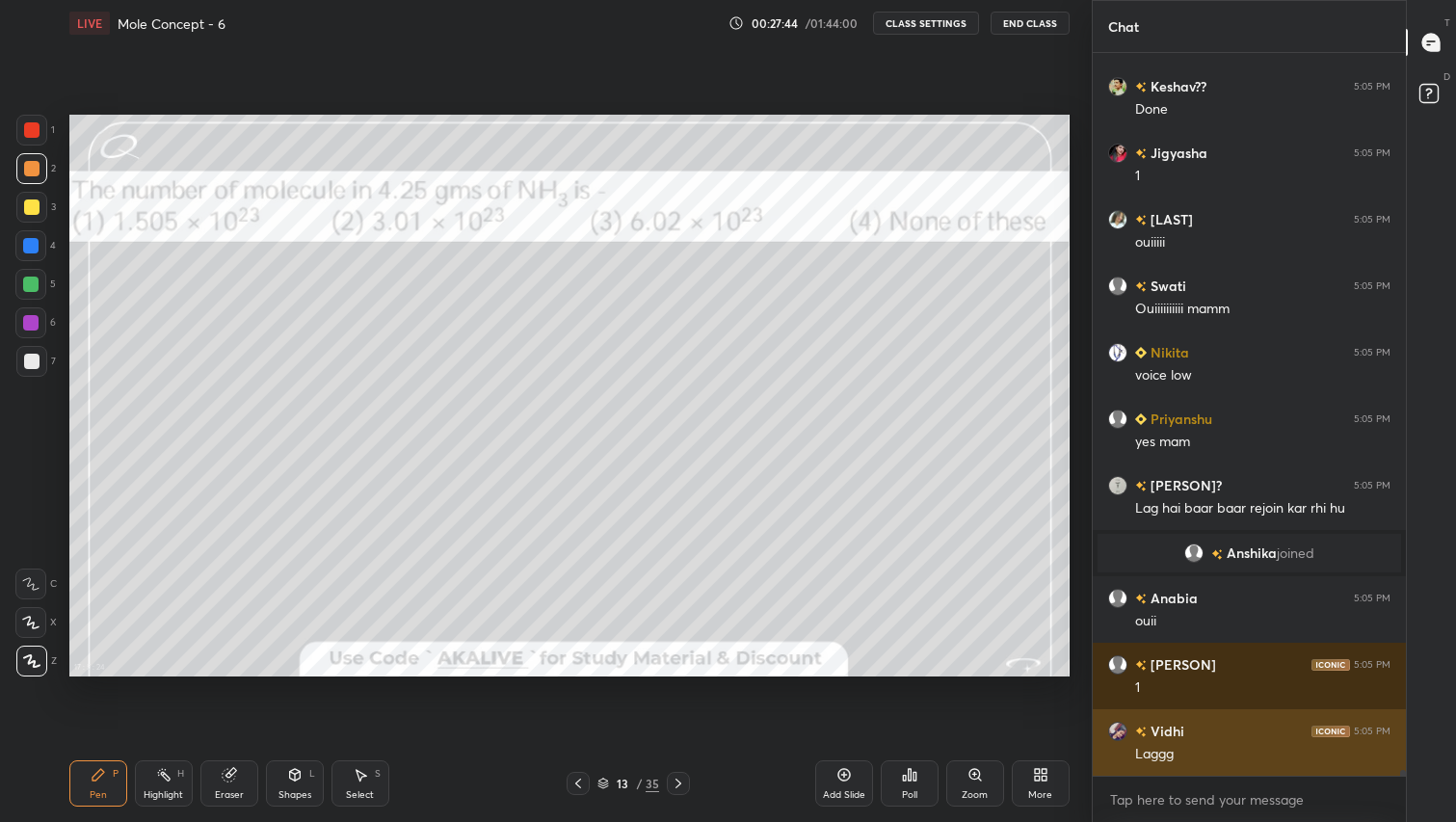 click on "Laggg" at bounding box center (1262, 755) 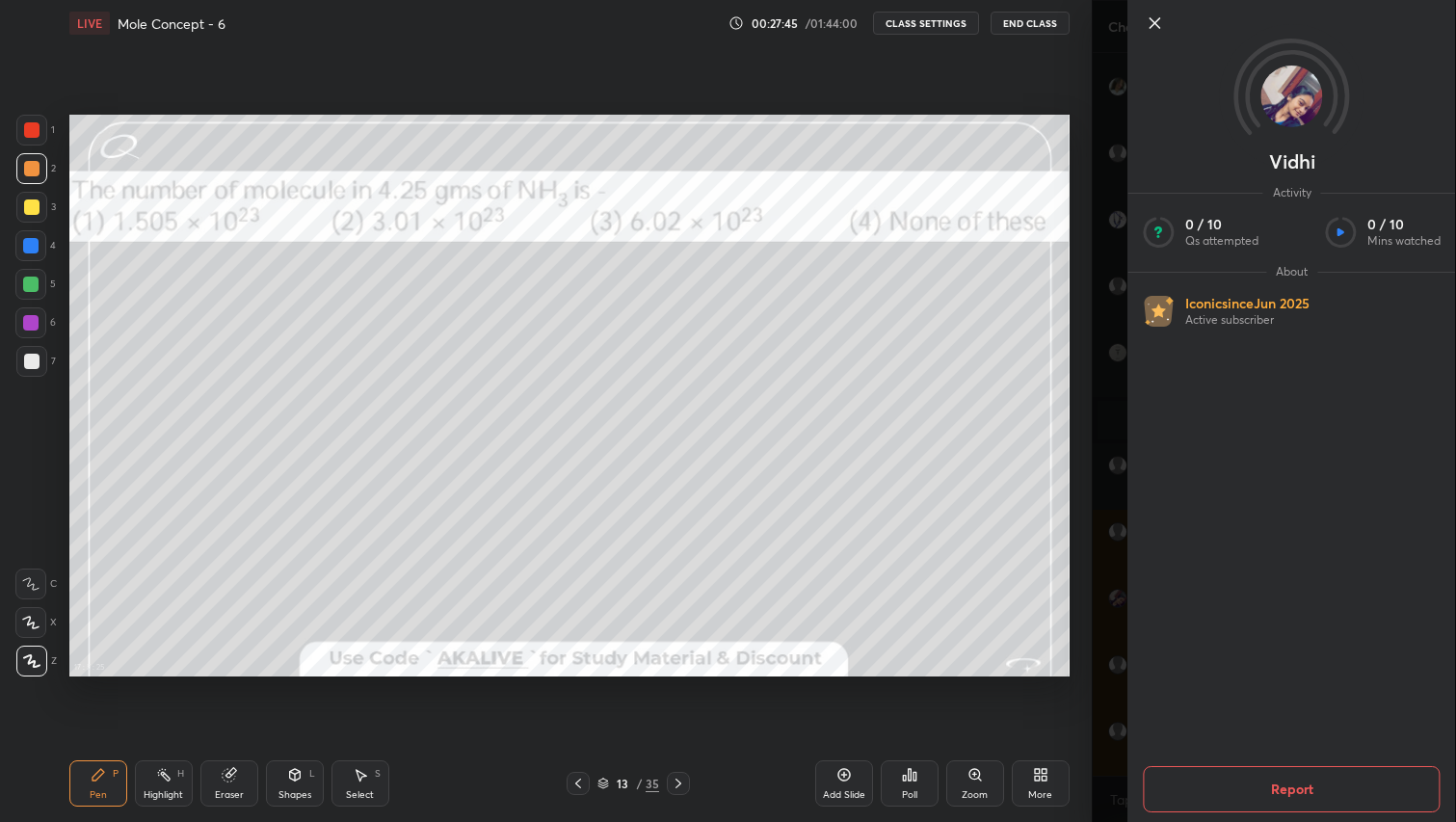 click on "17 : 5 : 25 Setting up your live class" at bounding box center [569, 395] 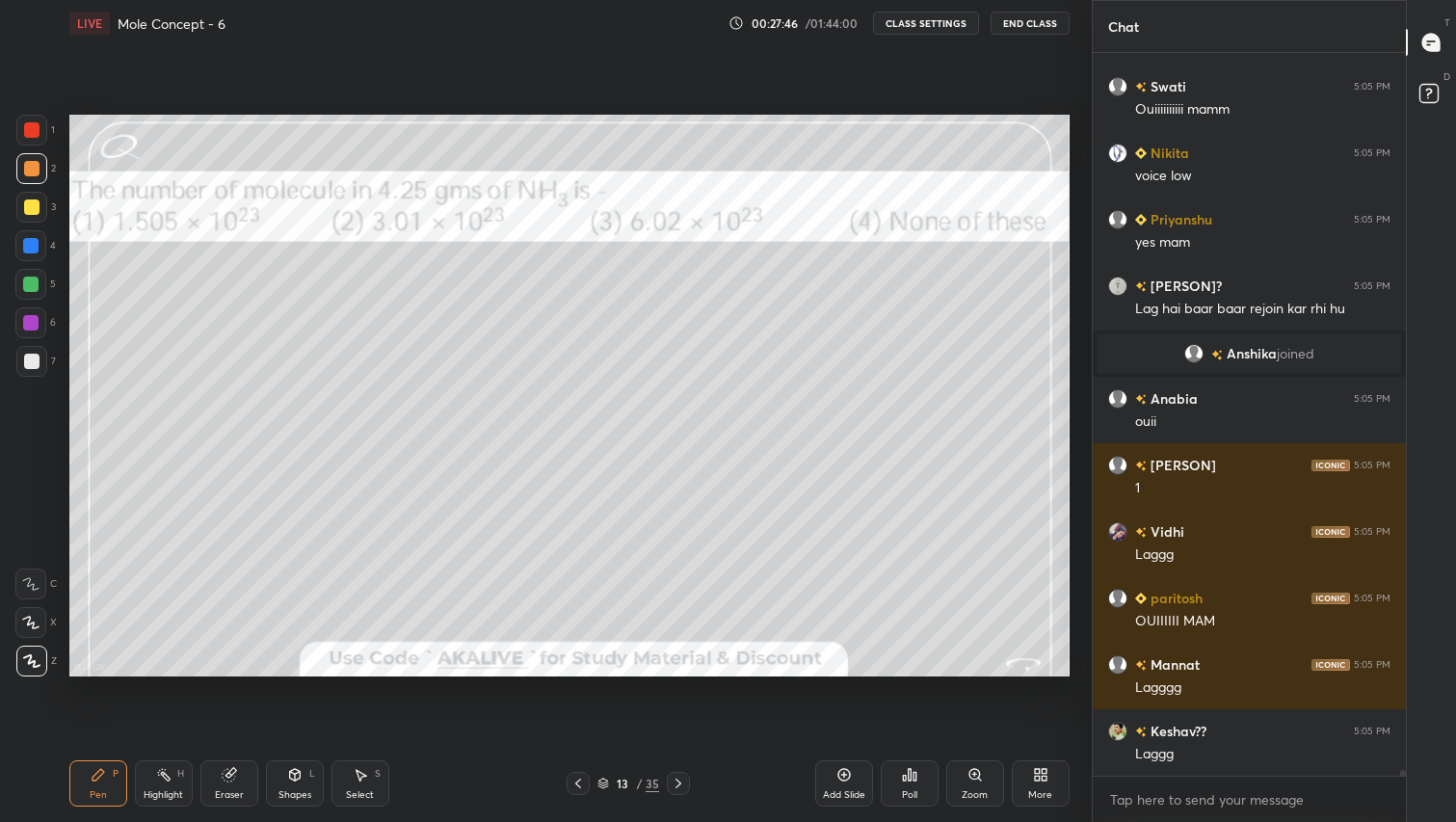 click on "More" at bounding box center [1041, 783] 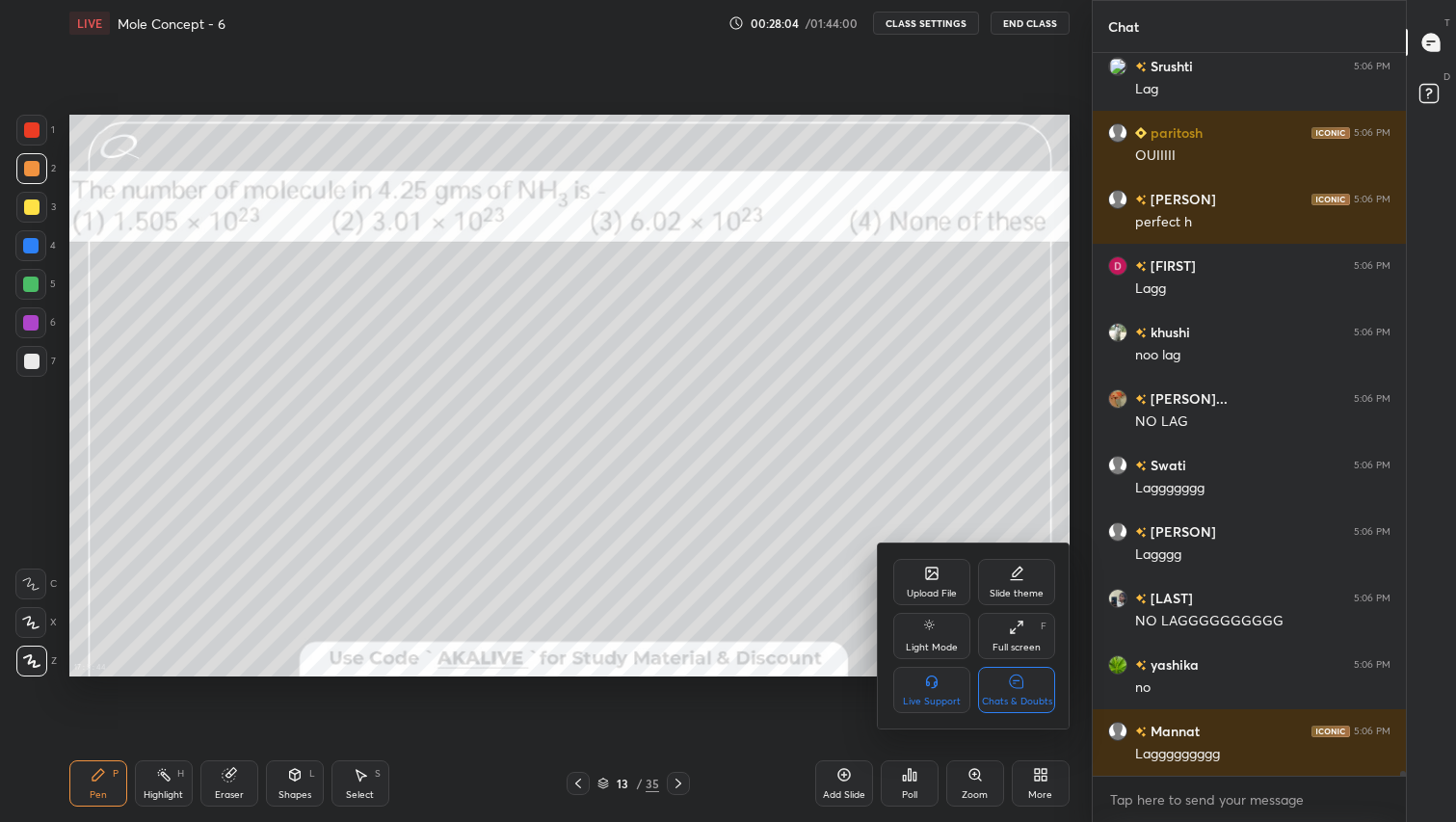 click 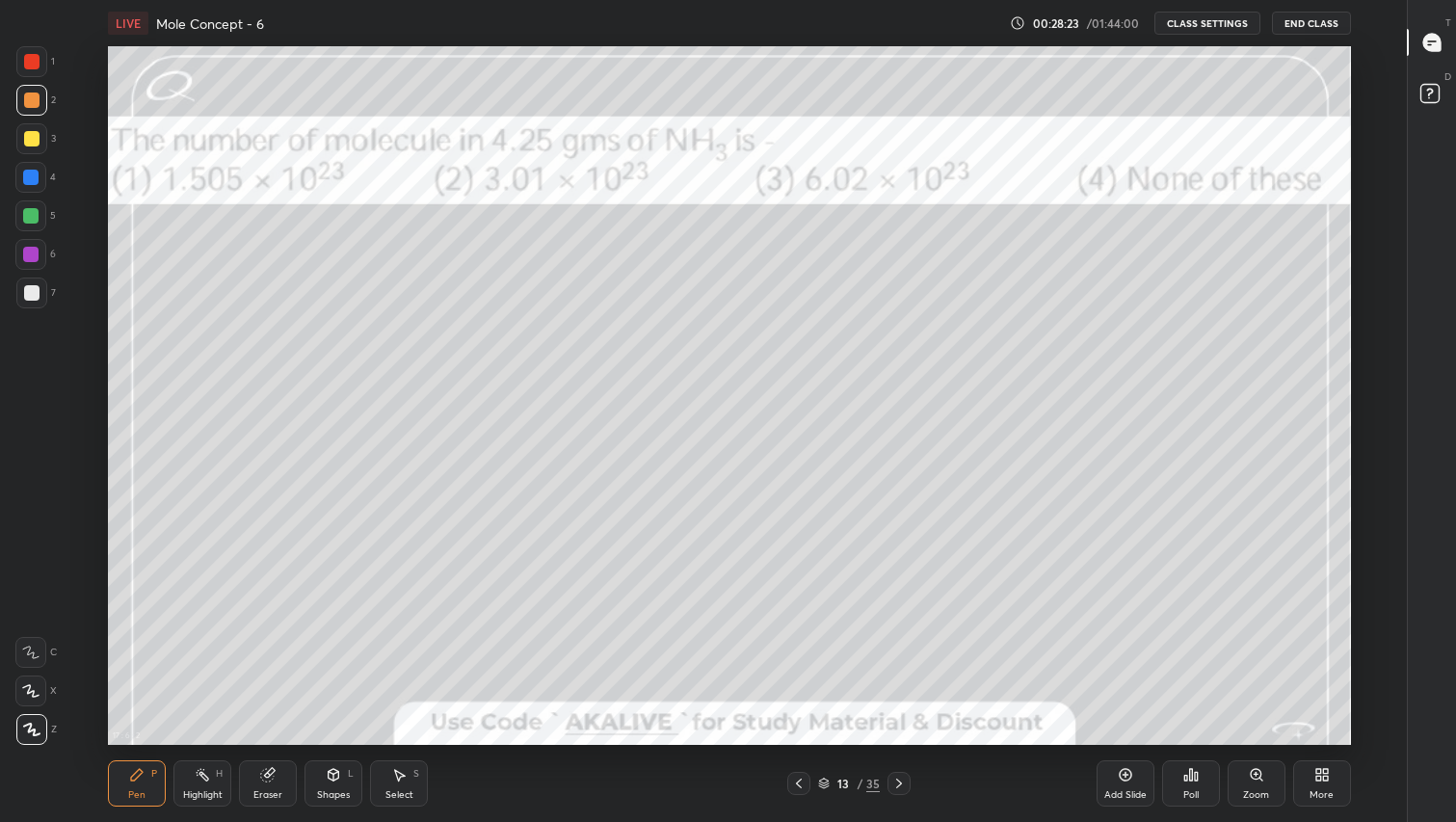 click 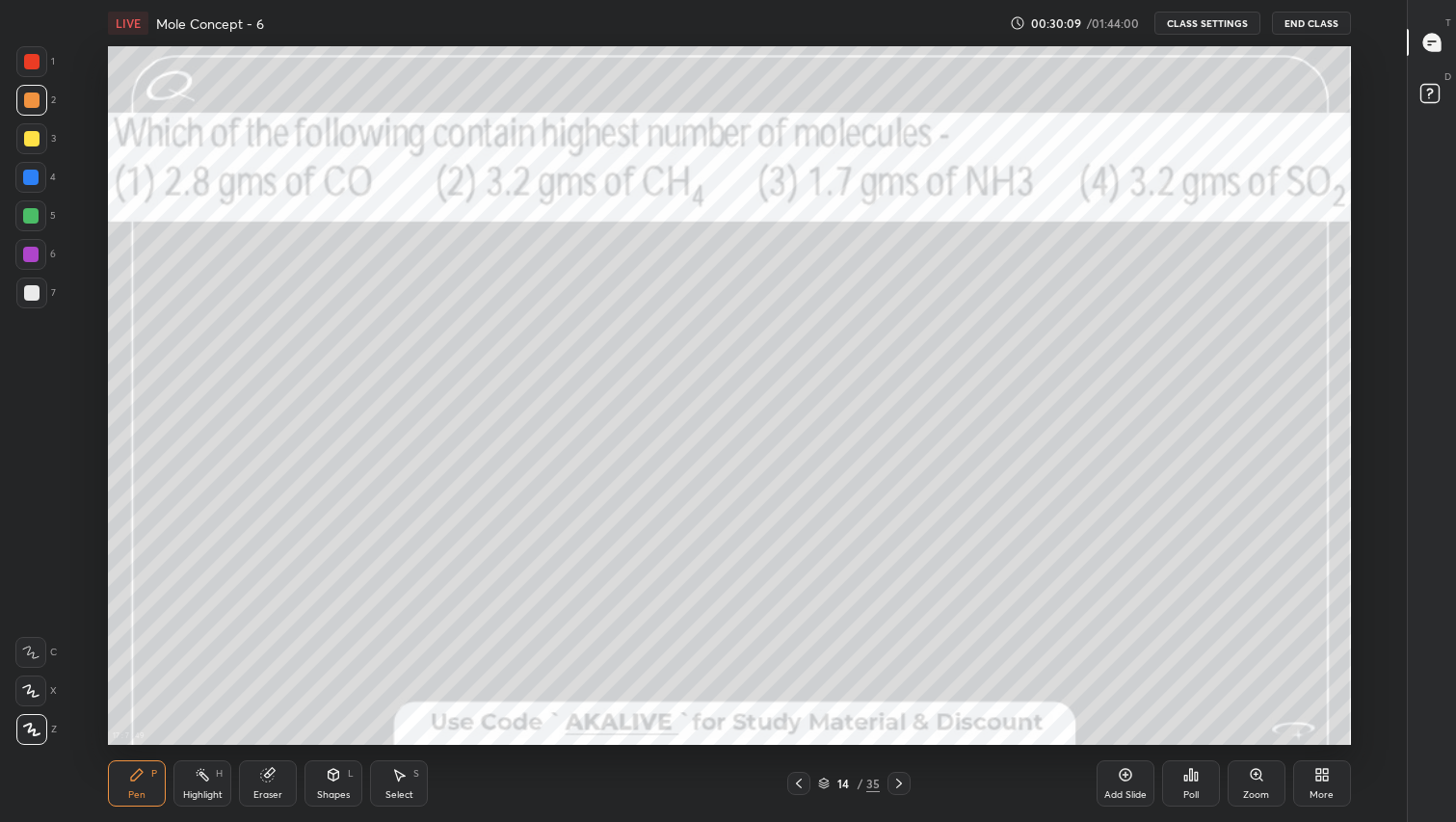 click on "More" at bounding box center [1322, 783] 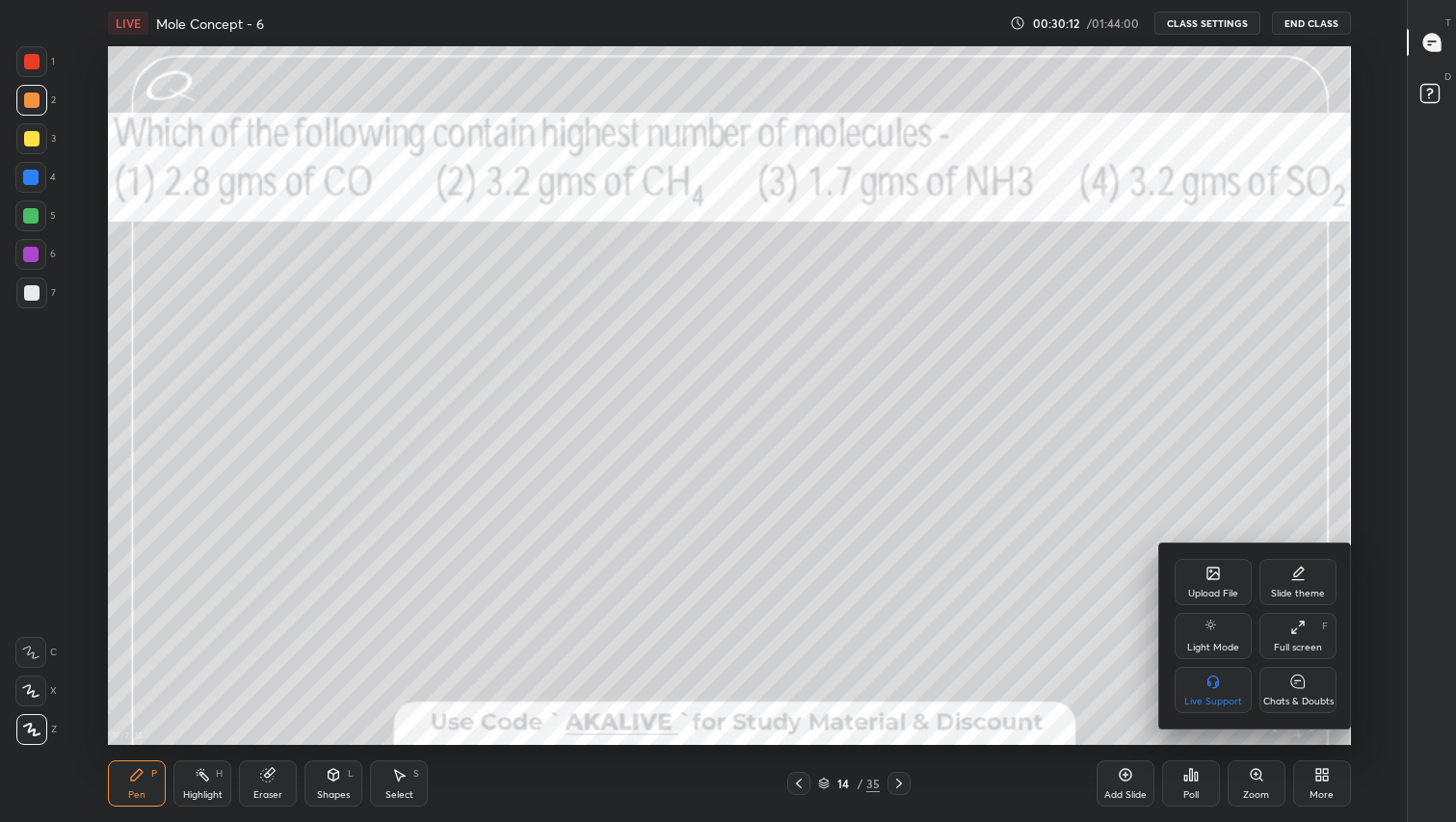 click on "Chats & Doubts" at bounding box center (1298, 702) 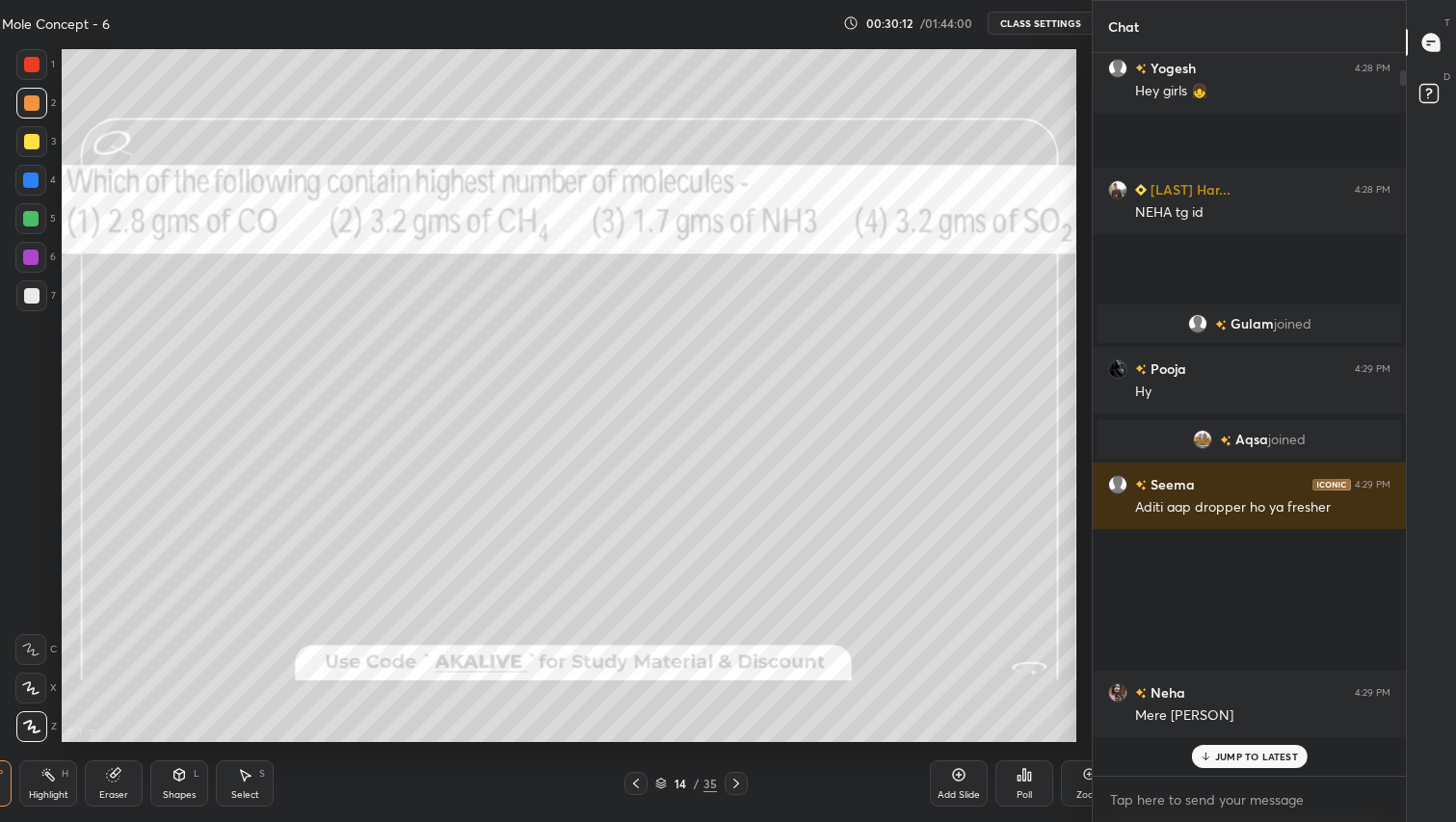 scroll, scrollTop: 699, scrollLeft: 1062, axis: both 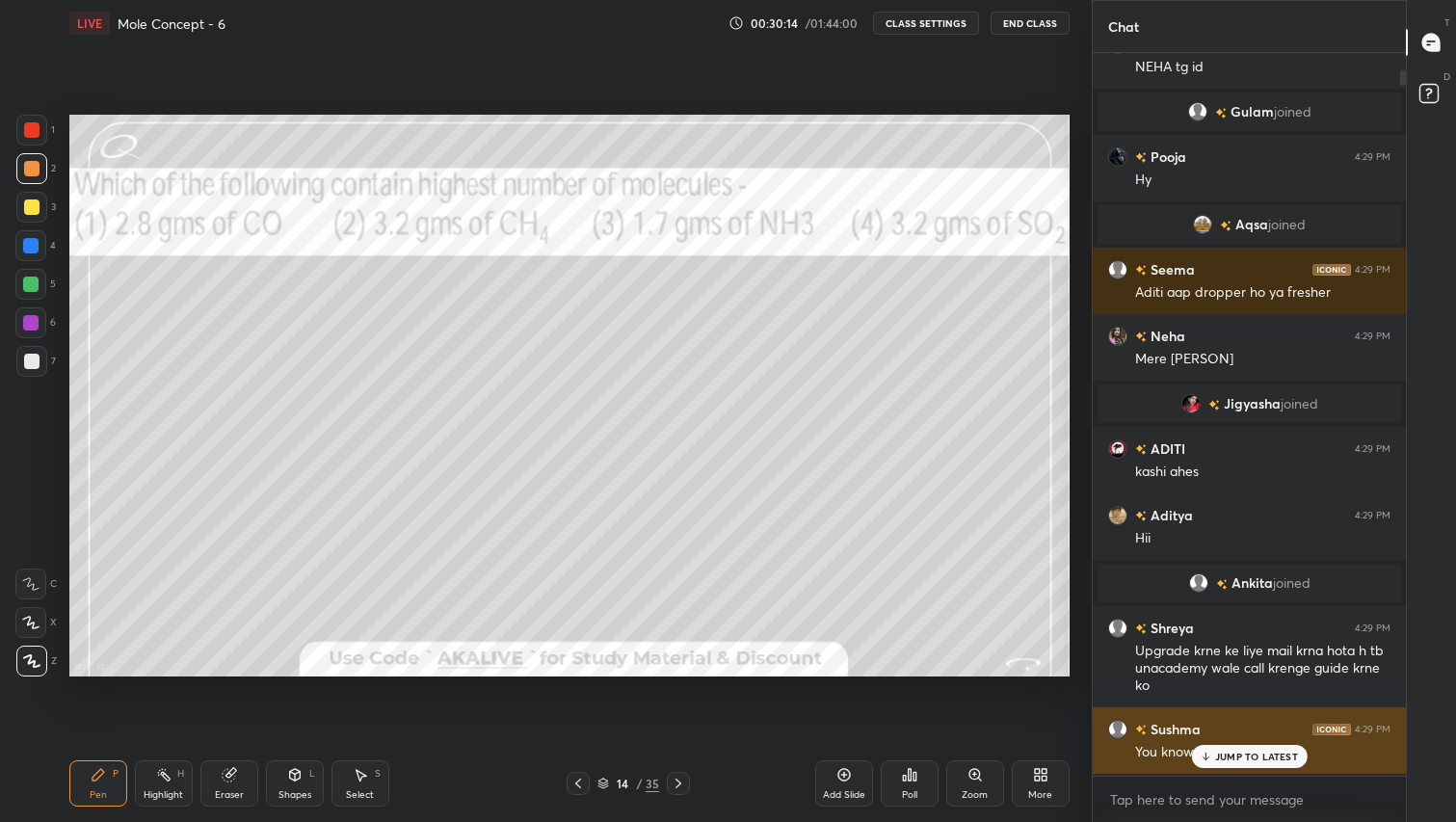 click on "You know me [FIRST]" at bounding box center [1262, 753] 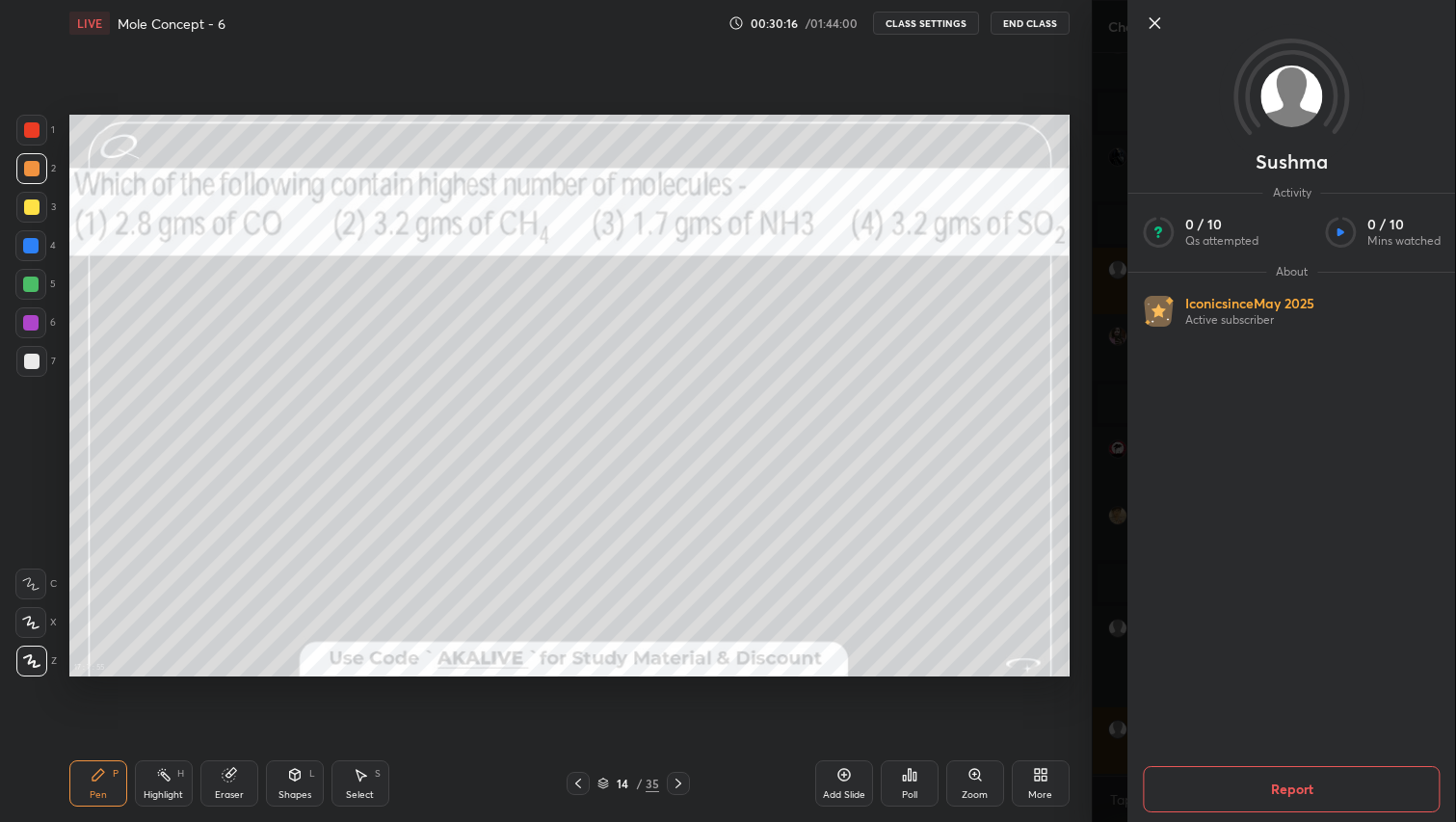 click 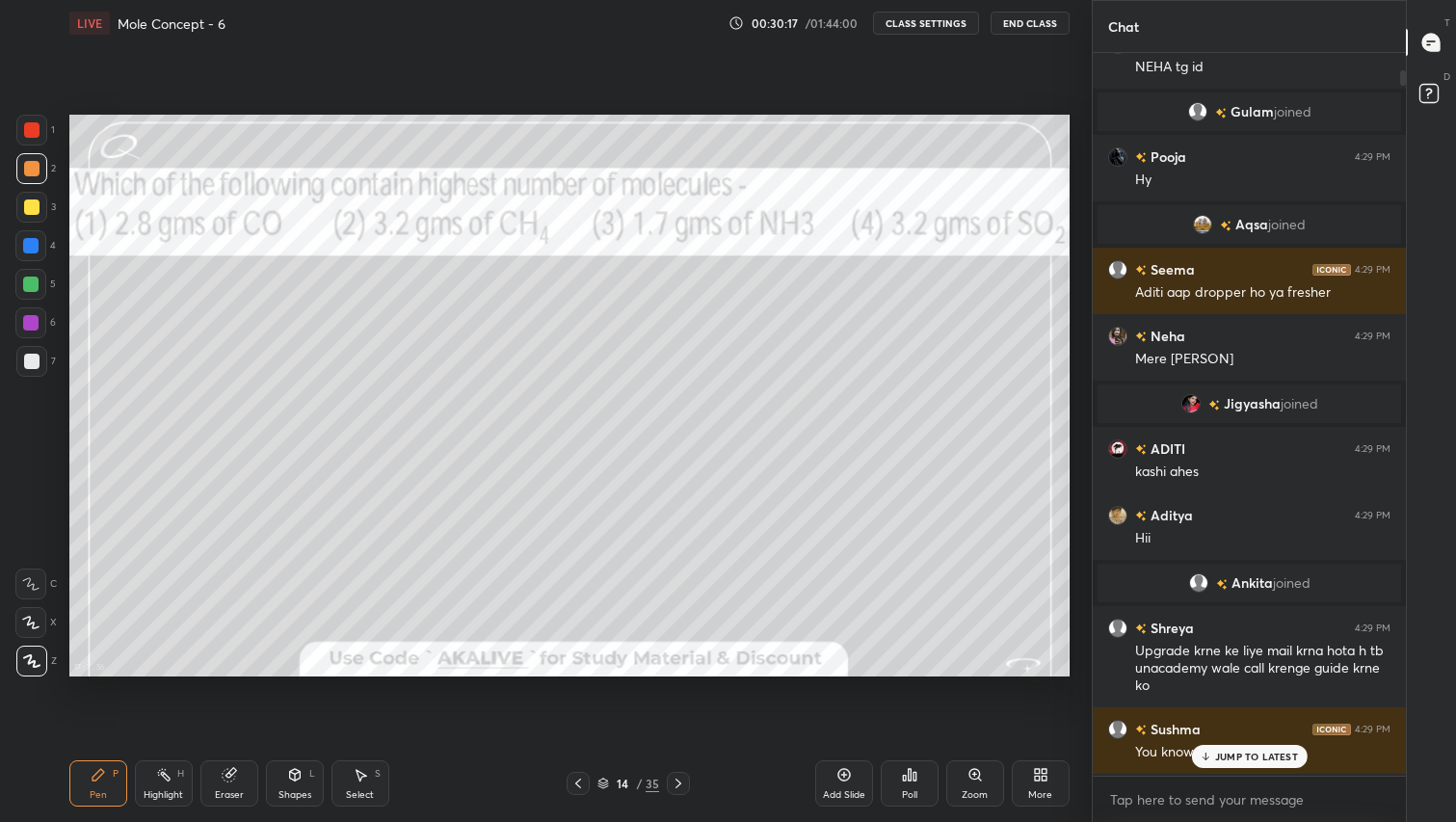 click on "JUMP TO LATEST" at bounding box center (1257, 756) 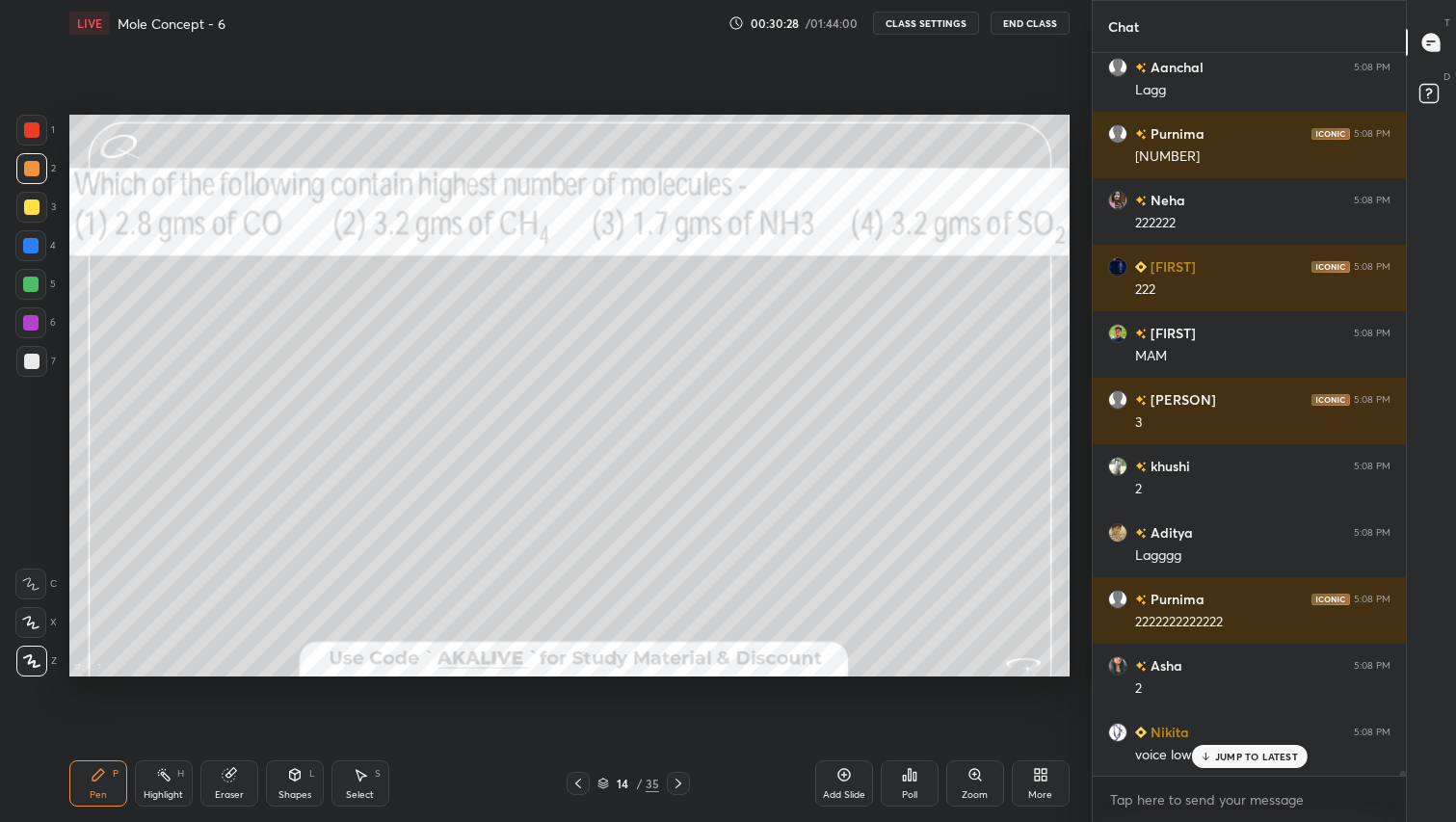 scroll, scrollTop: 114035, scrollLeft: 0, axis: vertical 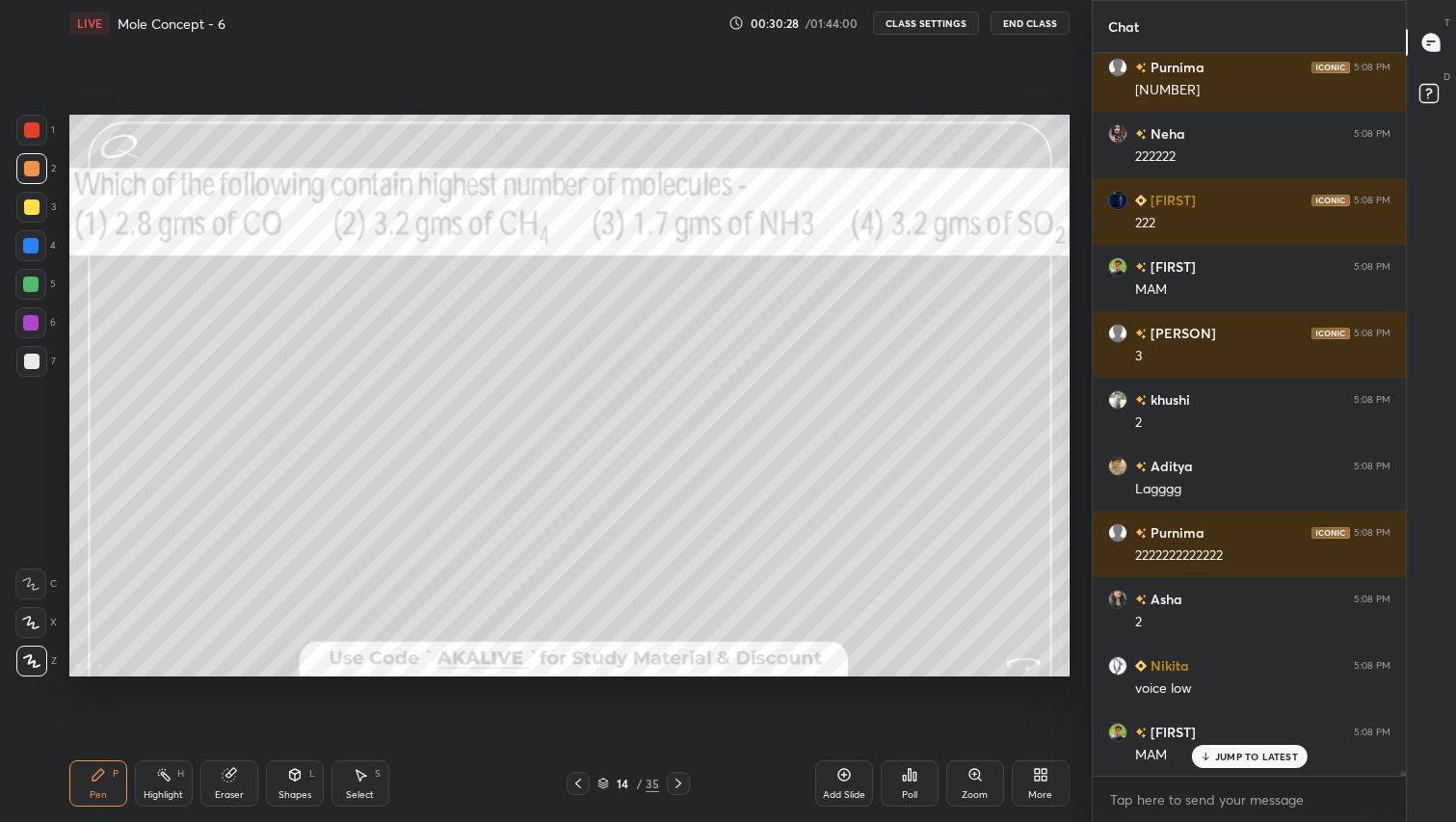 click 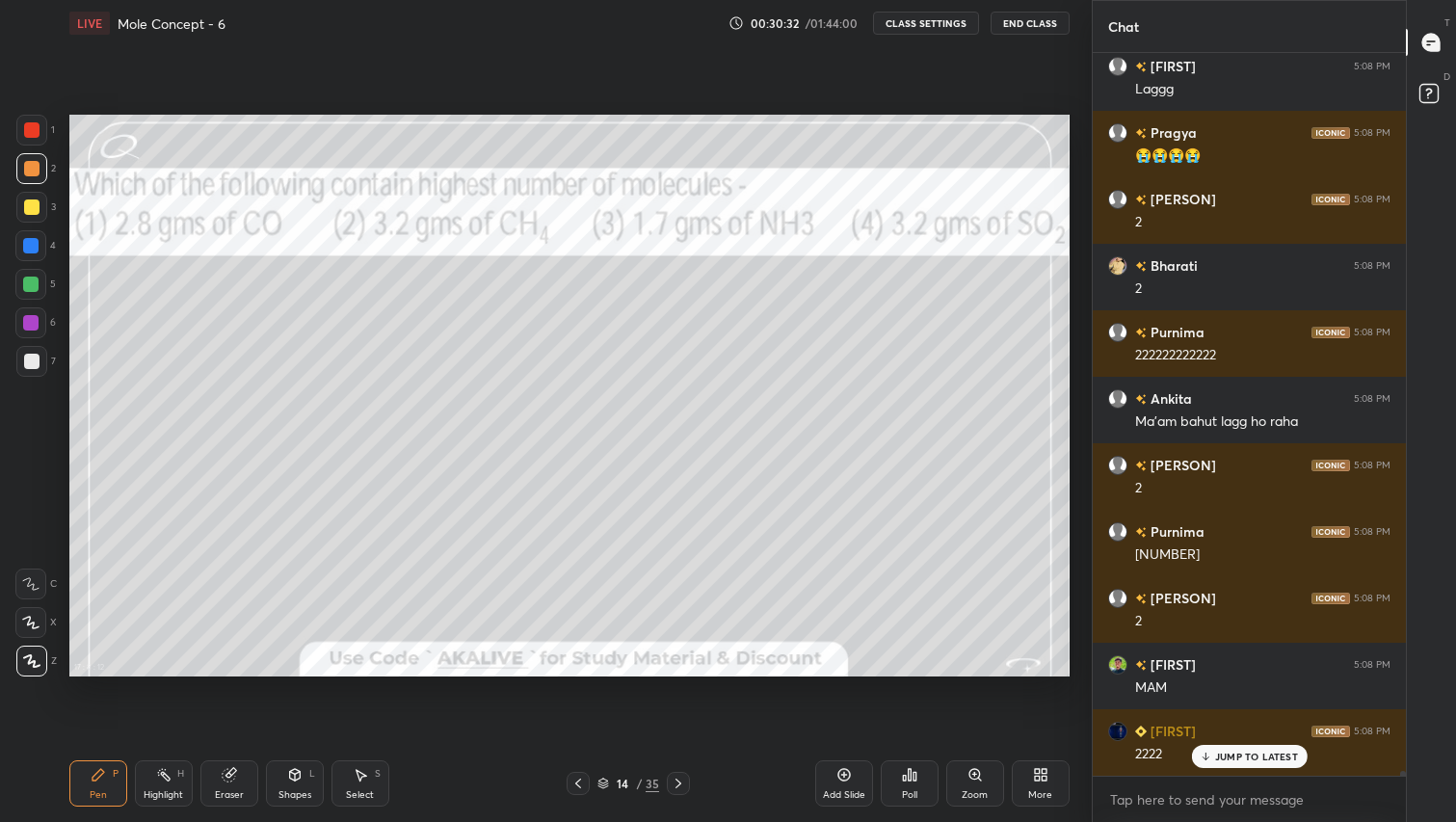 scroll, scrollTop: 115163, scrollLeft: 0, axis: vertical 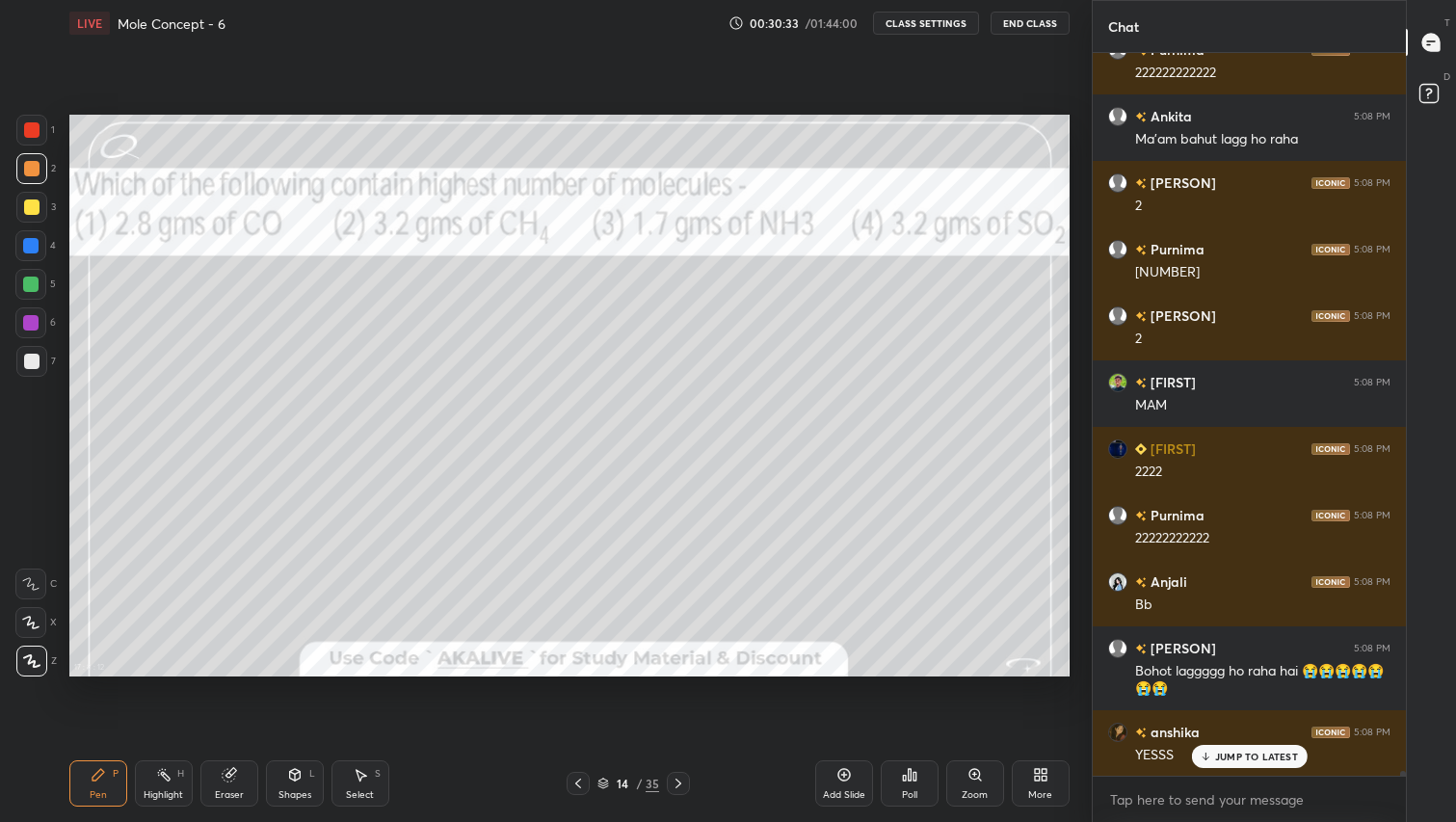 click on "More" at bounding box center [1041, 783] 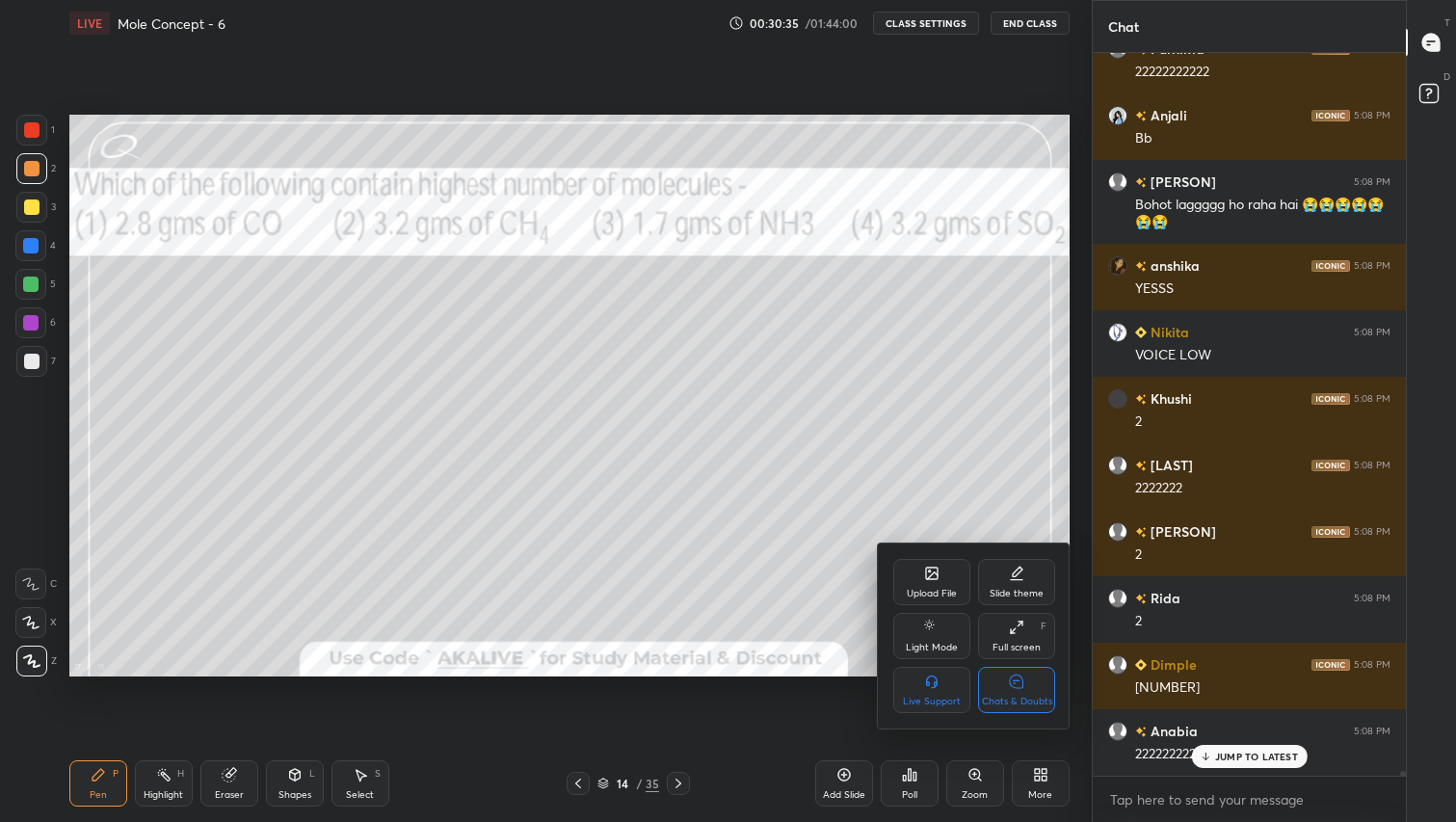 scroll, scrollTop: 115761, scrollLeft: 0, axis: vertical 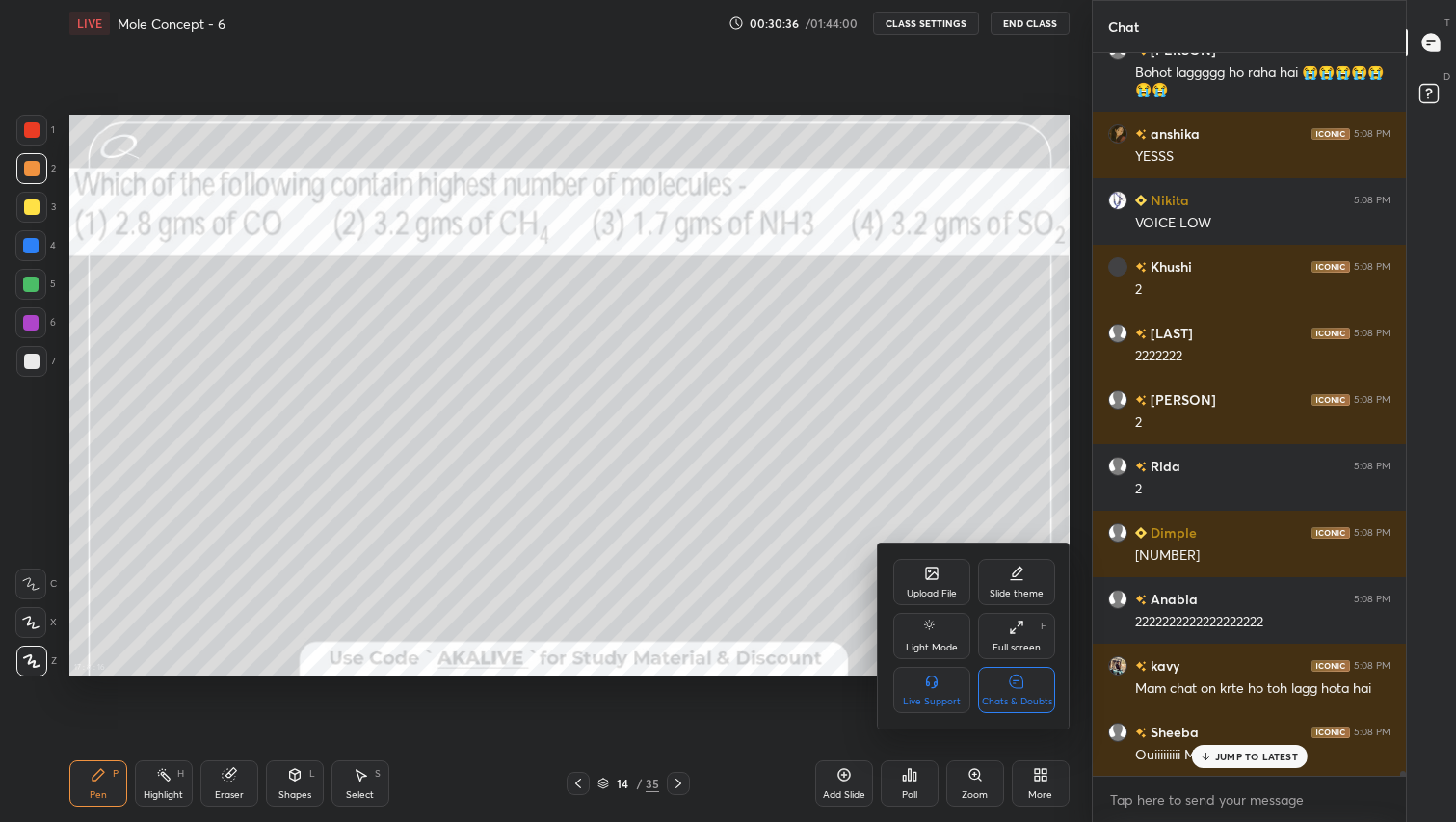 click on "Chats & Doubts" at bounding box center [1017, 690] 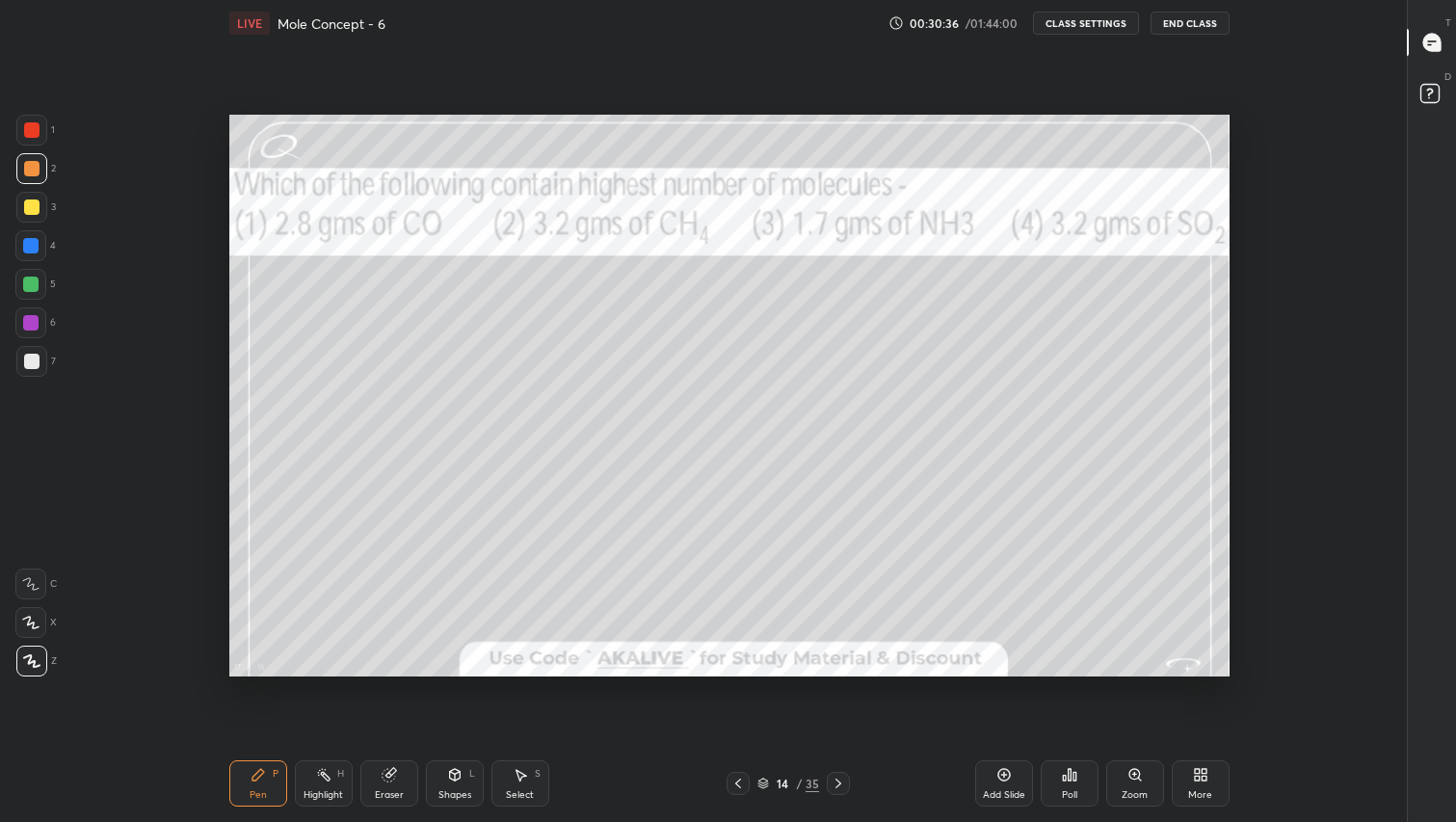 scroll, scrollTop: 6, scrollLeft: 6, axis: both 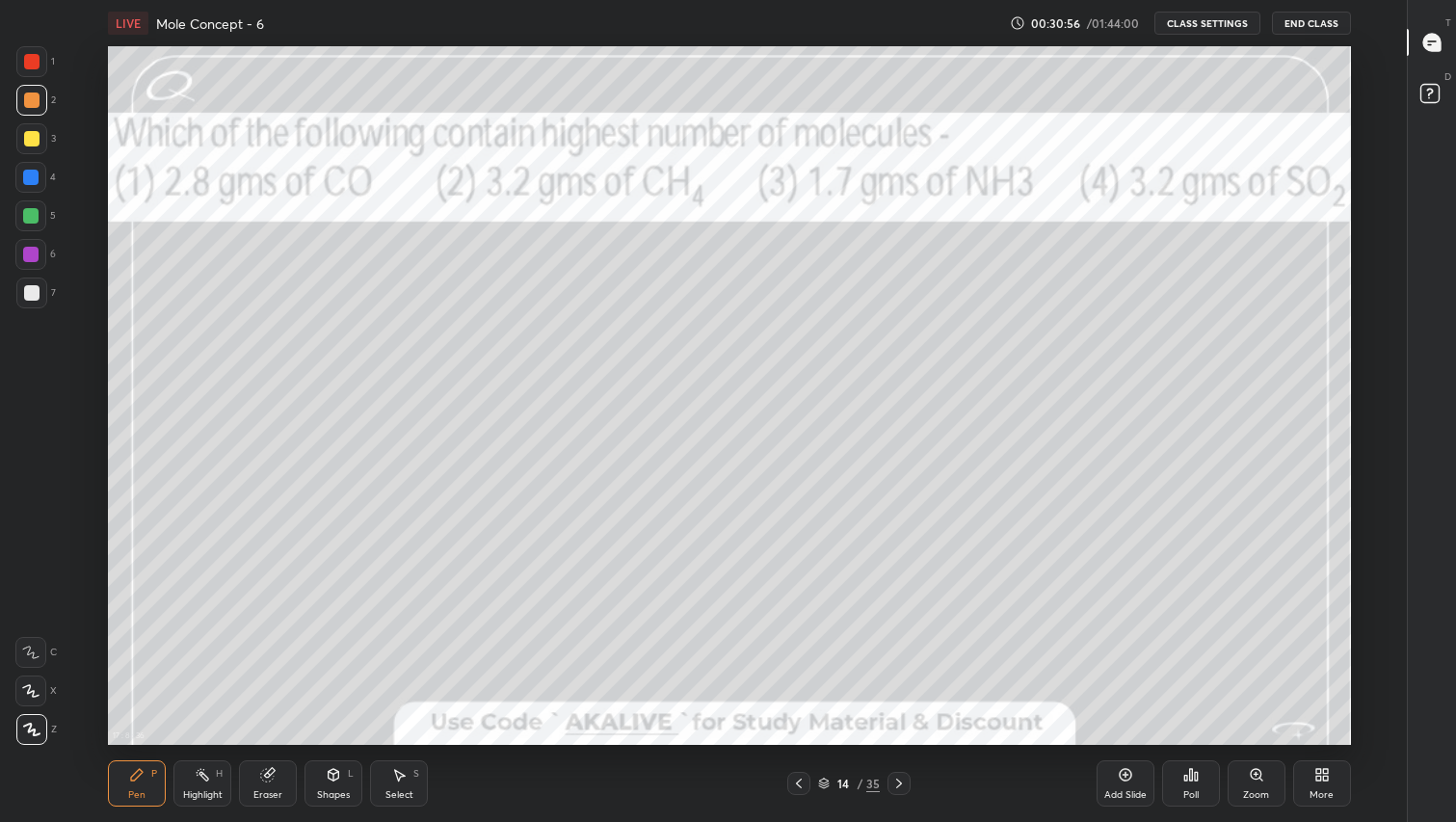 click at bounding box center (32, 62) 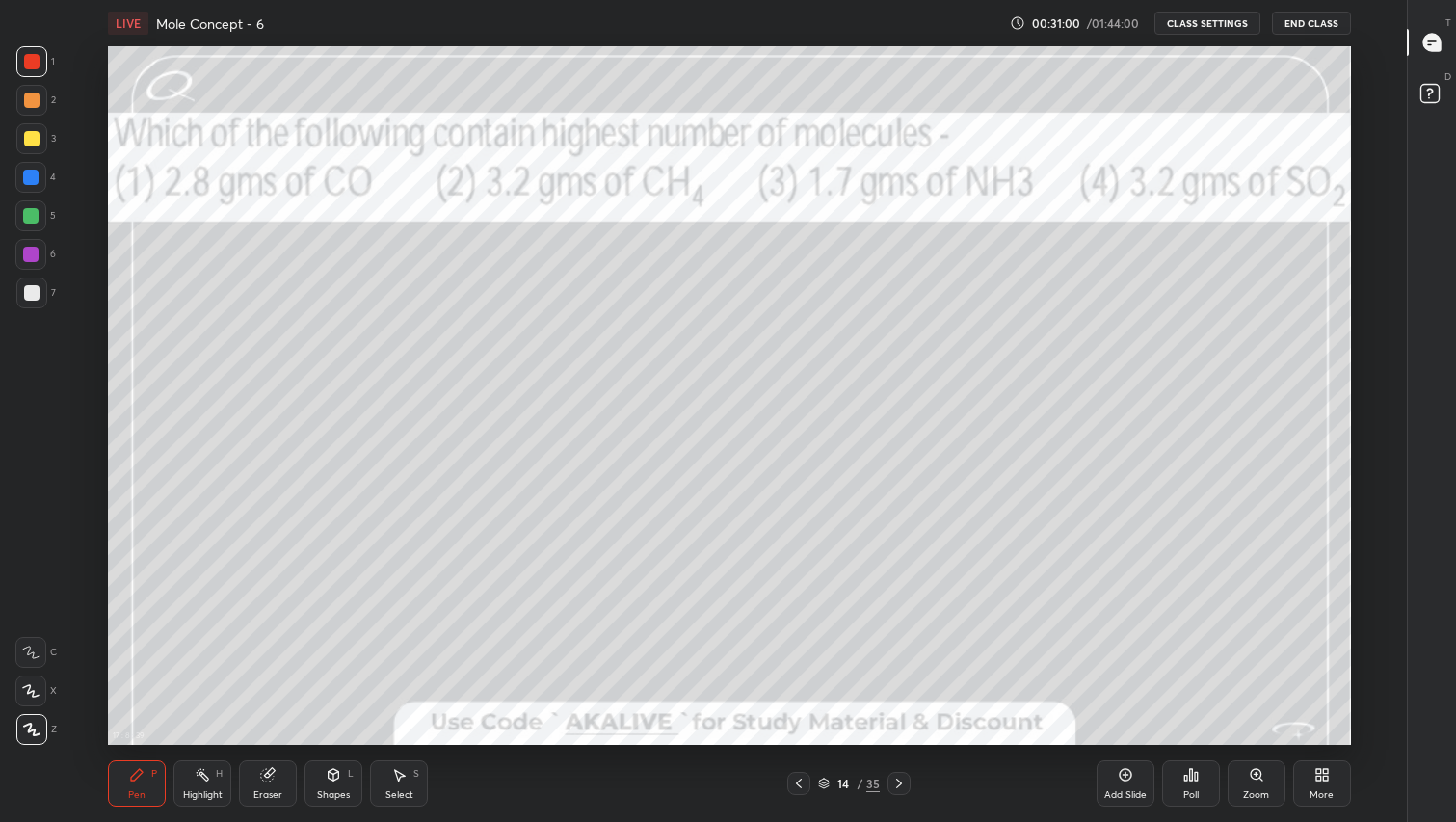 click at bounding box center (32, 293) 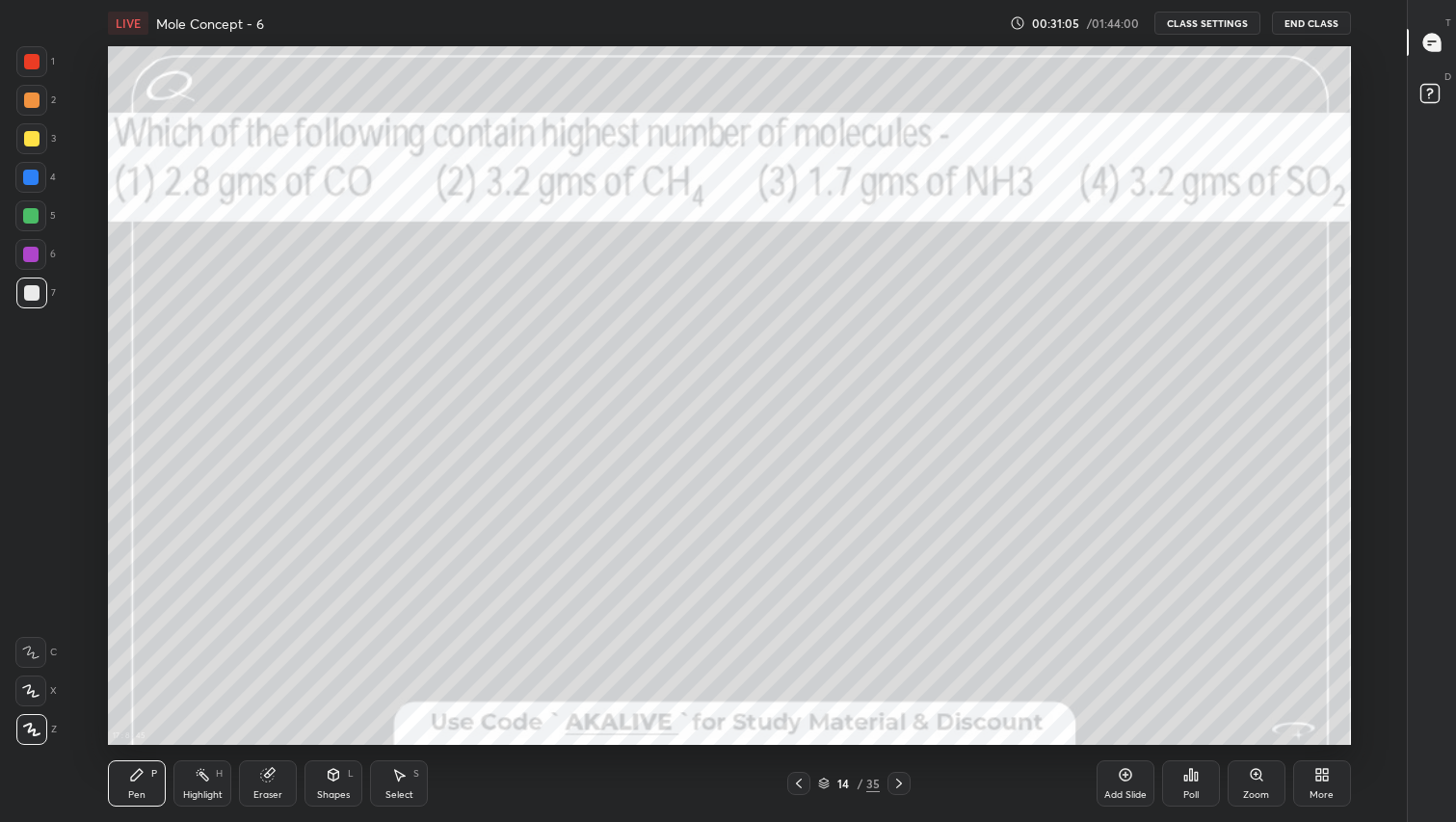 click at bounding box center (32, 139) 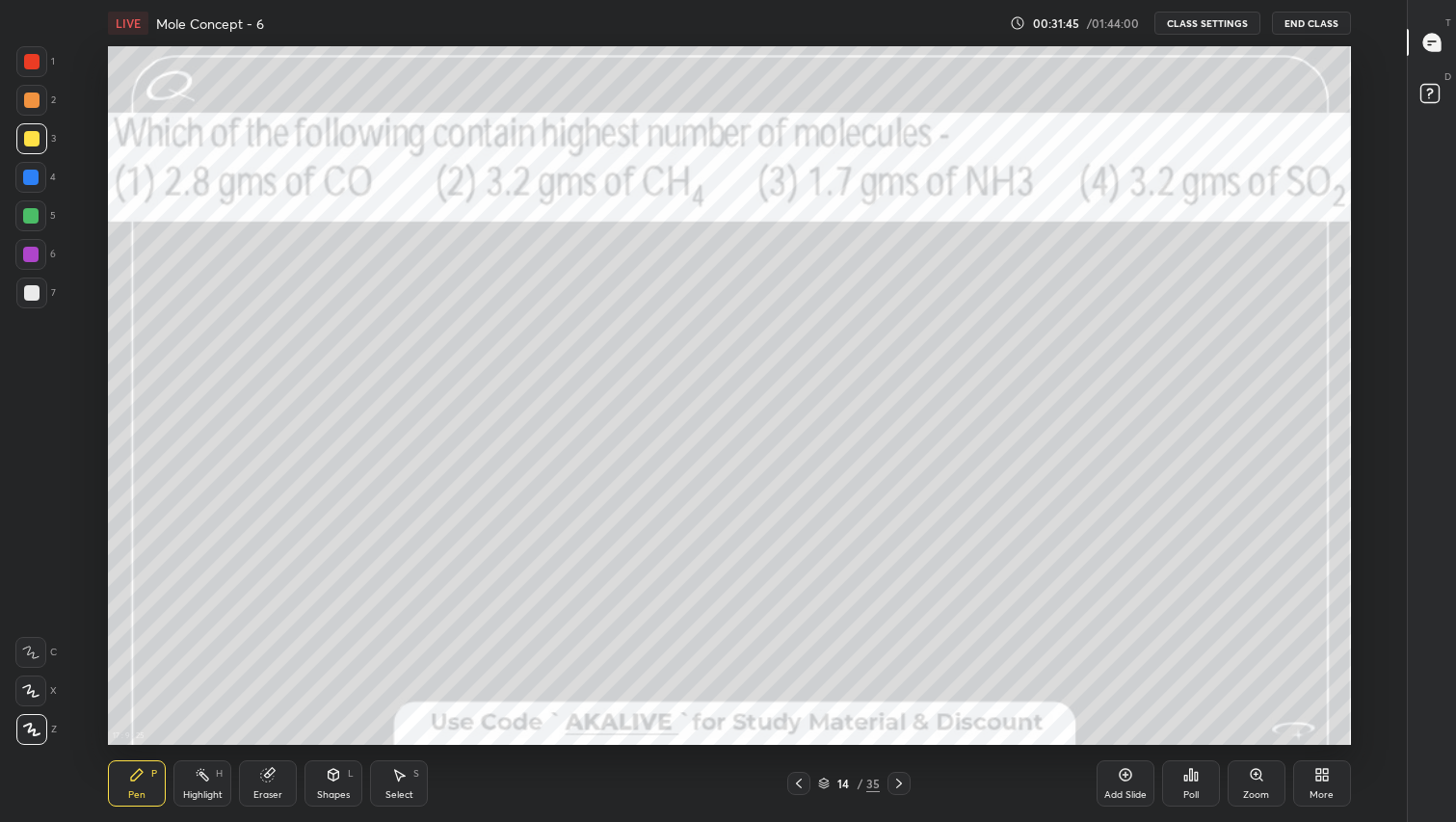 click at bounding box center [32, 100] 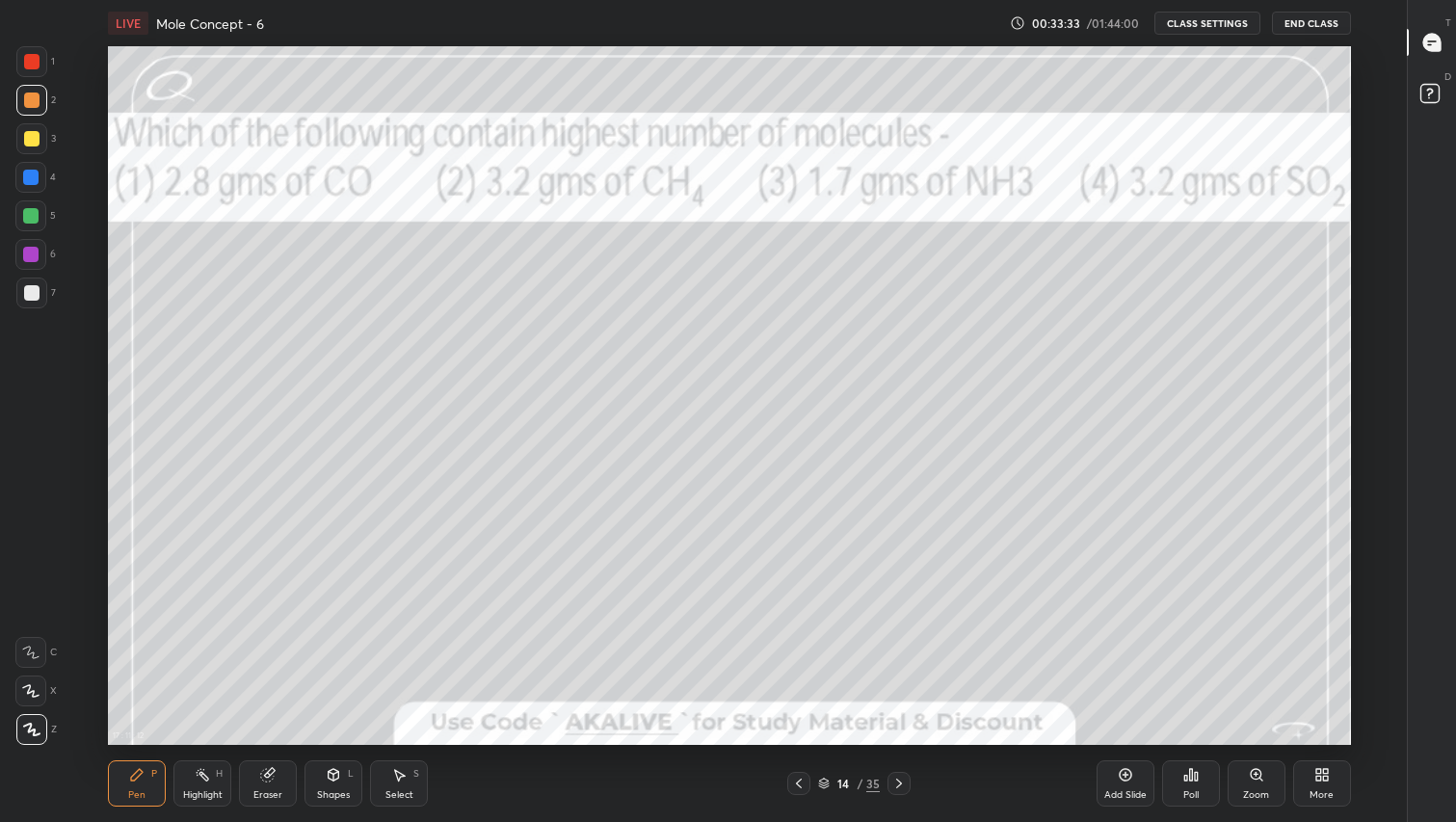 click at bounding box center [32, 293] 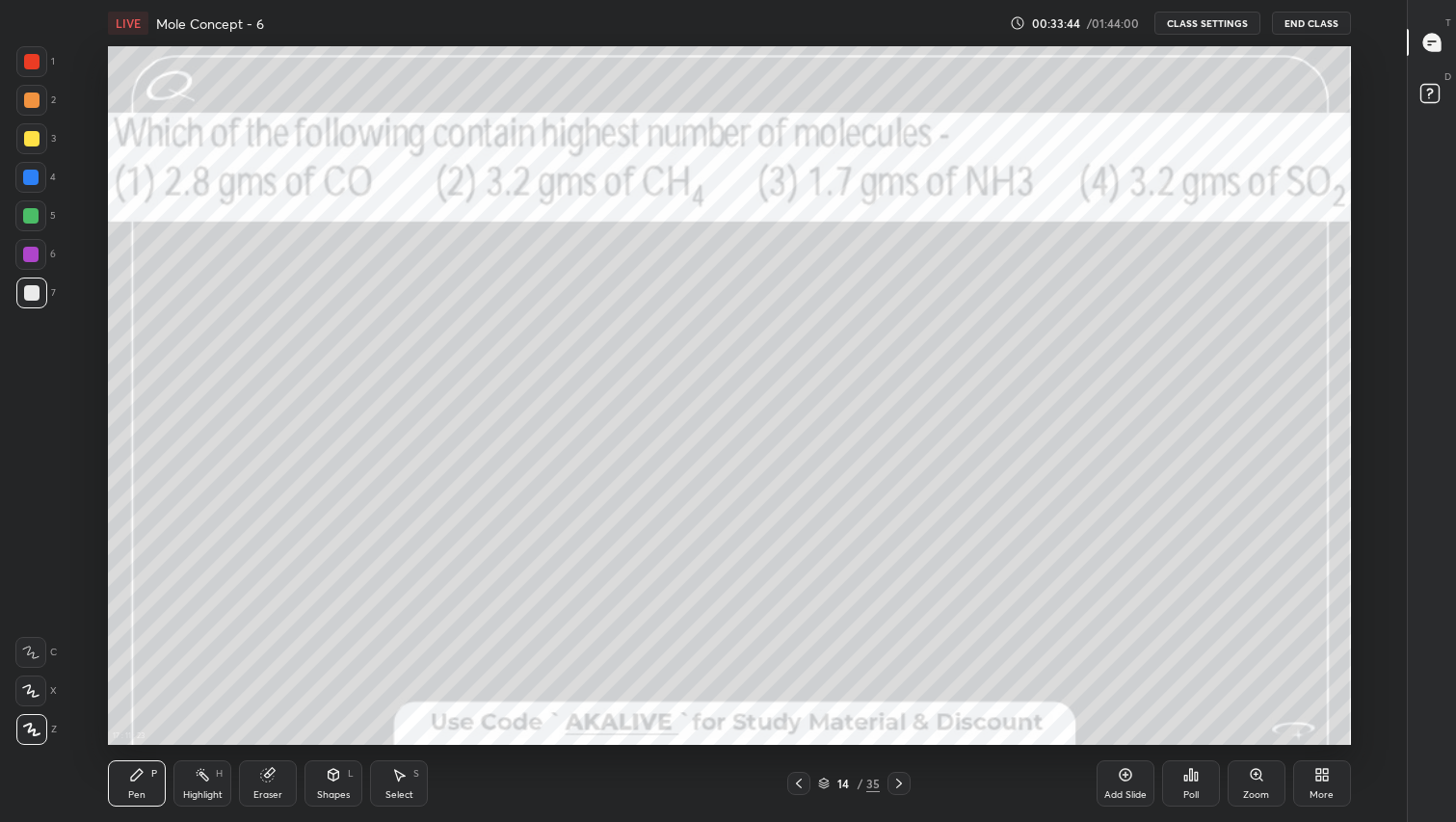 click at bounding box center (32, 139) 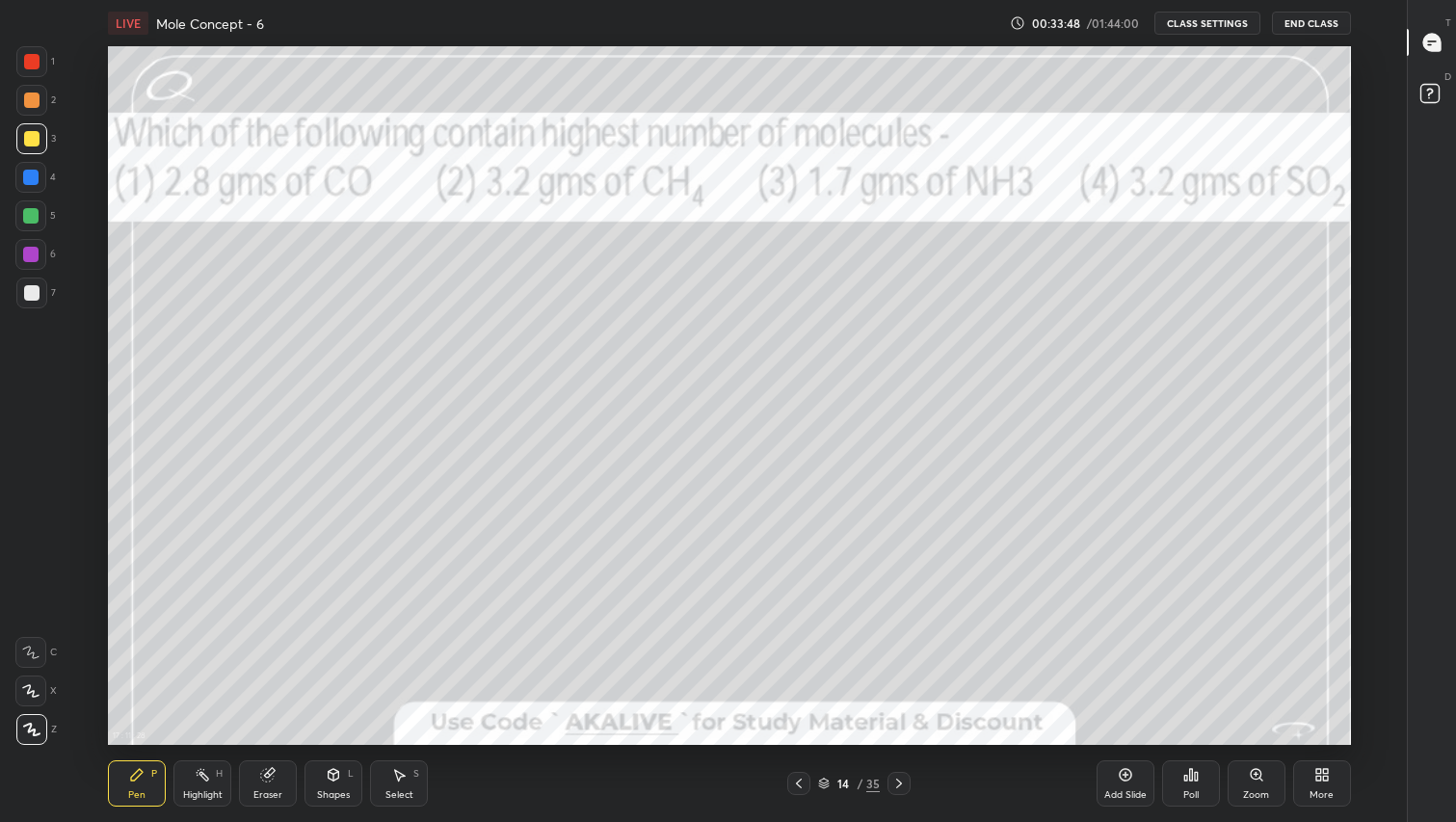 click at bounding box center (32, 62) 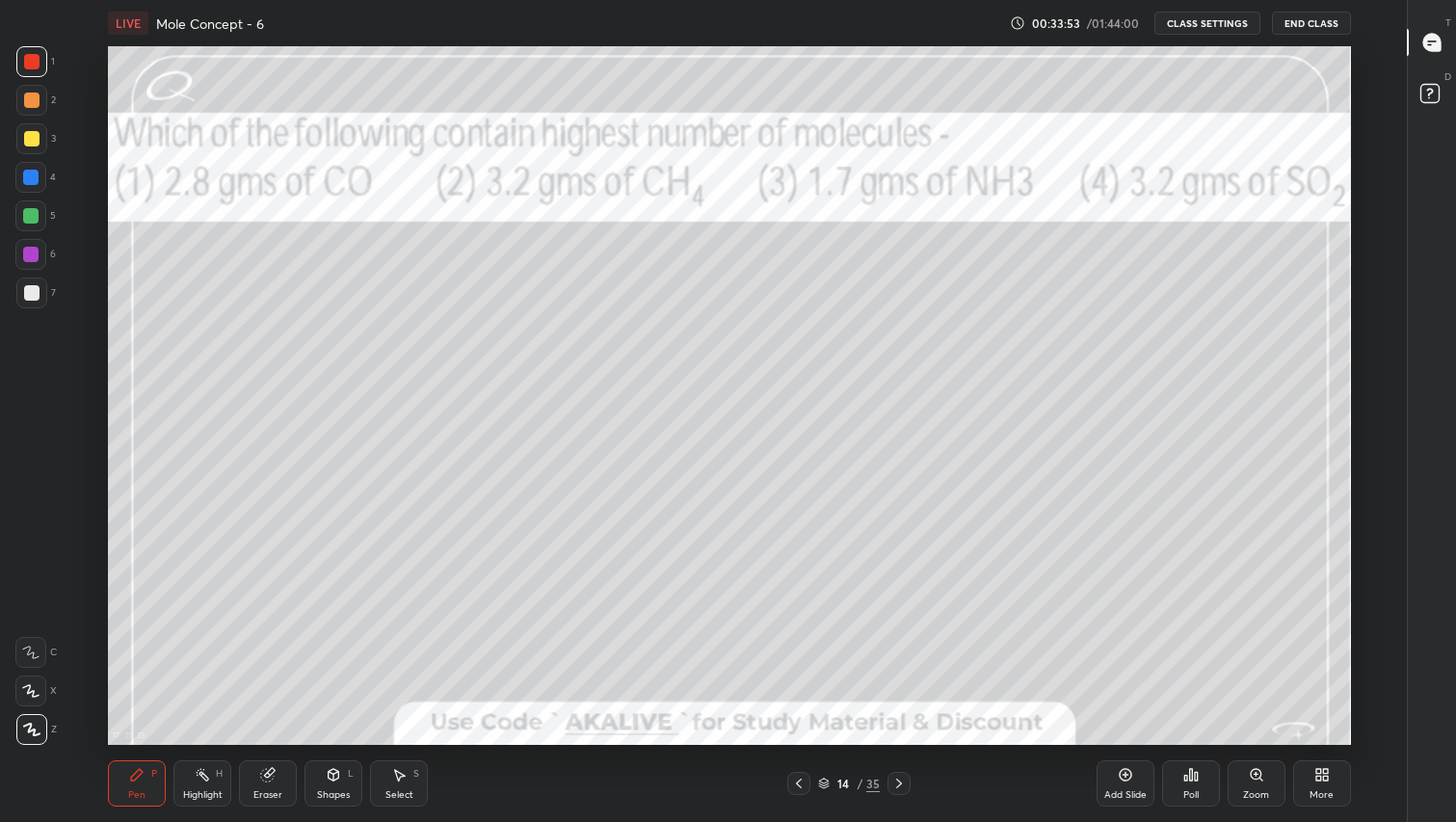 click 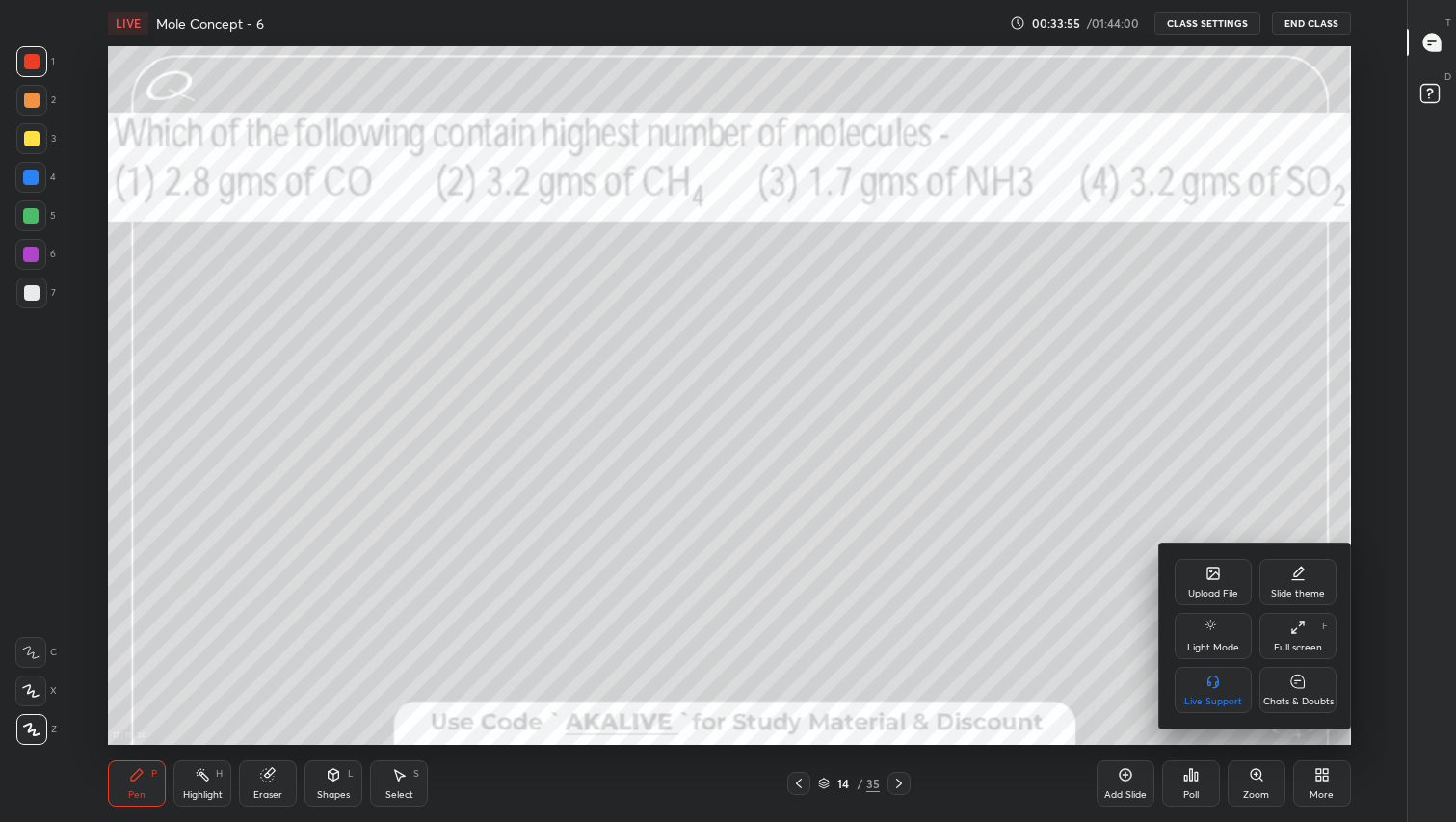 click 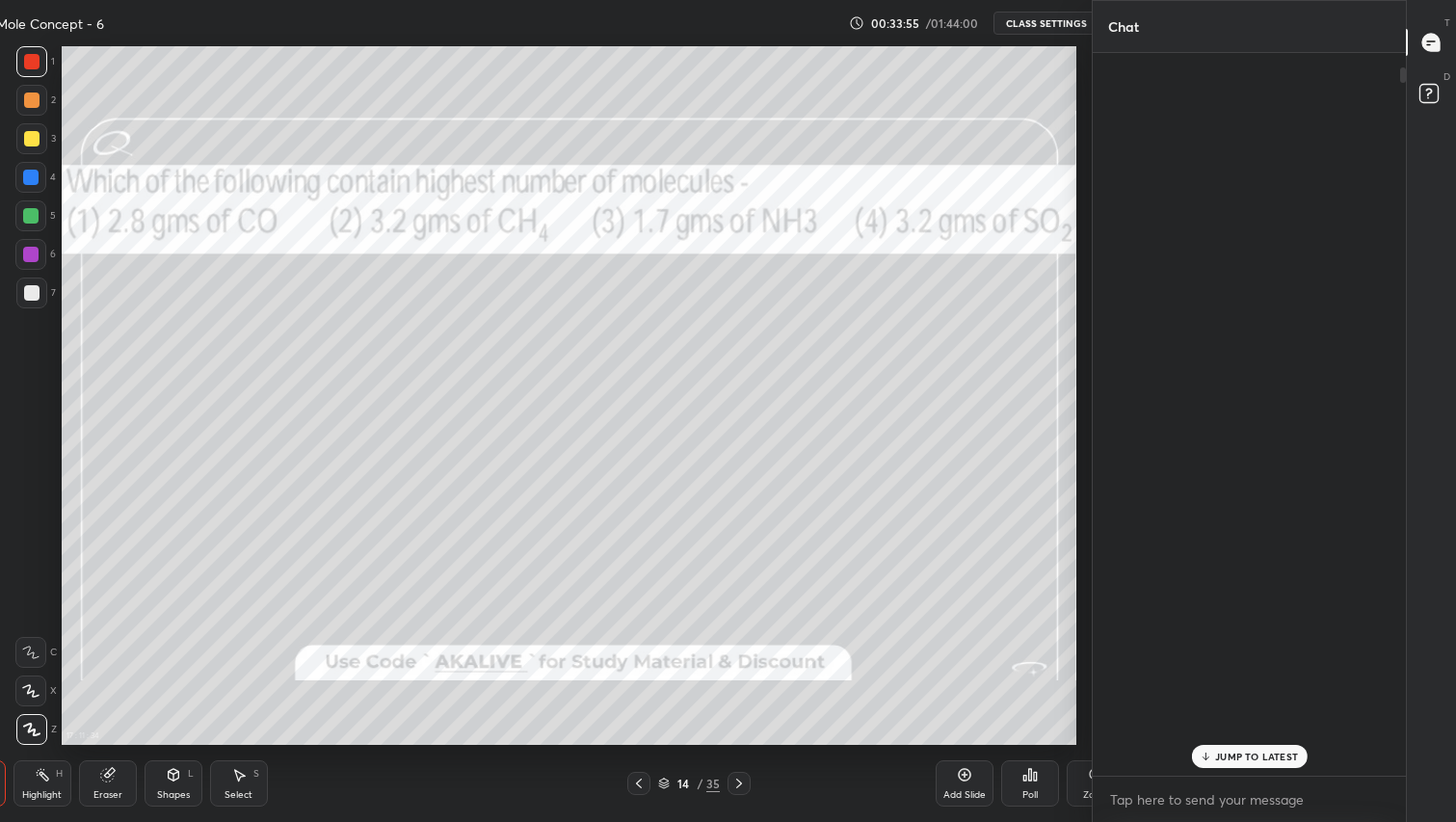 scroll, scrollTop: 6, scrollLeft: 6, axis: both 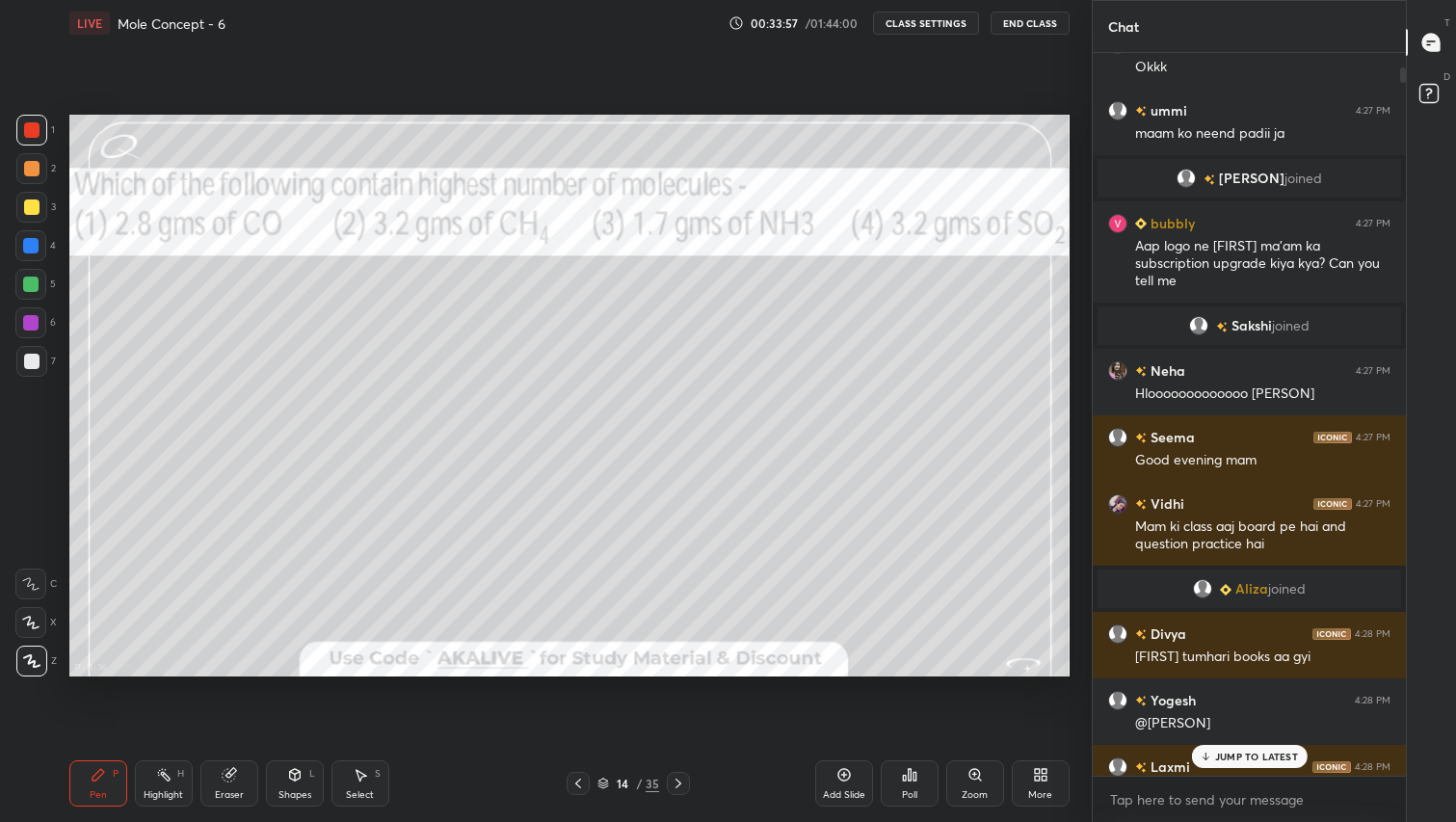 click on "JUMP TO LATEST" at bounding box center (1249, 756) 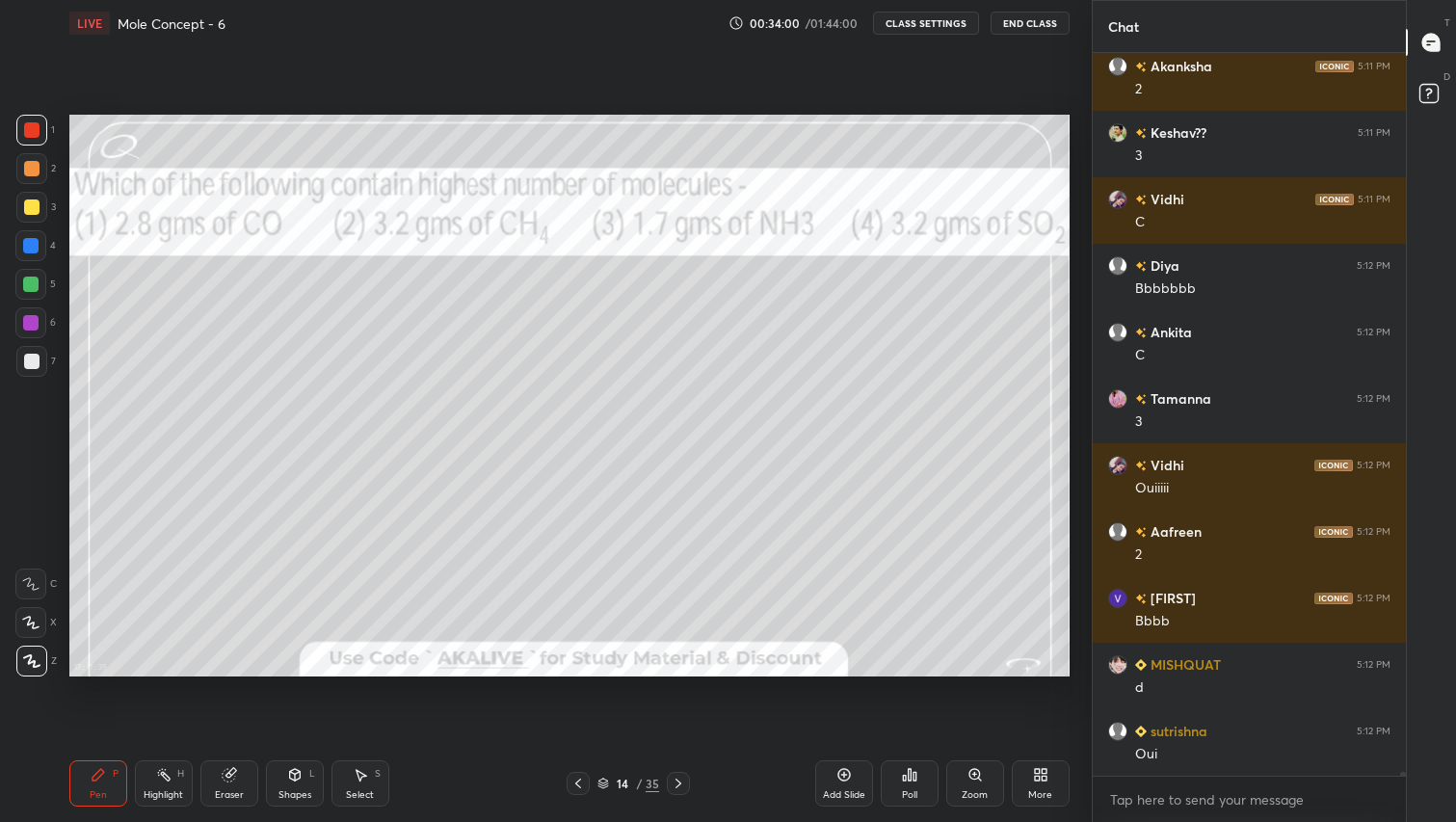 scroll, scrollTop: 125950, scrollLeft: 0, axis: vertical 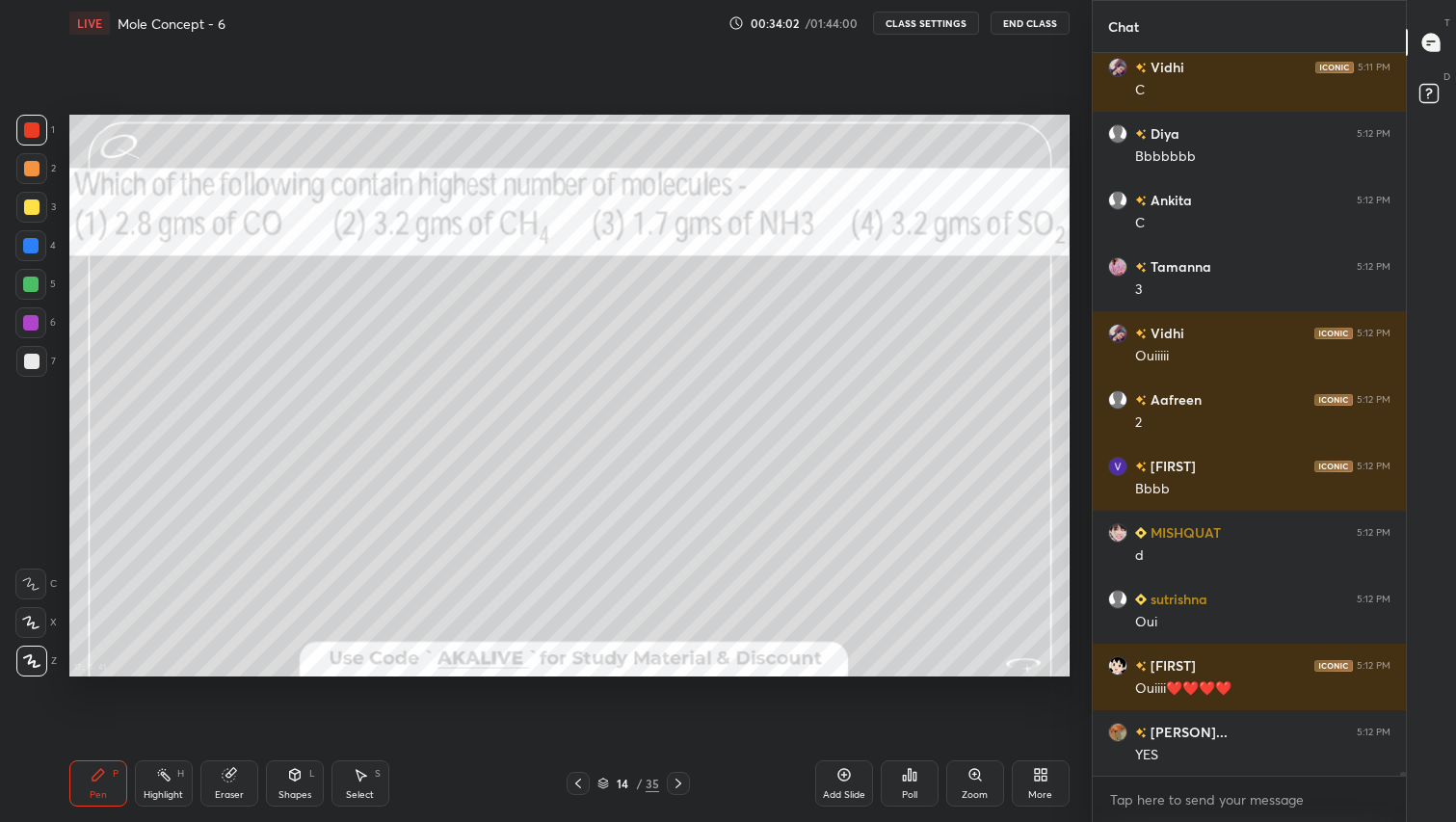 click on "More" at bounding box center [1041, 783] 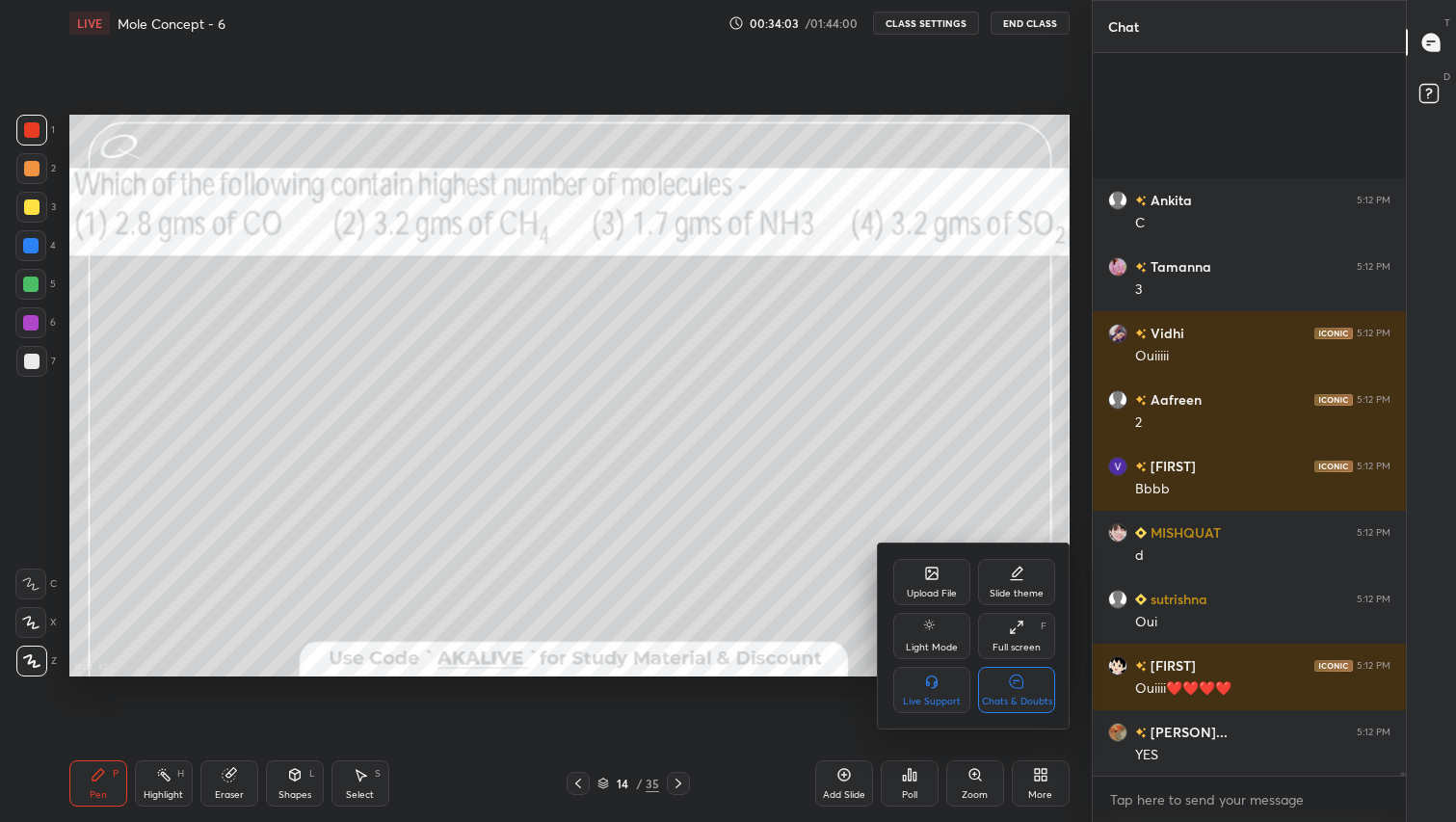 scroll, scrollTop: 126215, scrollLeft: 0, axis: vertical 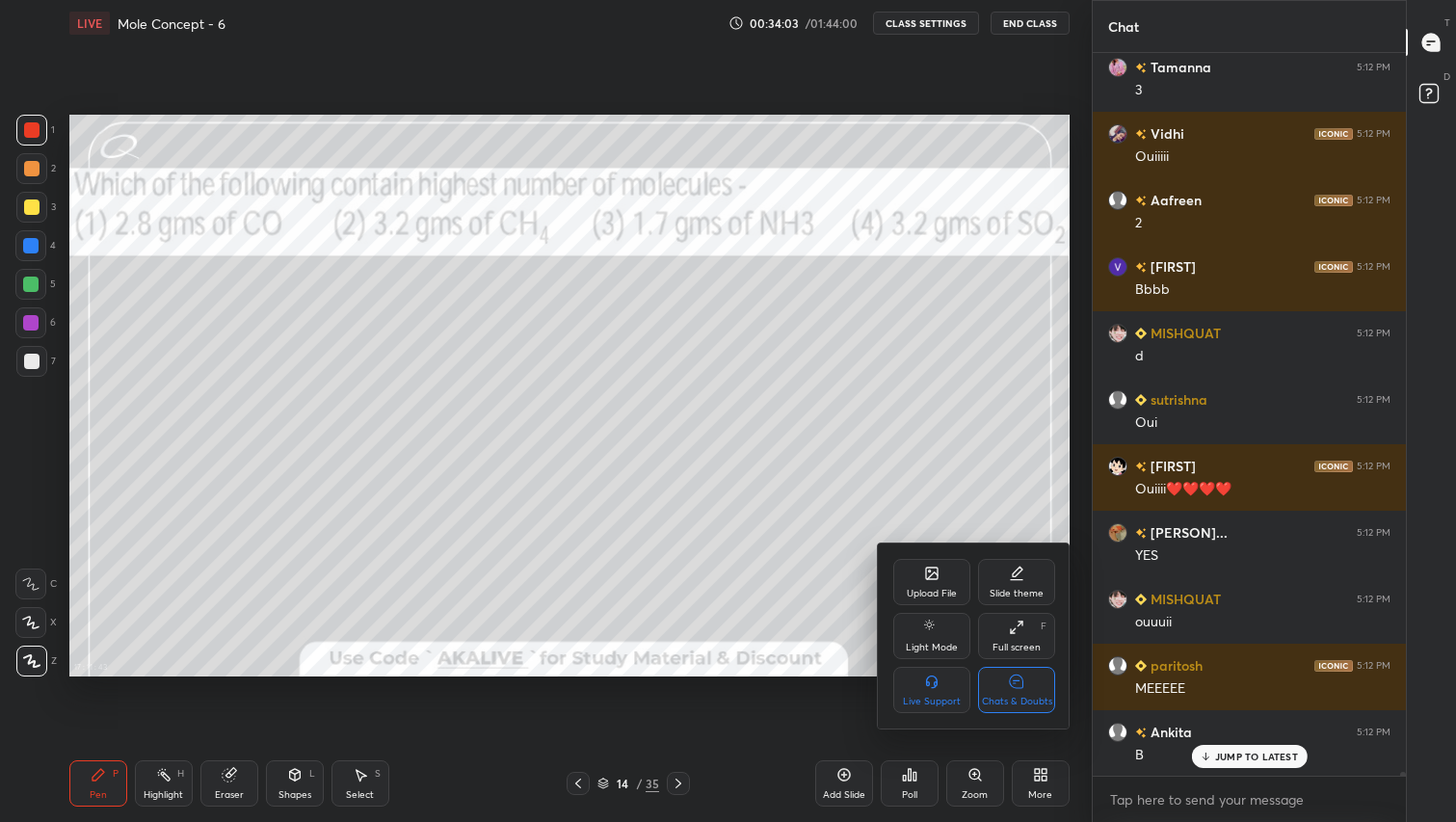 click 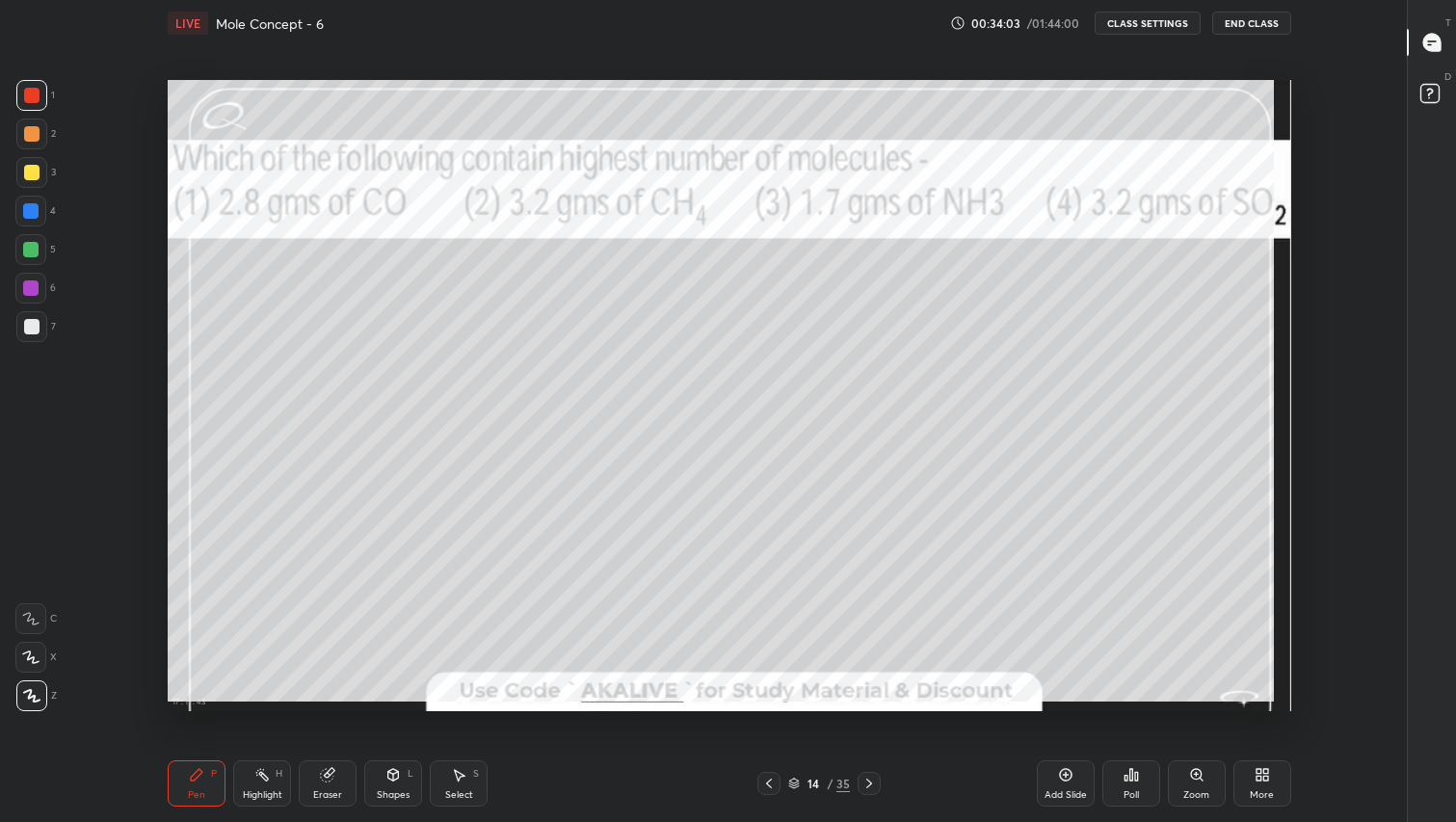 scroll, scrollTop: 95666, scrollLeft: 95185, axis: both 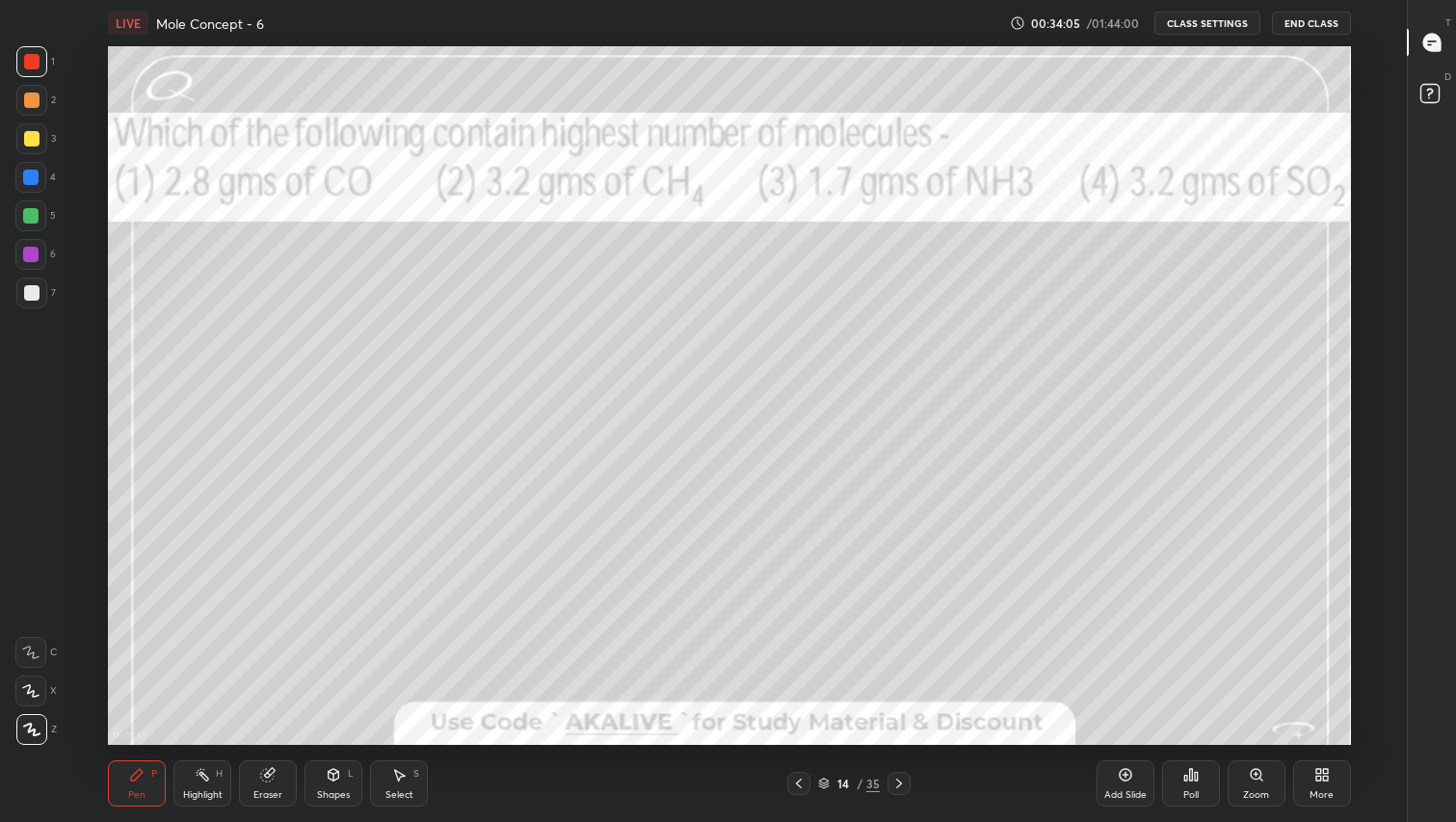 click 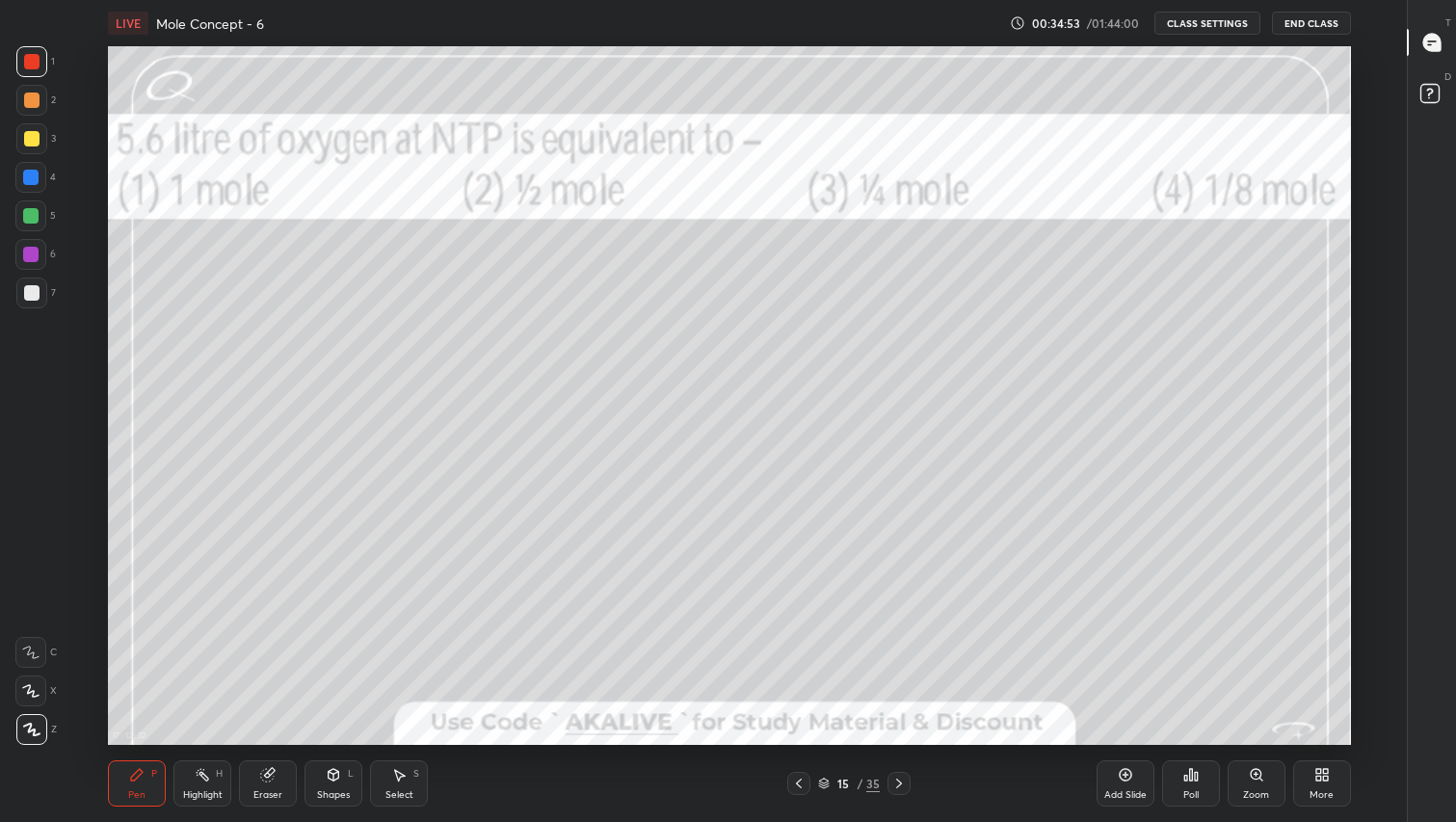 click on "More" at bounding box center [1322, 783] 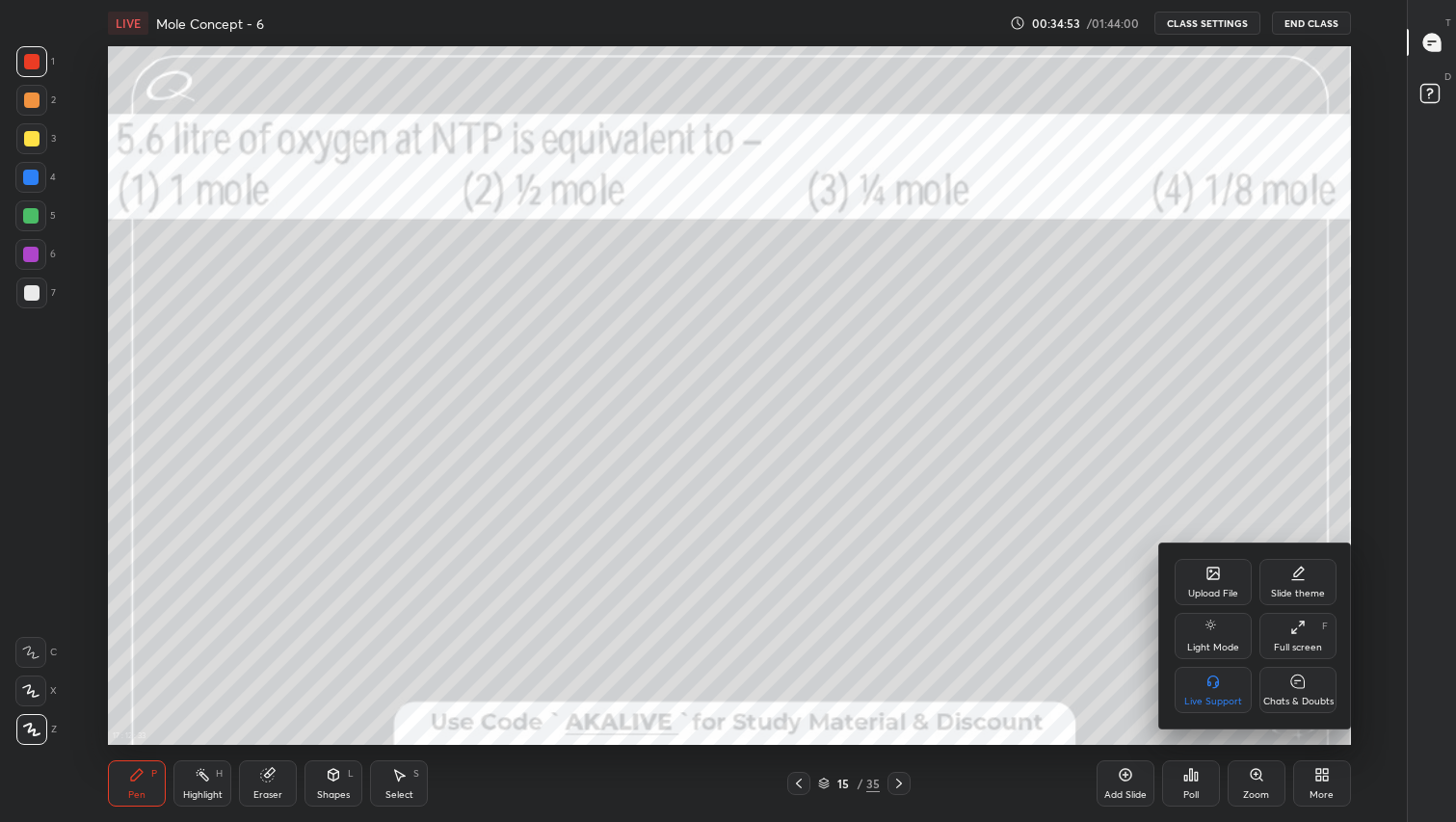 click 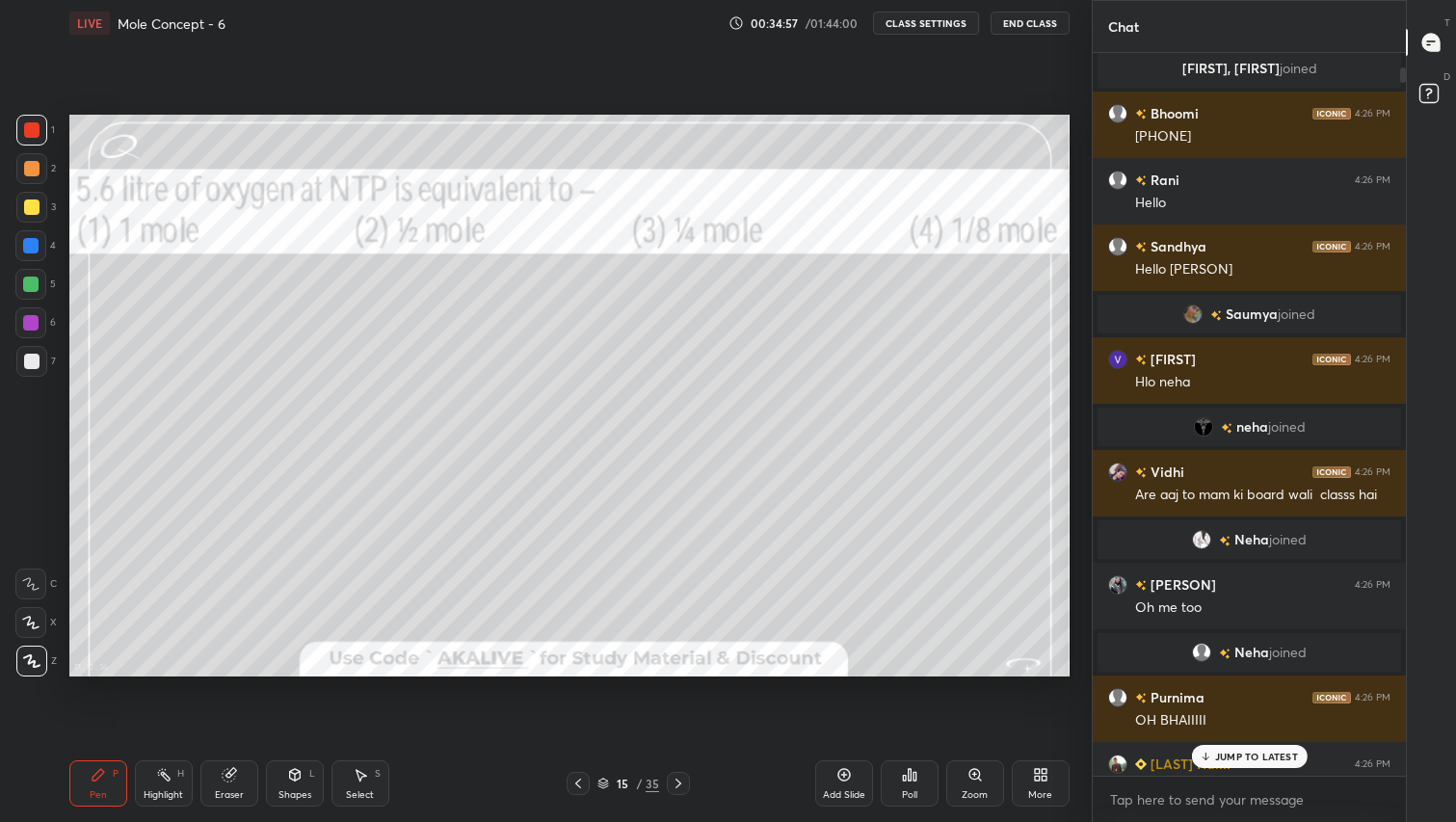 click 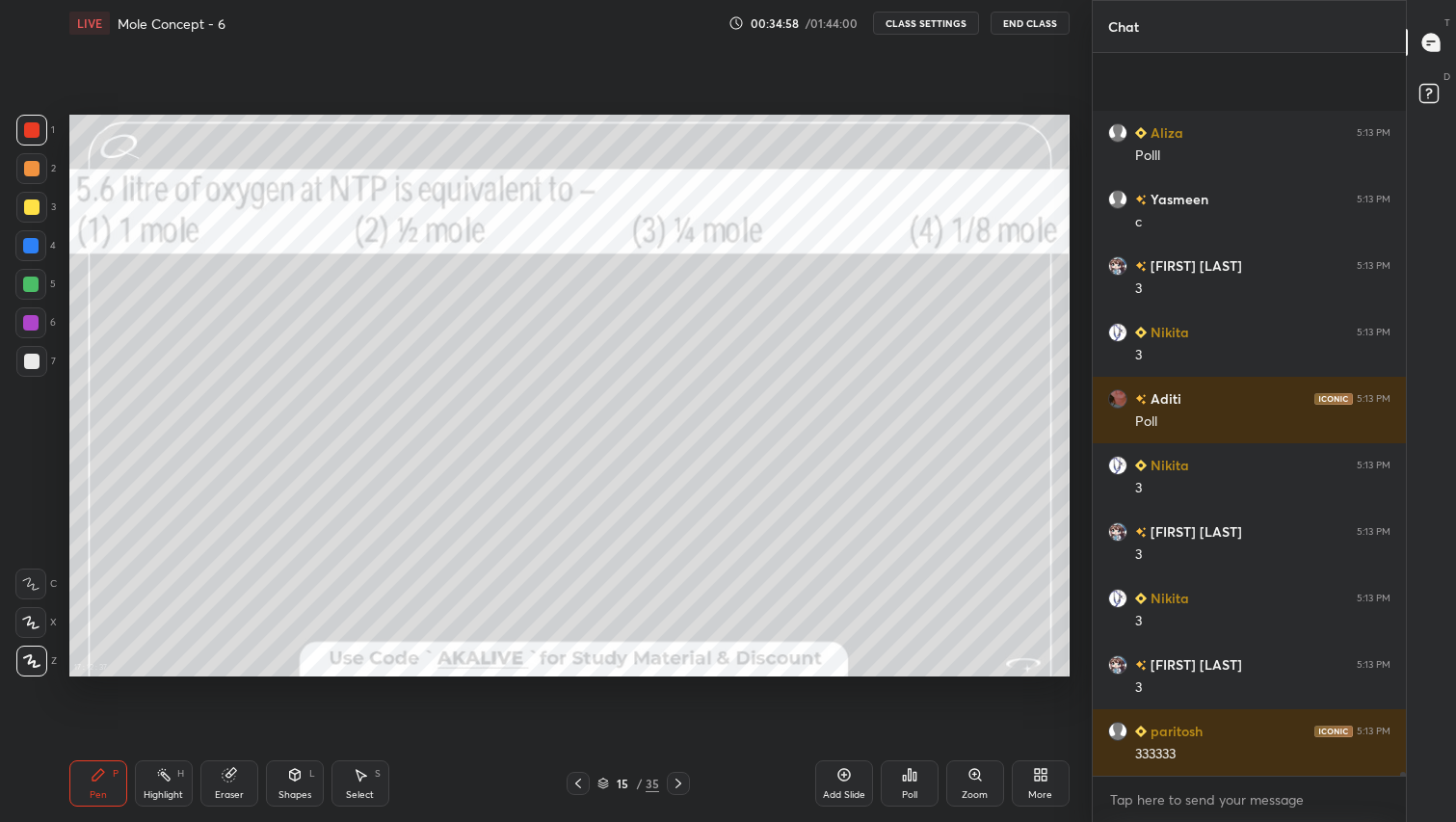 scroll, scrollTop: 134967, scrollLeft: 0, axis: vertical 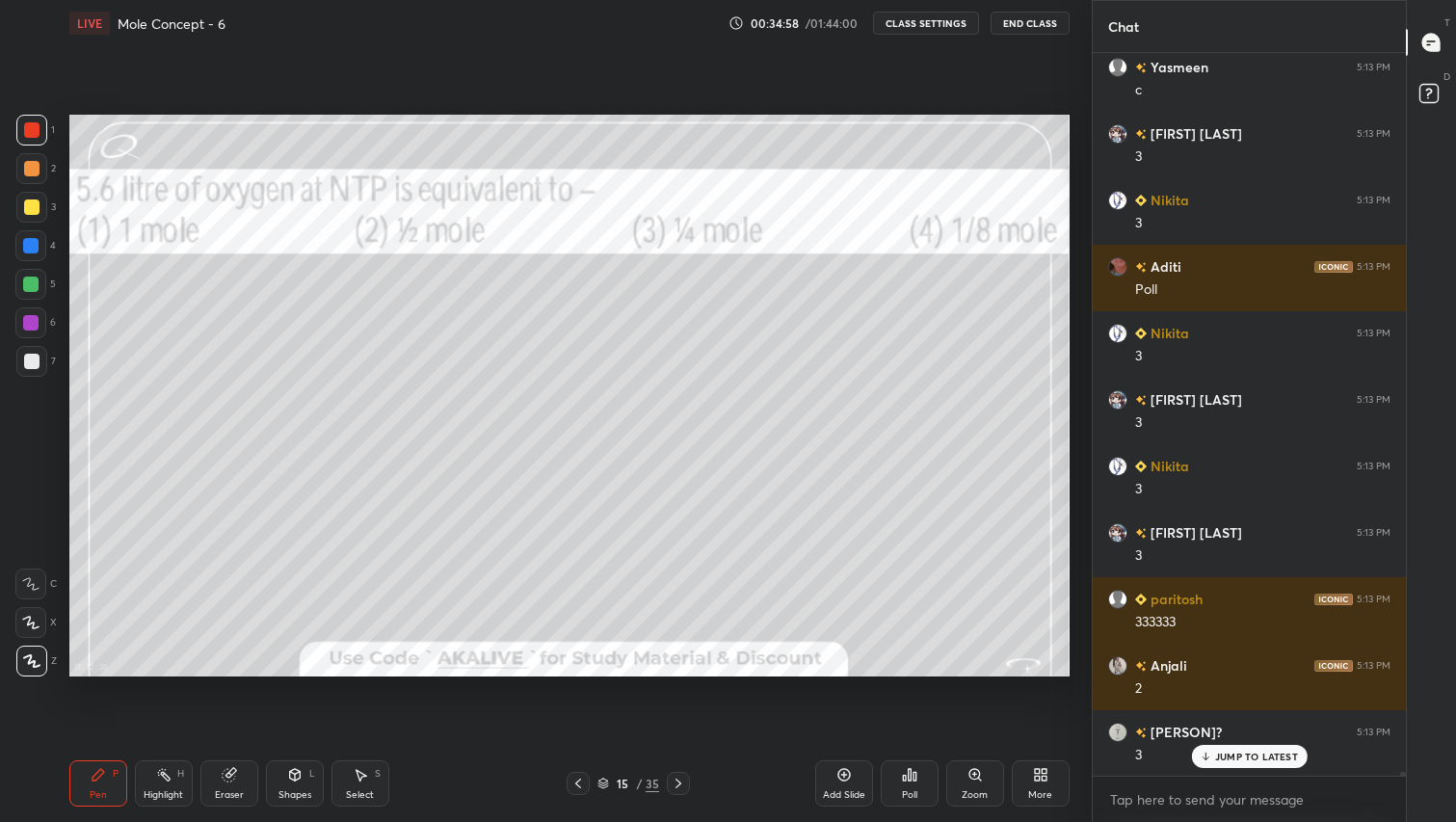 click on "More" at bounding box center [1041, 783] 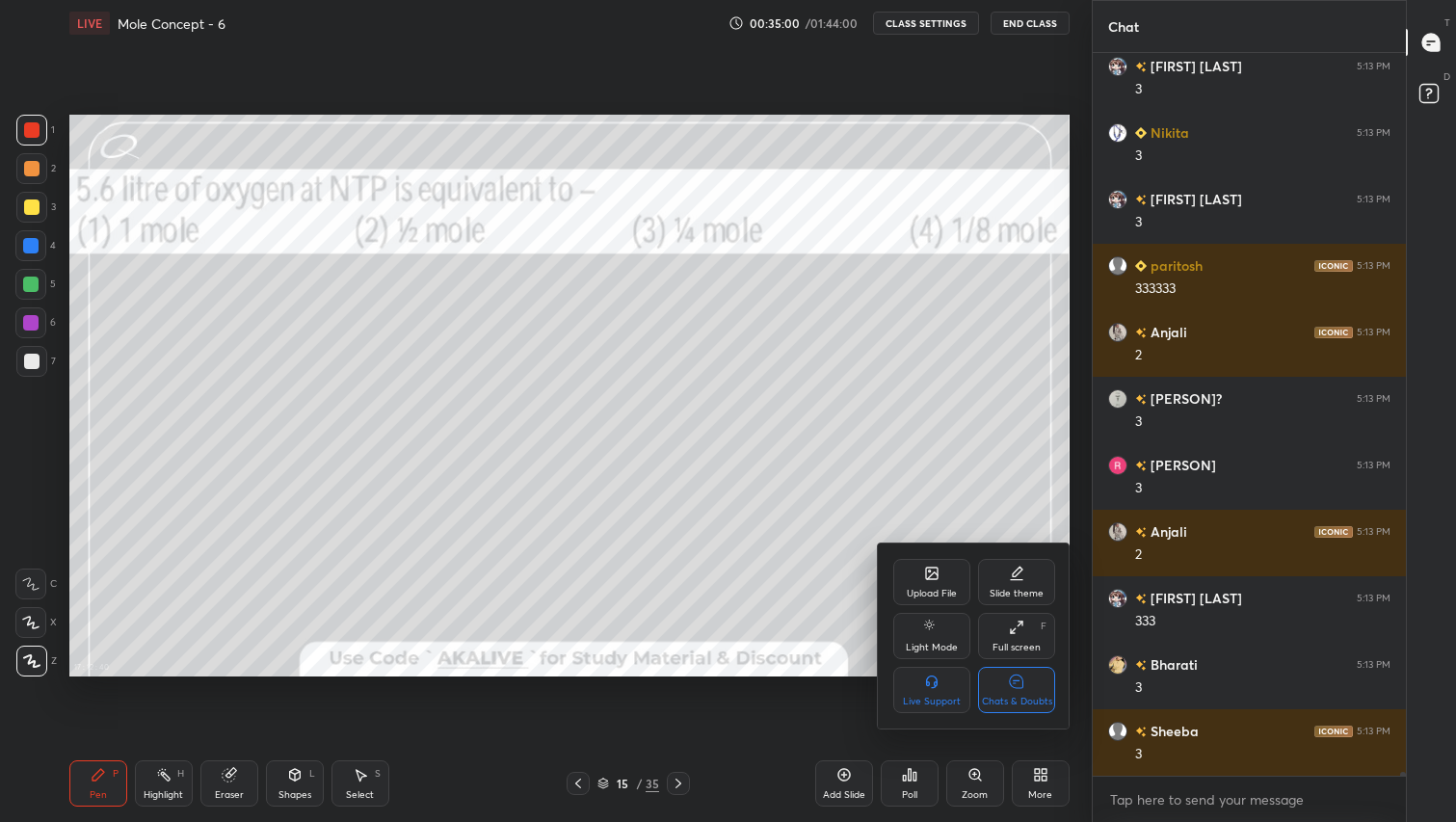 scroll, scrollTop: 135565, scrollLeft: 0, axis: vertical 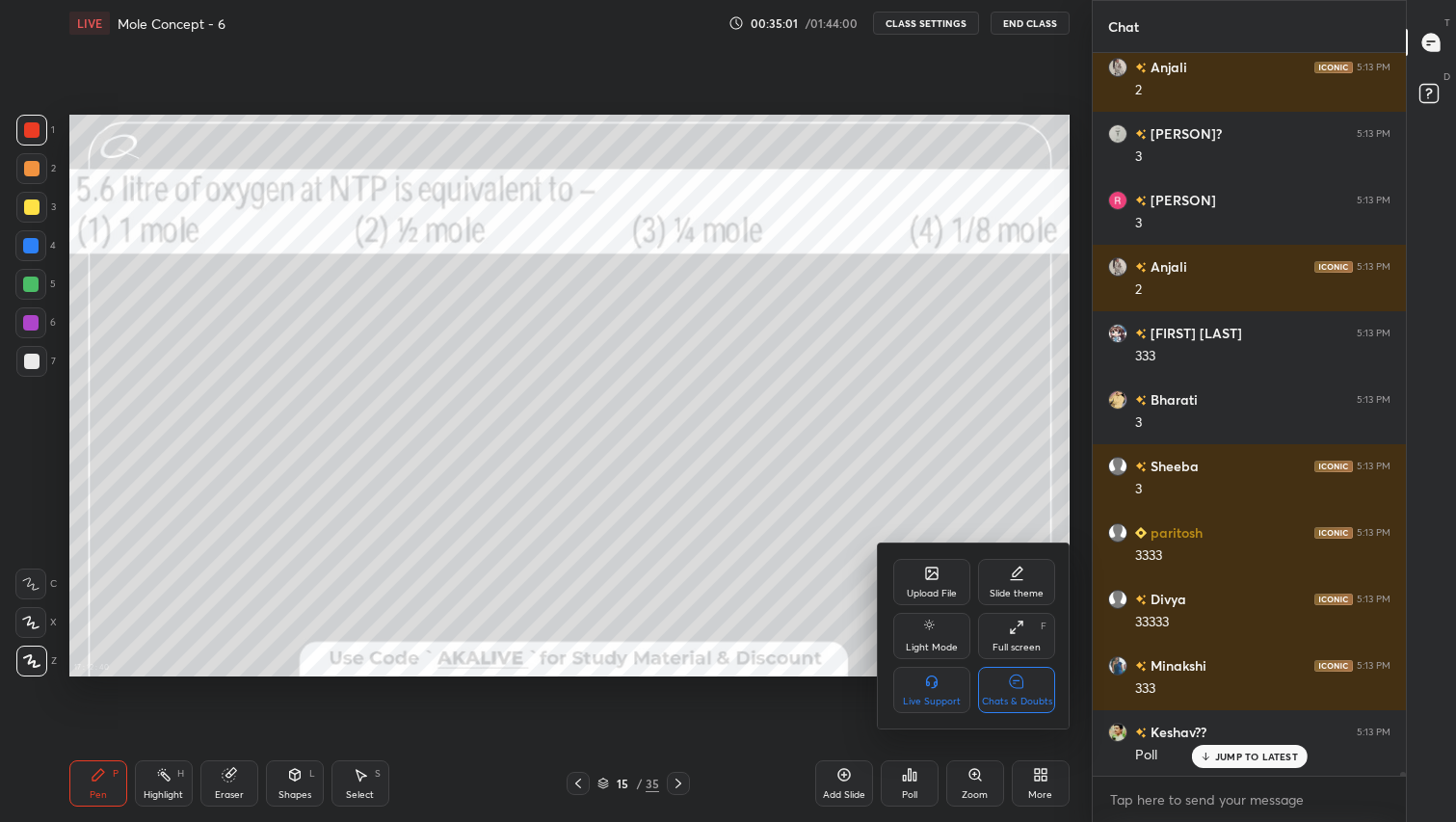 click 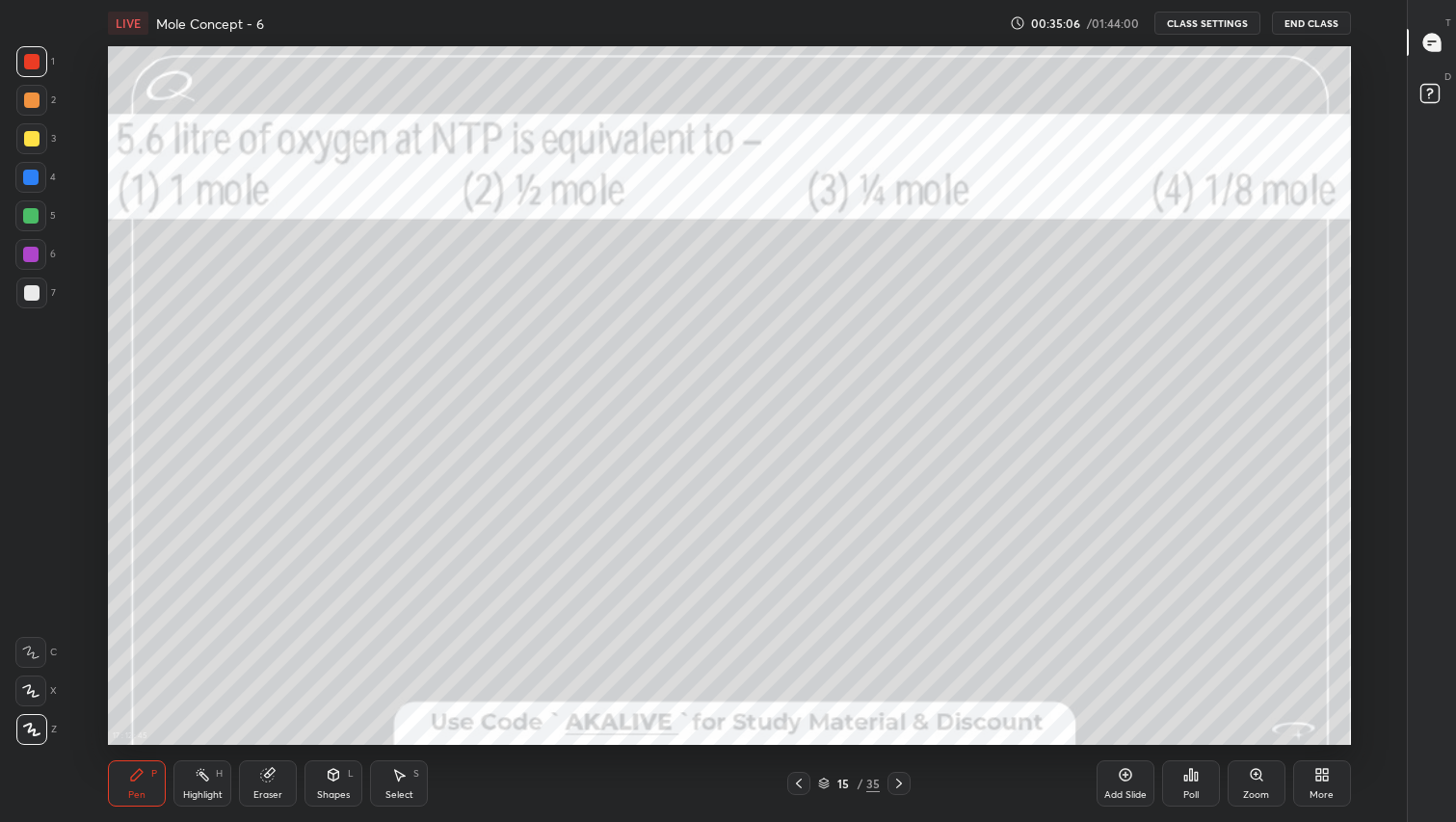 click at bounding box center (32, 139) 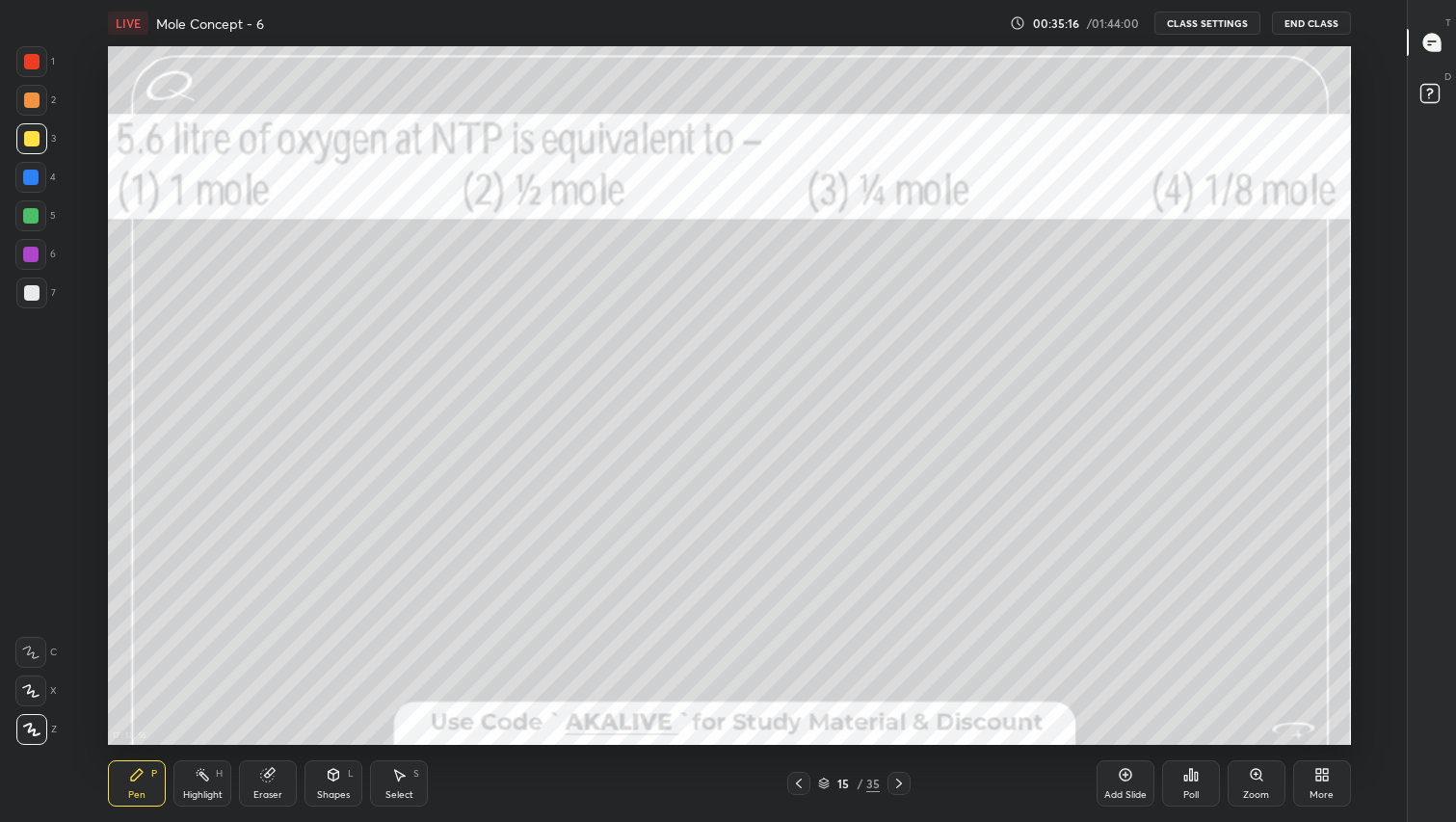 click at bounding box center (32, 62) 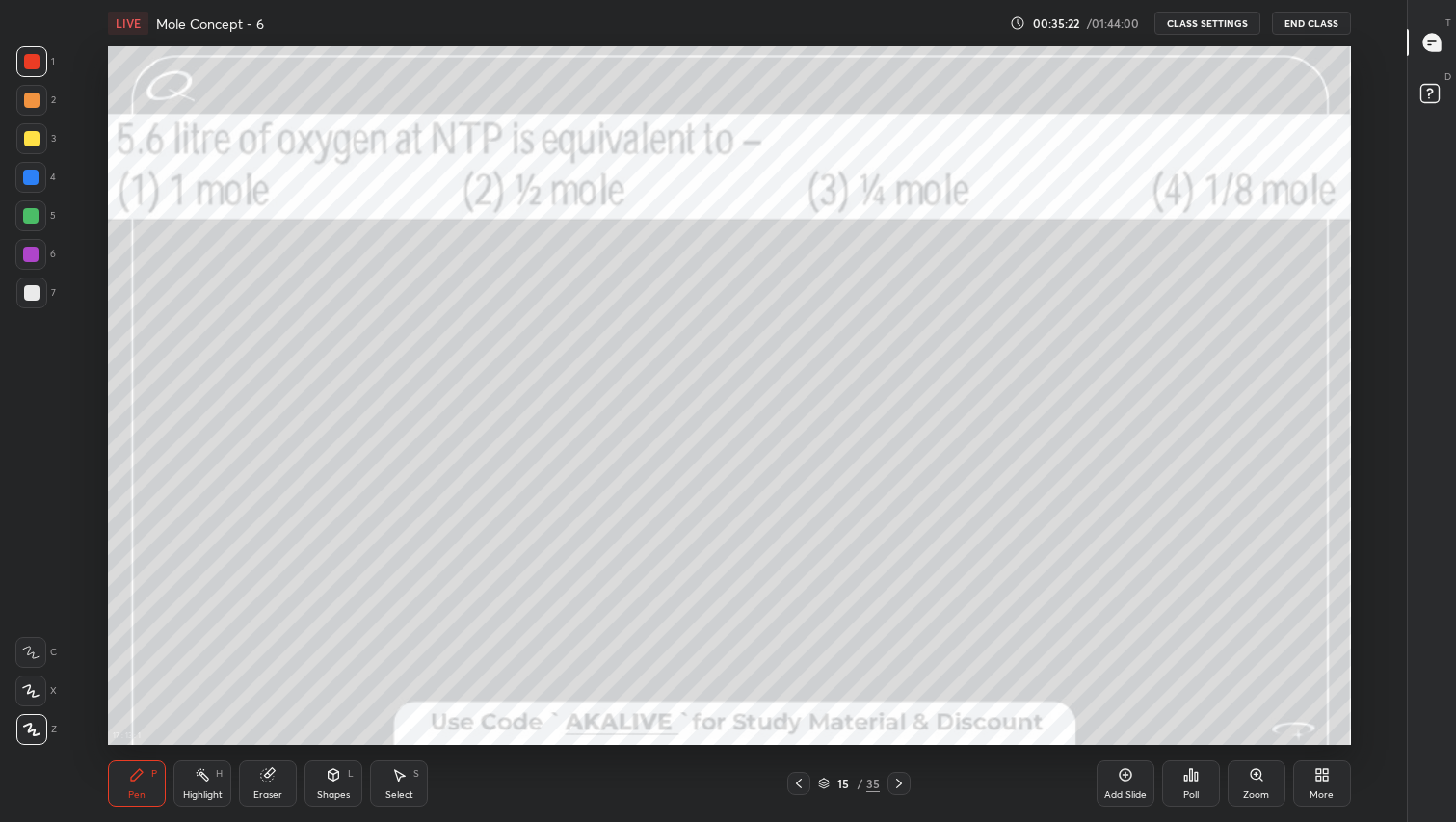 click 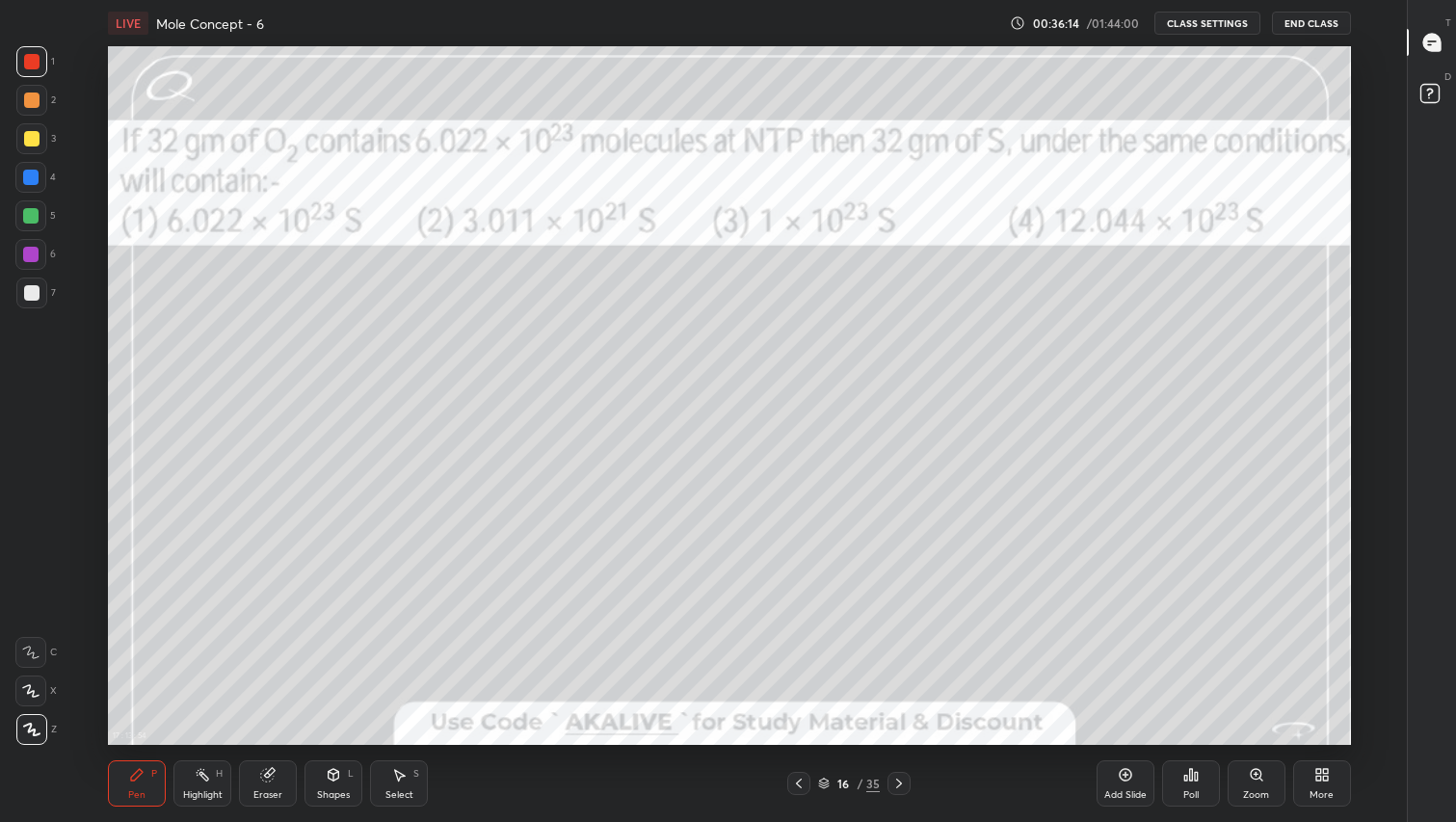 click at bounding box center [32, 293] 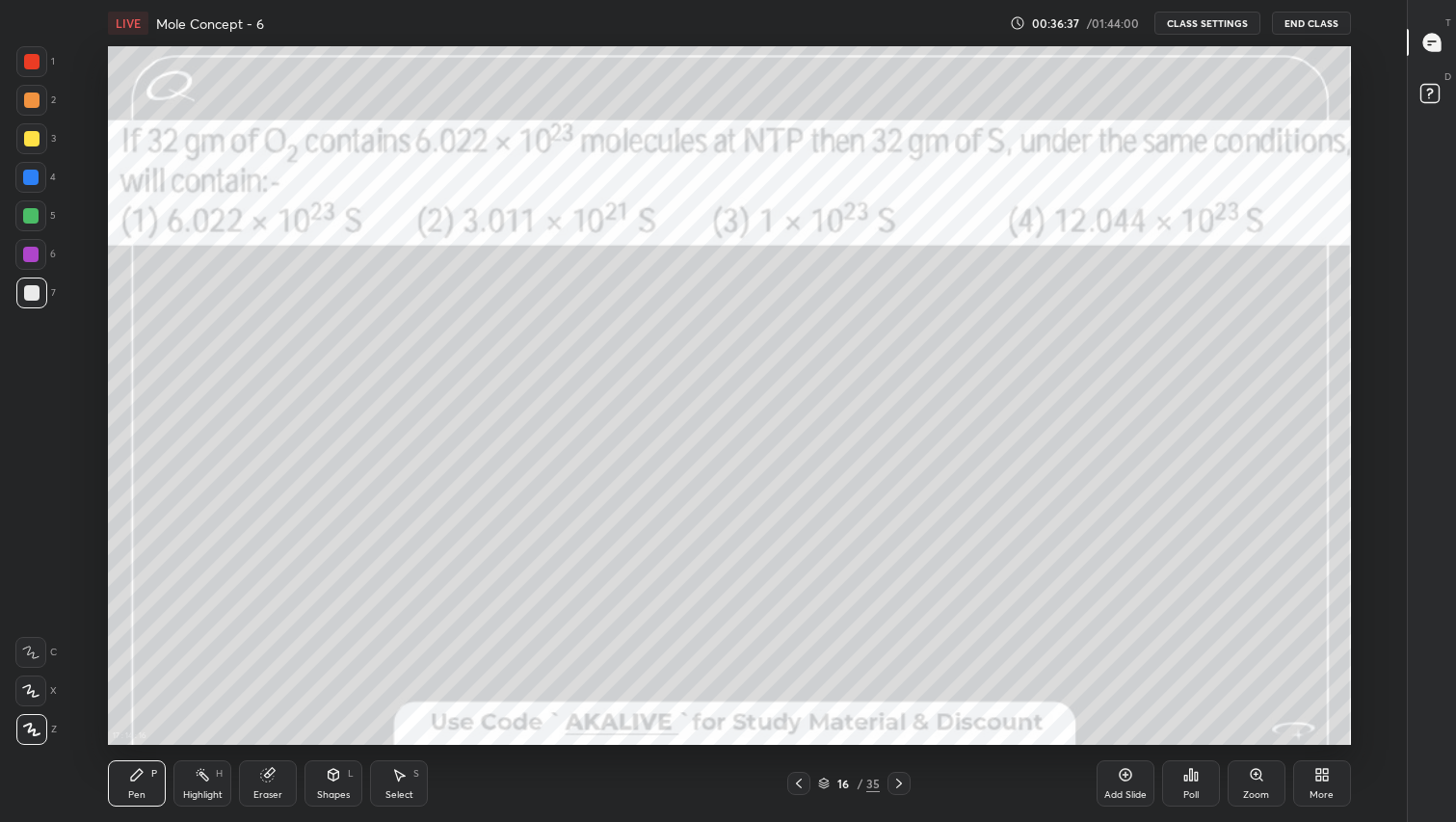 click at bounding box center [32, 62] 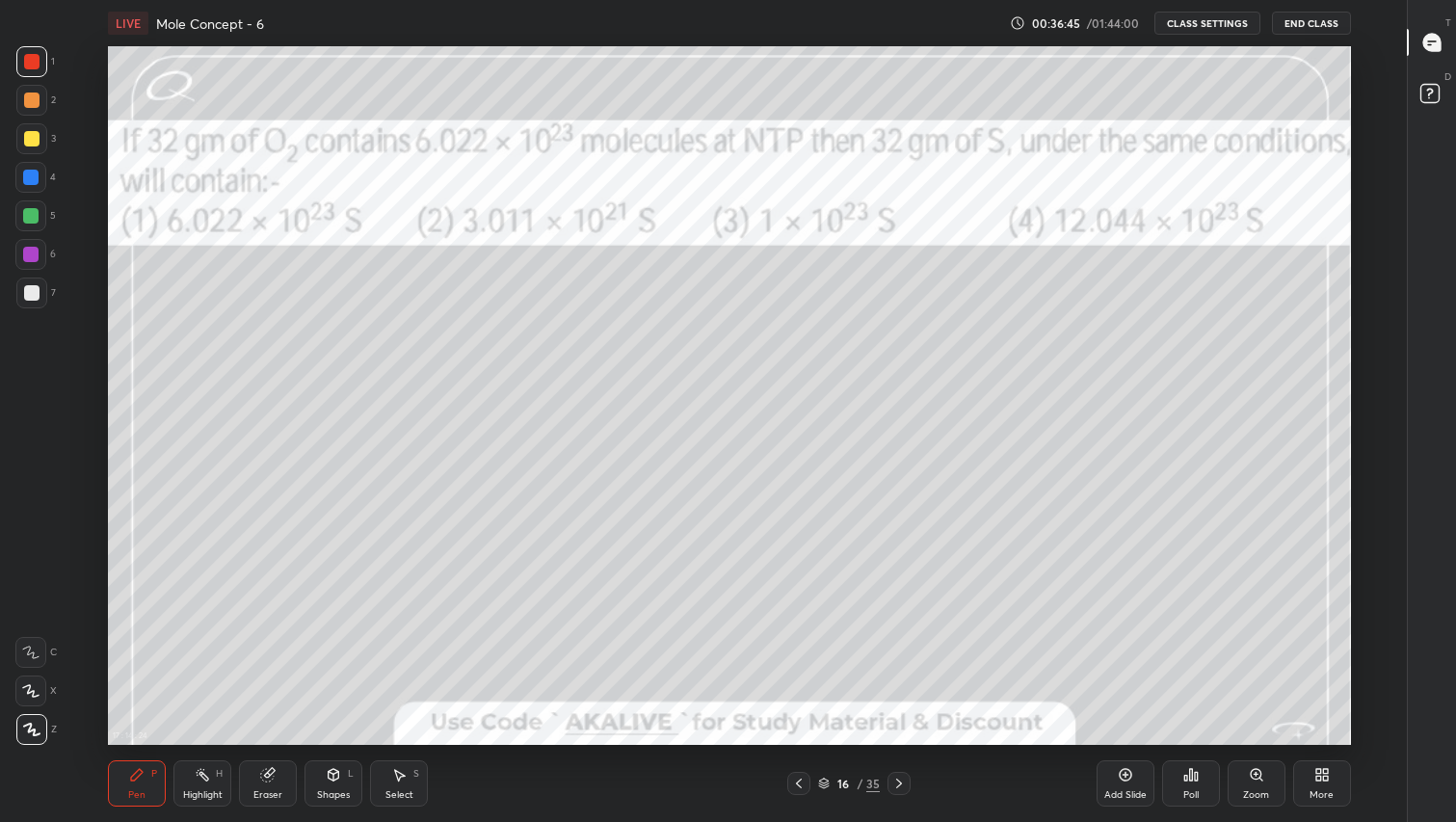 click 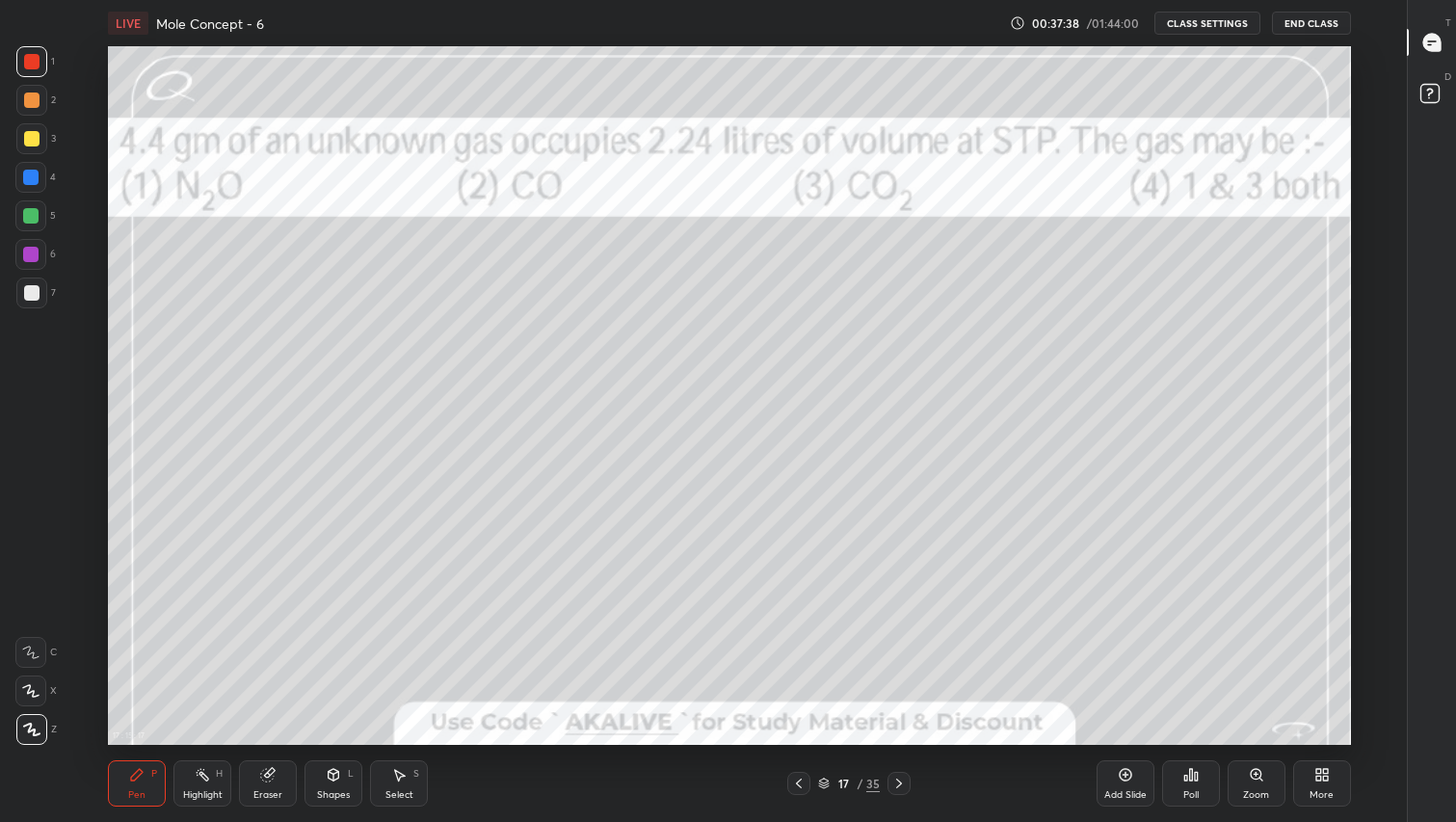 click on "More" at bounding box center (1322, 783) 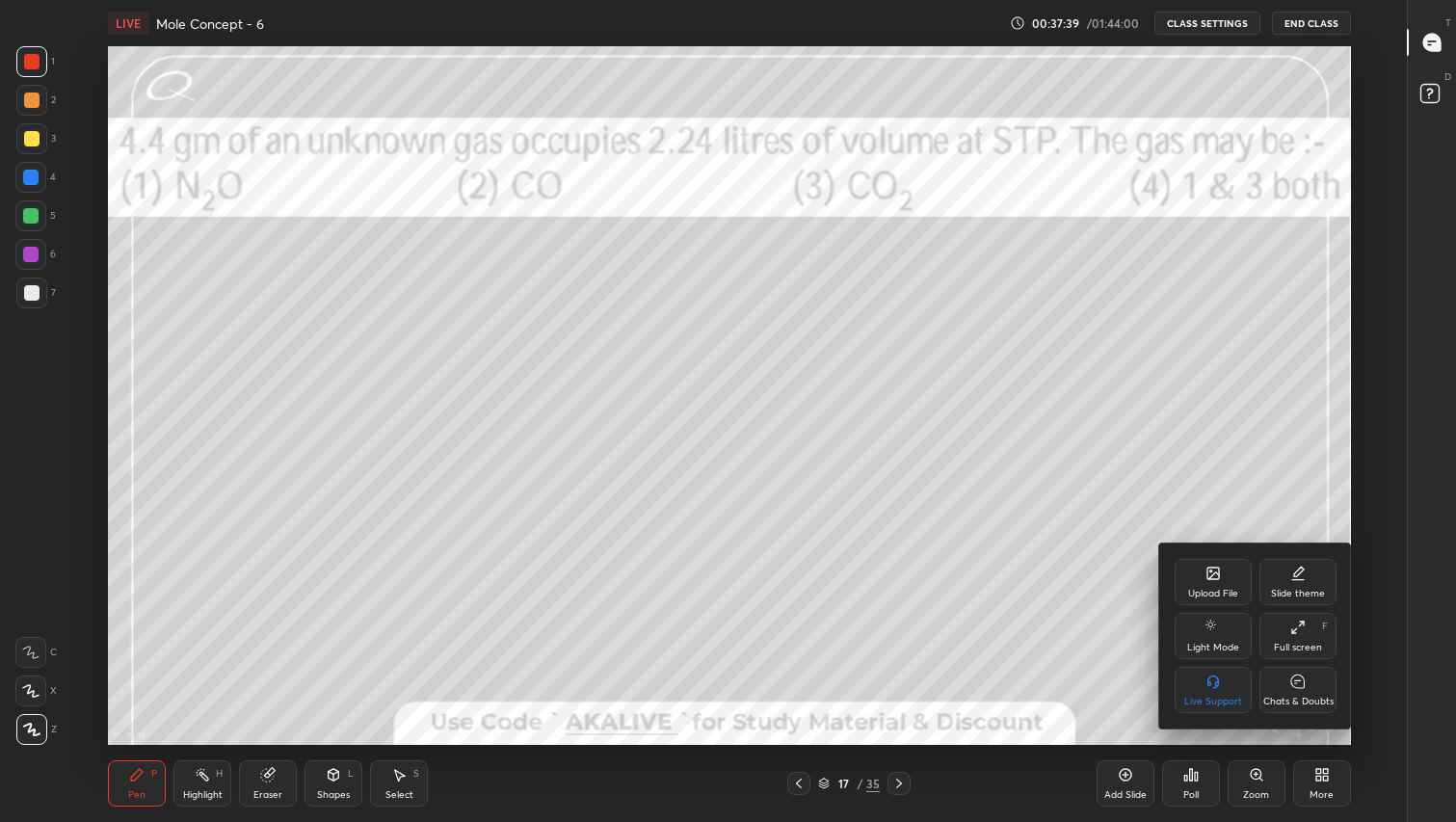click on "Chats & Doubts" at bounding box center [1298, 690] 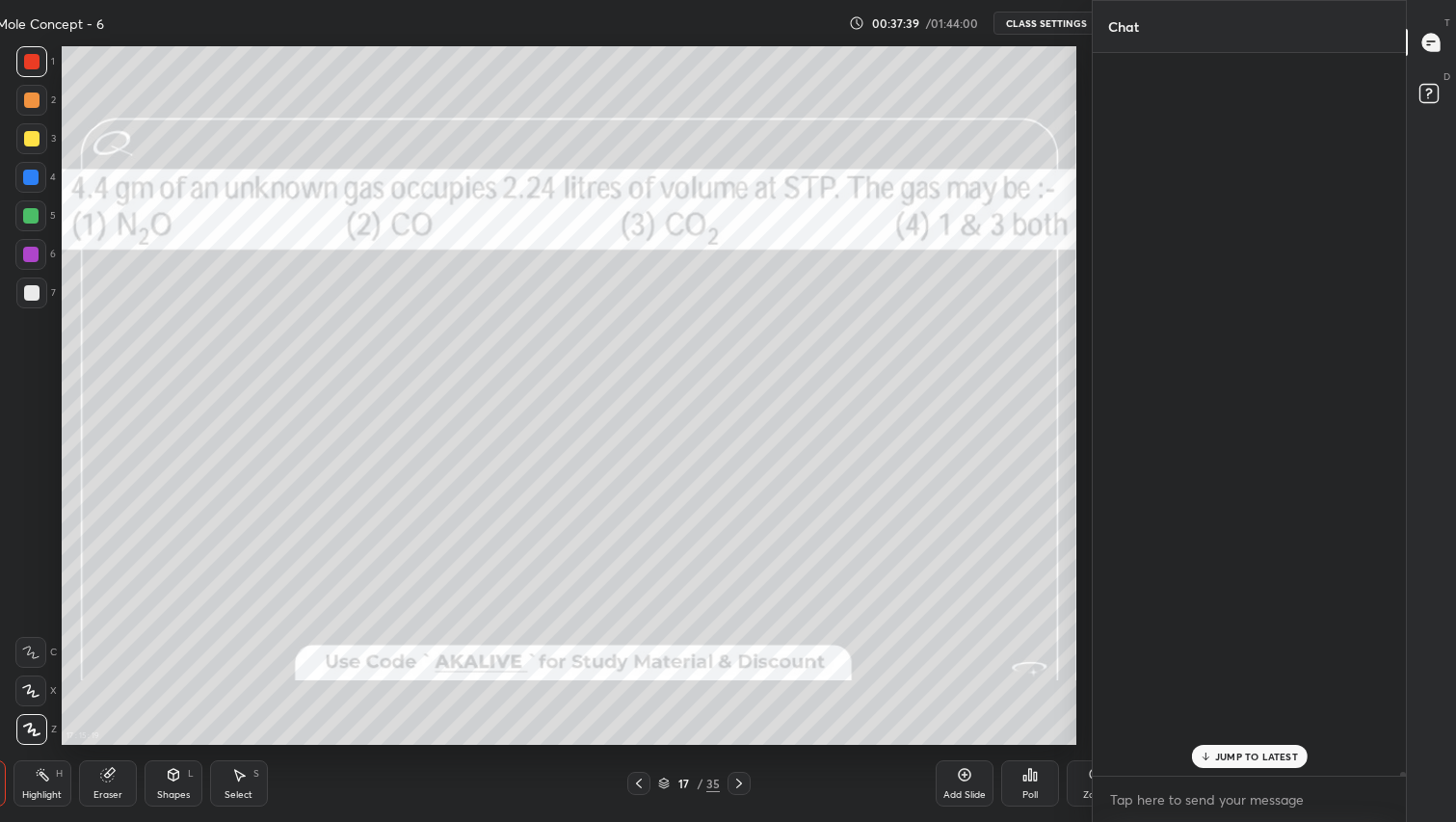 scroll, scrollTop: 6, scrollLeft: 6, axis: both 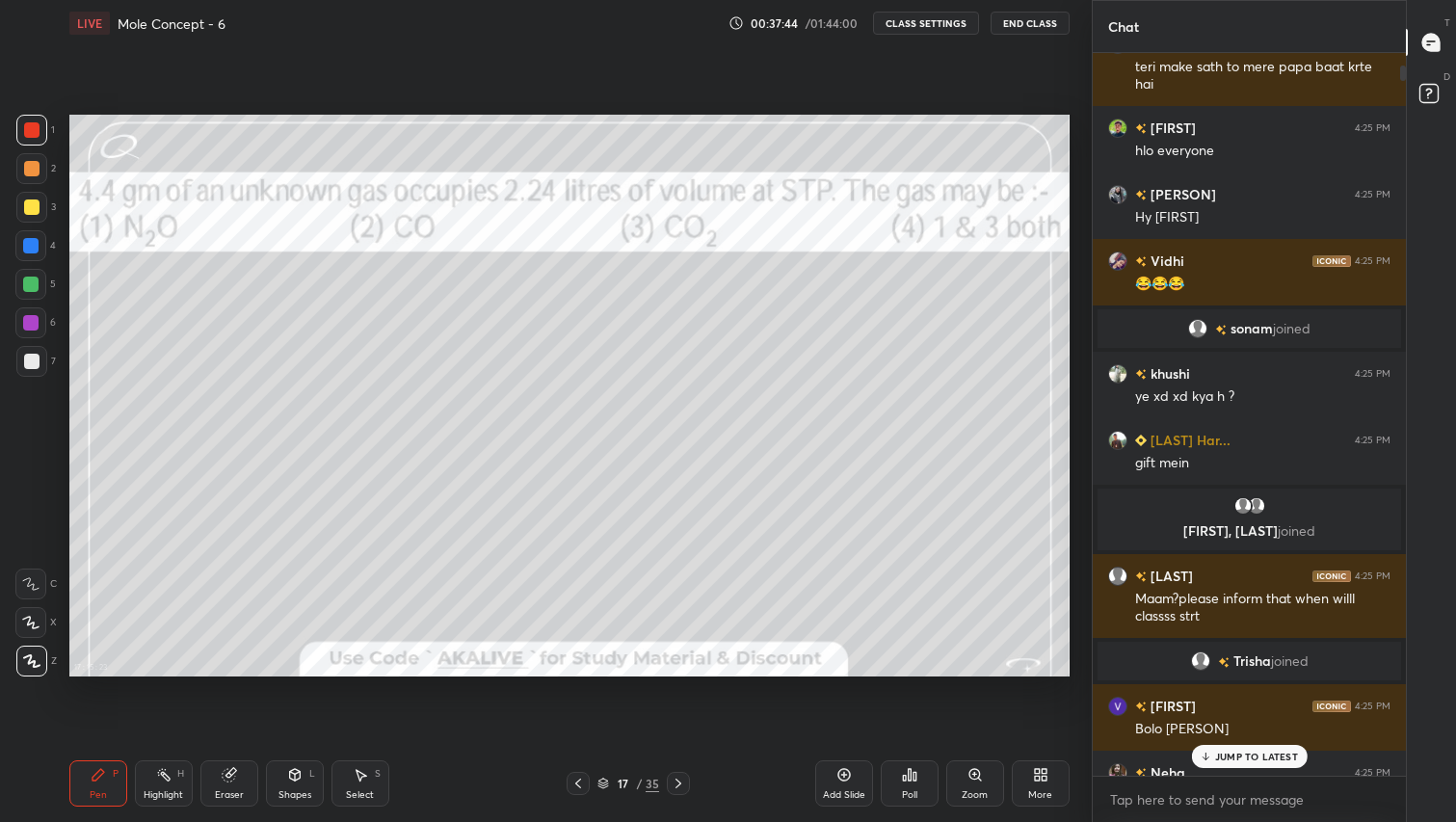 click on "JUMP TO LATEST" at bounding box center [1249, 756] 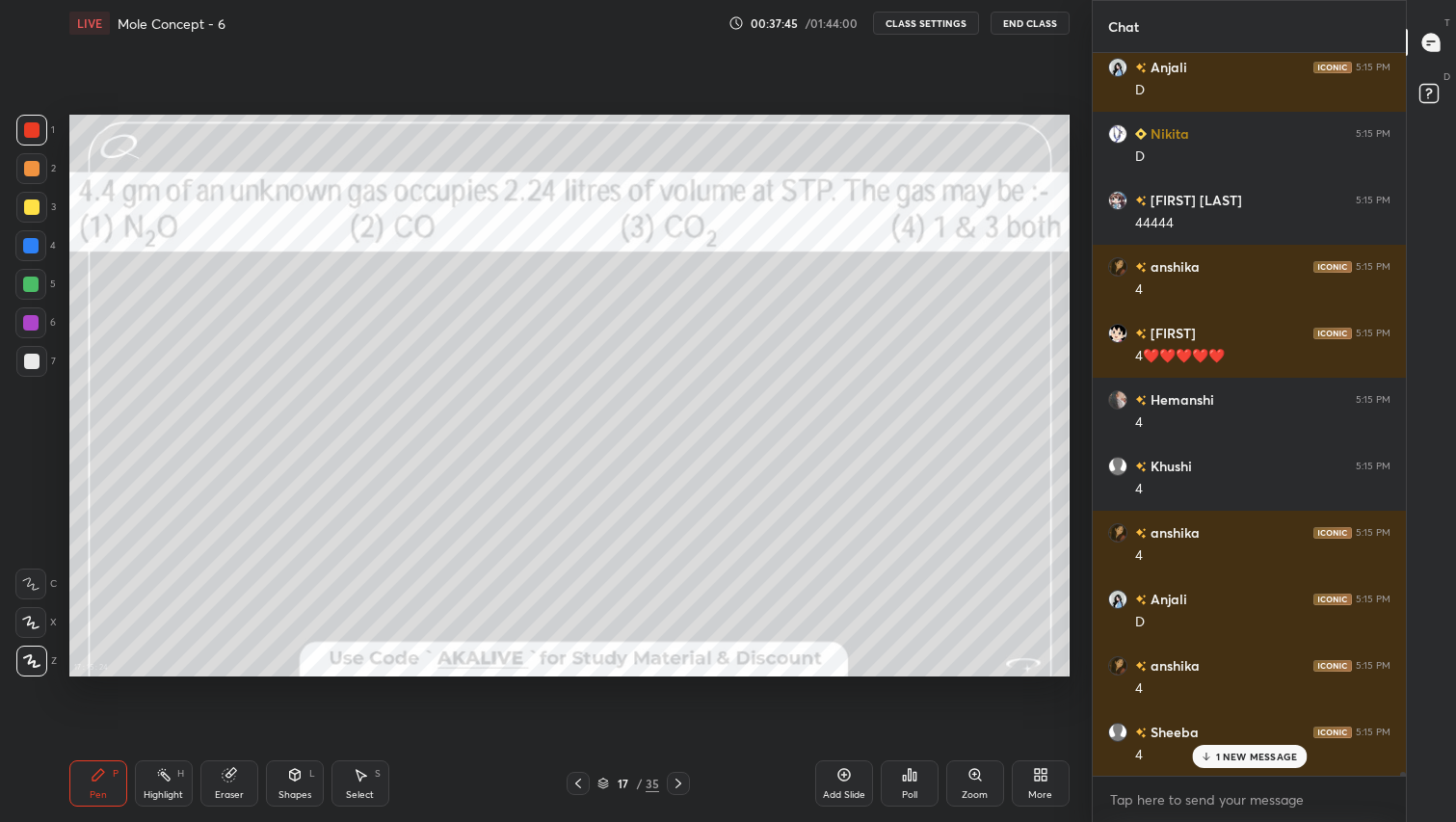 scroll, scrollTop: 154115, scrollLeft: 0, axis: vertical 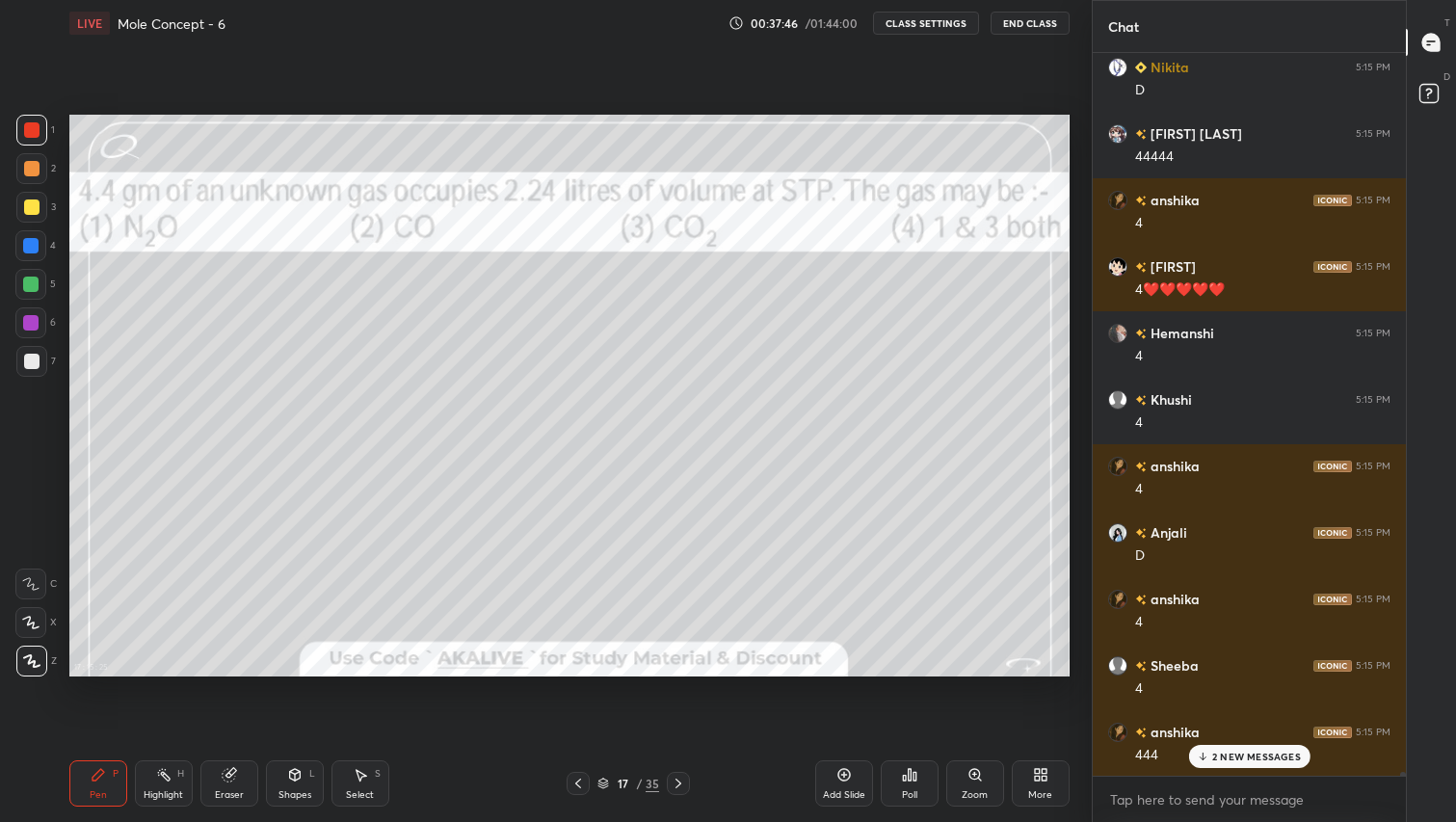 click on "More" at bounding box center [1041, 783] 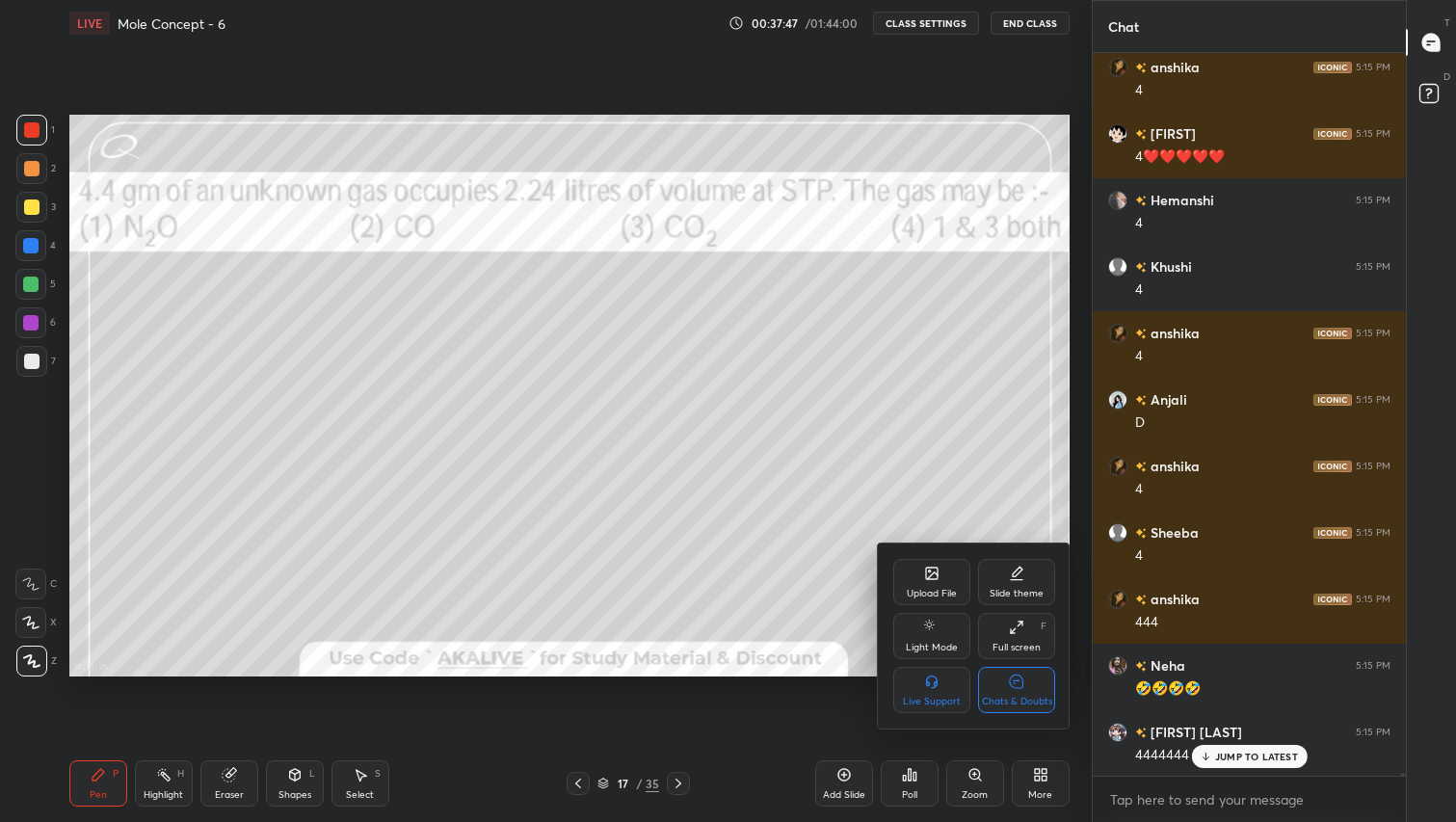 scroll, scrollTop: 154713, scrollLeft: 0, axis: vertical 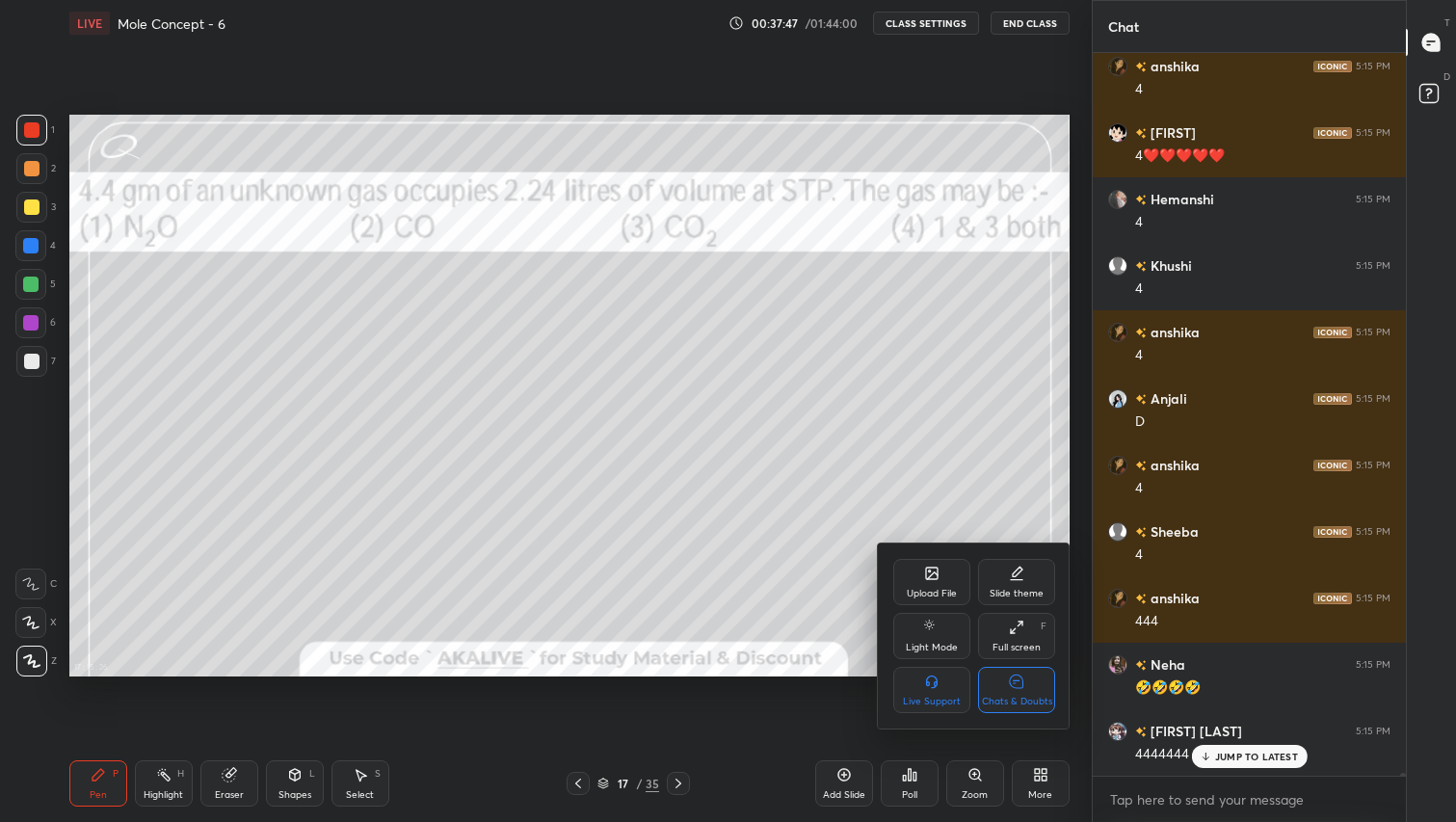 click on "Chats & Doubts" at bounding box center [1017, 690] 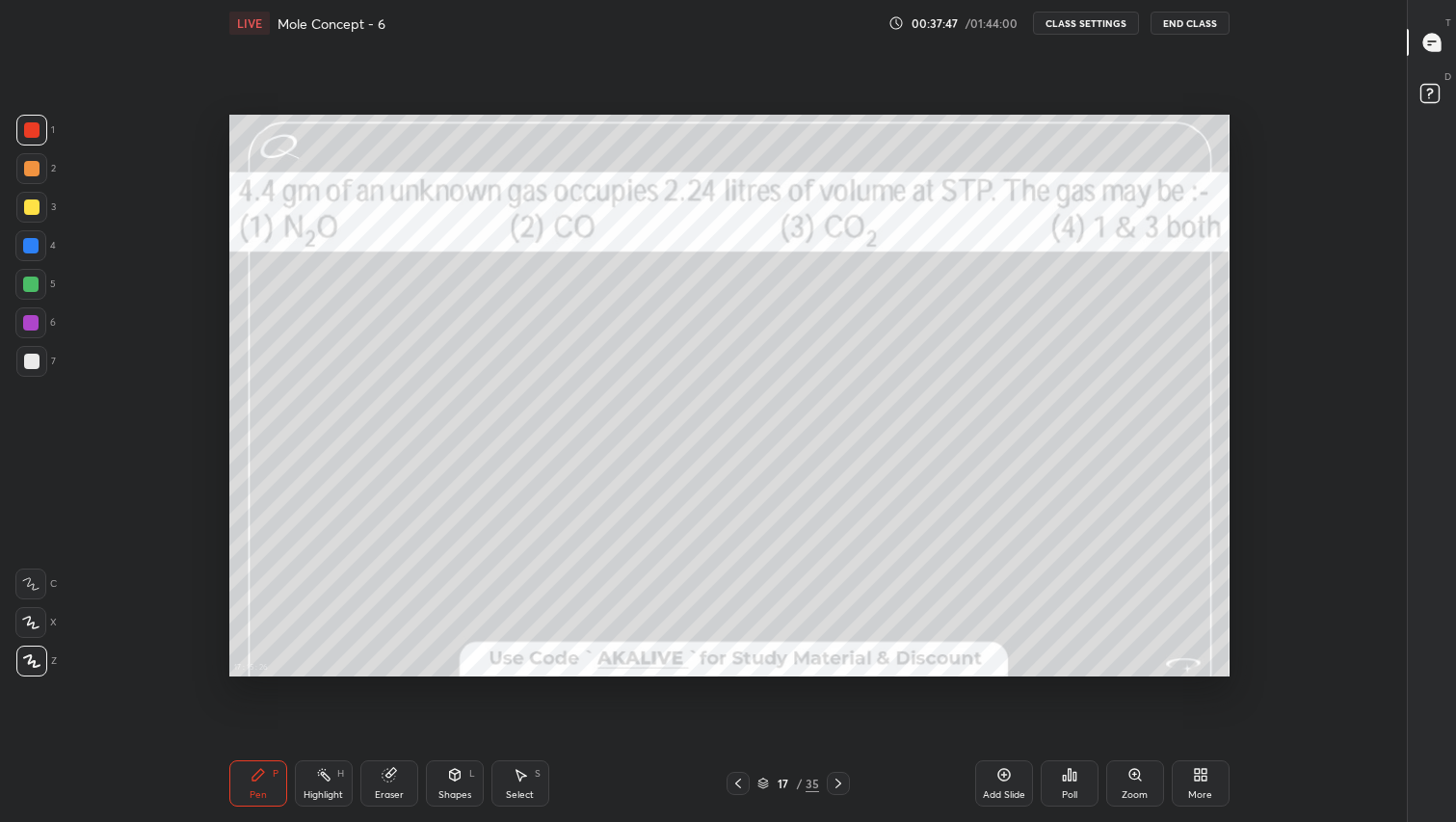 scroll, scrollTop: 6, scrollLeft: 1, axis: both 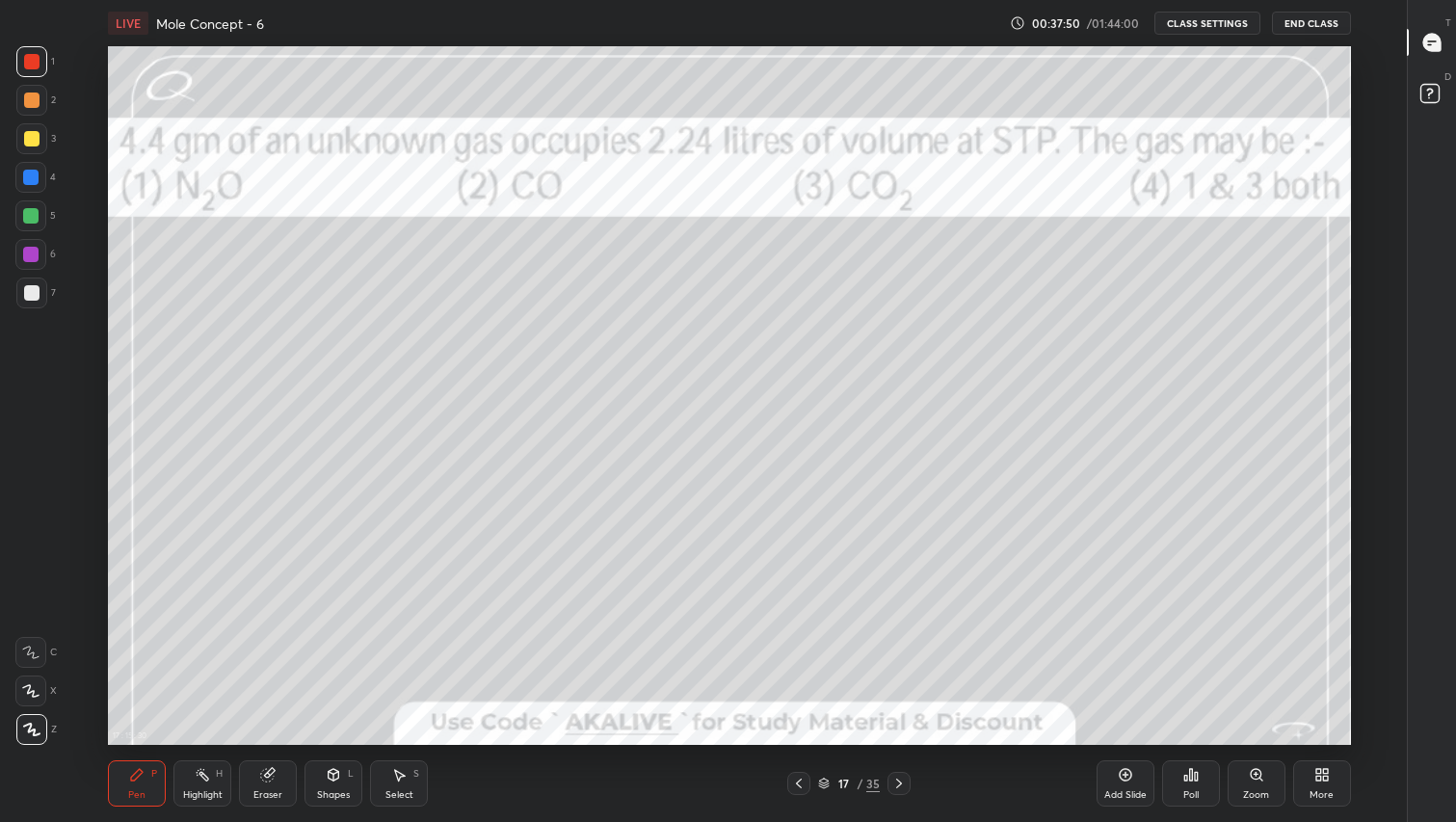 click at bounding box center (31, 254) 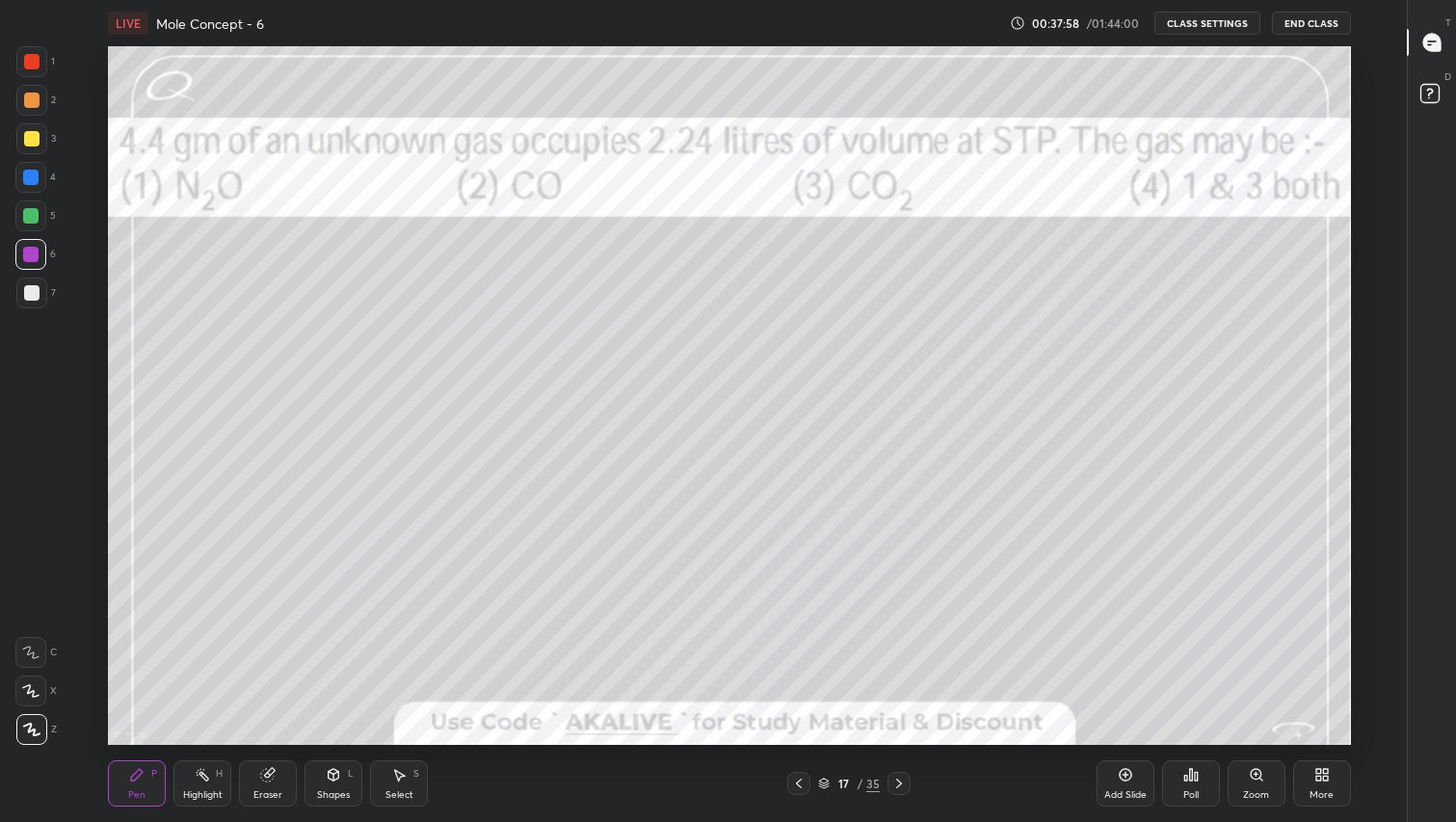 click at bounding box center (32, 293) 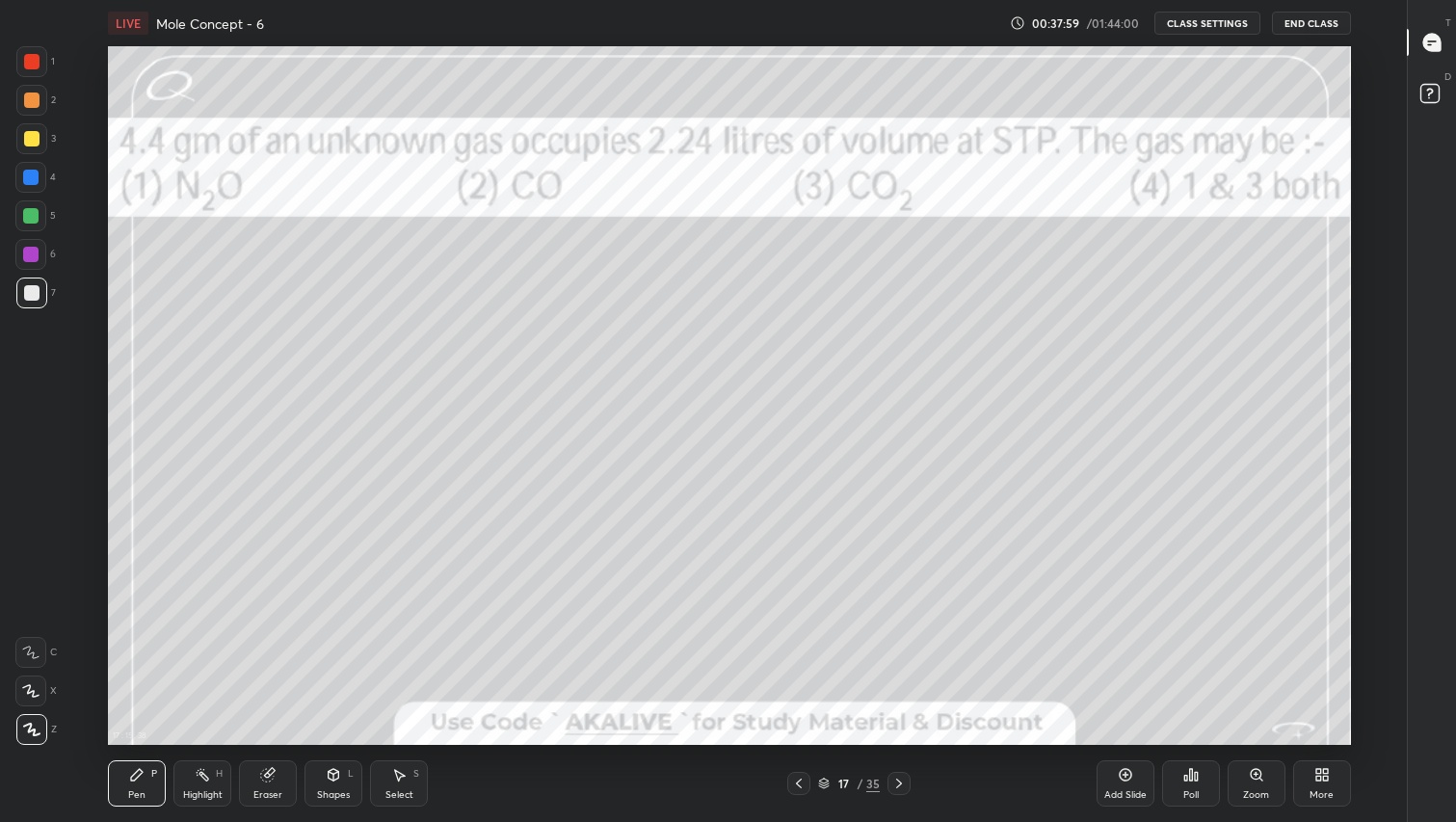 click at bounding box center [32, 139] 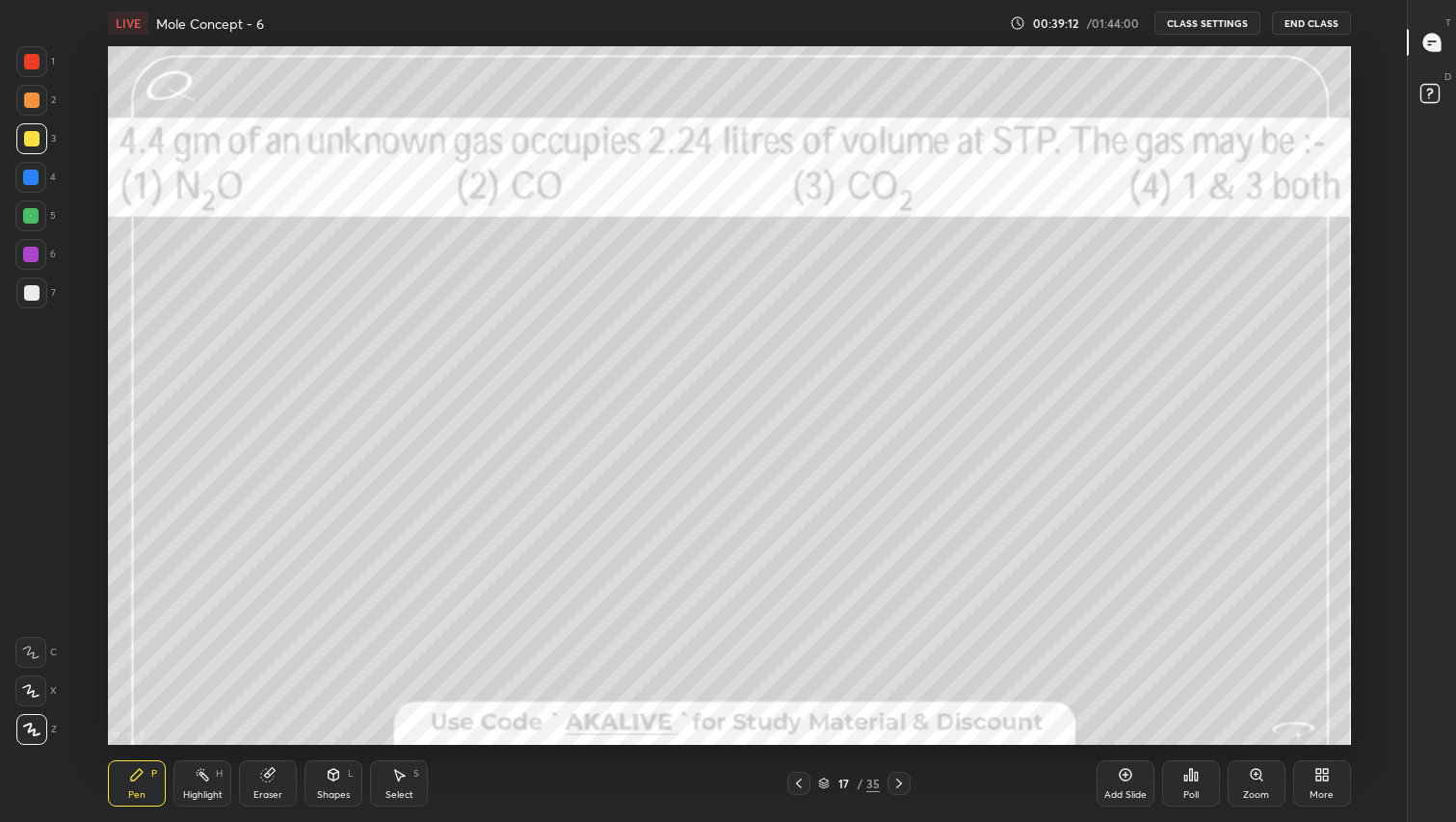 click at bounding box center [32, 62] 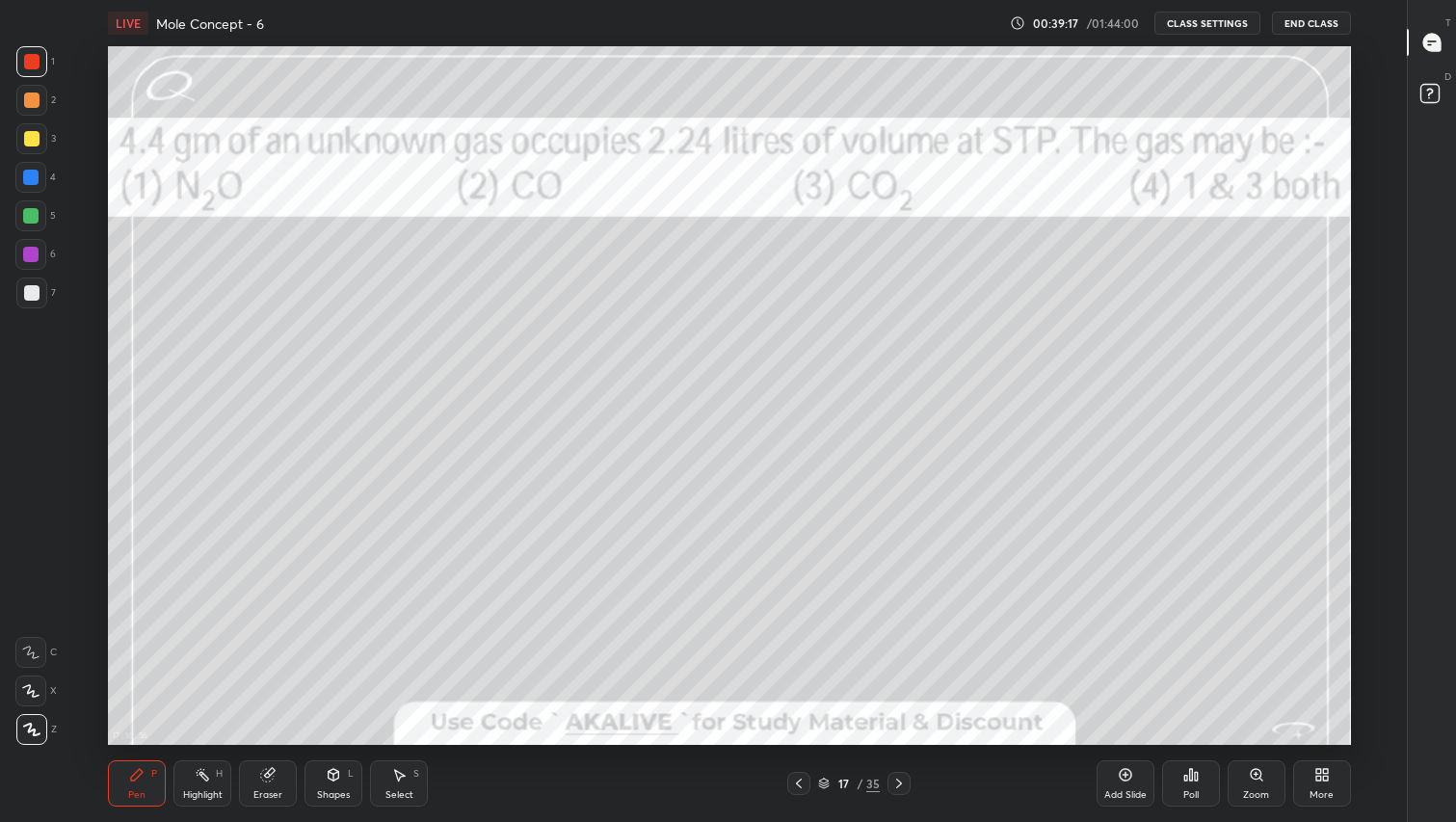 click 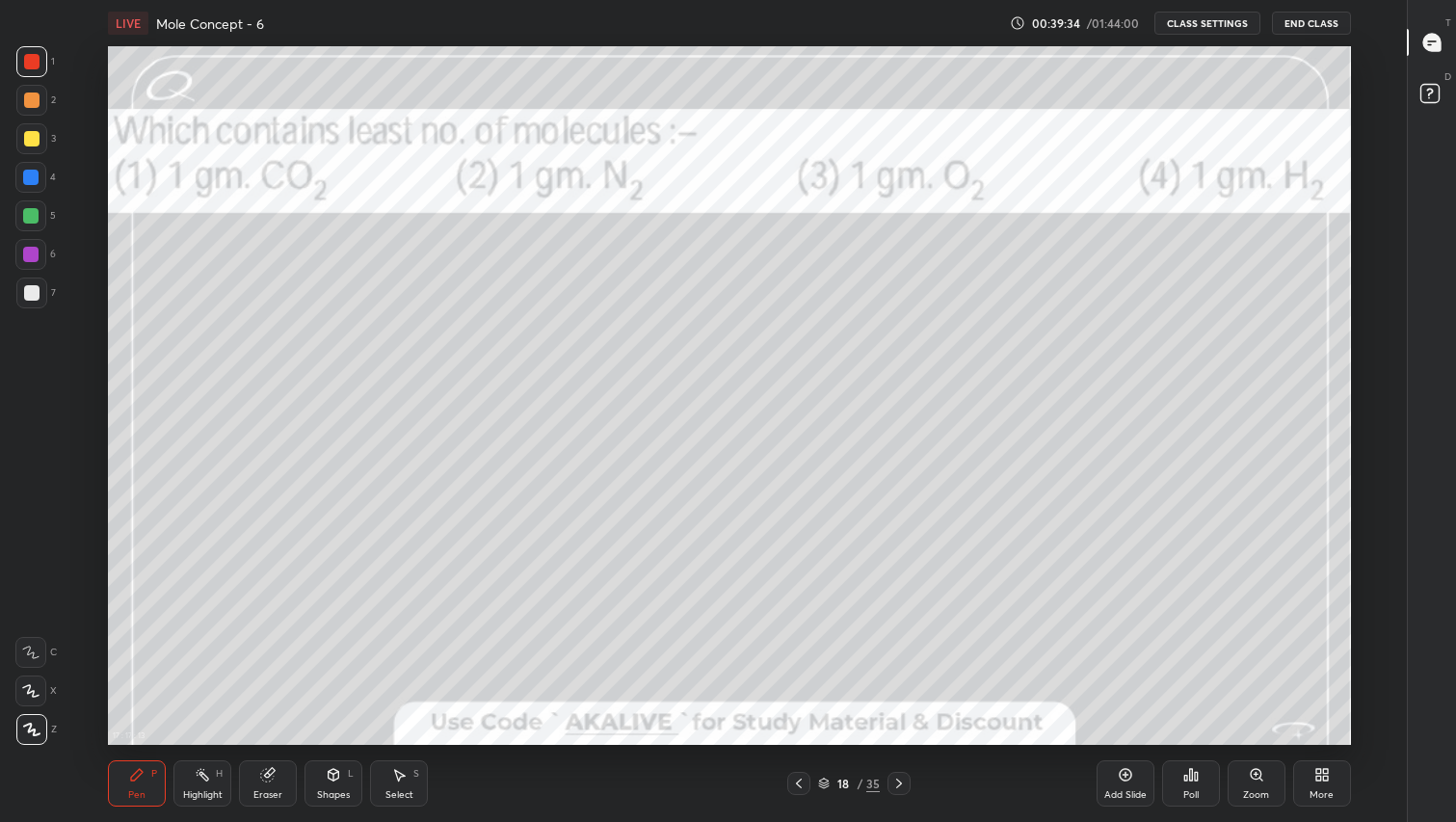 click at bounding box center [32, 139] 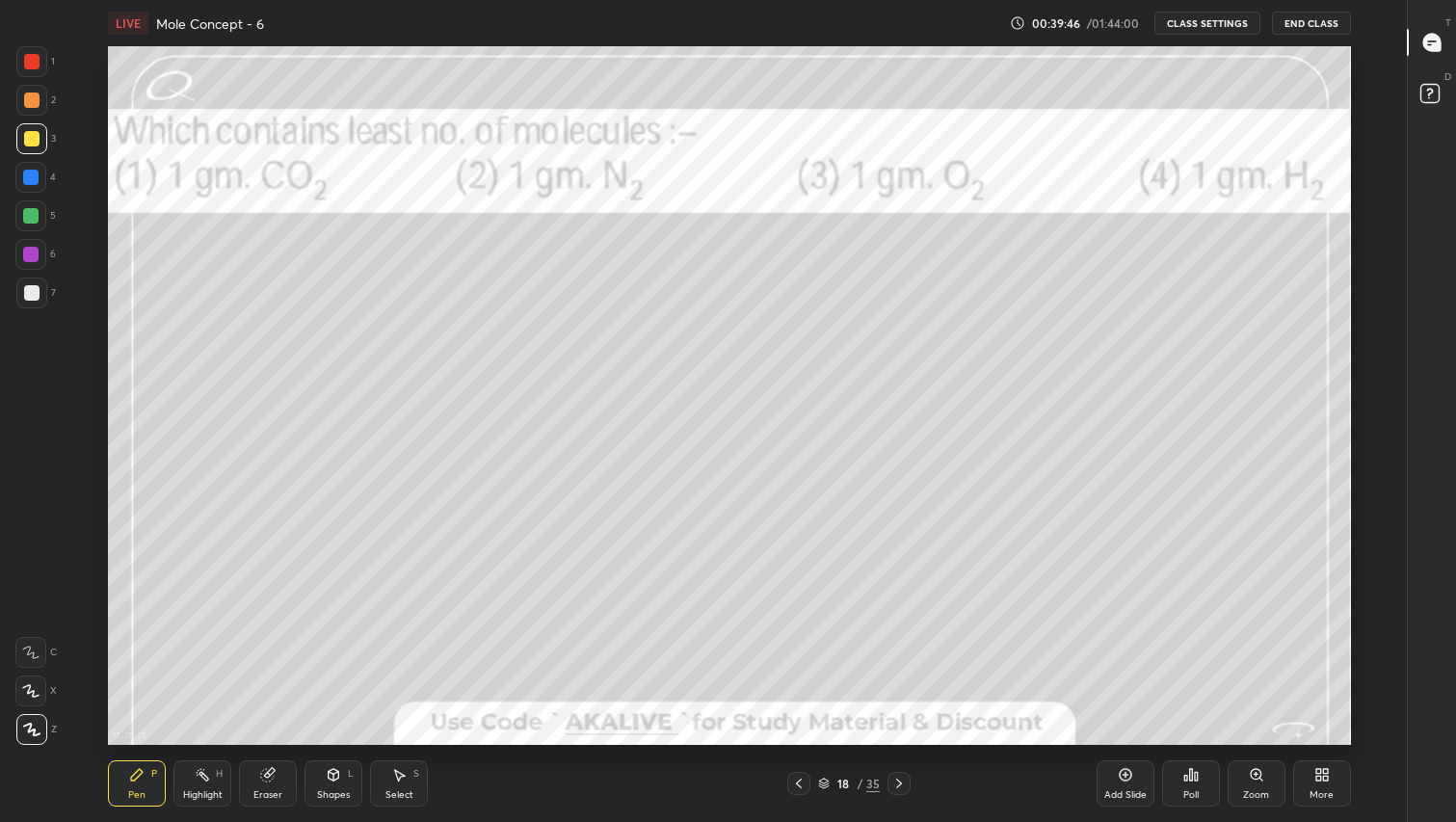 click at bounding box center [31, 177] 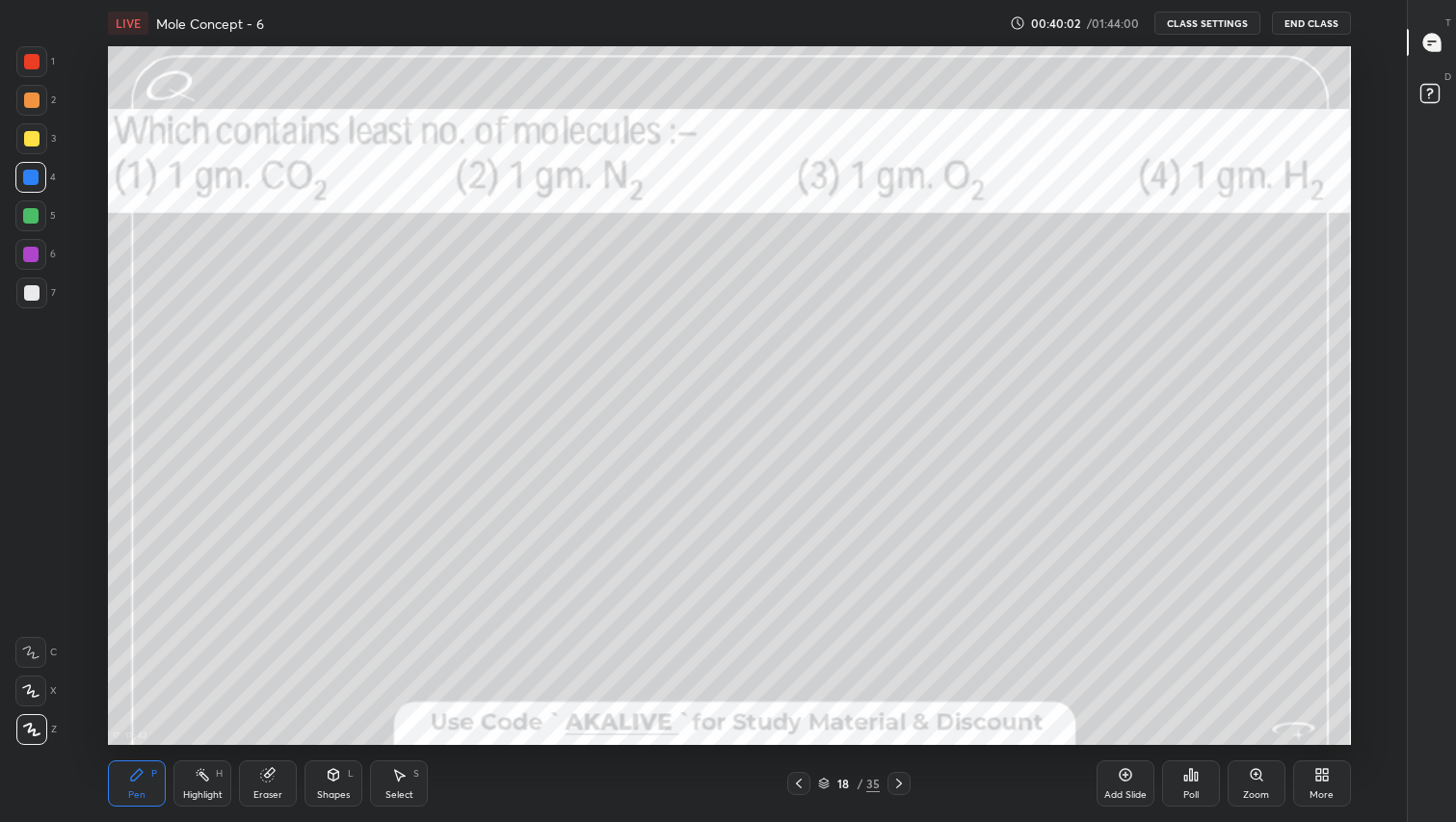 click at bounding box center (32, 293) 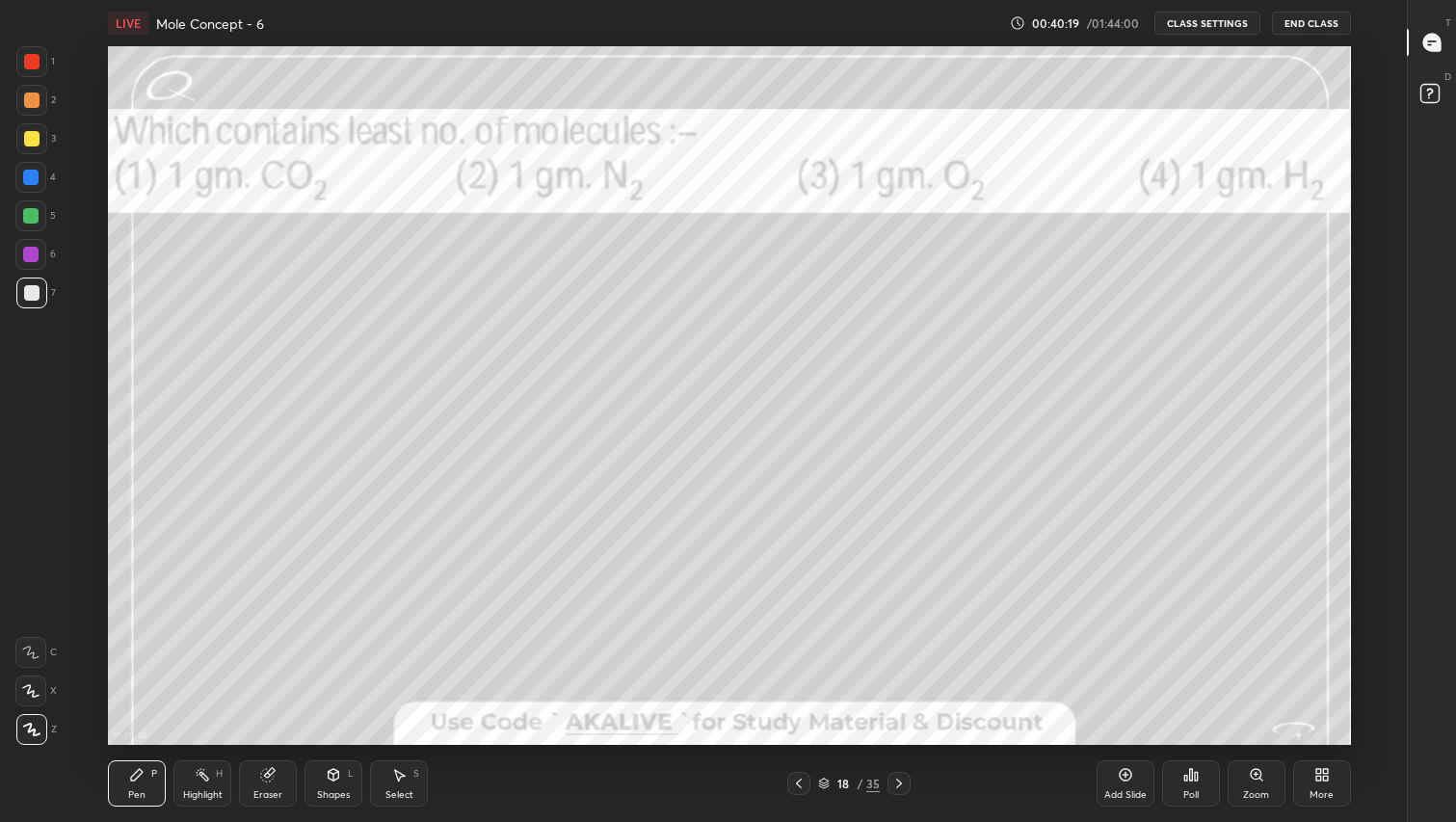 click at bounding box center (32, 62) 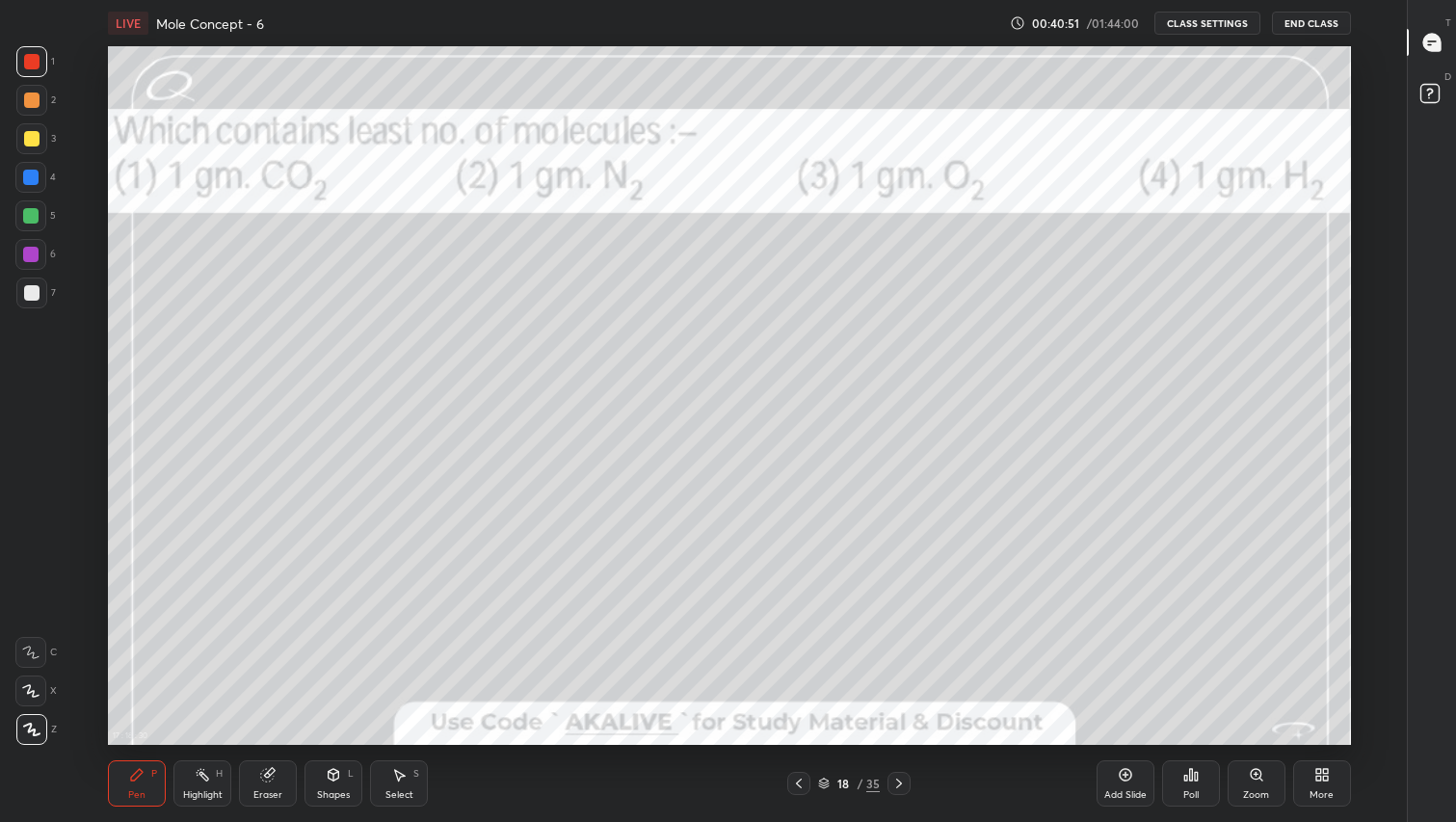click 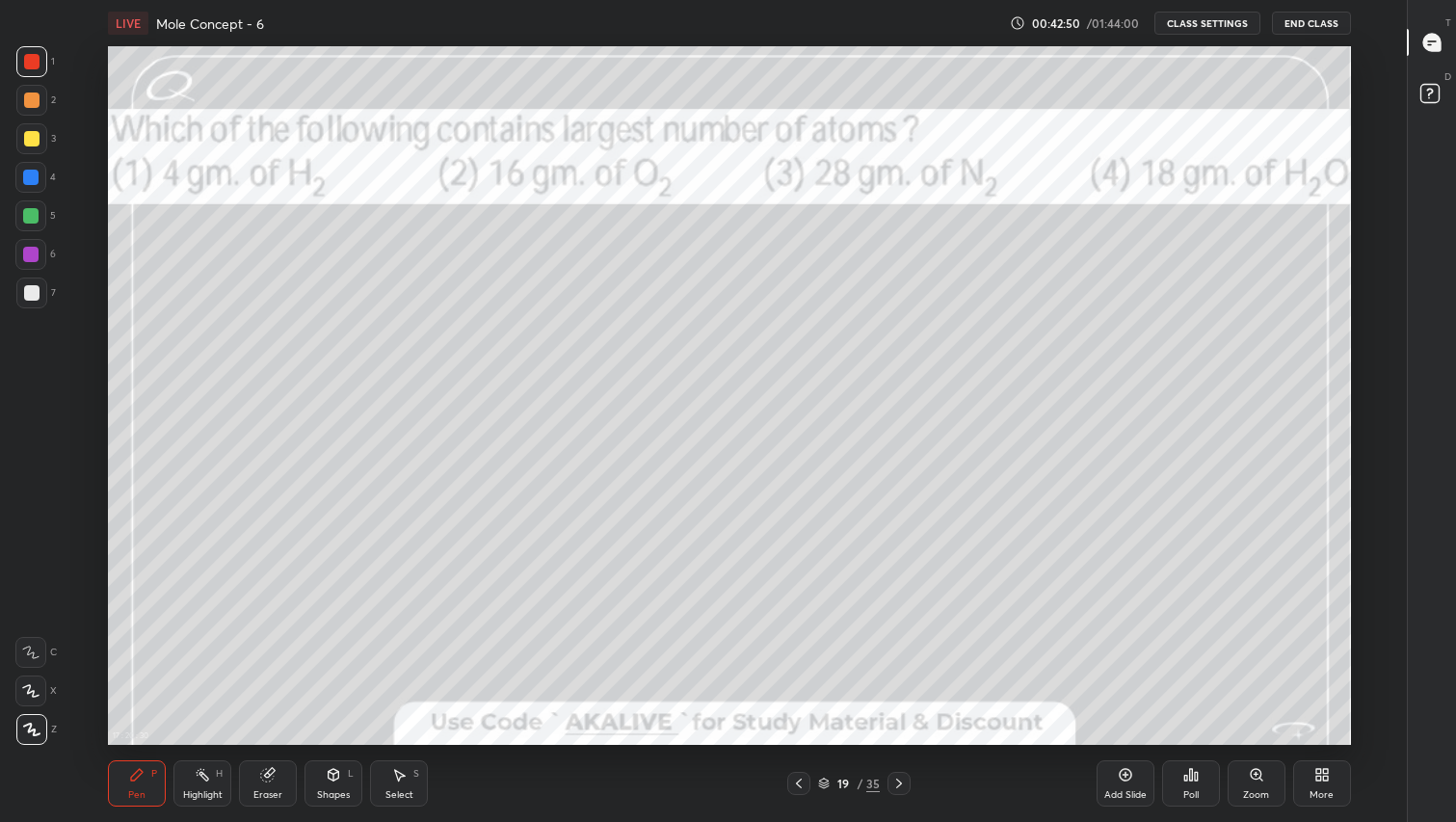 click at bounding box center (32, 139) 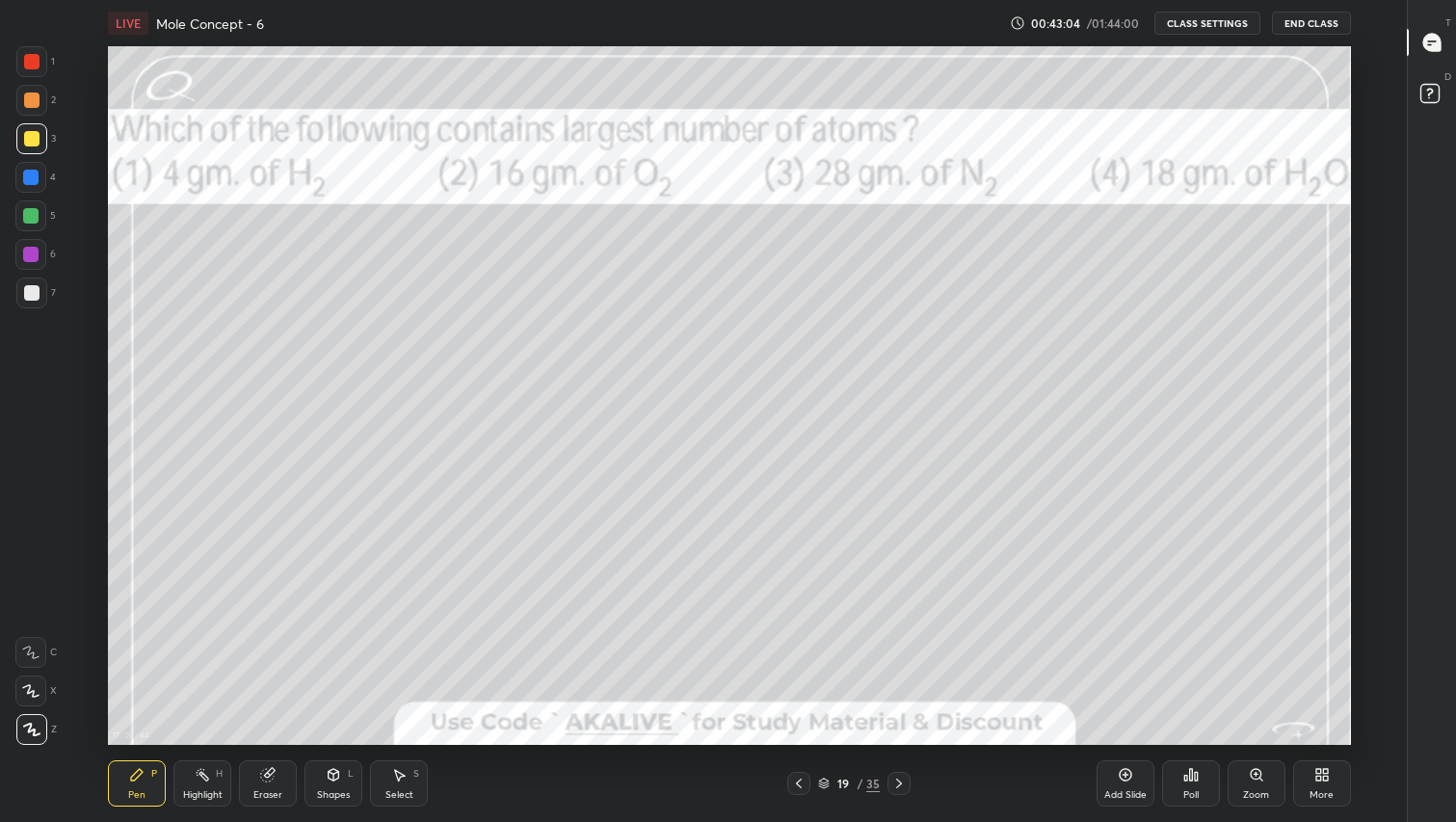 click at bounding box center (32, 293) 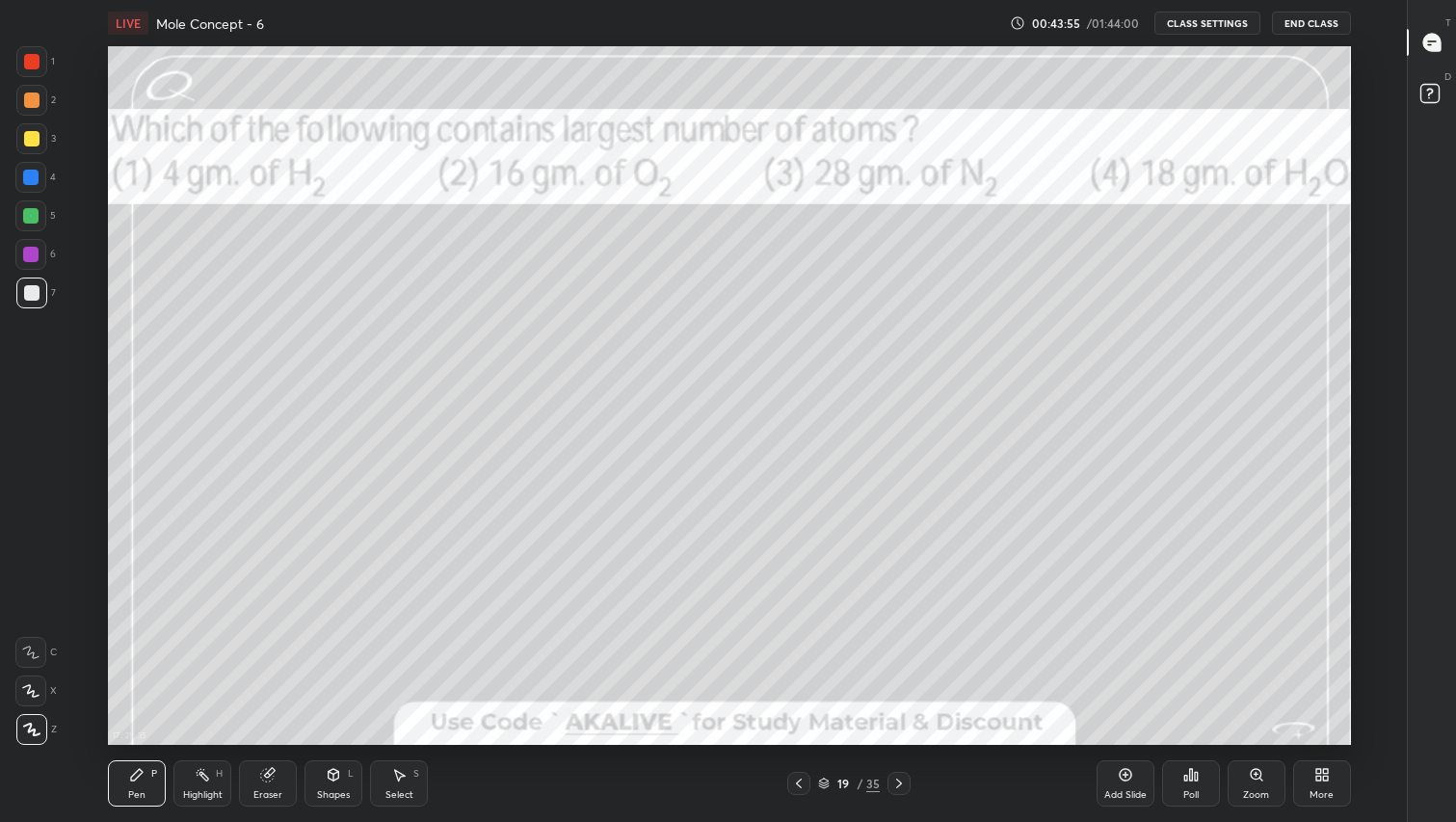 click at bounding box center (32, 139) 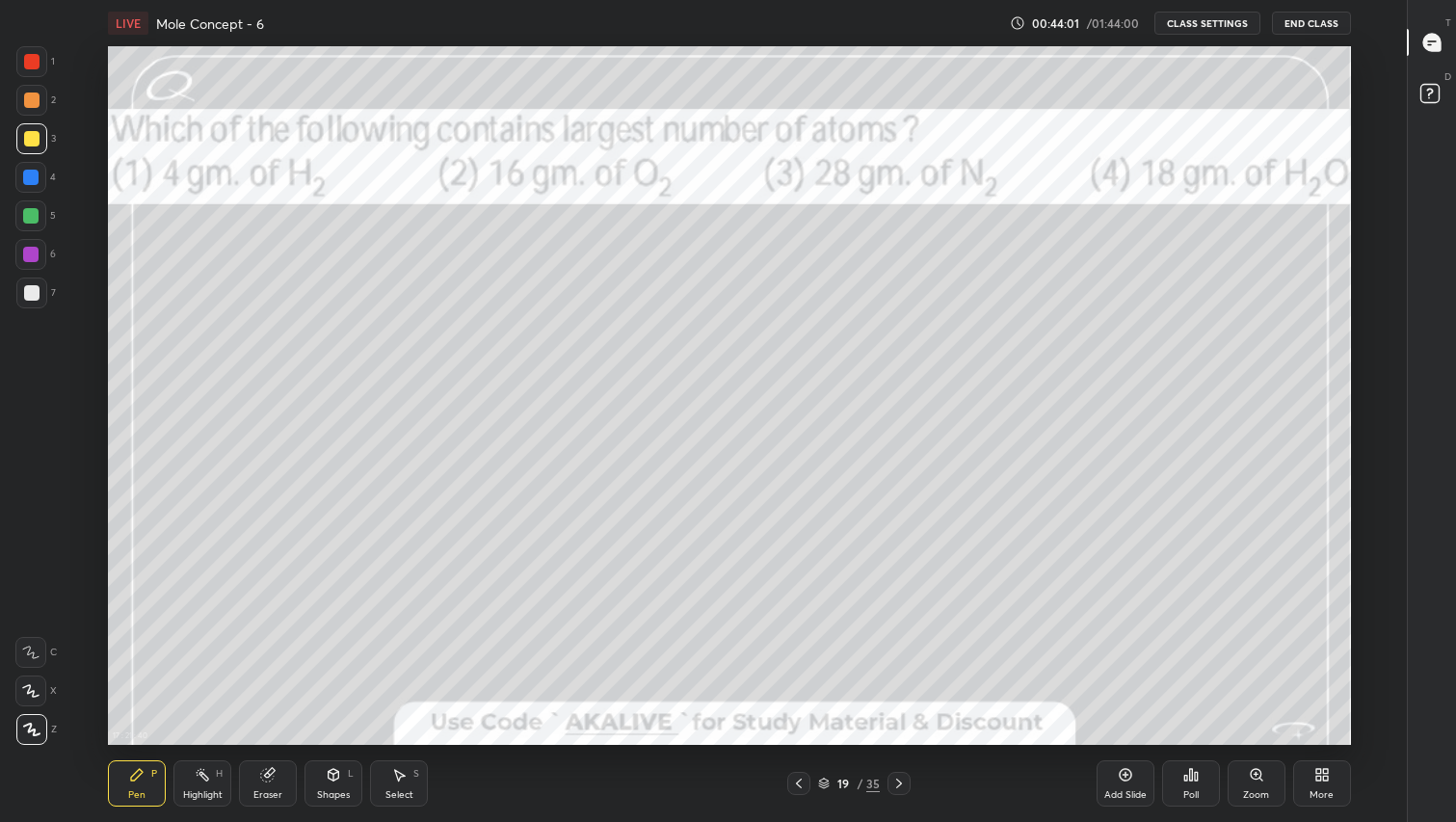 click at bounding box center [32, 293] 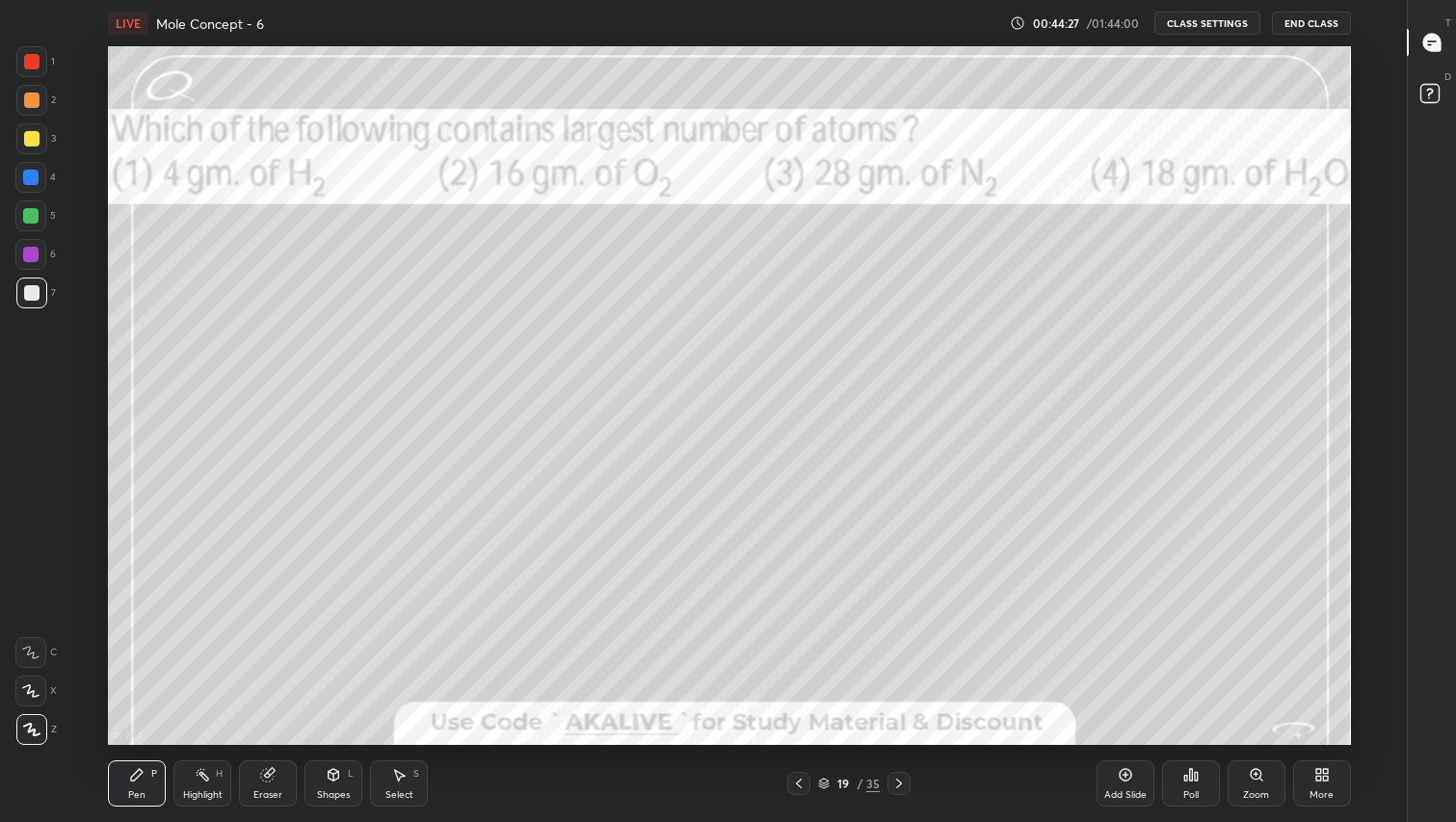 click at bounding box center (32, 139) 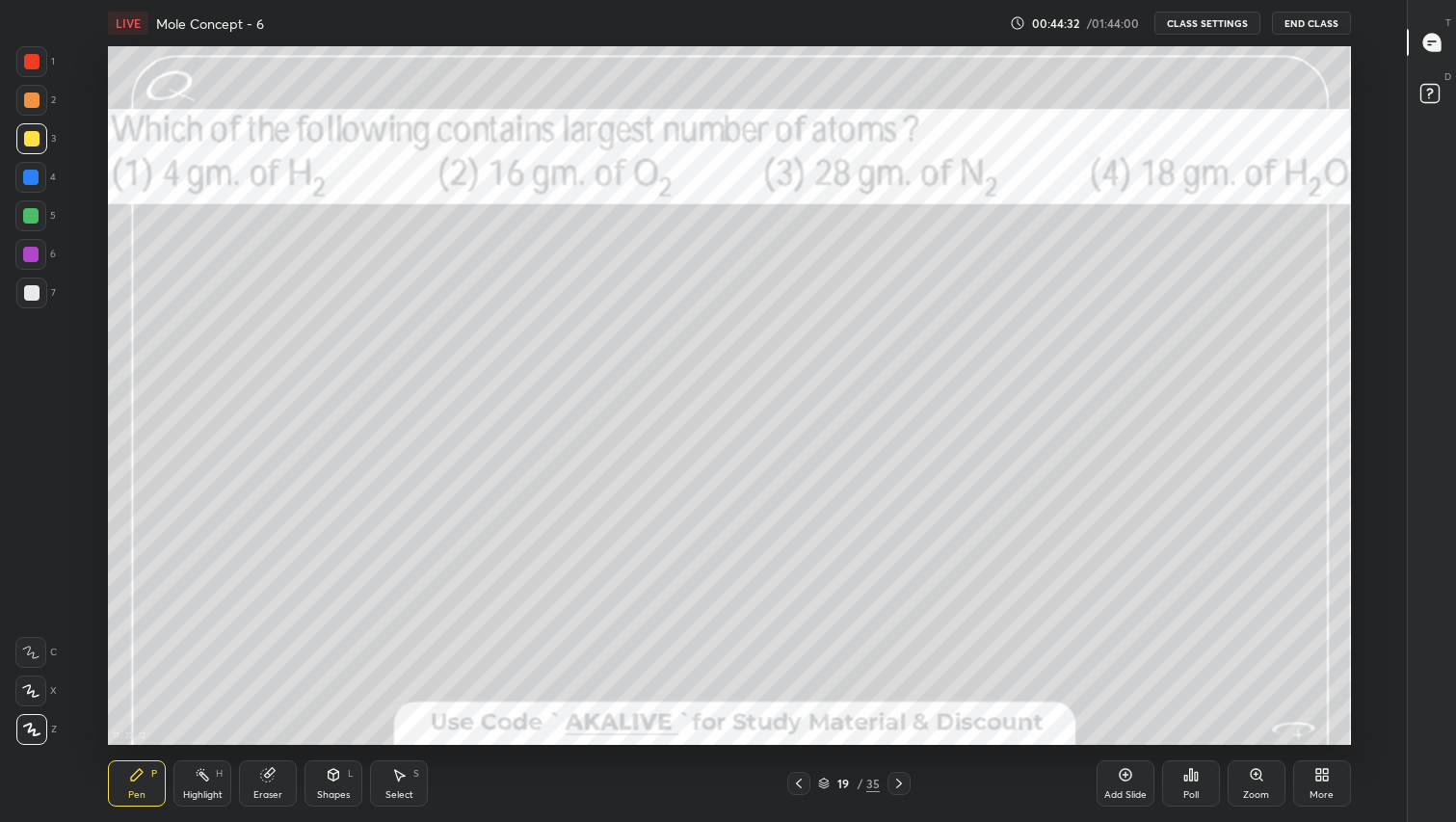 click at bounding box center (32, 293) 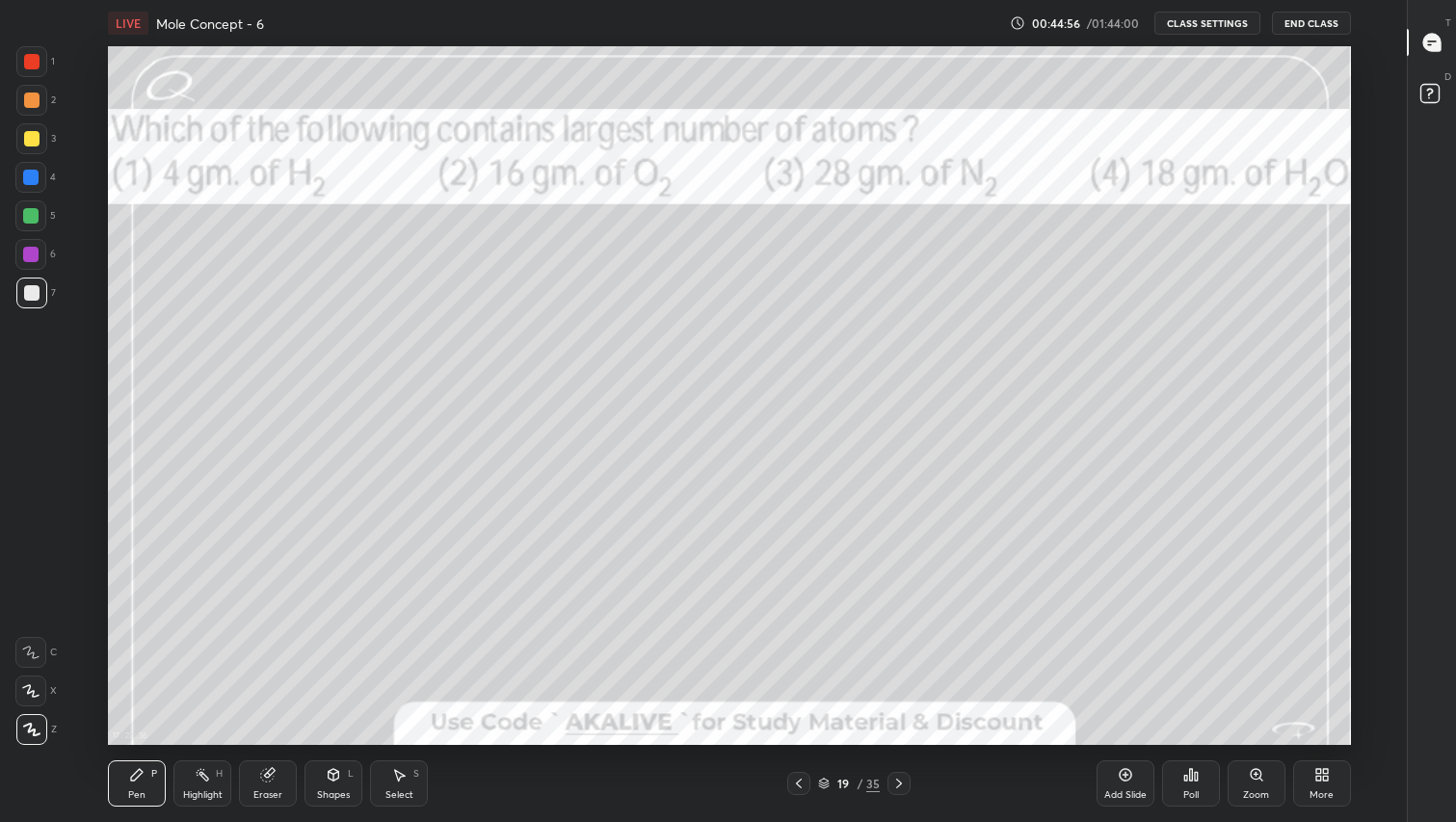 click at bounding box center (32, 139) 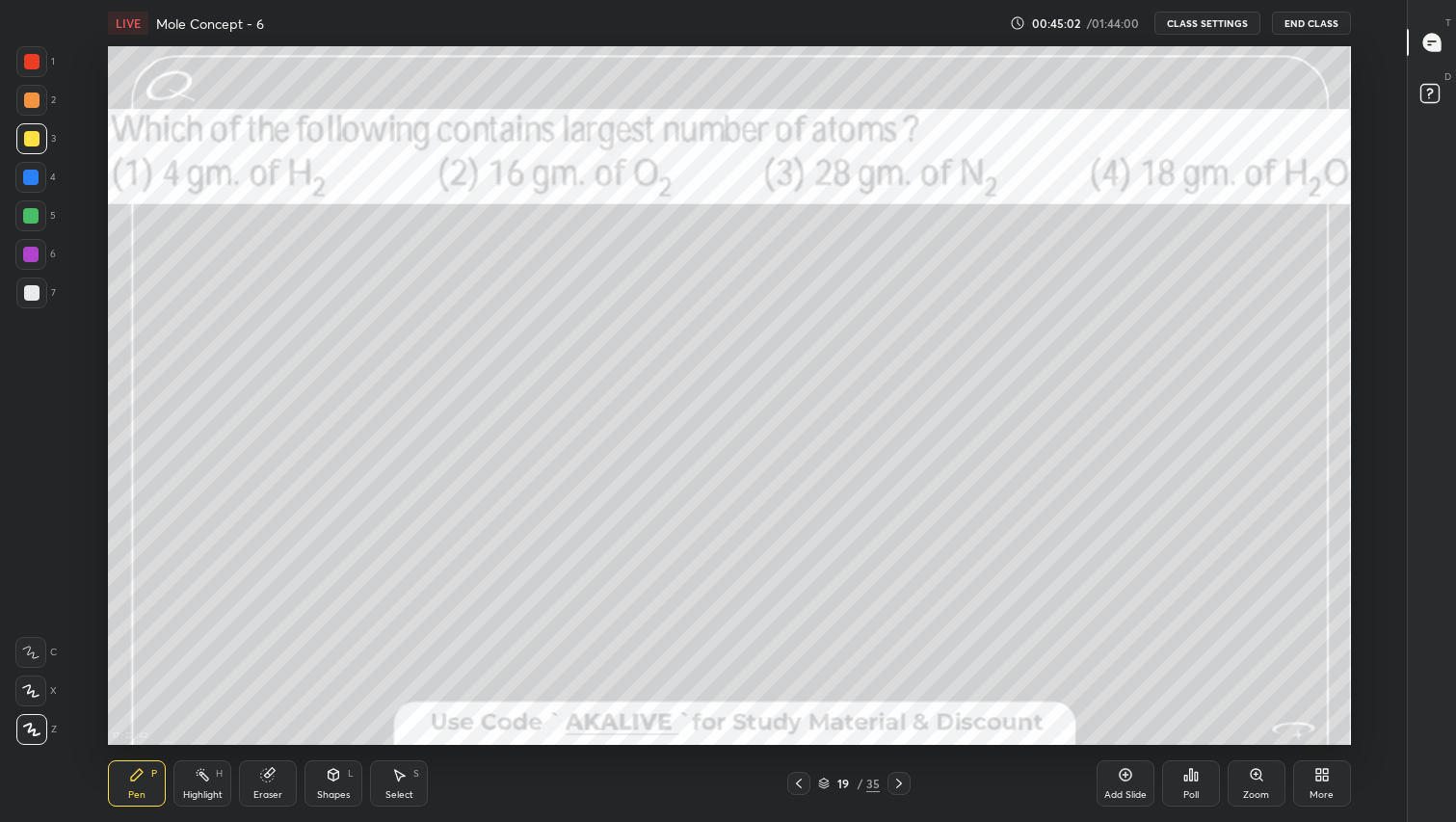 click at bounding box center [32, 293] 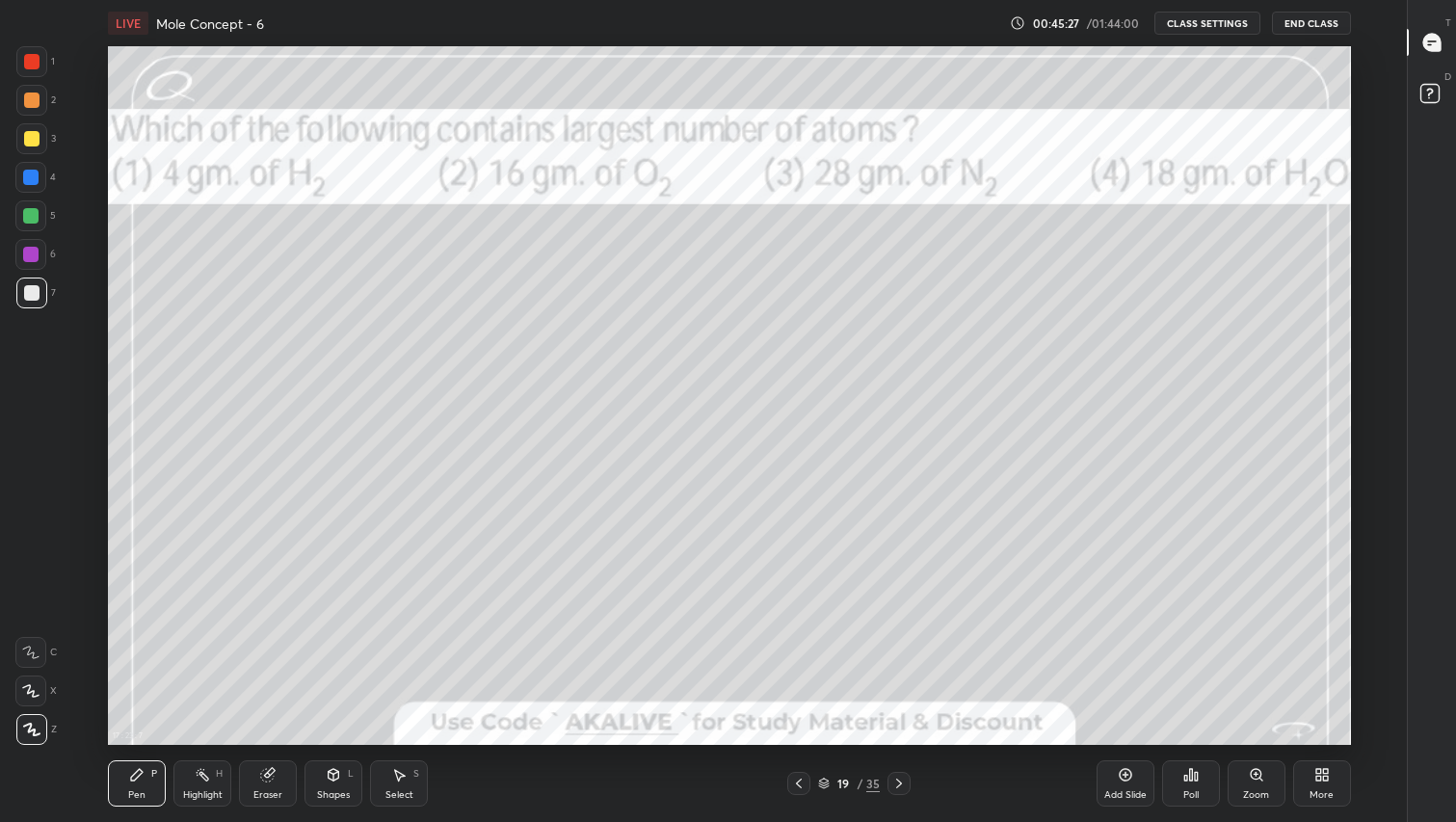 click at bounding box center (32, 62) 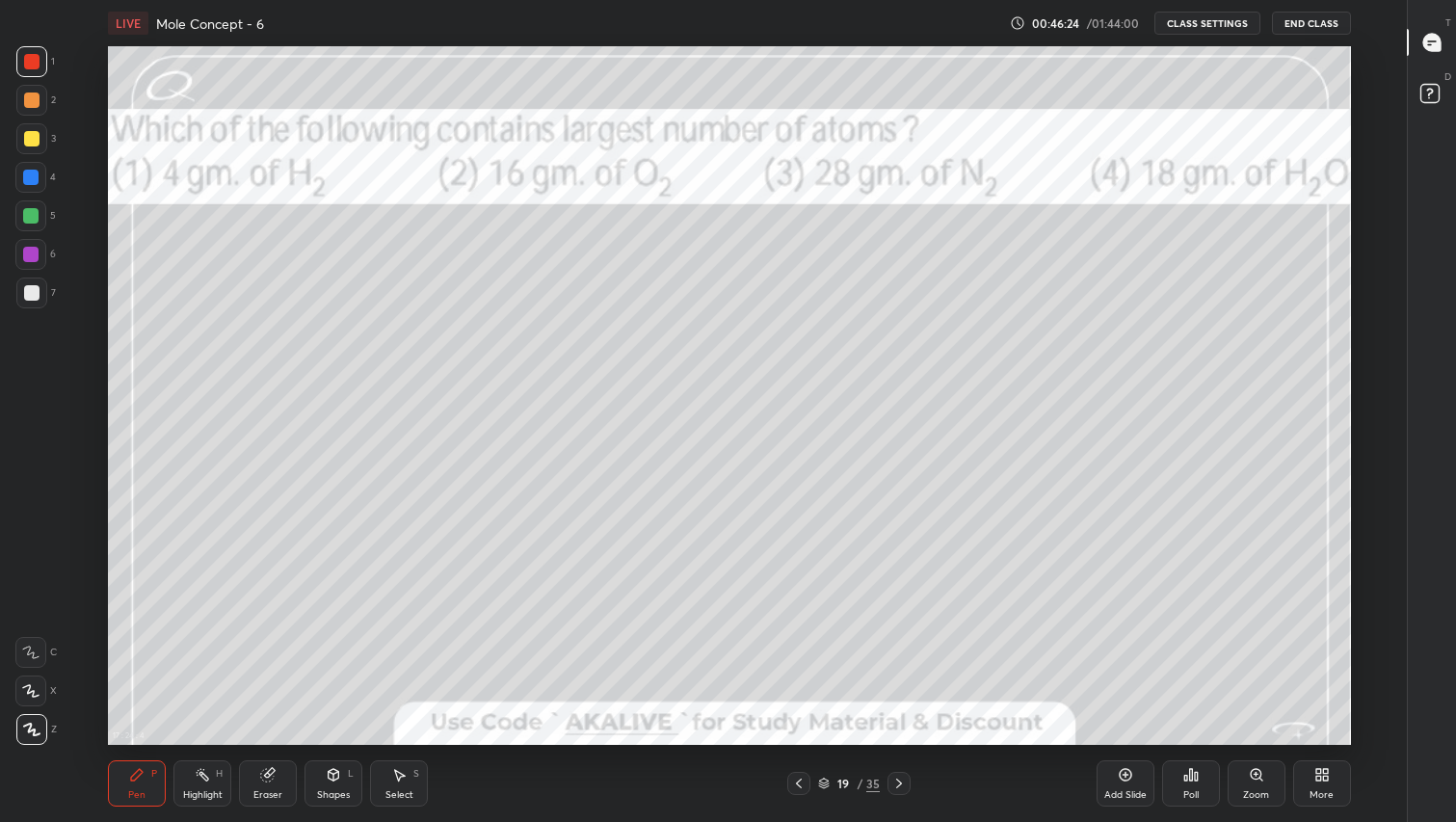 click 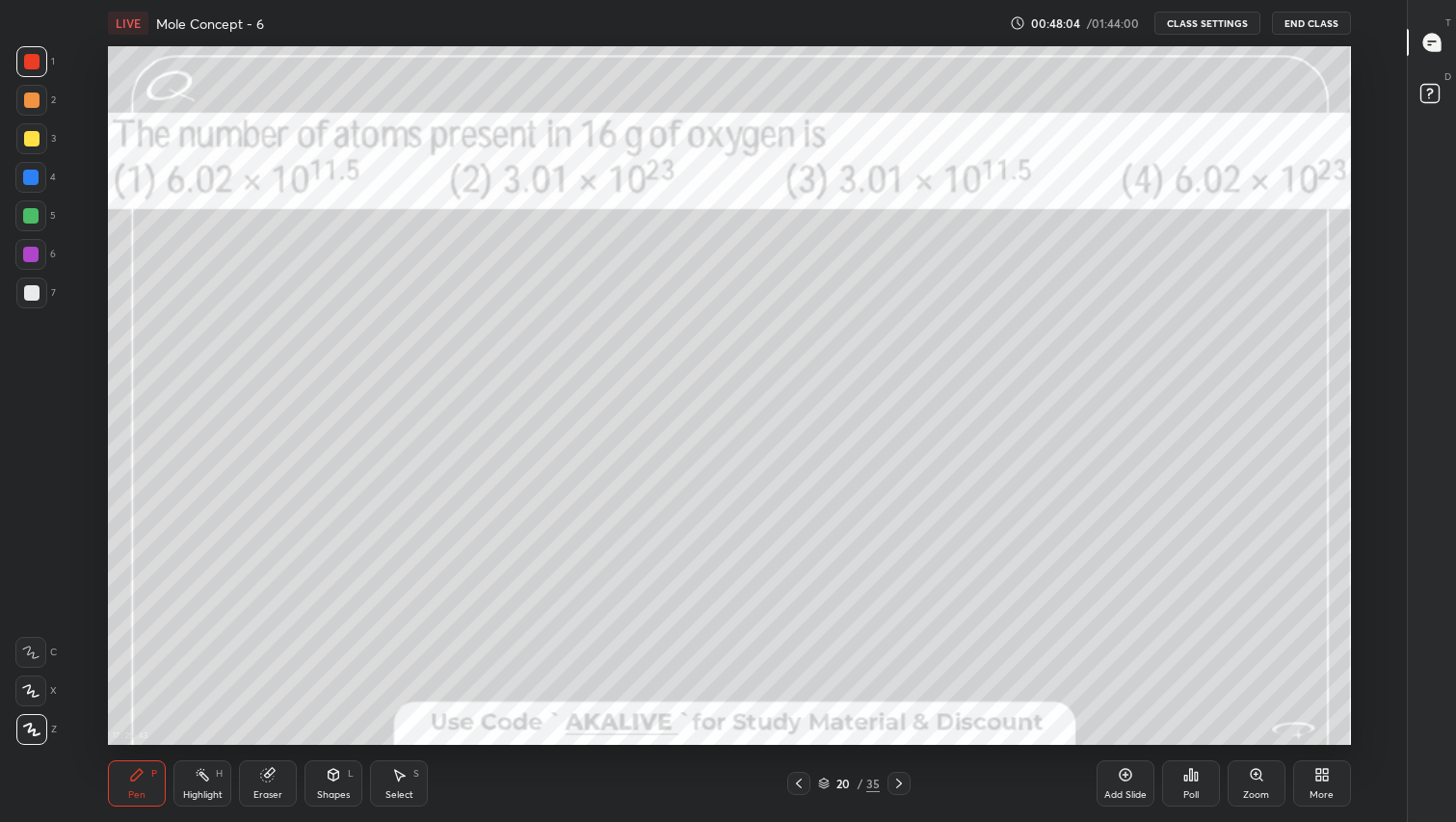 click at bounding box center (32, 139) 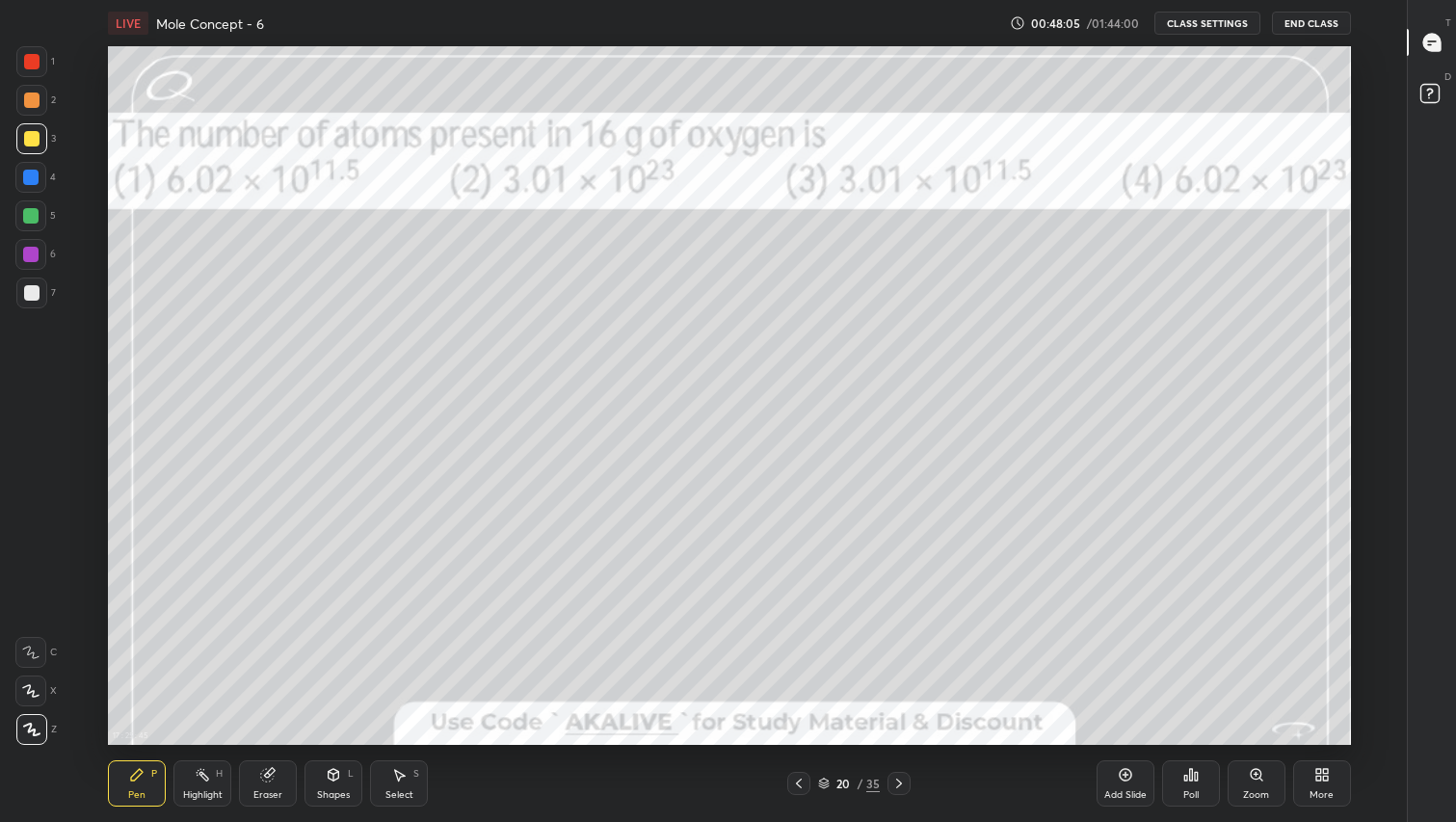 click 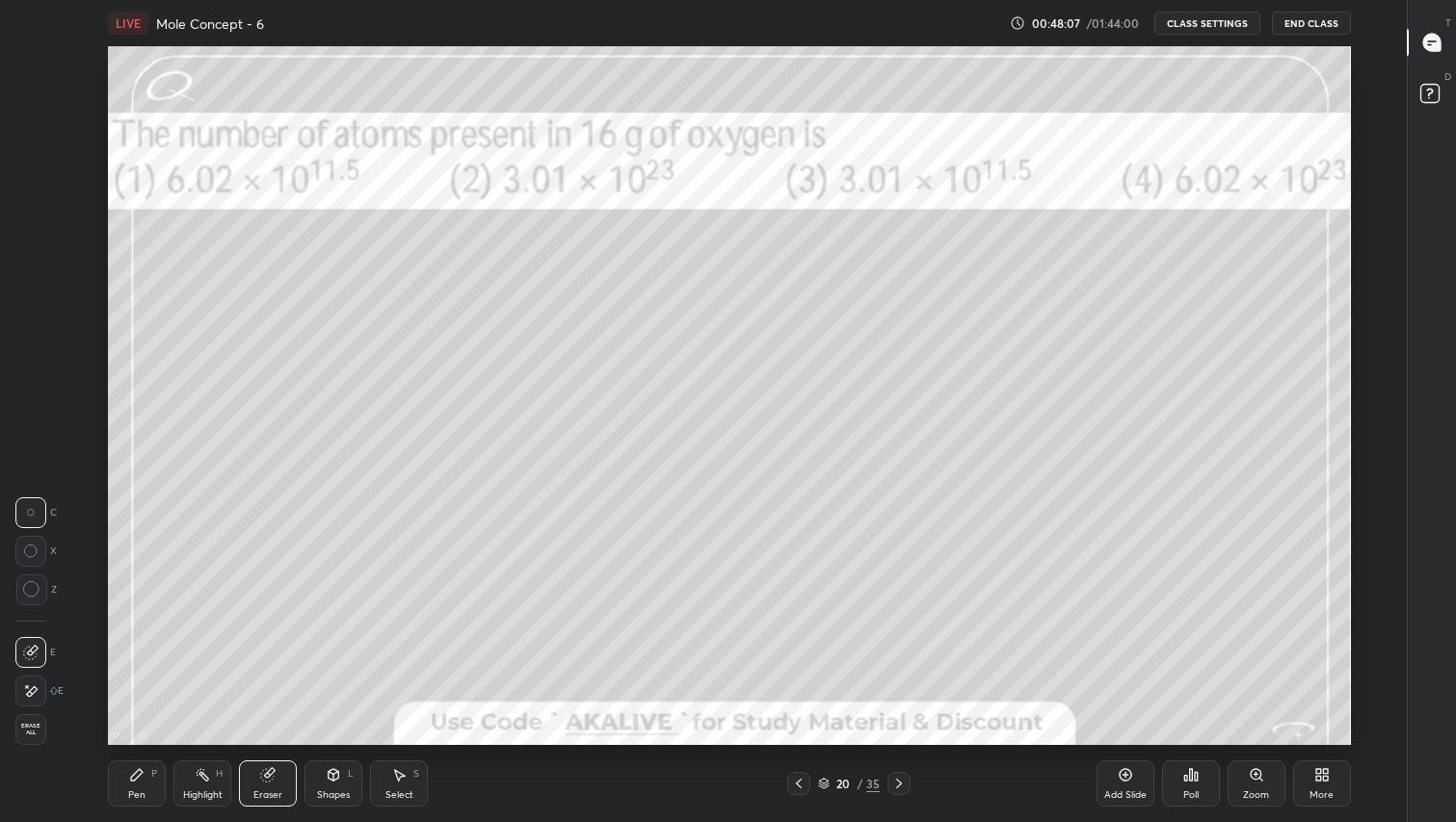 click 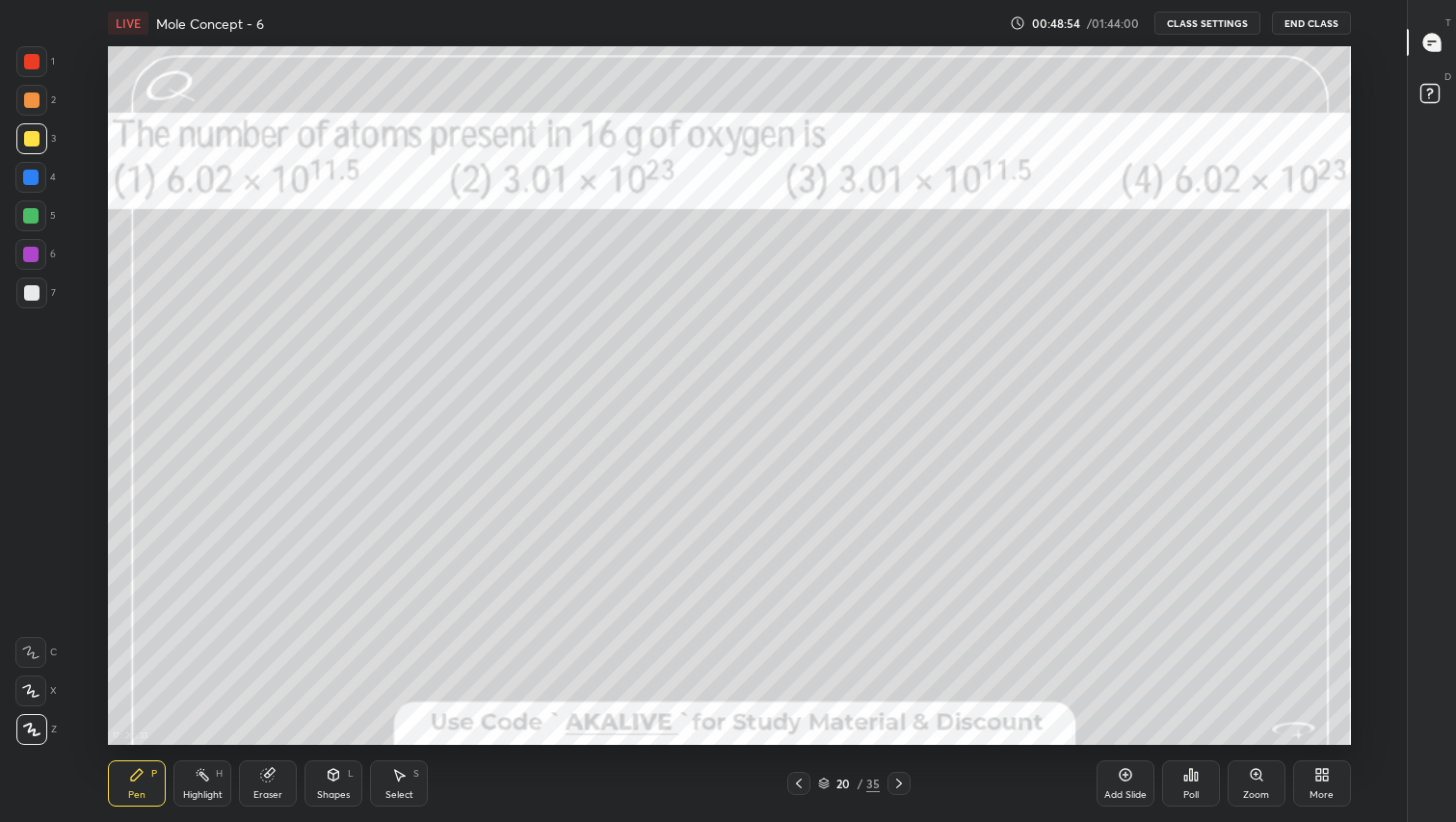 click at bounding box center [32, 100] 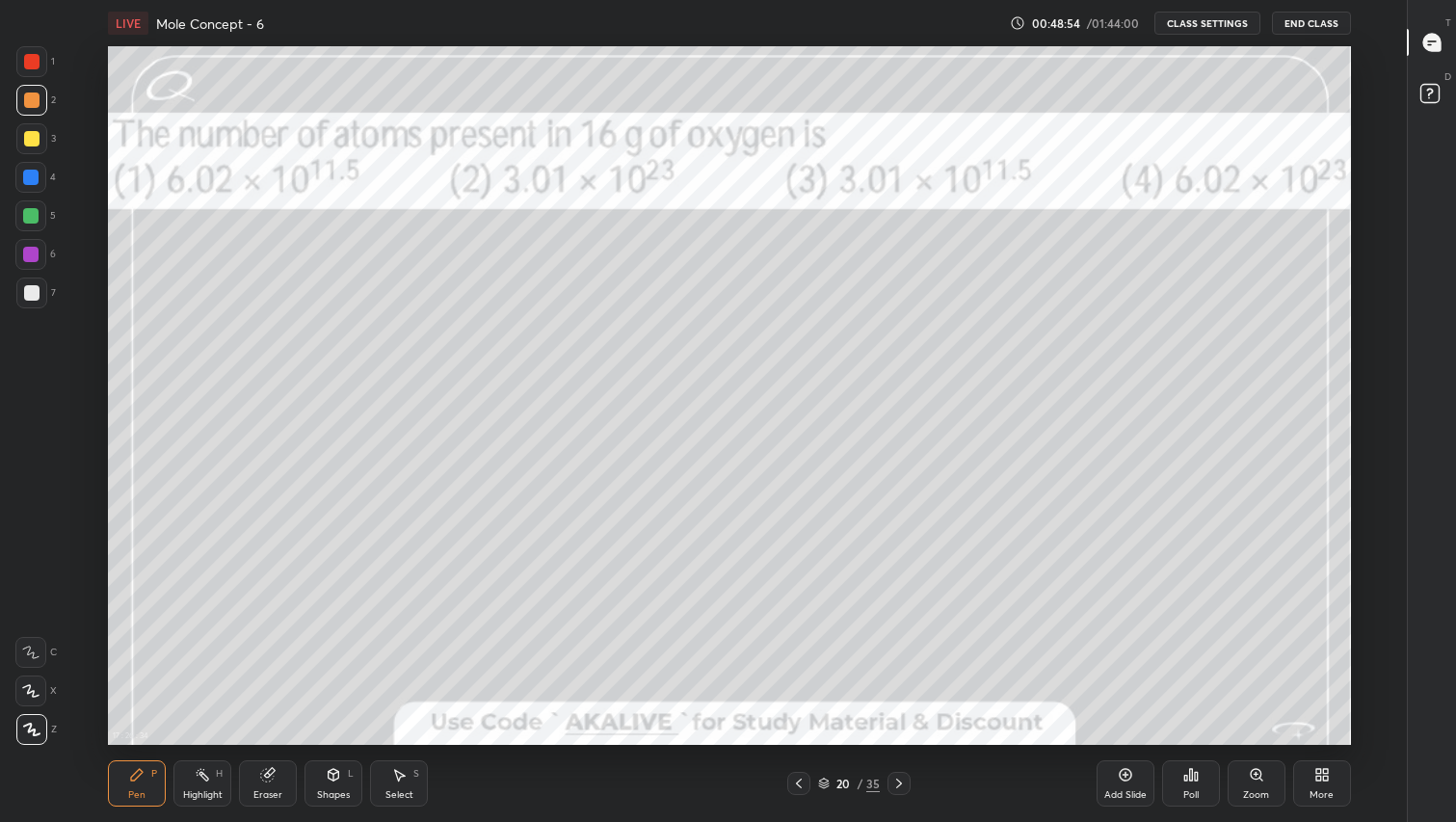 click at bounding box center (32, 62) 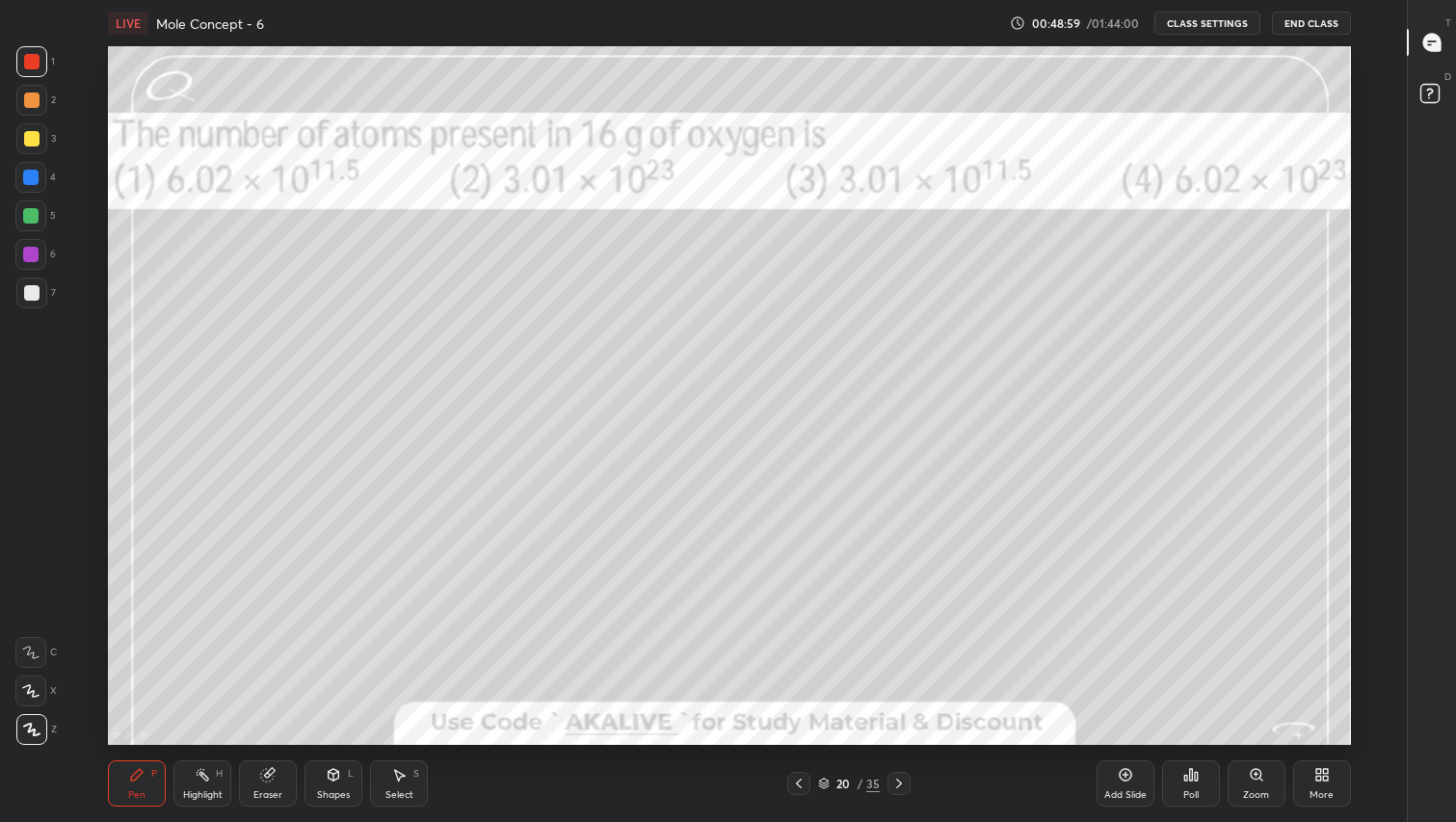 click 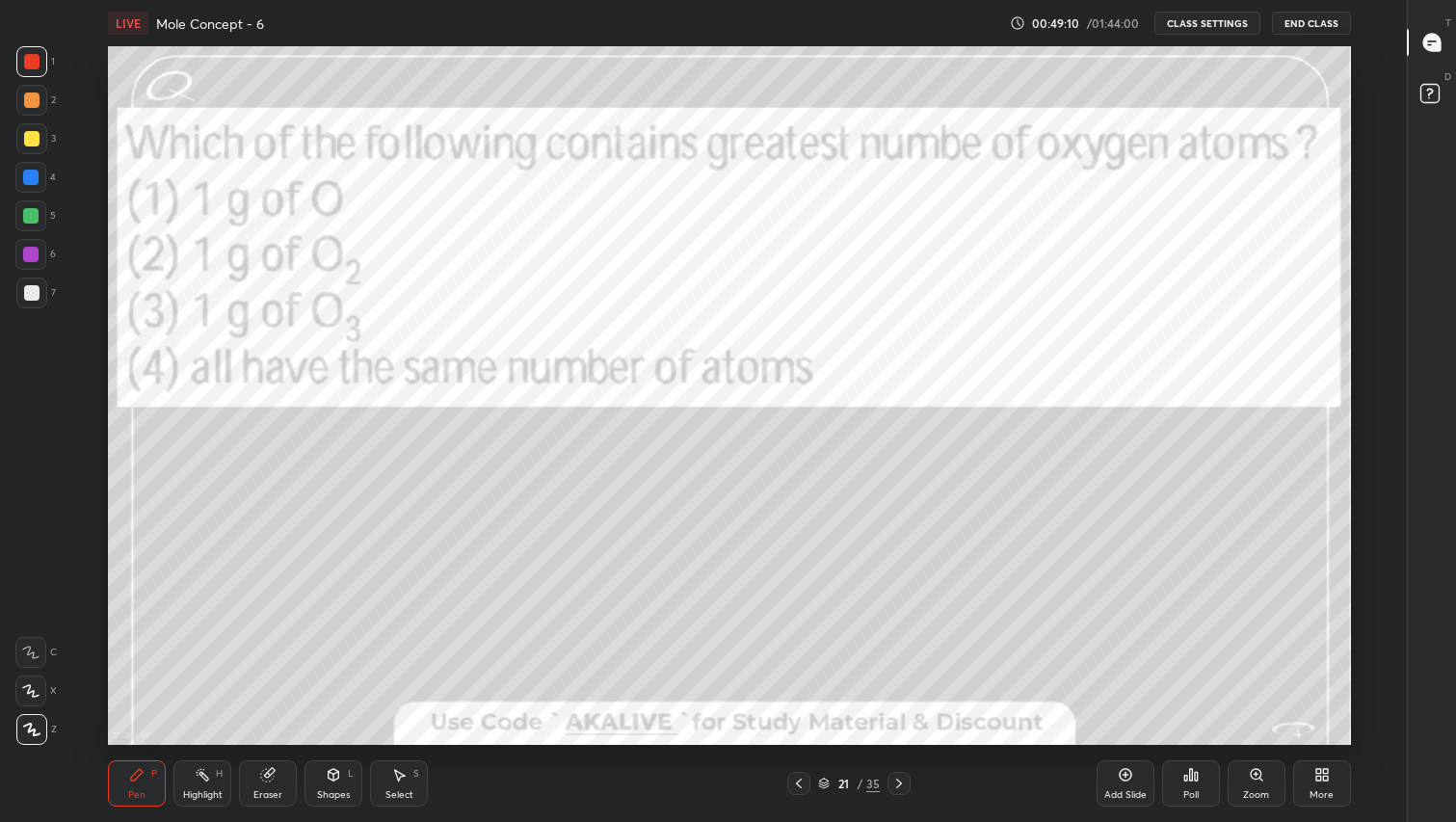 click on "More" at bounding box center (1322, 783) 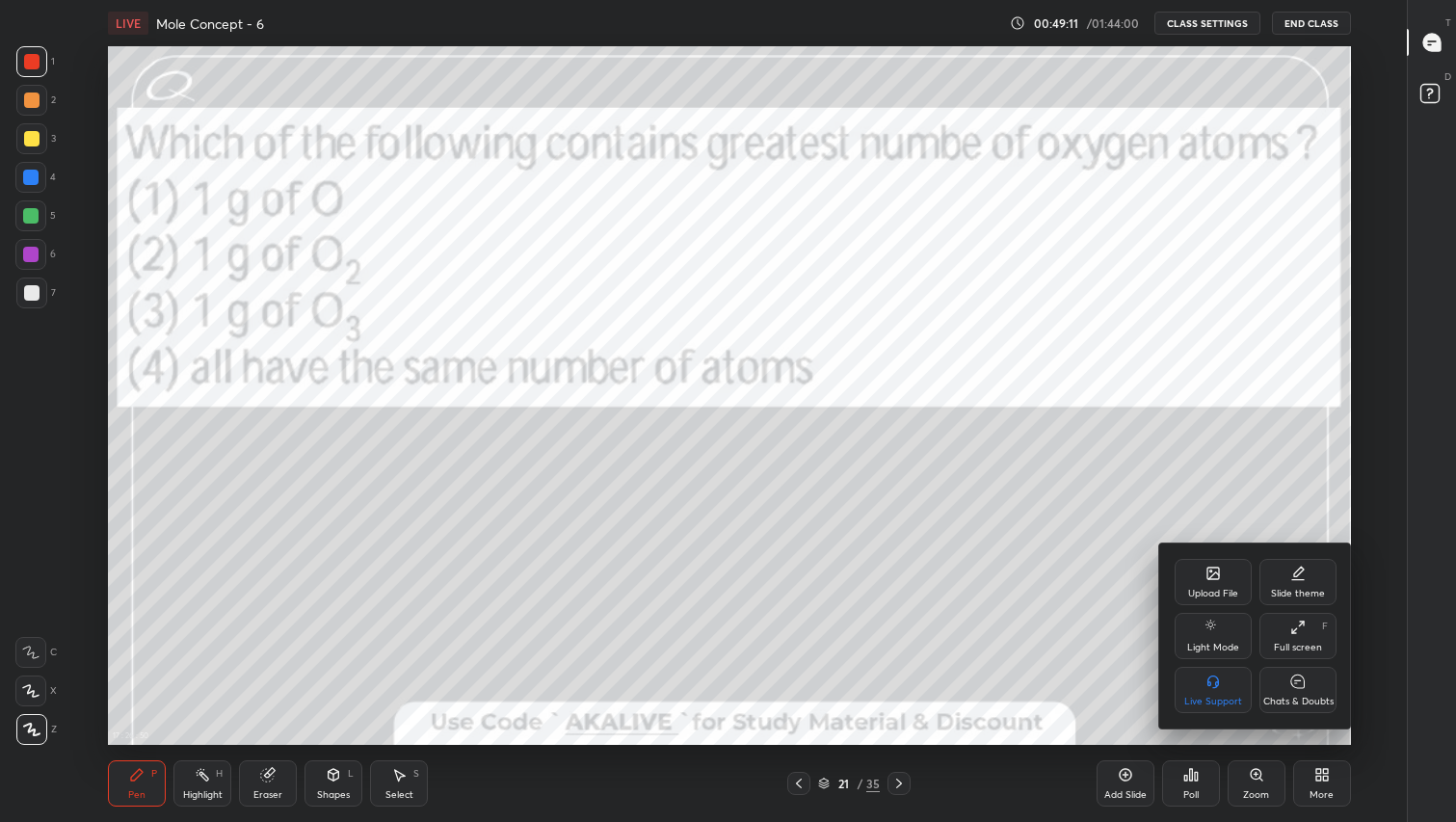 click on "Chats & Doubts" at bounding box center (1298, 690) 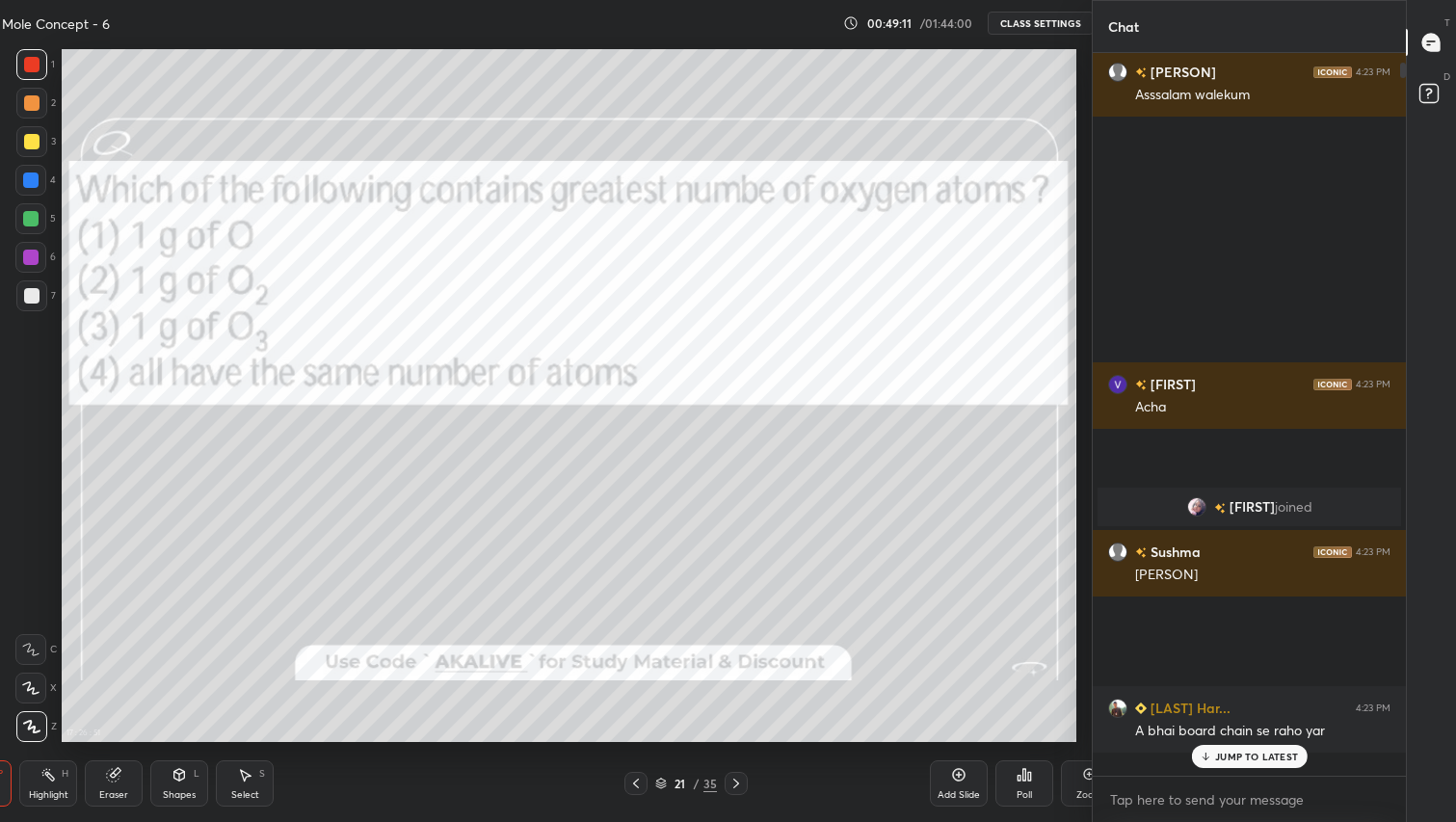 scroll, scrollTop: 699, scrollLeft: 1062, axis: both 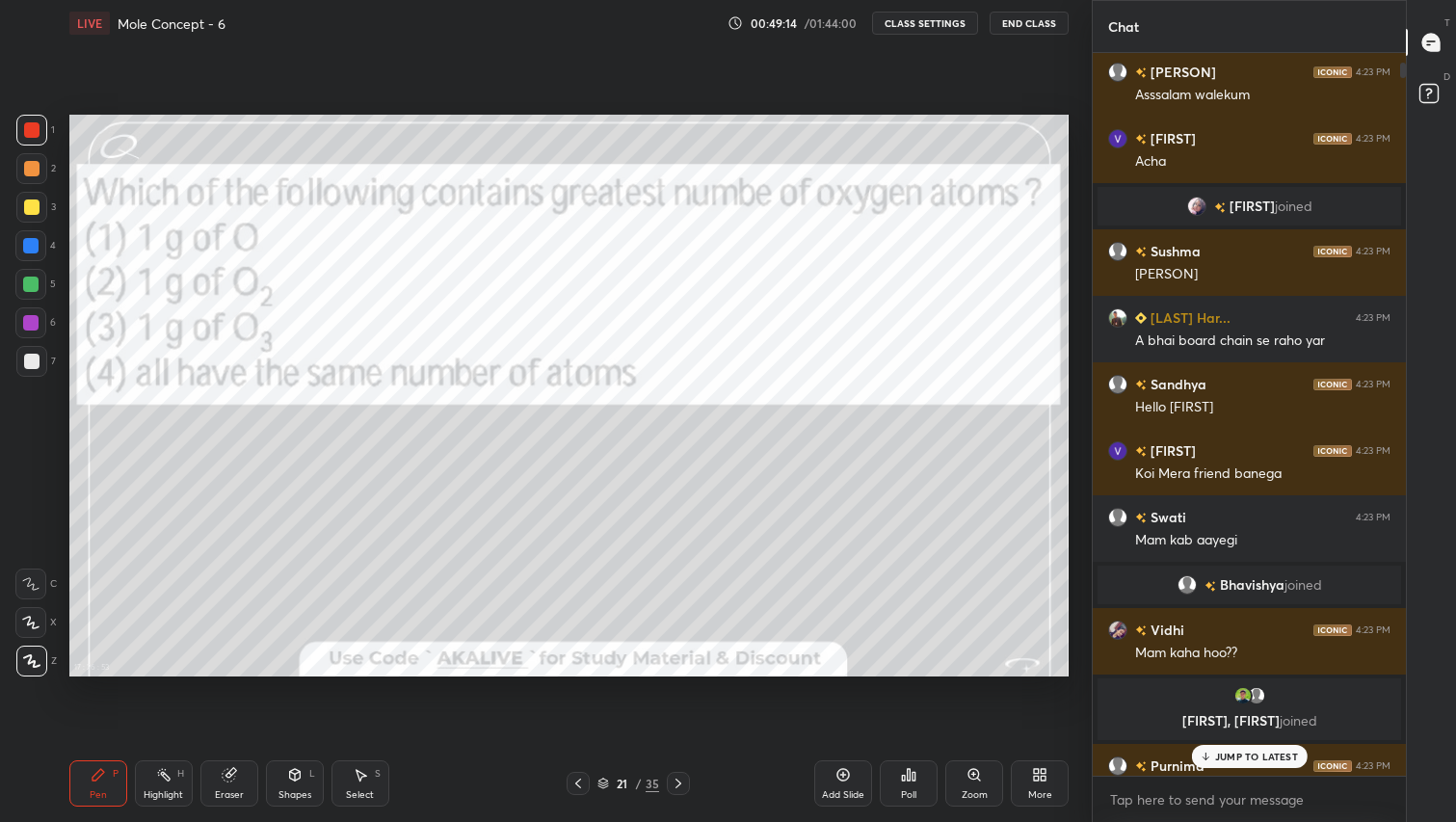 click 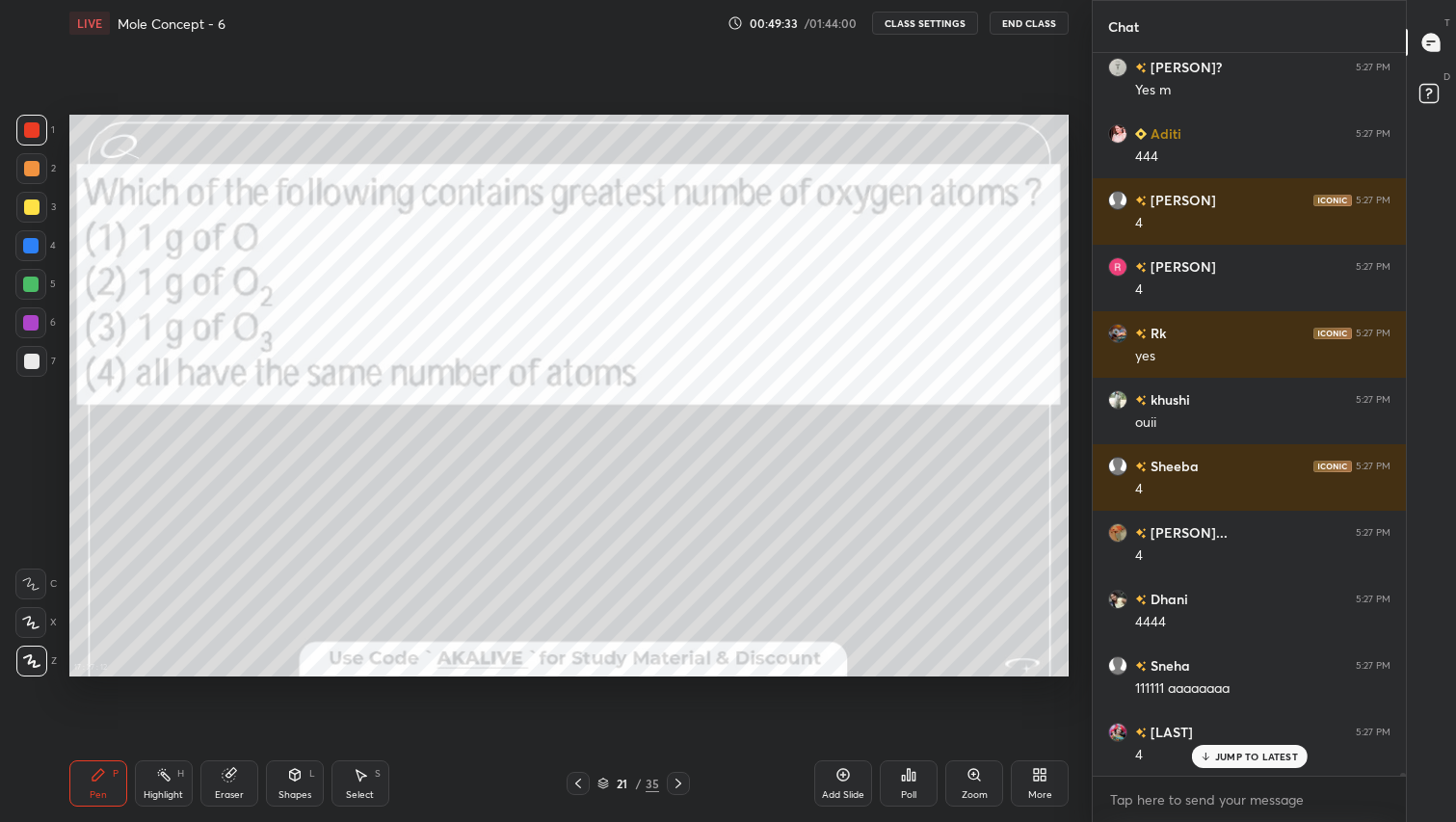 scroll, scrollTop: 197132, scrollLeft: 0, axis: vertical 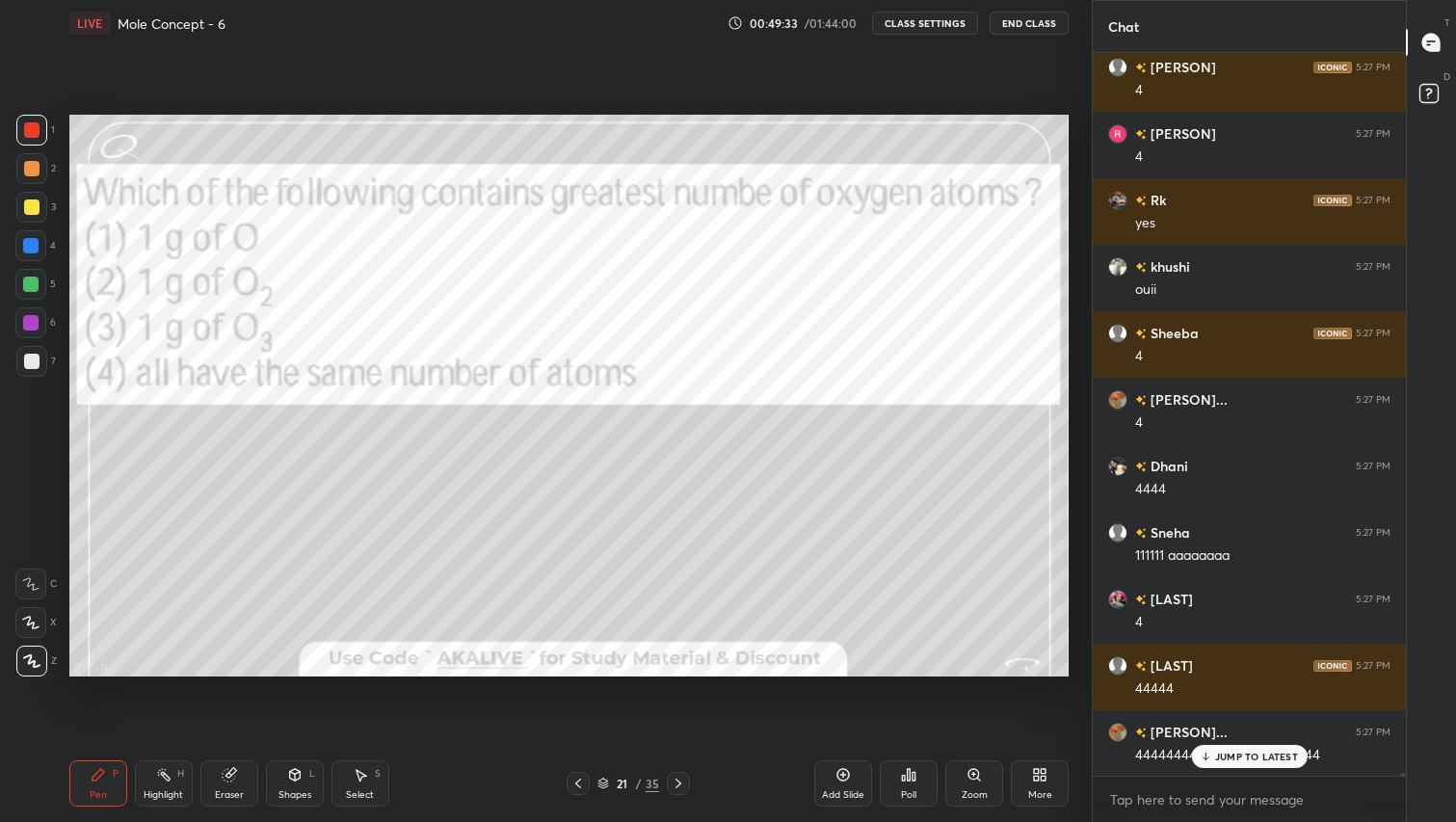 click 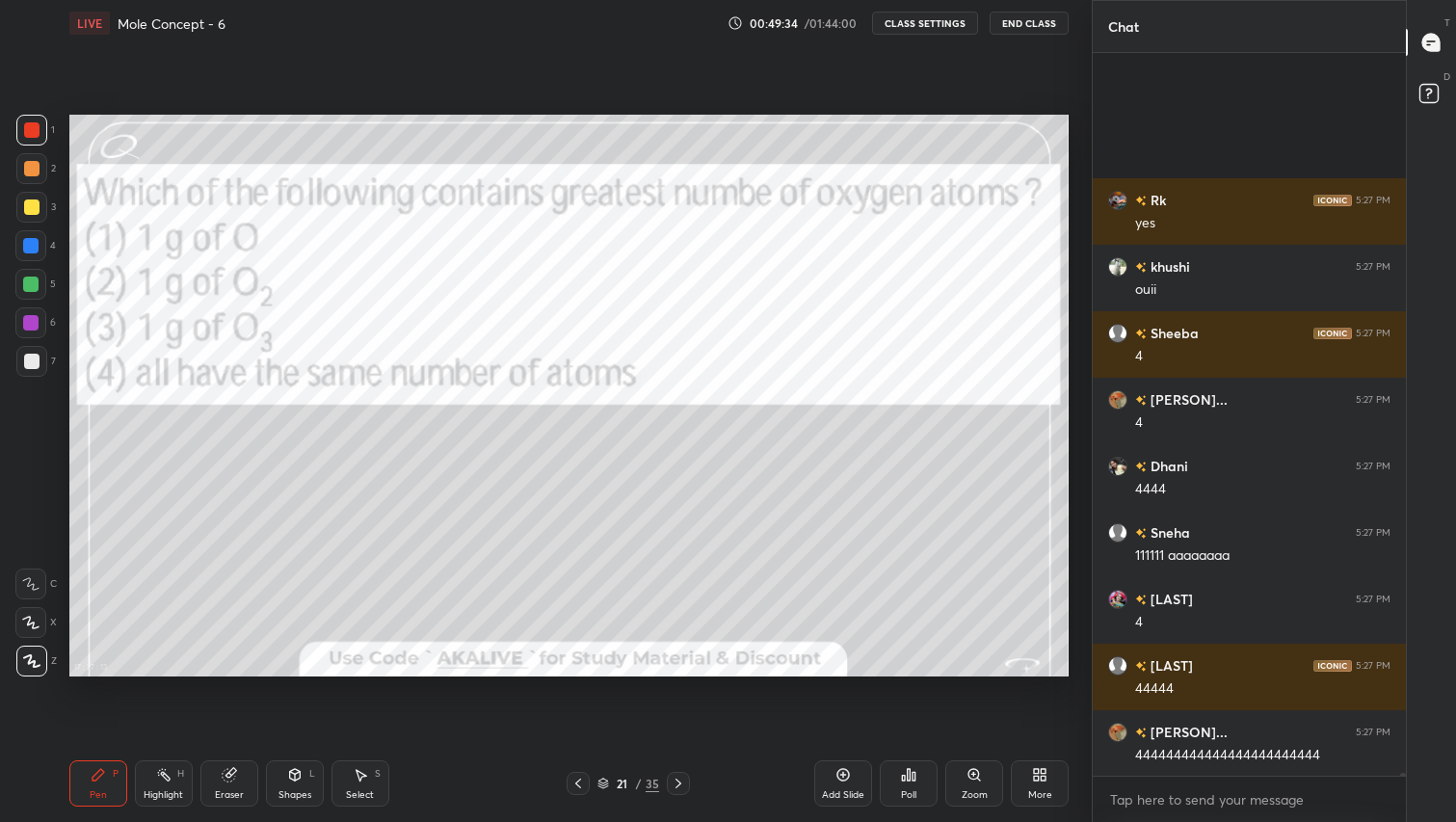 scroll, scrollTop: 197332, scrollLeft: 0, axis: vertical 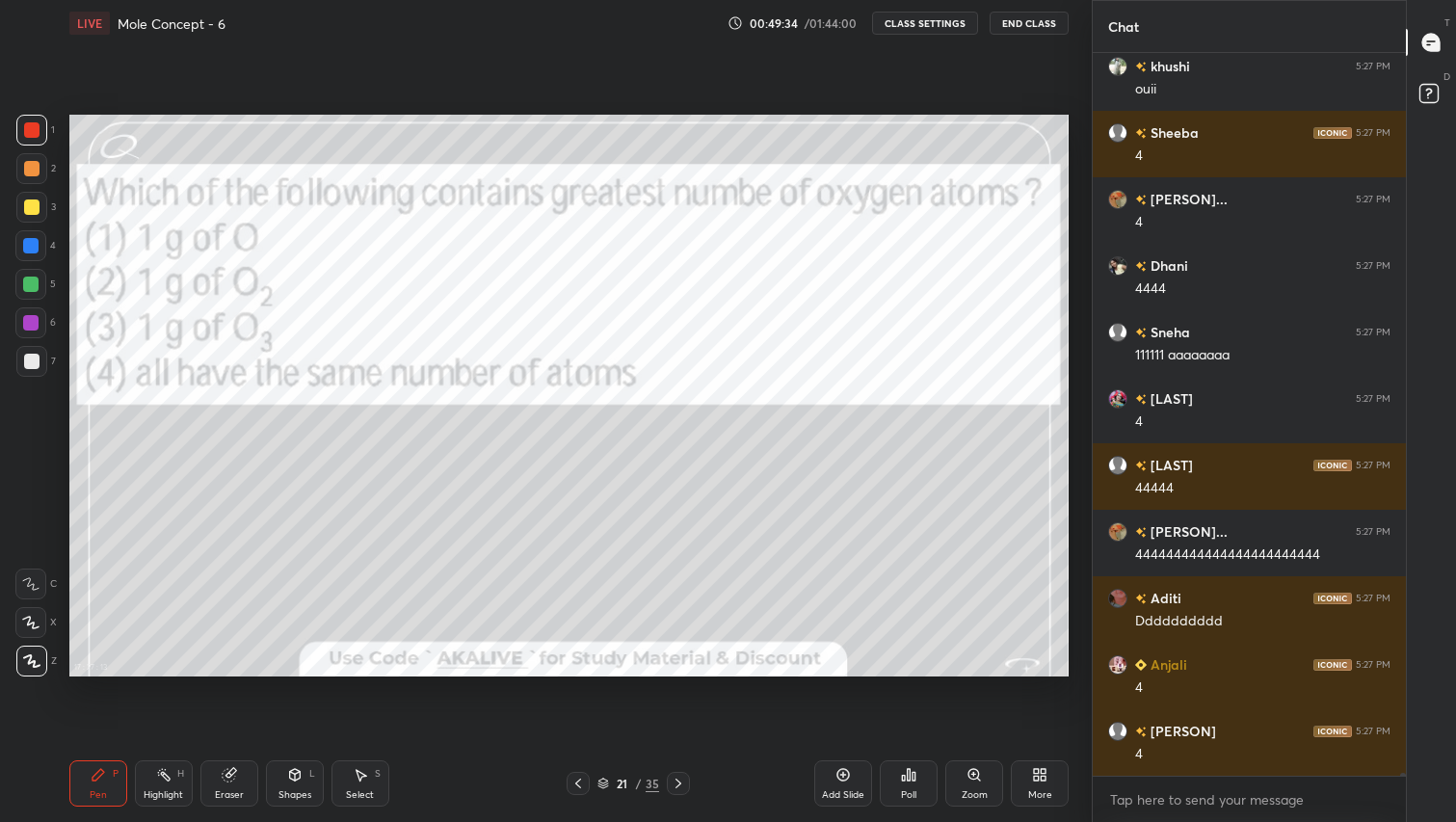click 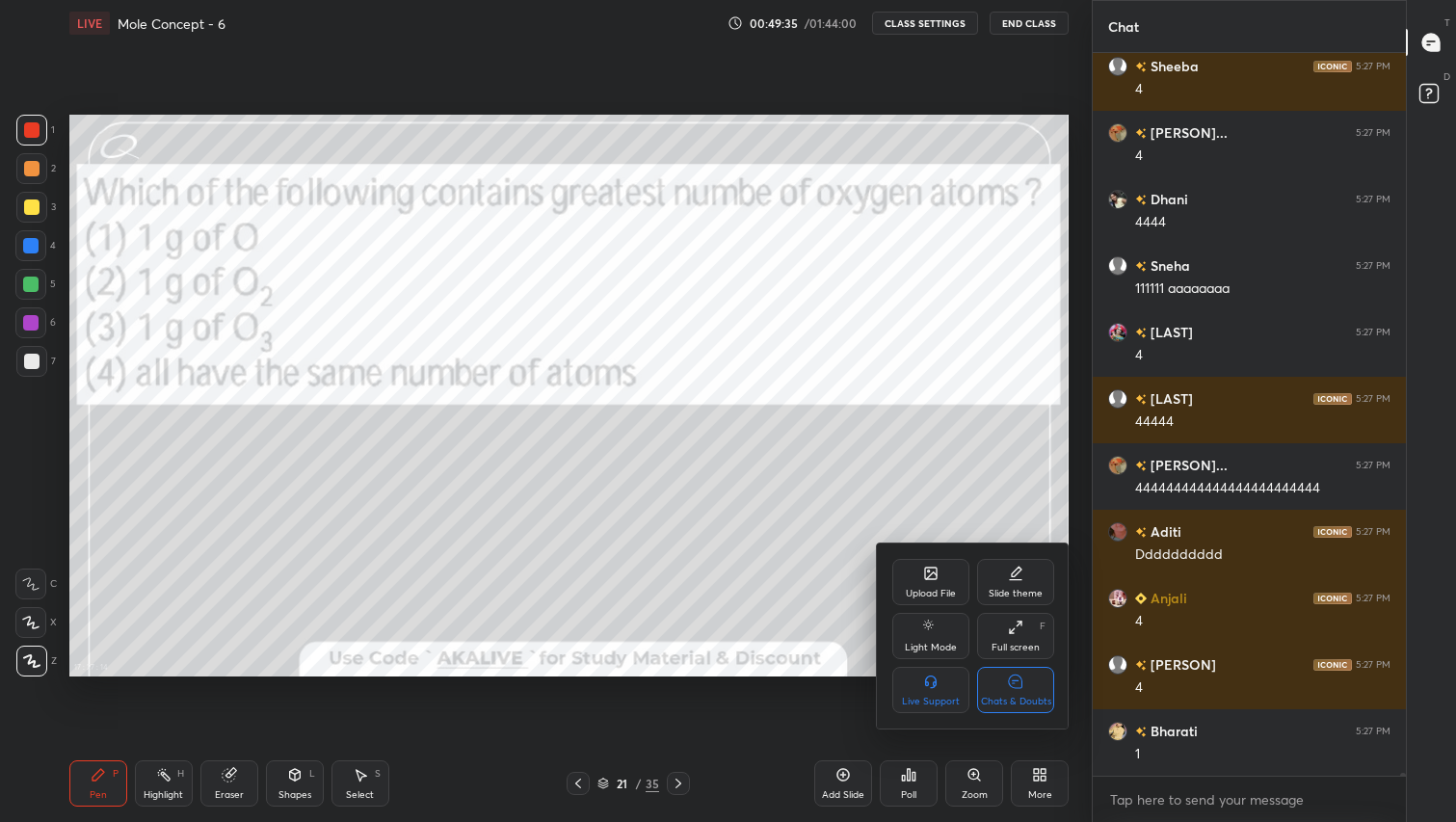 scroll, scrollTop: 197465, scrollLeft: 0, axis: vertical 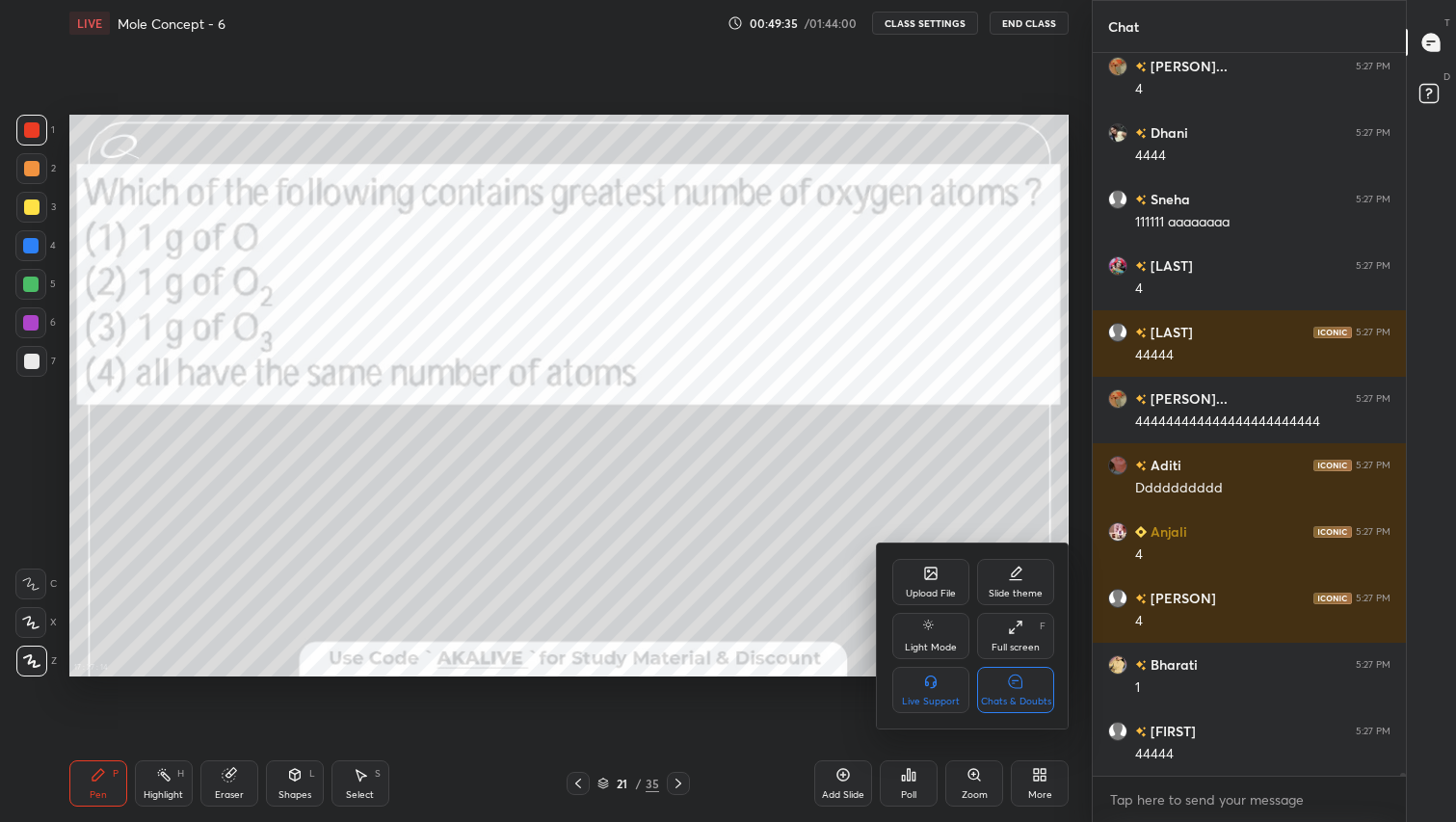 click 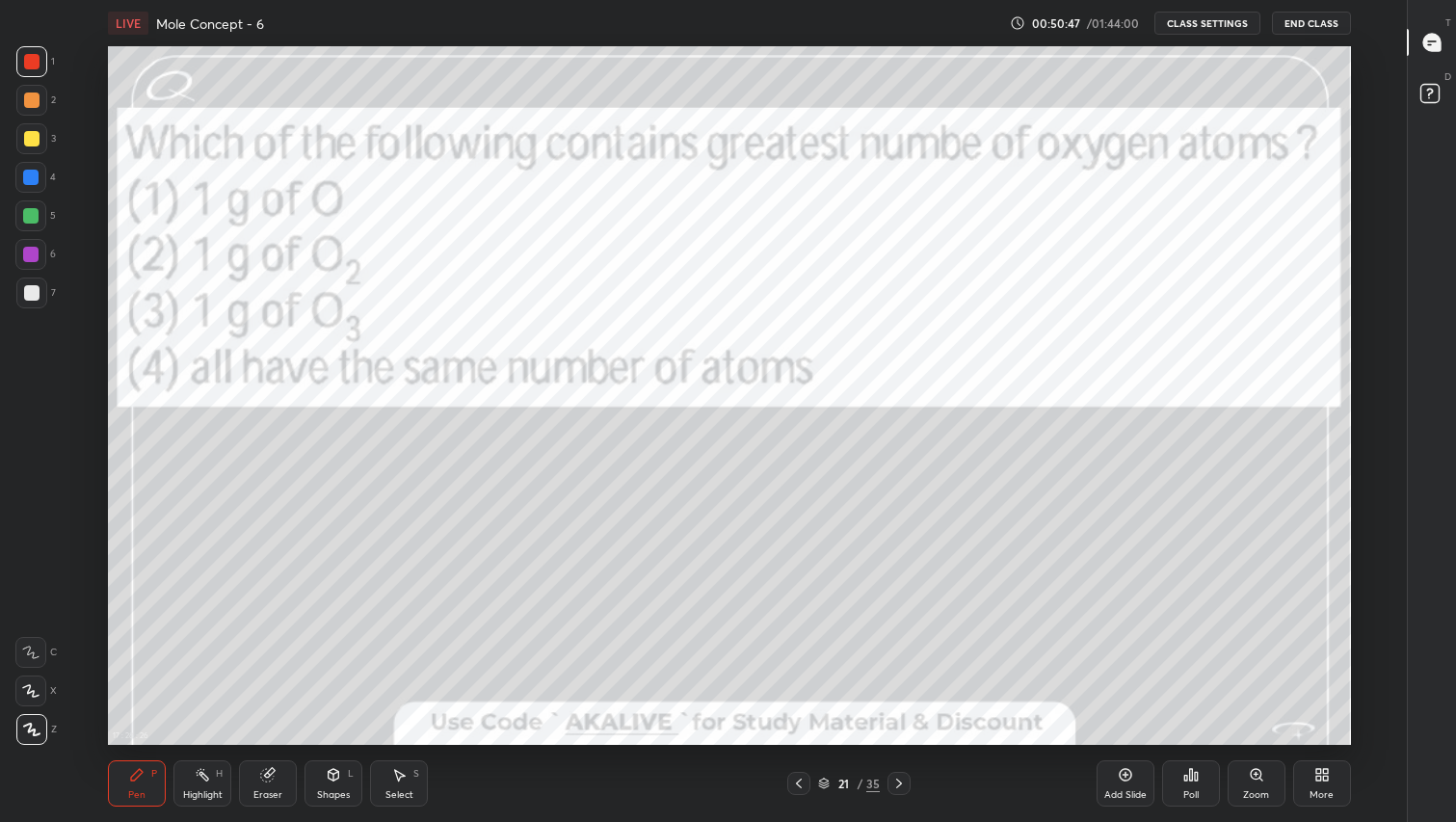 click at bounding box center [32, 62] 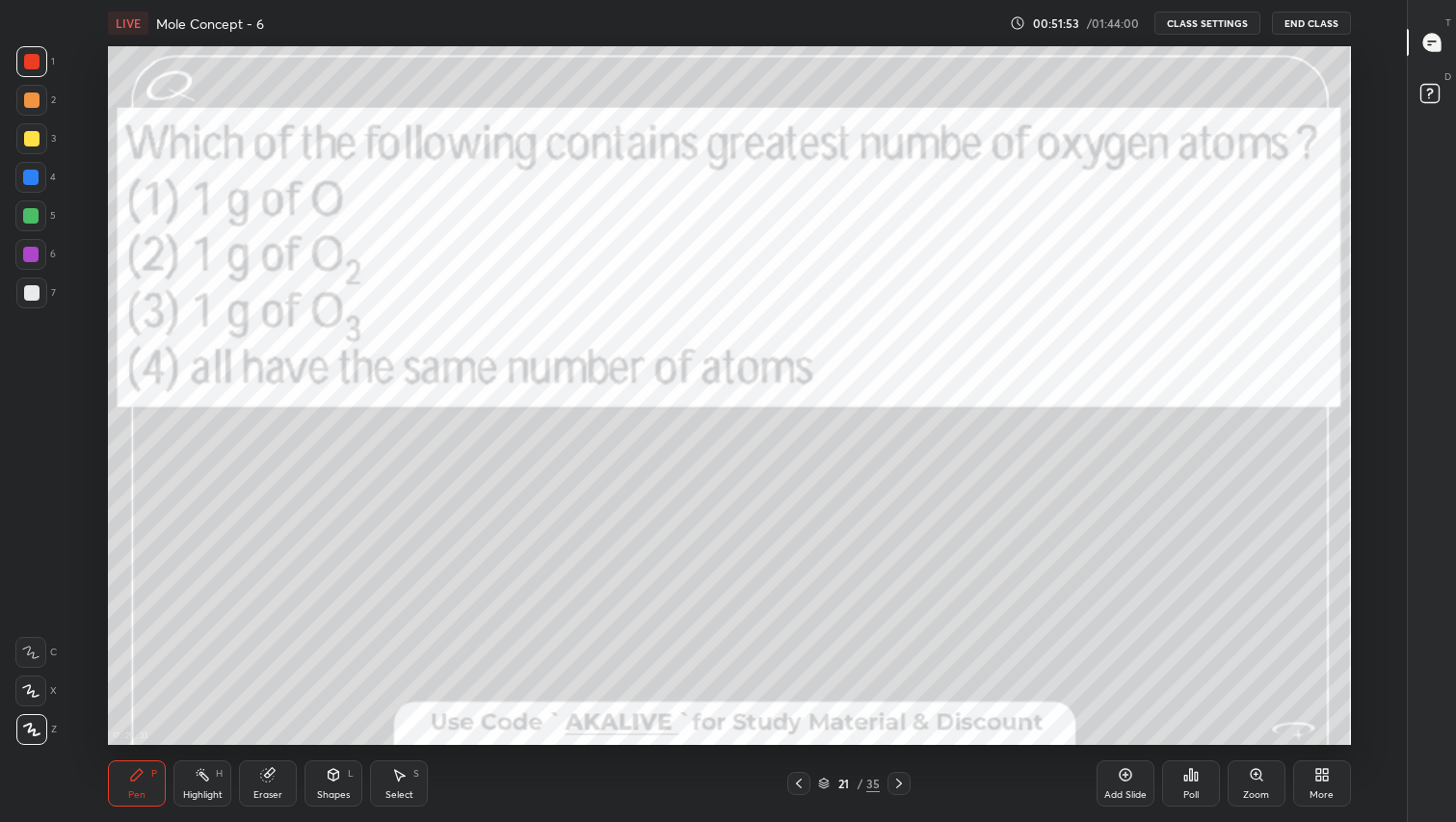 click at bounding box center [31, 177] 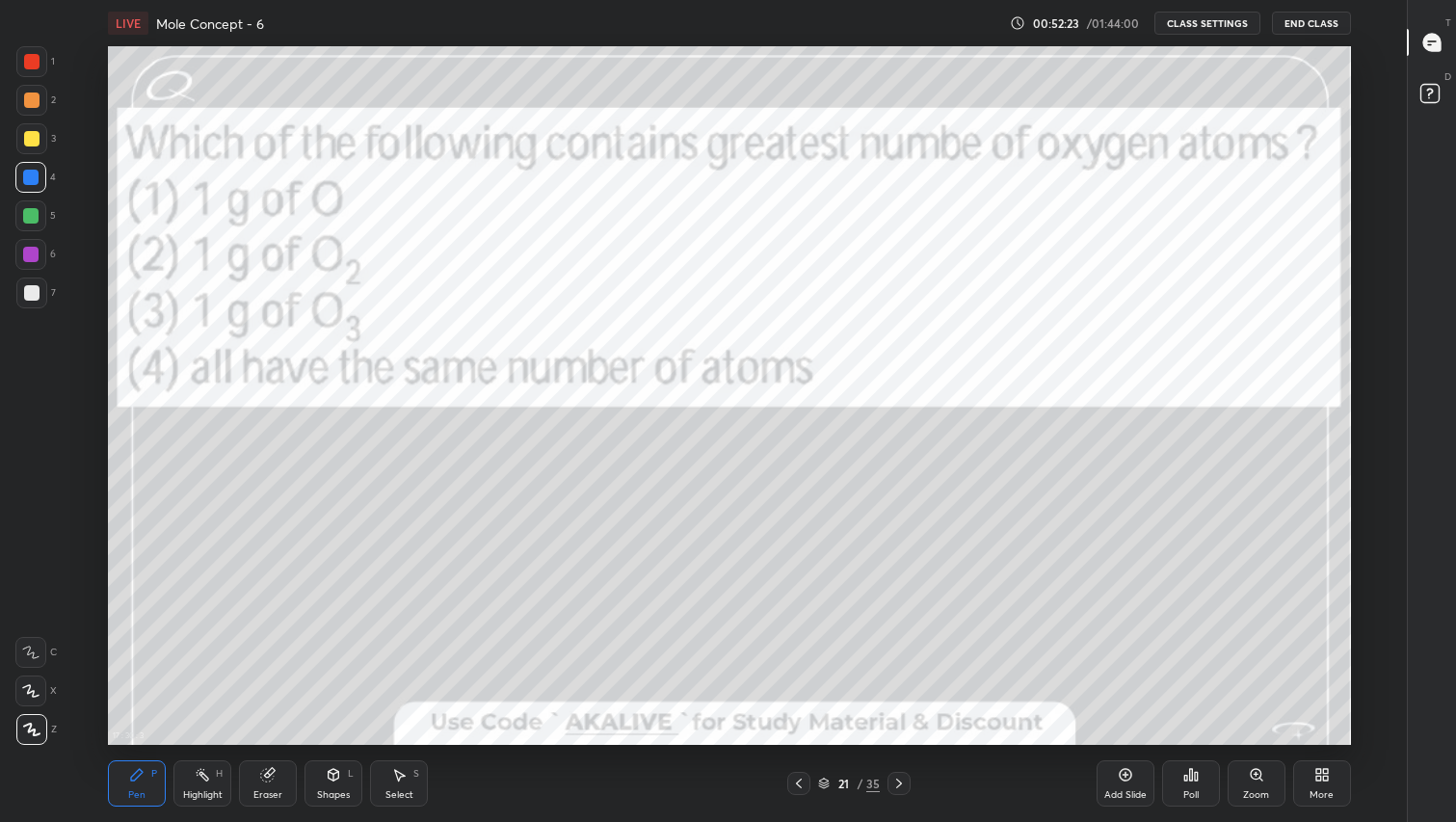 click 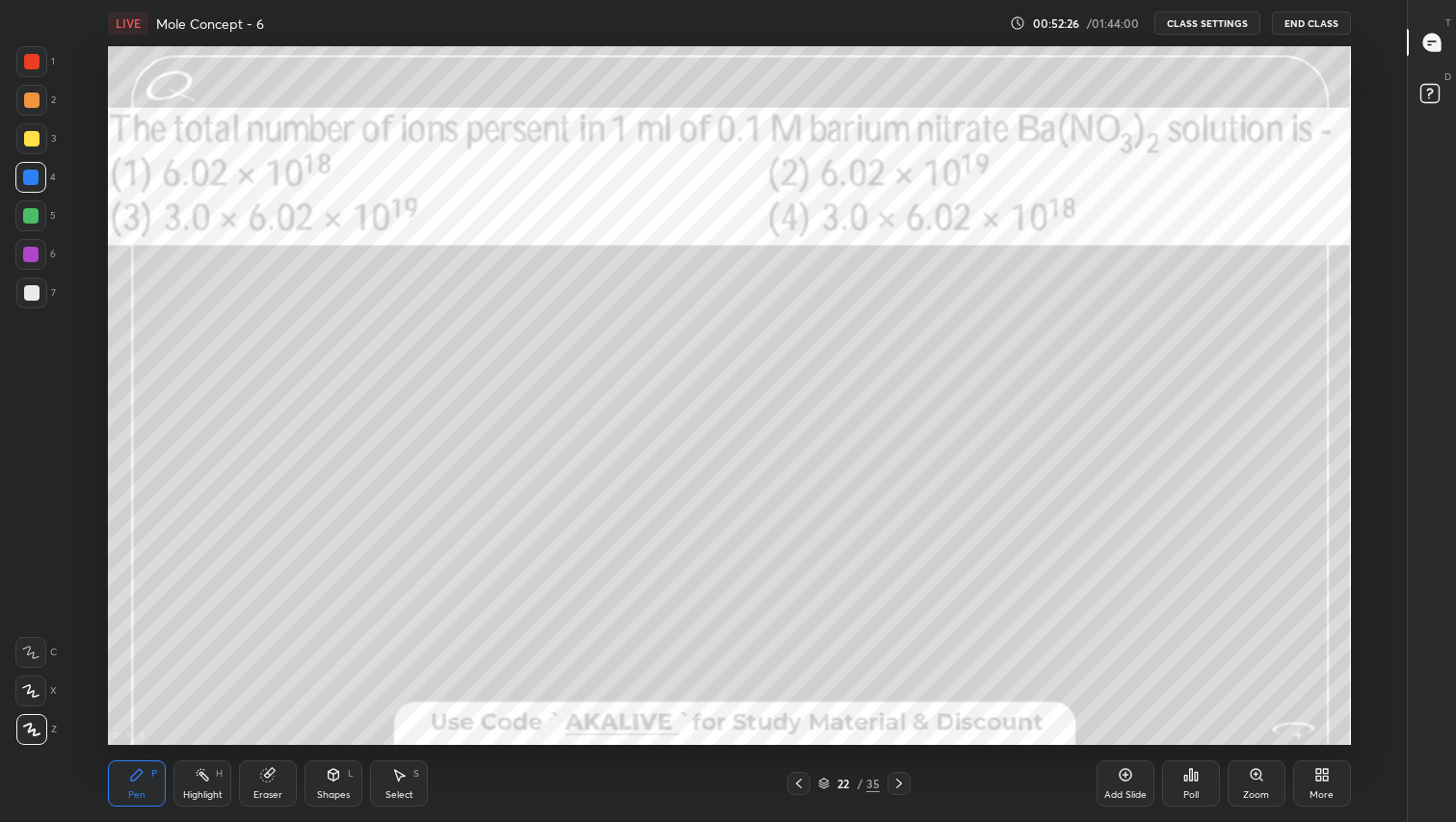 click 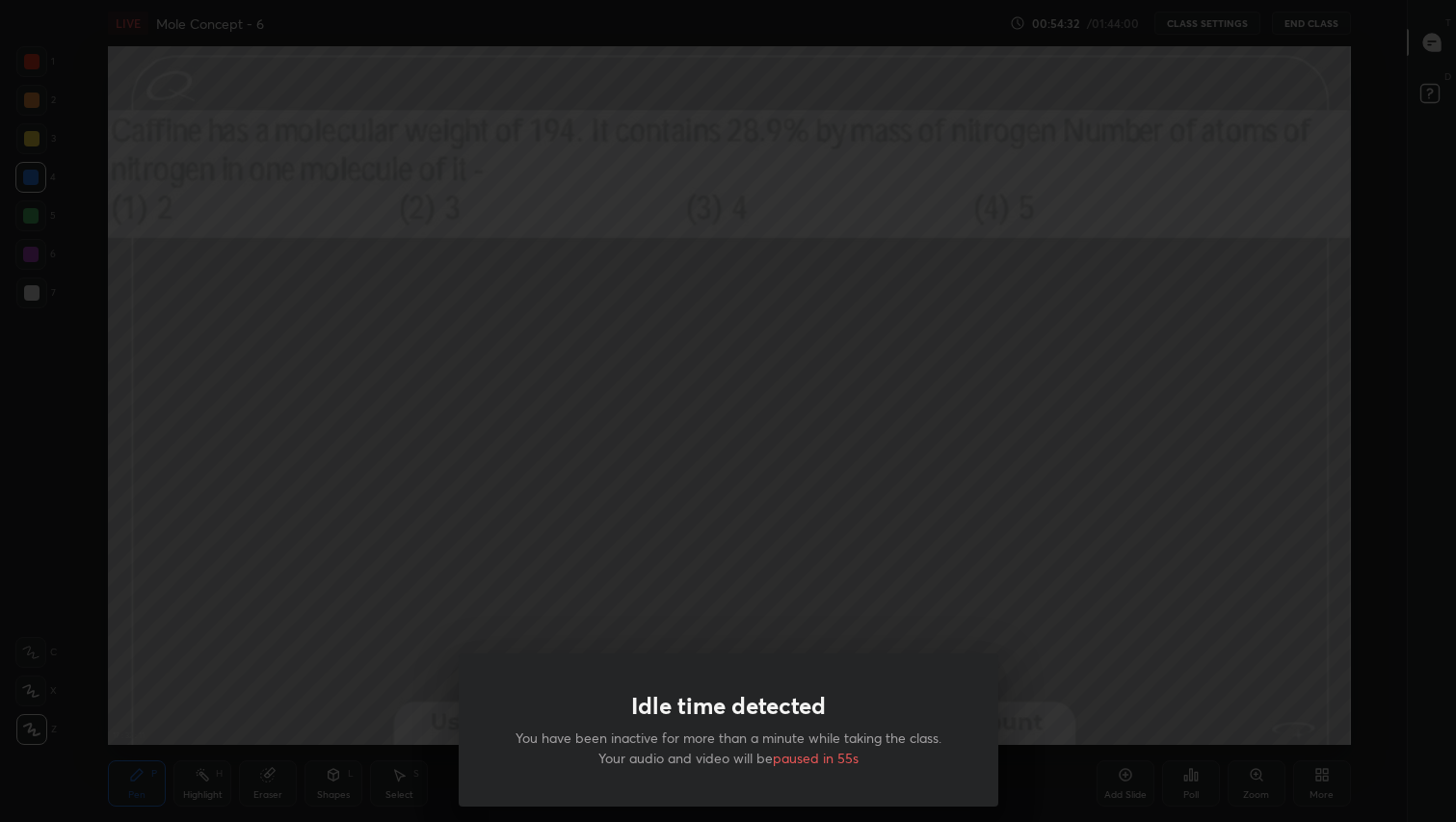 click on "Idle time detected You have been inactive for more than a minute while taking the class. Your audio and video will be  paused in 55s" at bounding box center (728, 411) 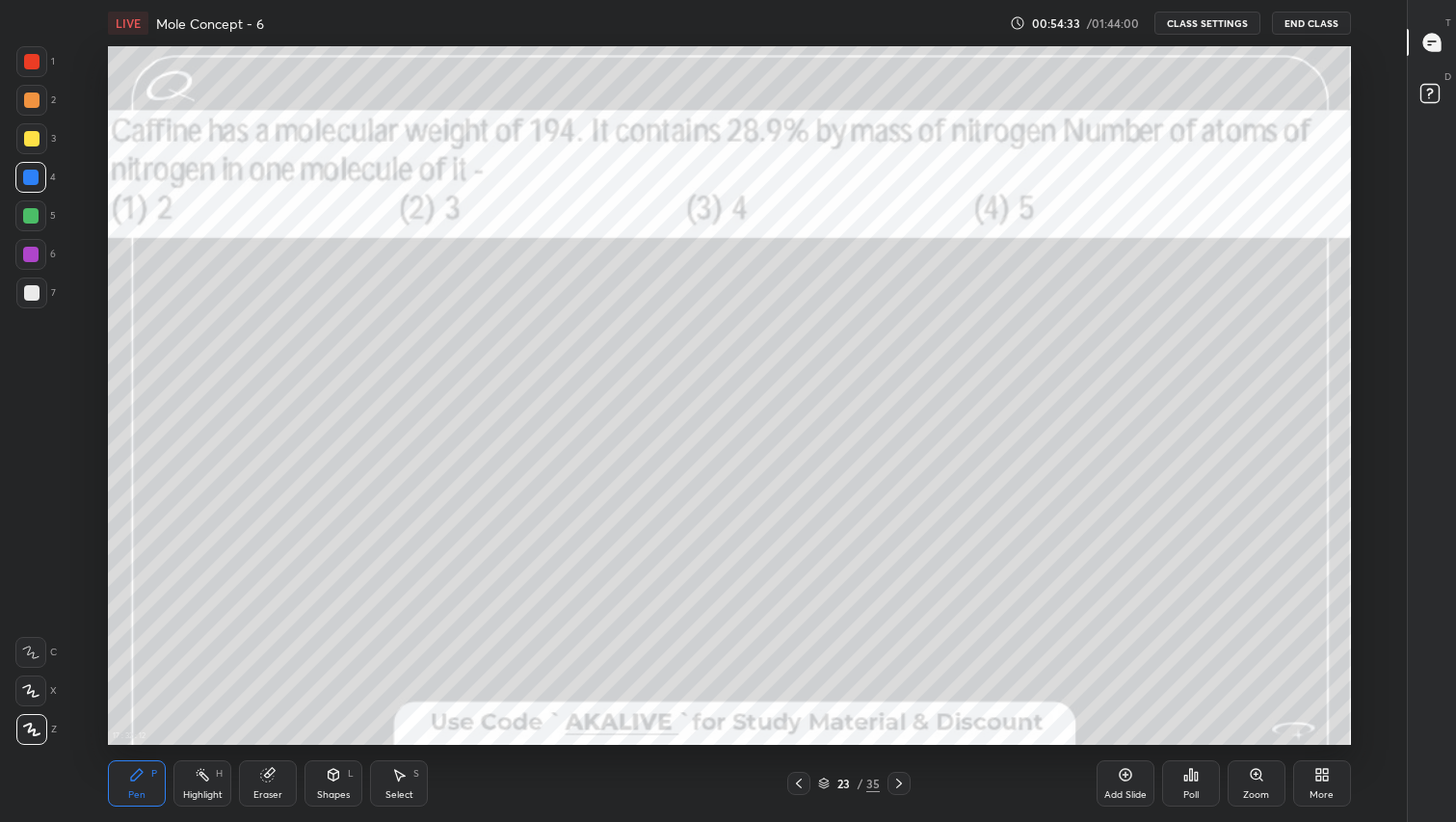 click at bounding box center [32, 139] 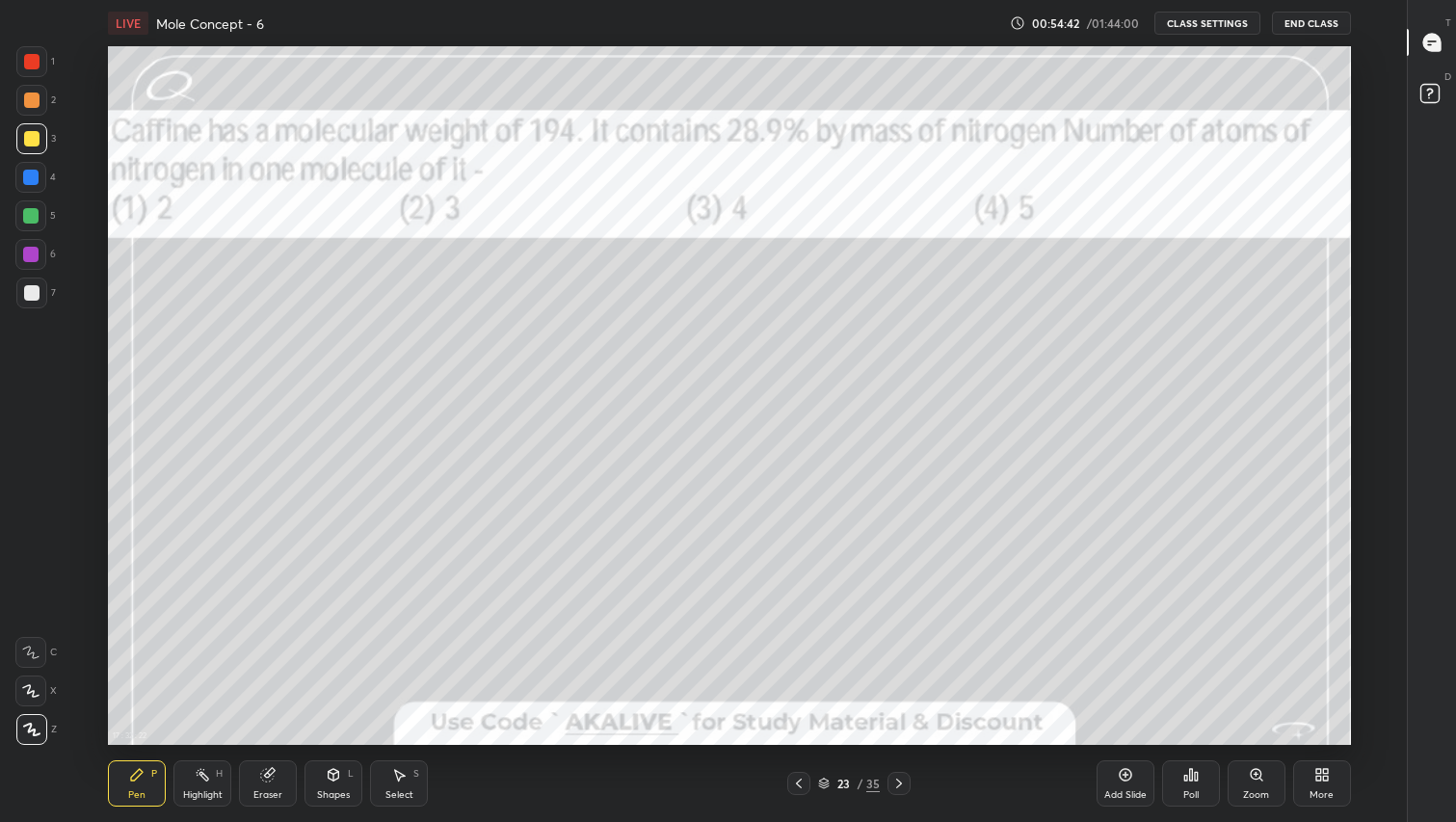 click at bounding box center [32, 293] 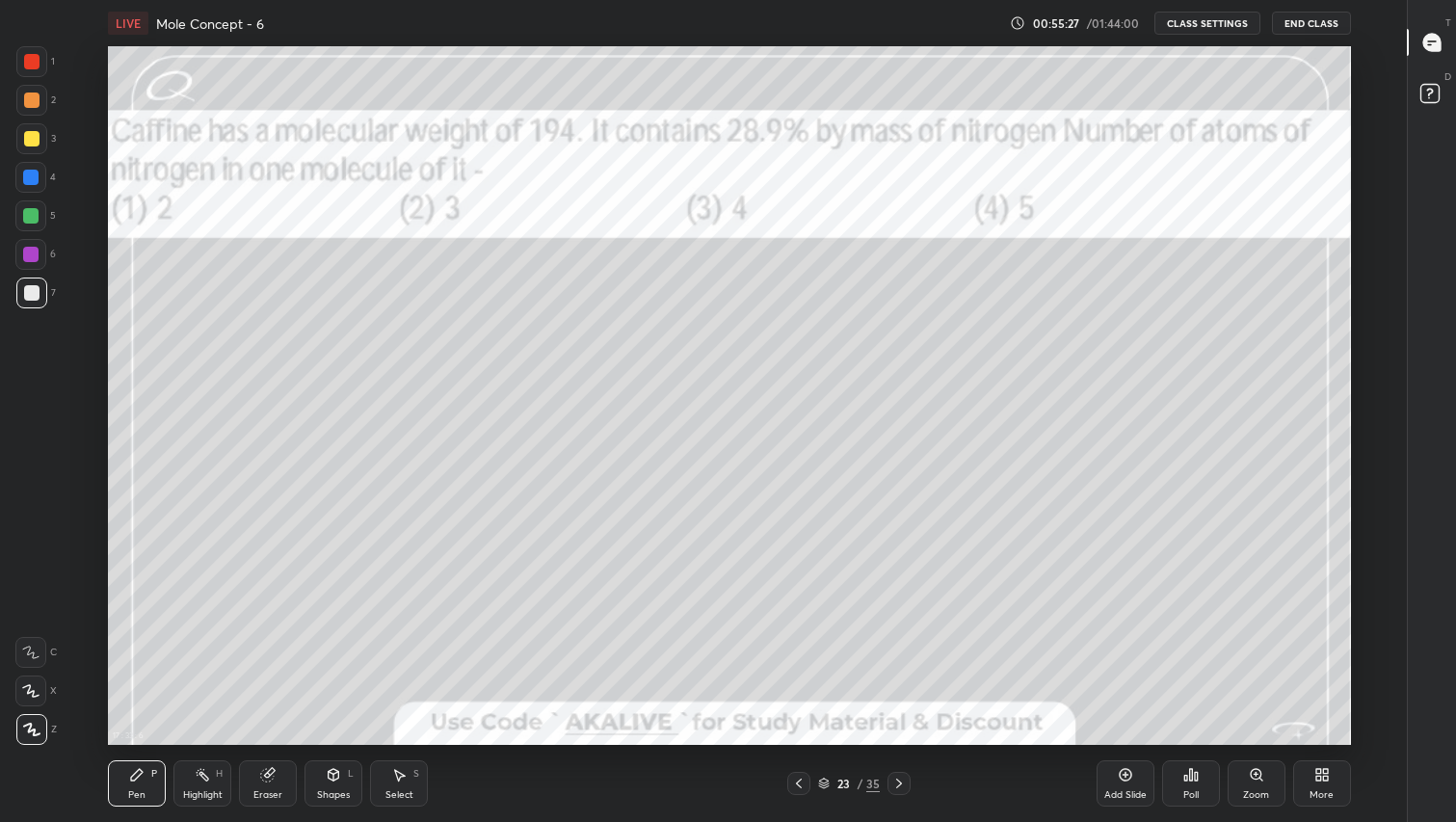 click 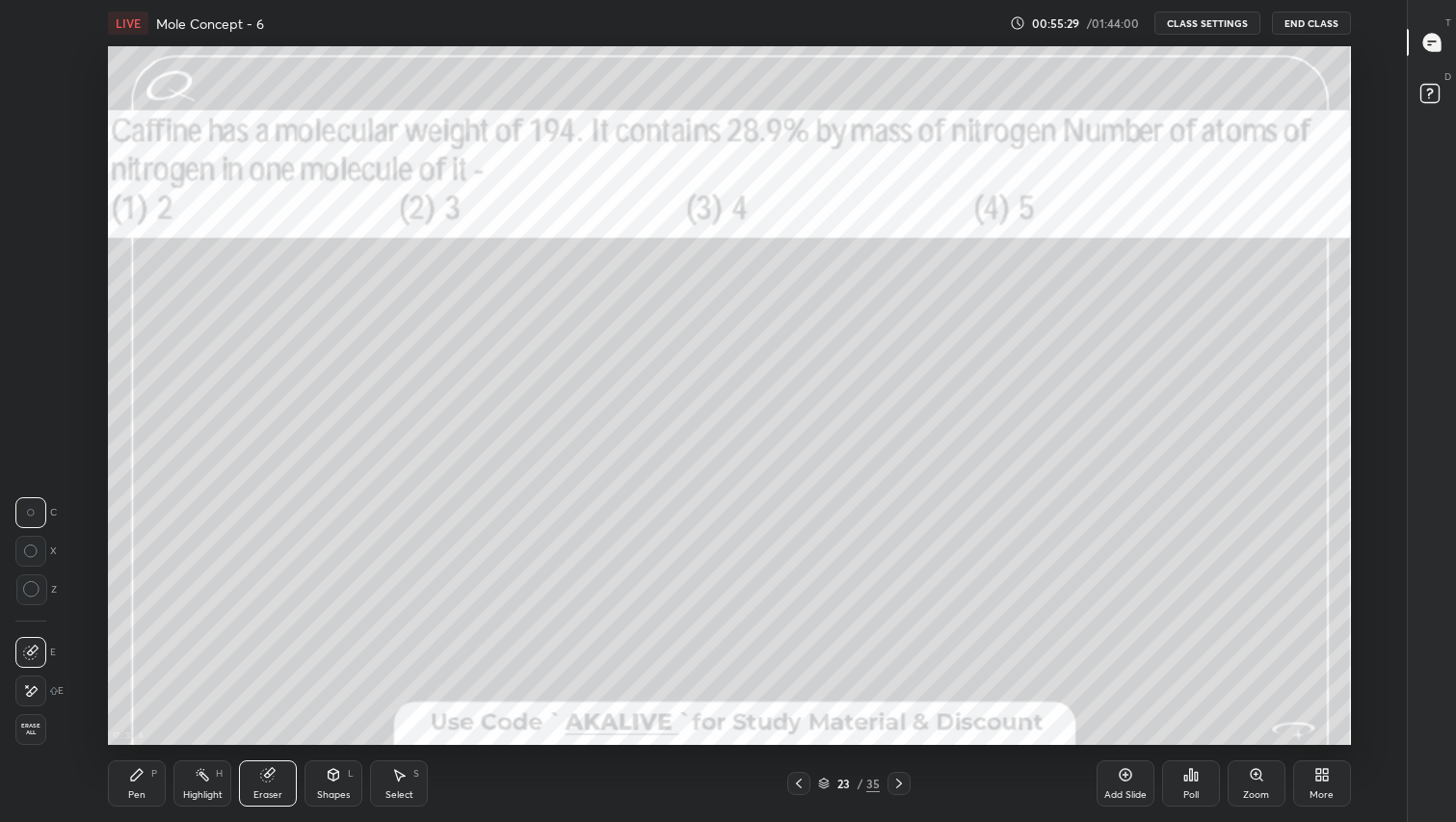 click on "Pen P" at bounding box center (137, 783) 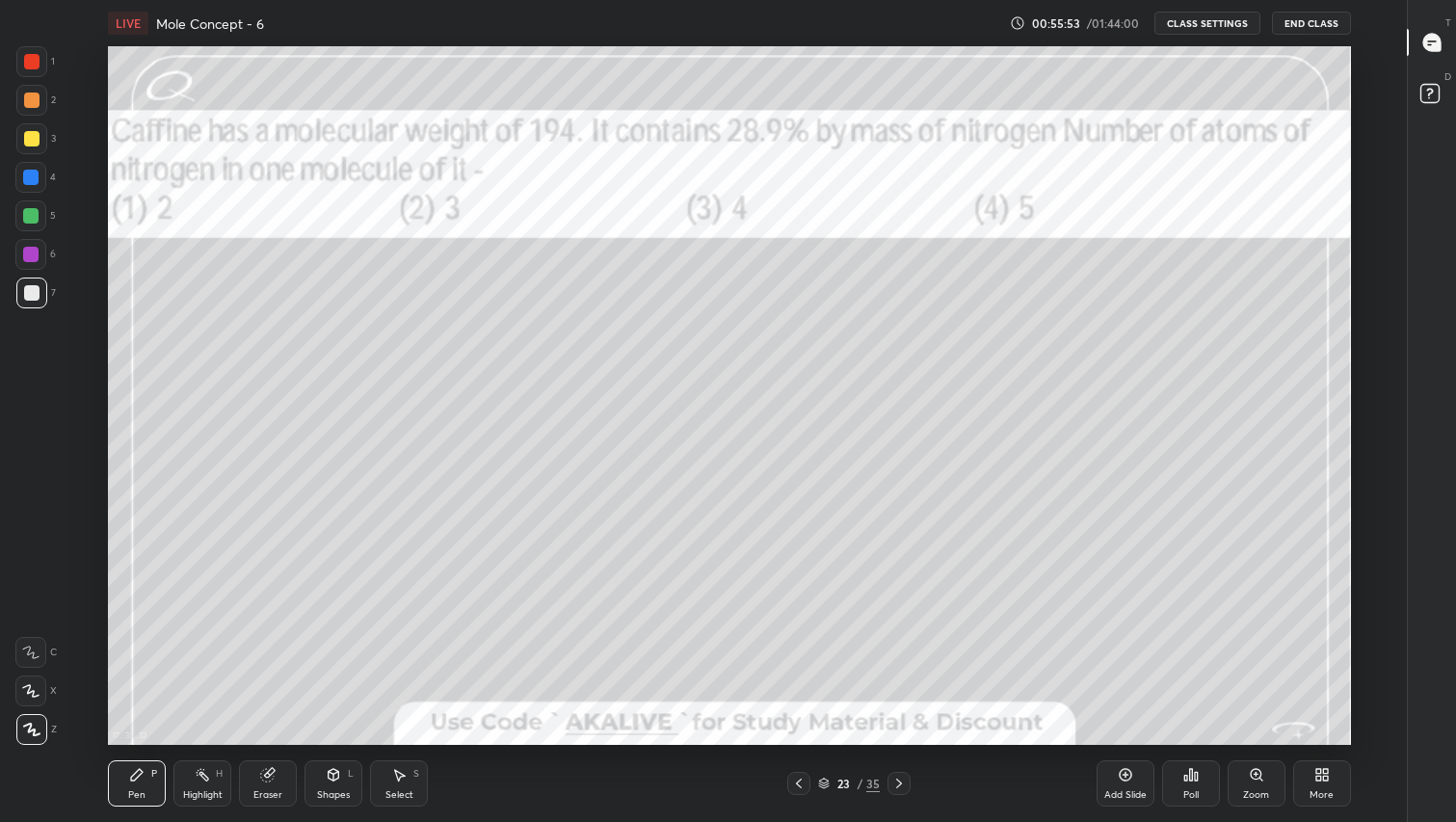 click on "Eraser" at bounding box center (268, 795) 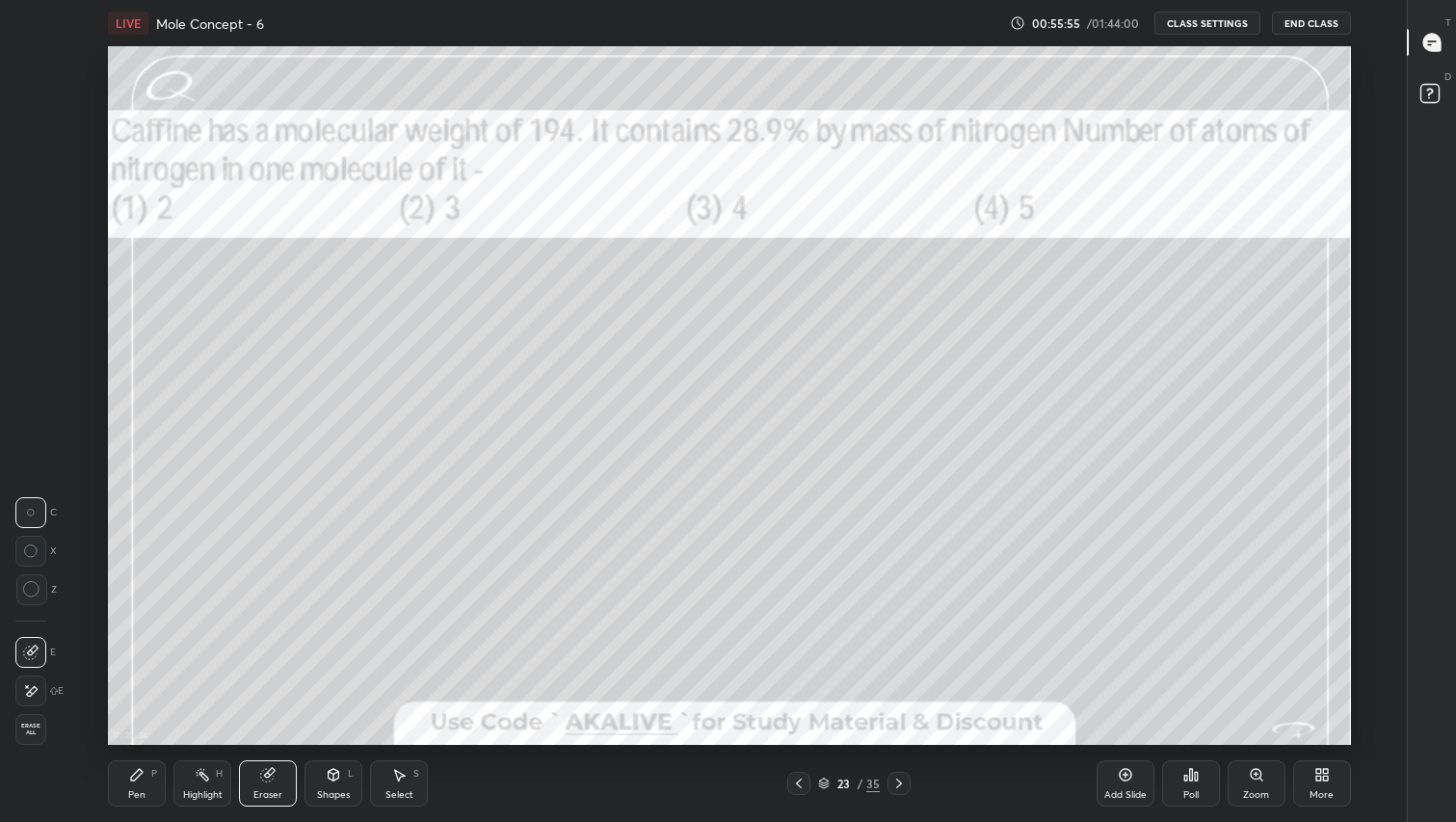 click on "Pen P" at bounding box center (137, 783) 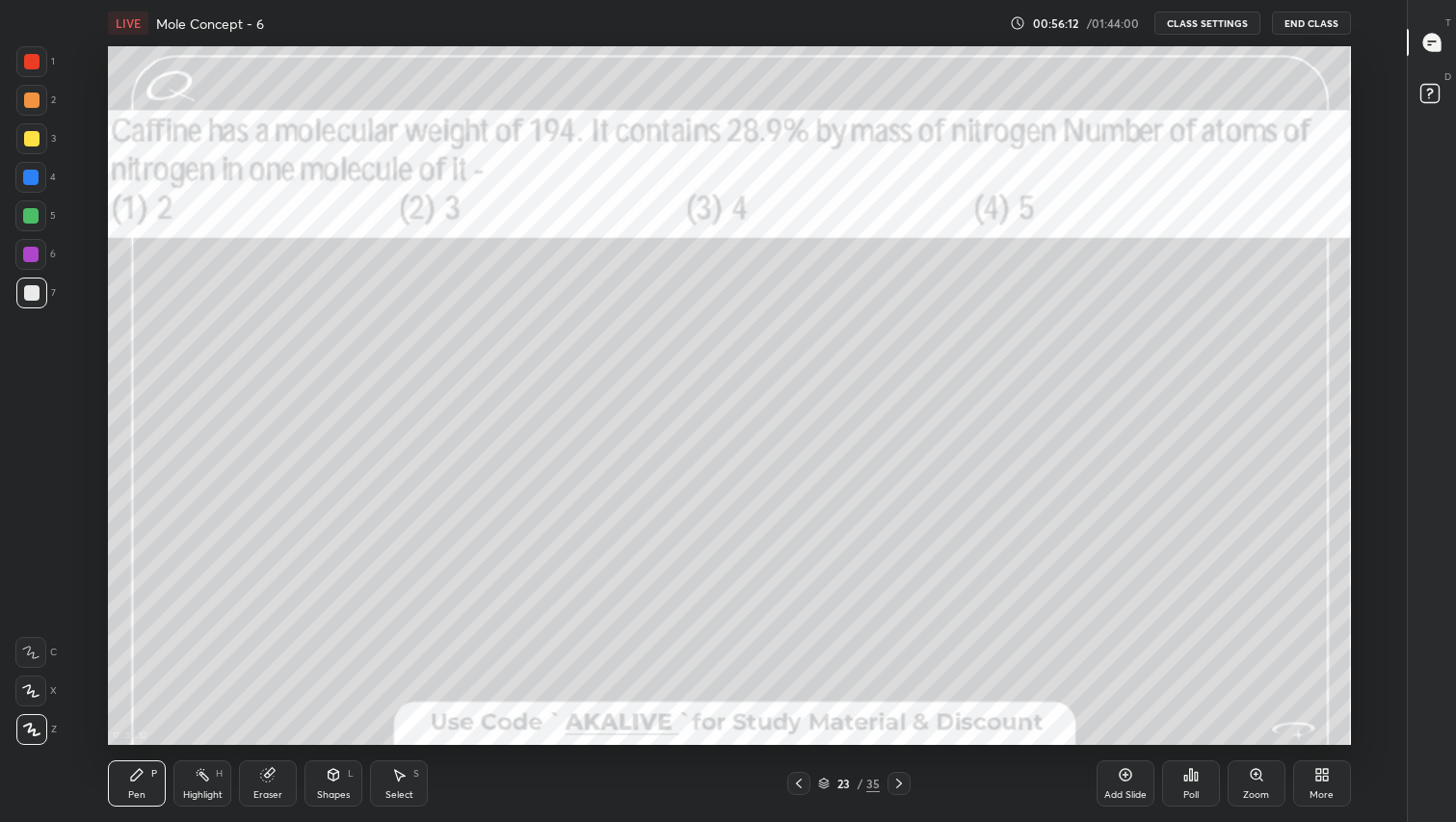 click at bounding box center [31, 177] 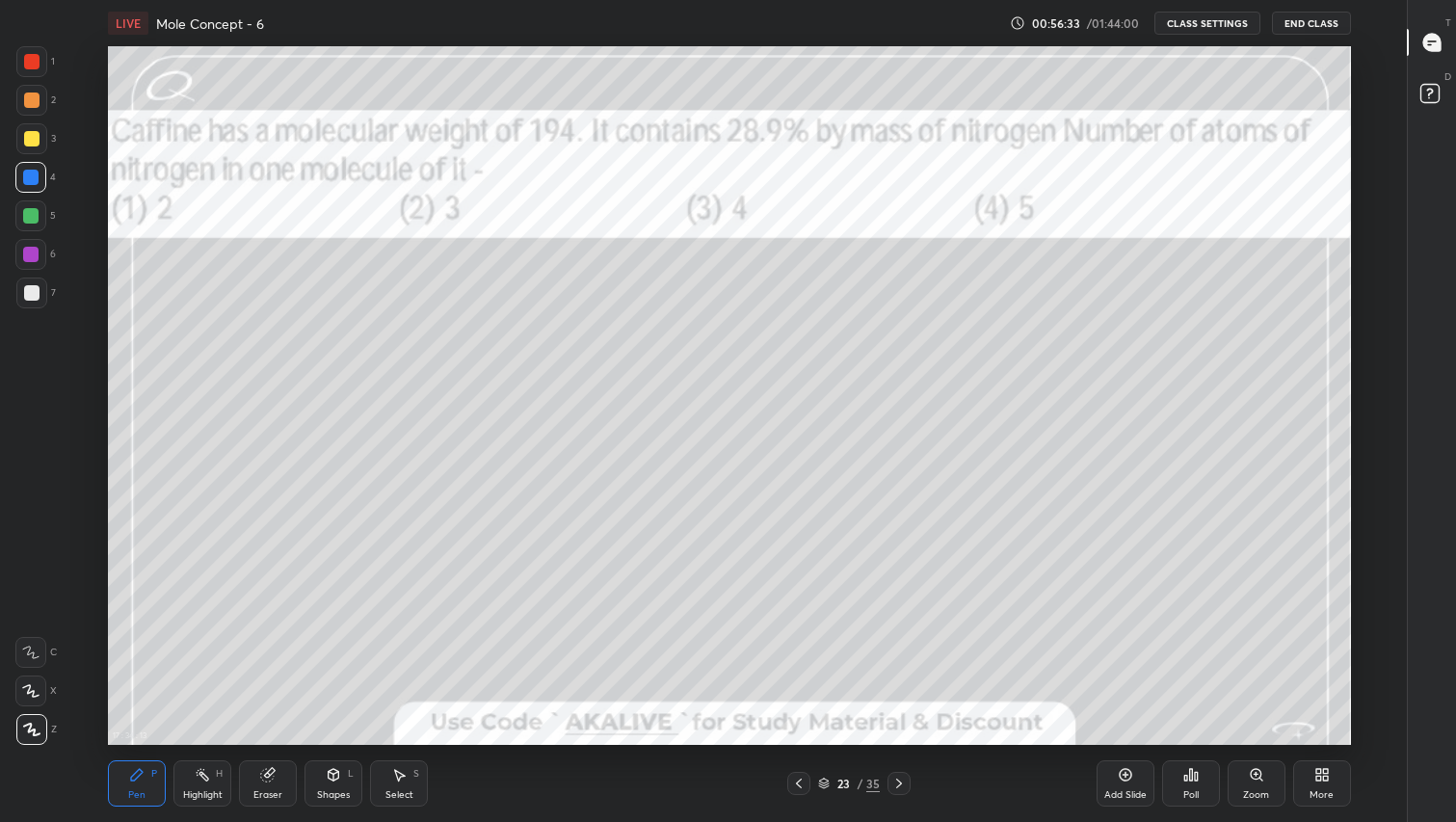 click 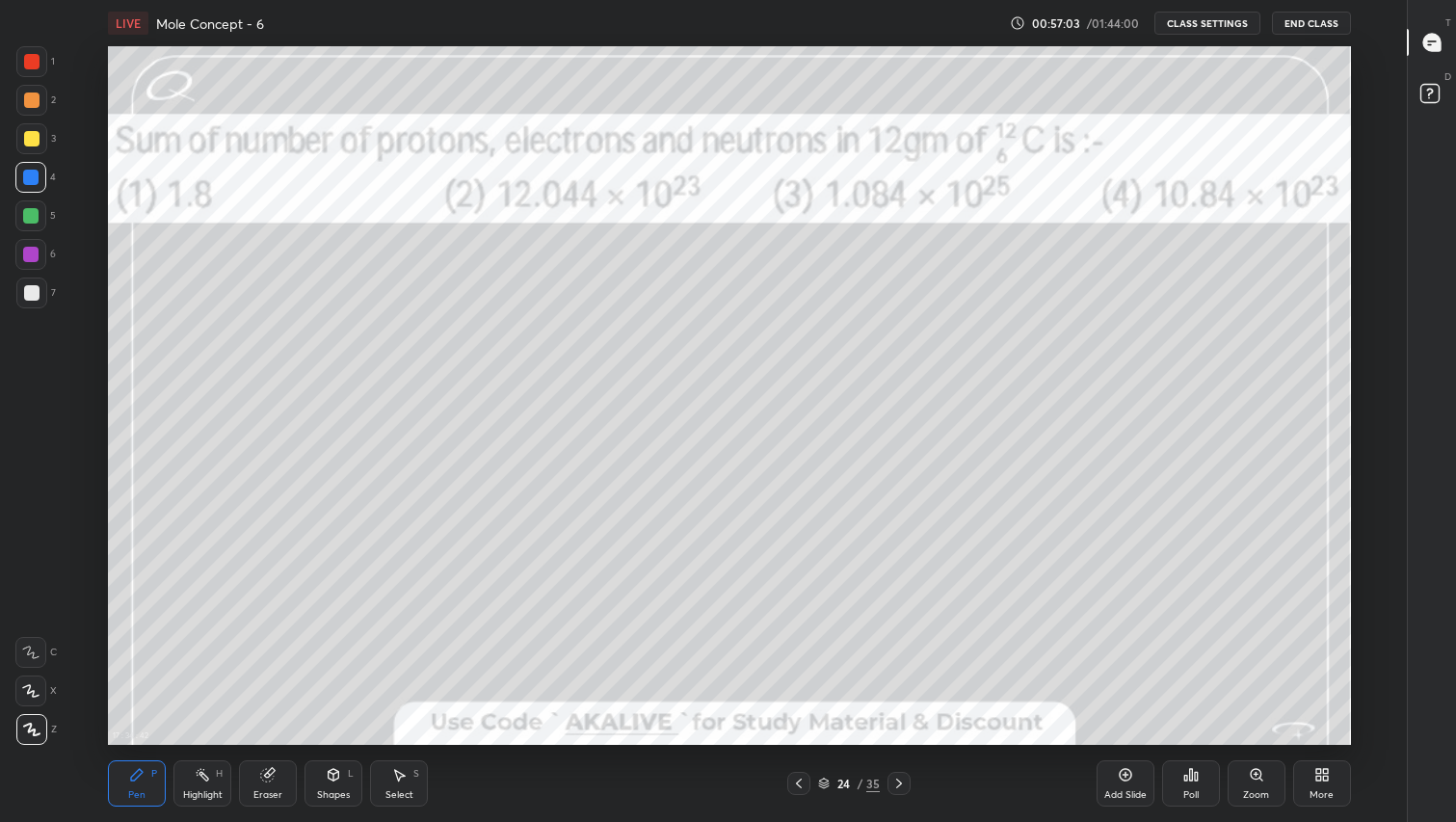 click at bounding box center [32, 139] 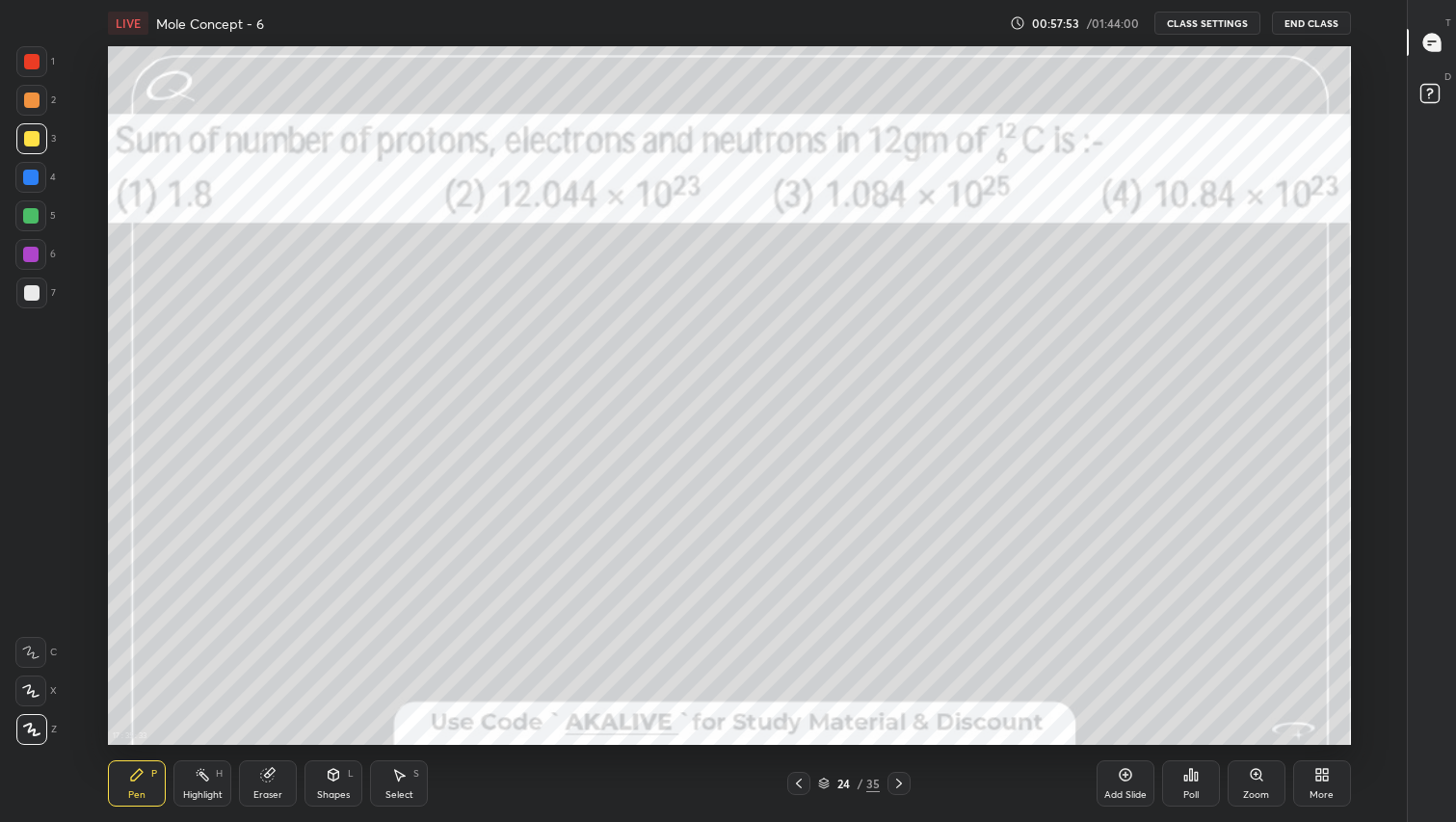 click at bounding box center (32, 100) 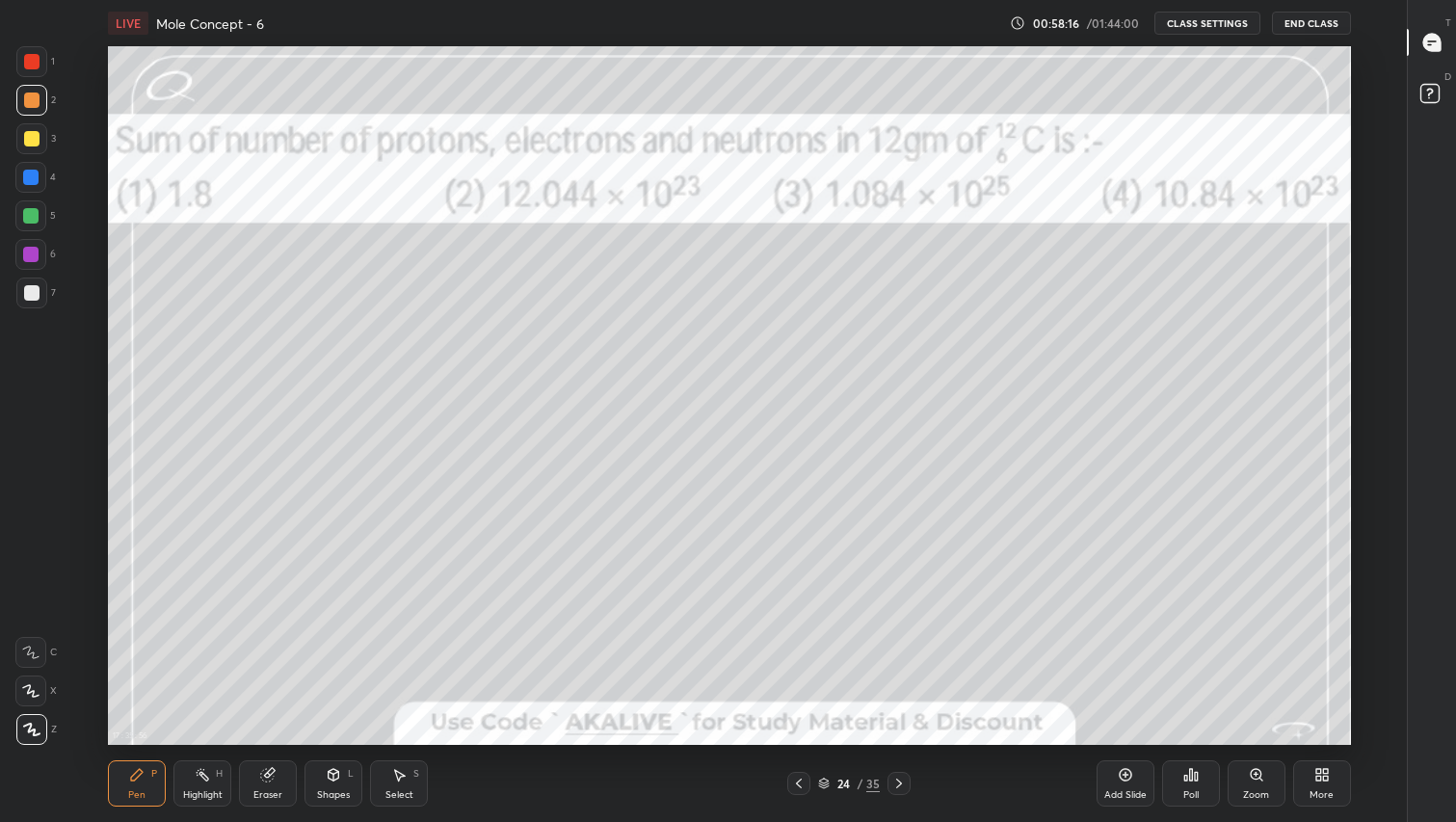 click 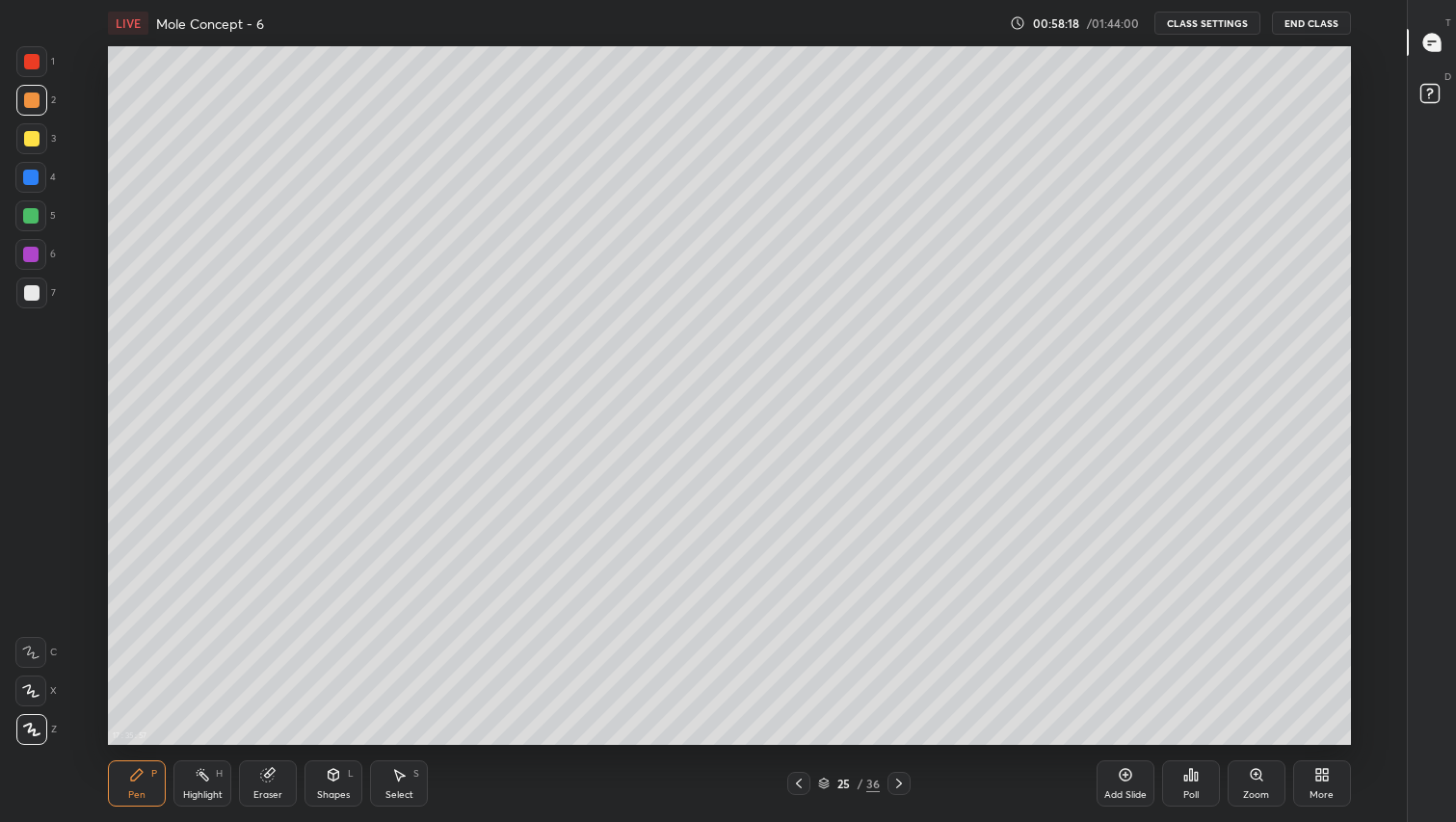 click at bounding box center (32, 139) 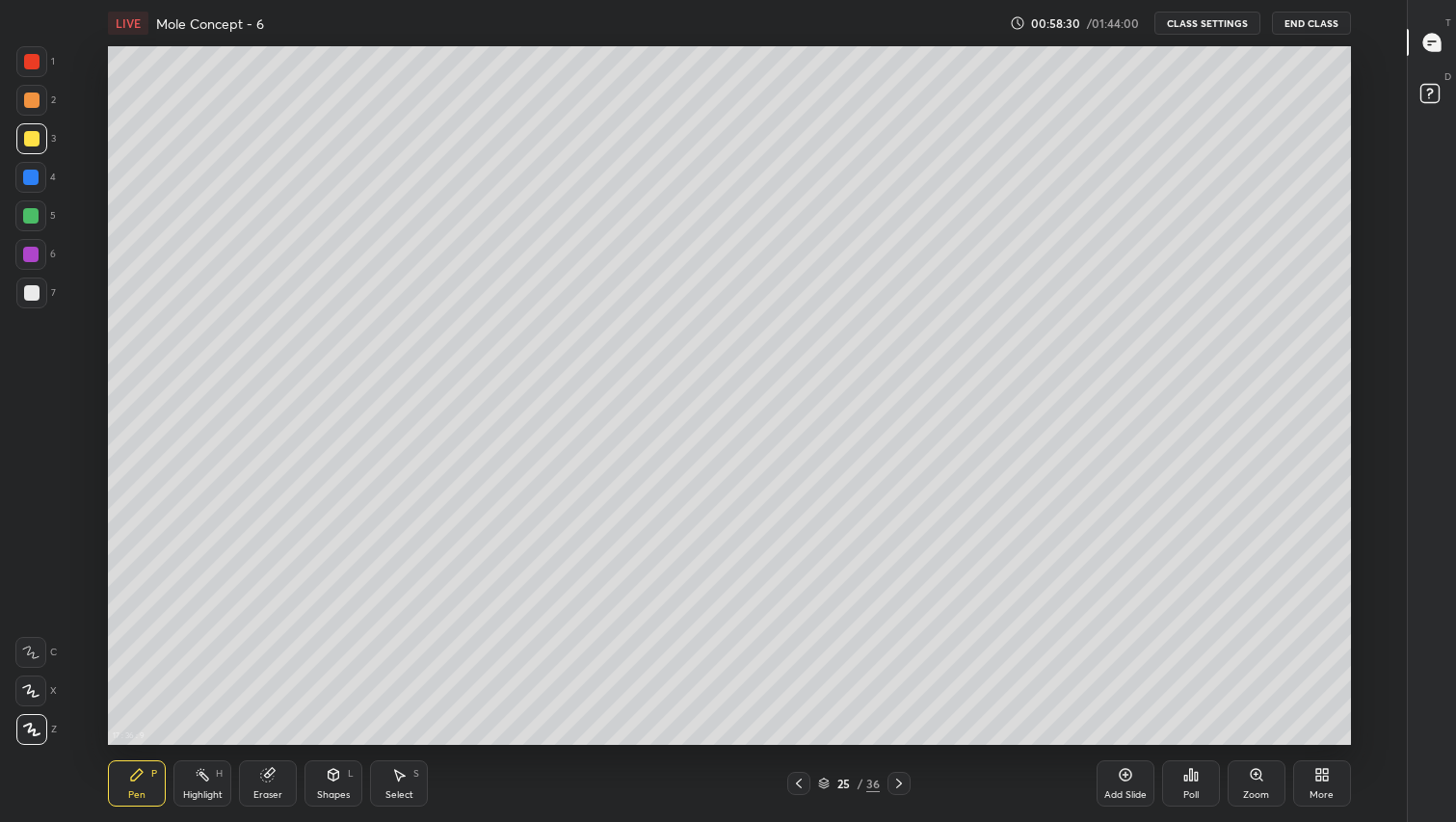 click at bounding box center (799, 783) 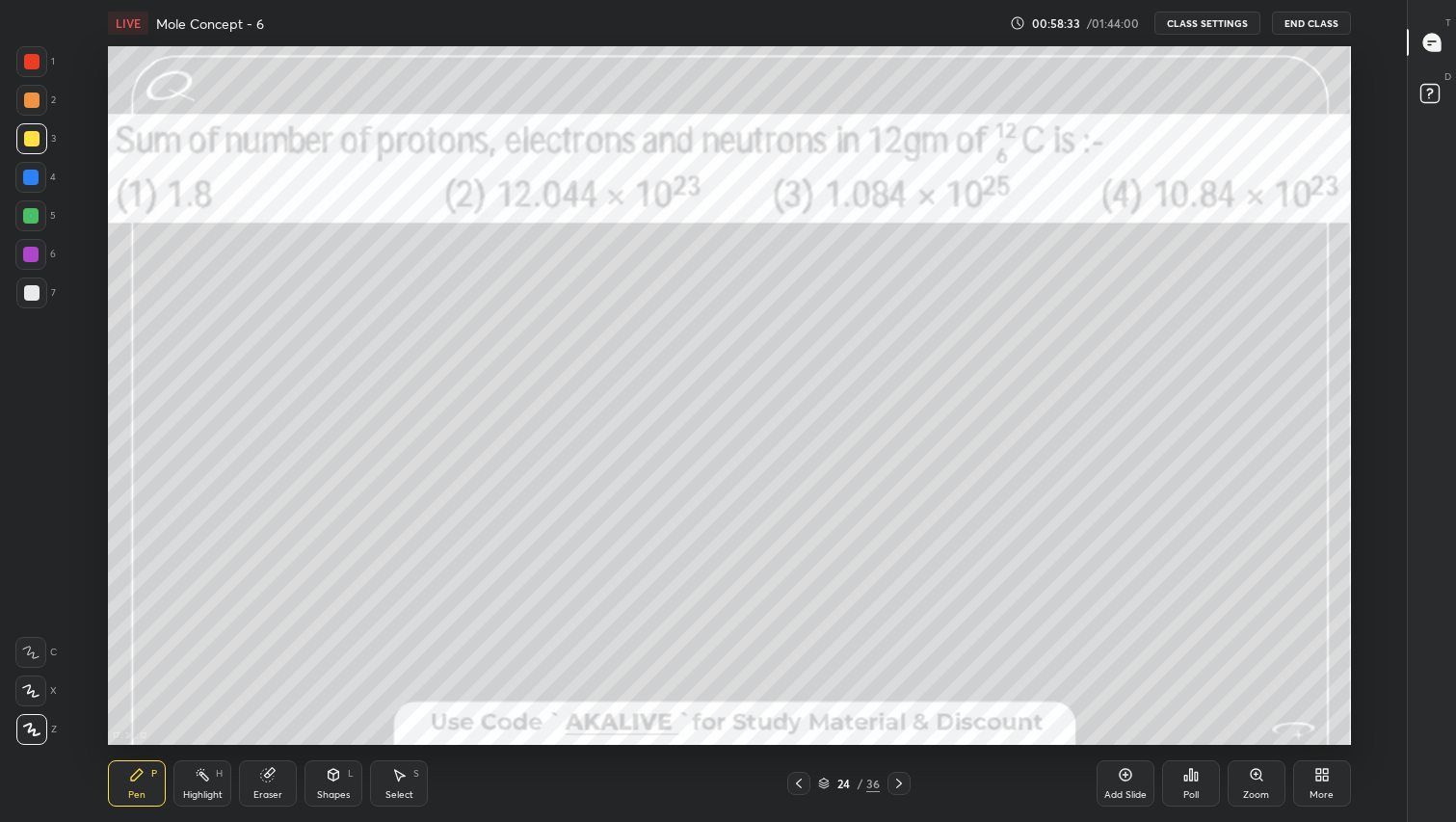 click 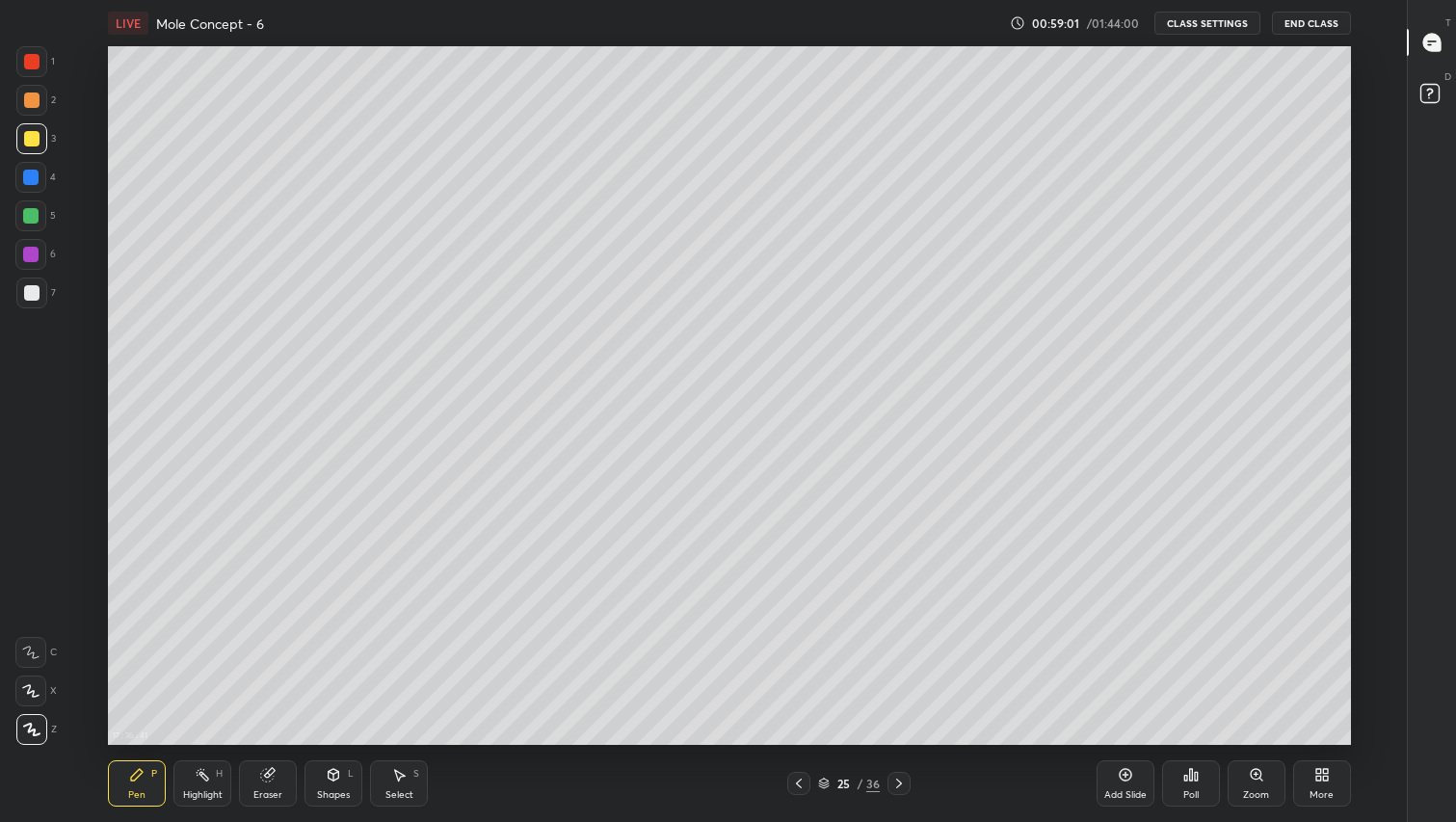 click 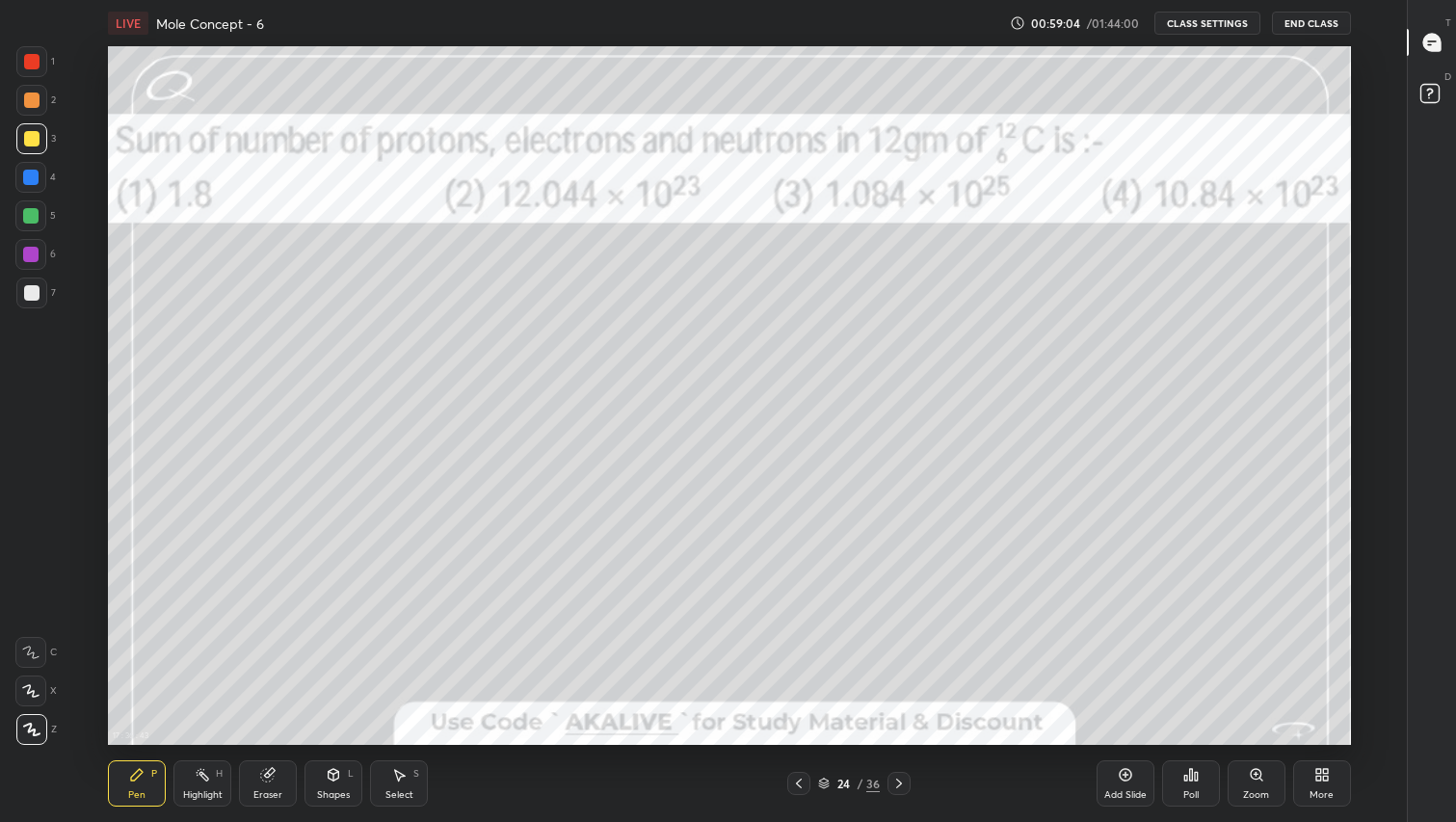 click at bounding box center (32, 62) 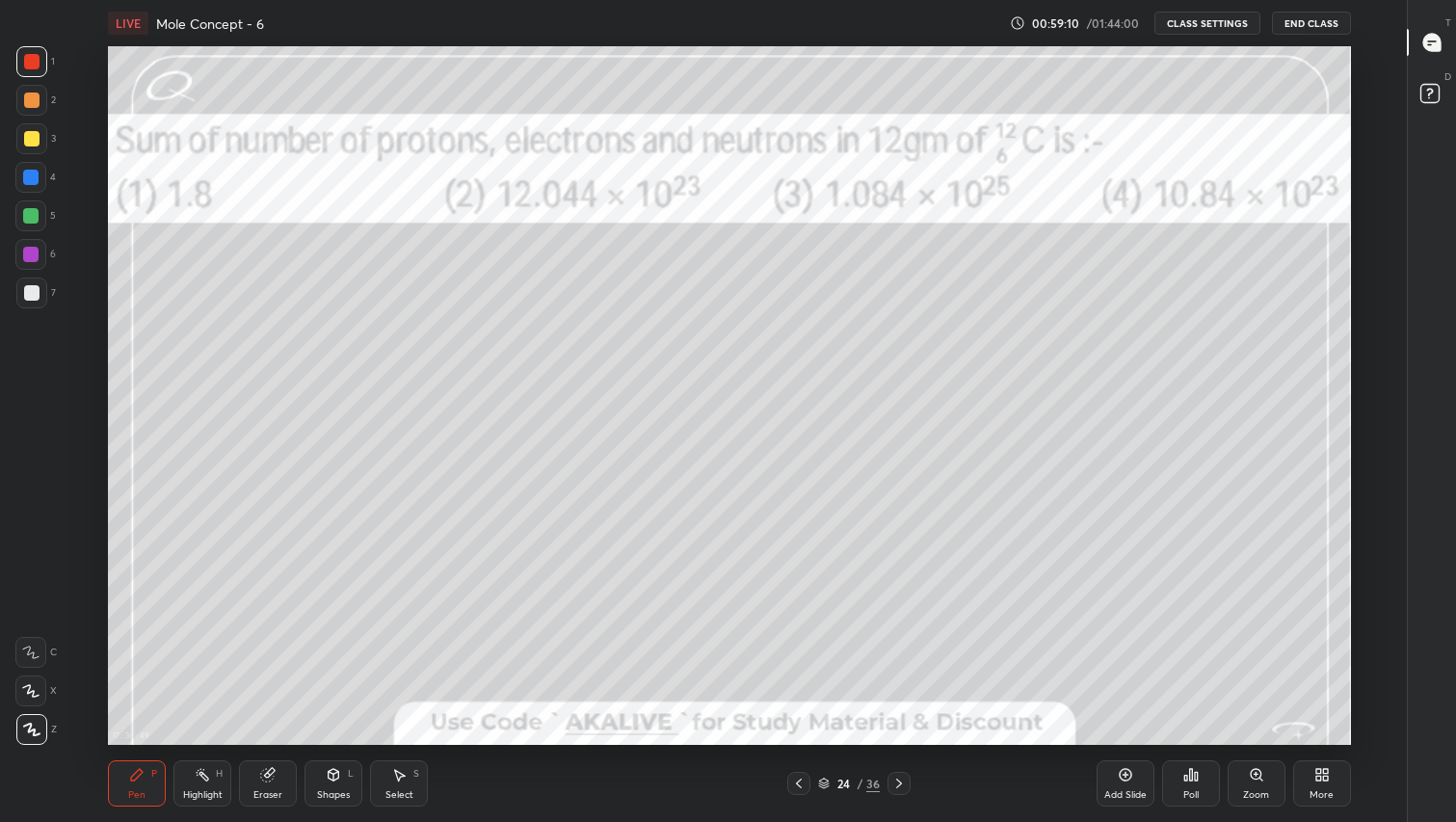 click 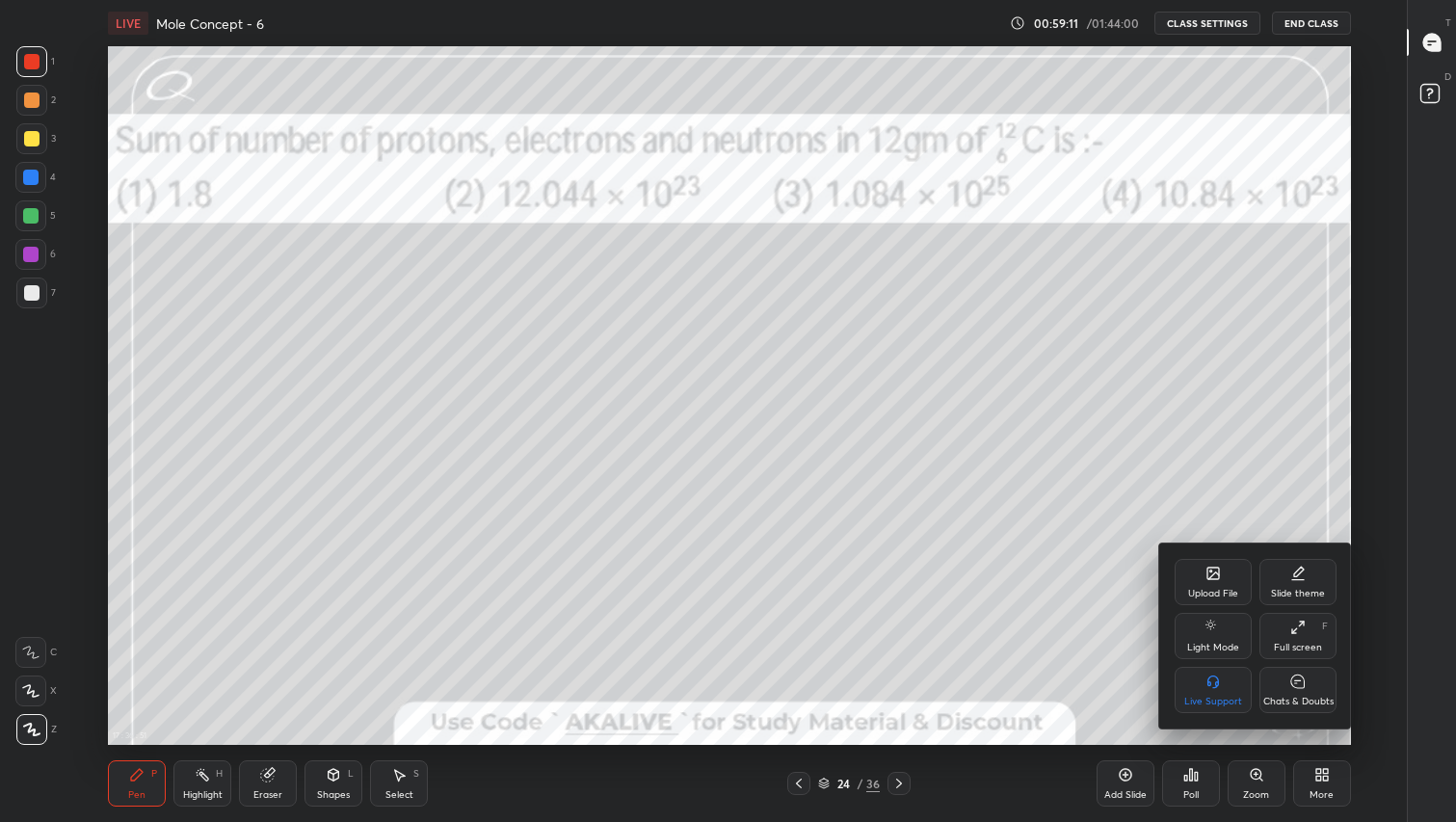 click on "Chats & Doubts" at bounding box center (1298, 702) 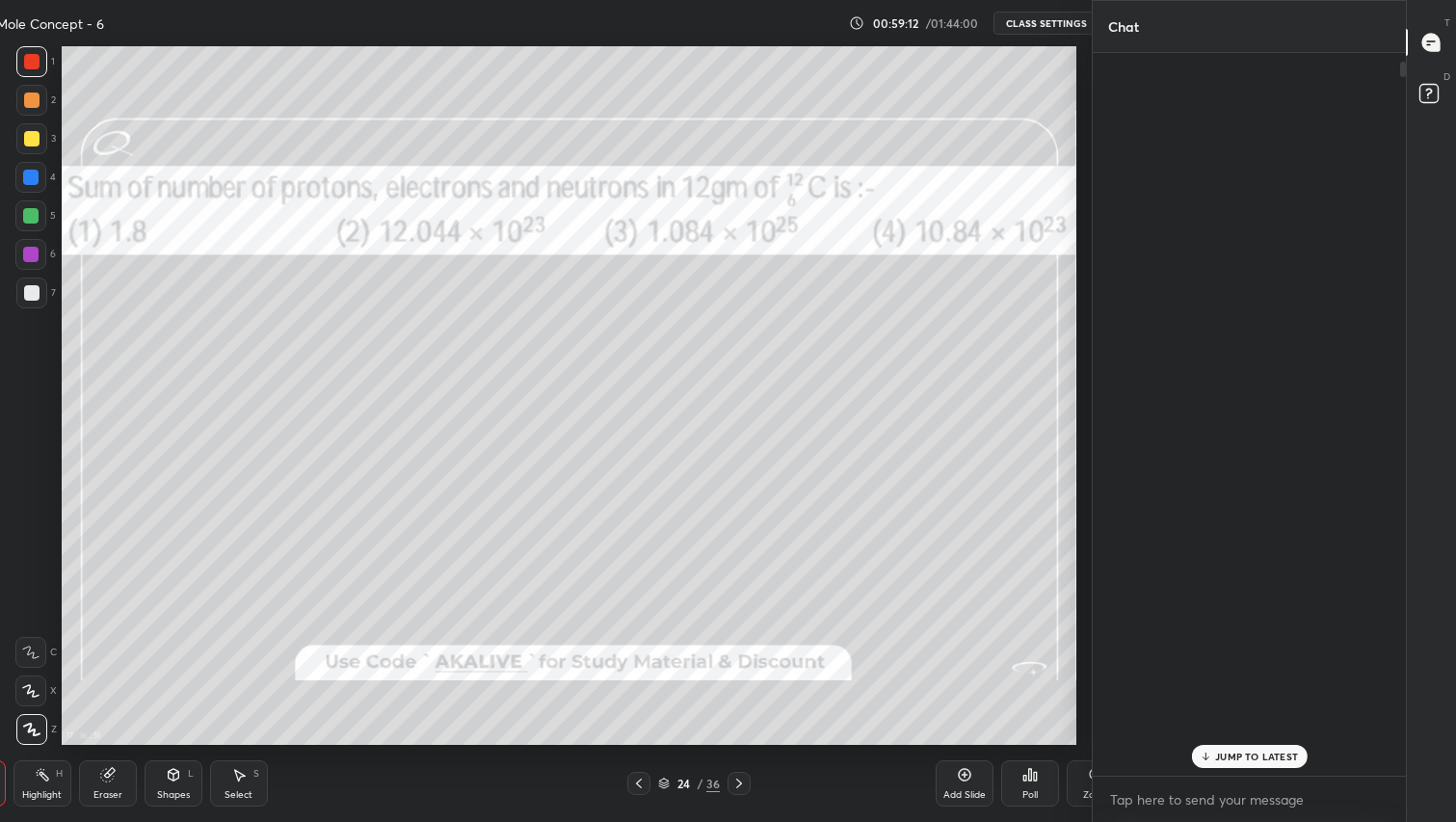 scroll, scrollTop: 6, scrollLeft: 6, axis: both 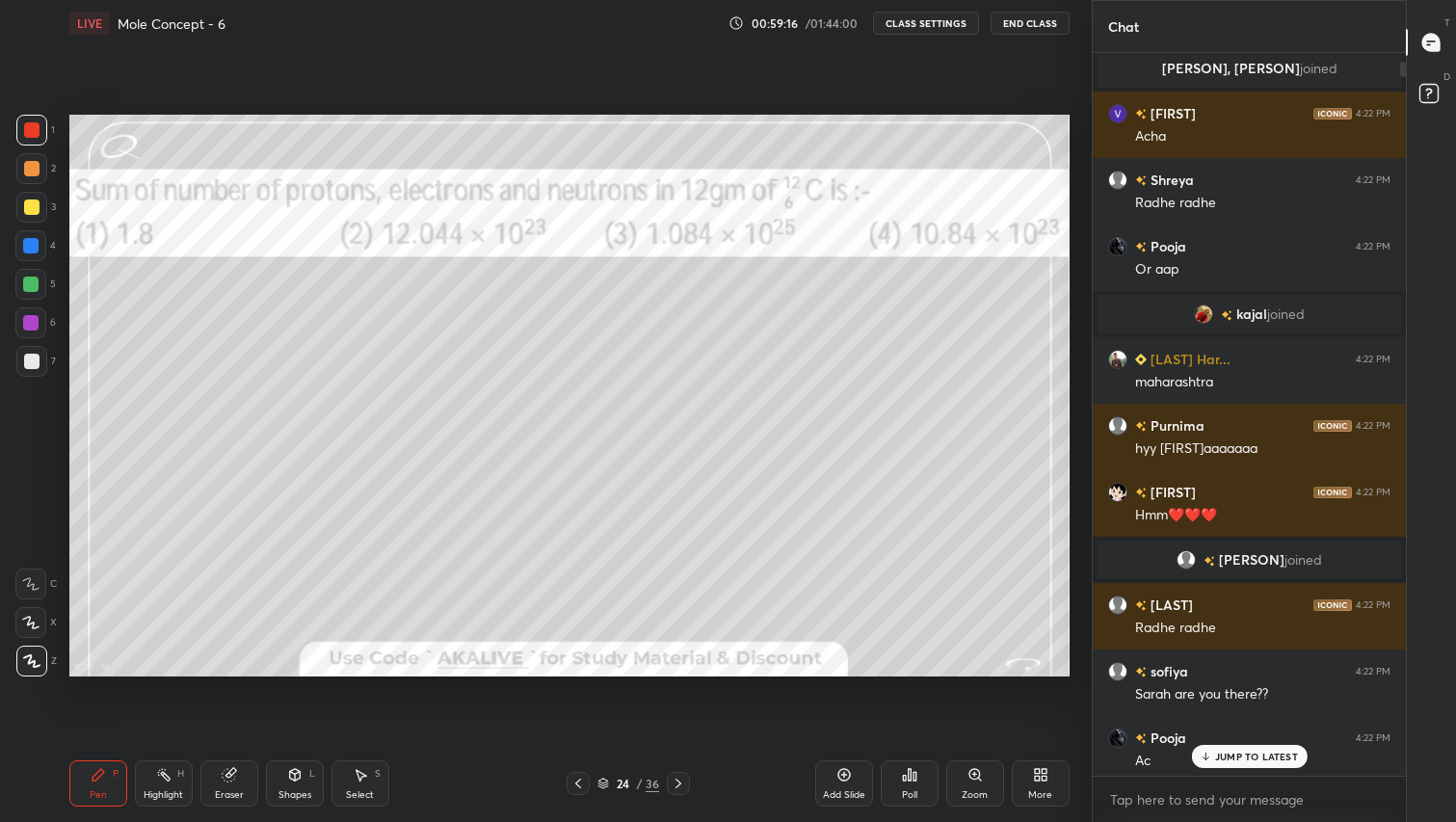 click on "JUMP TO LATEST" at bounding box center [1249, 756] 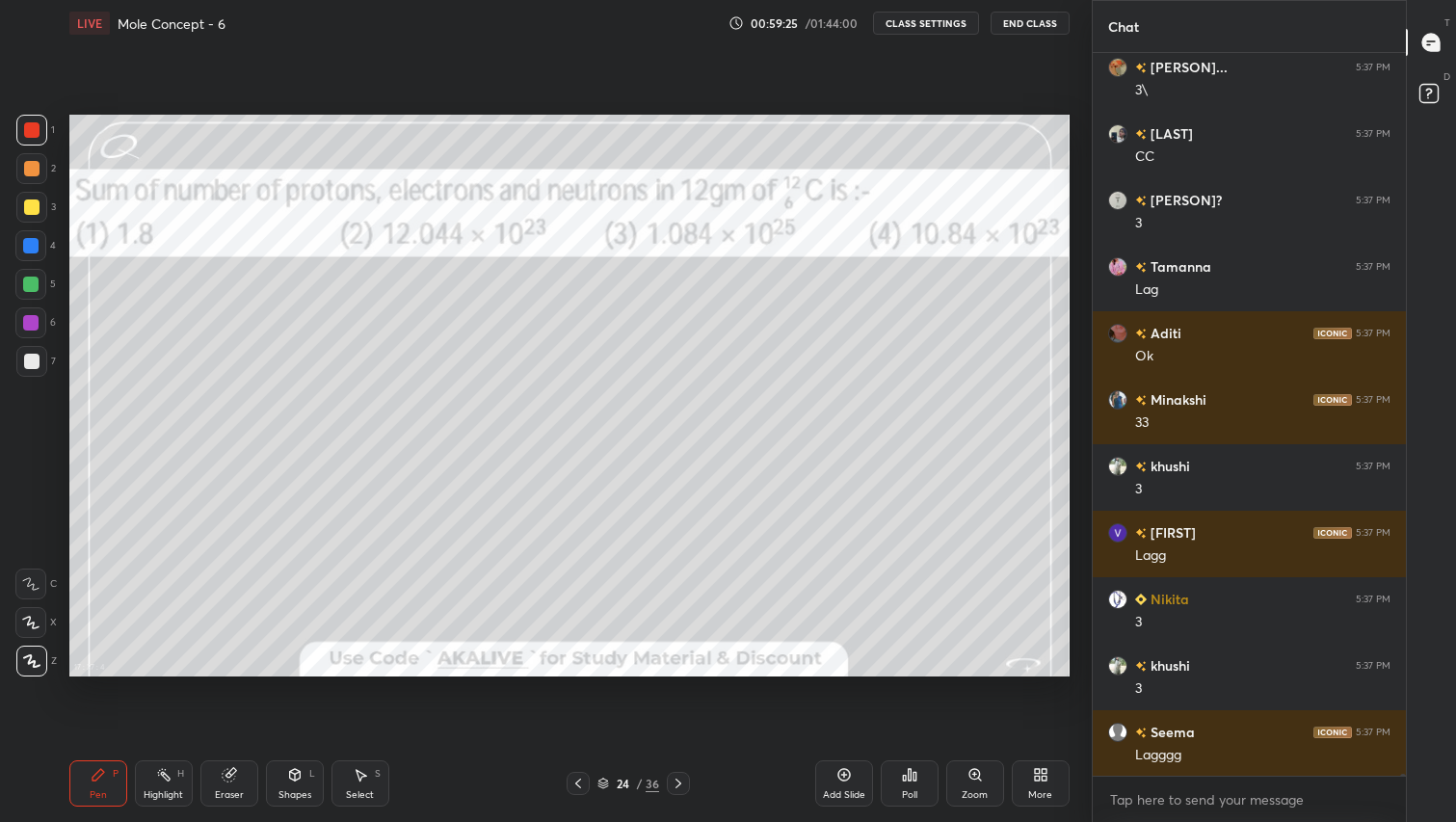 scroll, scrollTop: 217811, scrollLeft: 0, axis: vertical 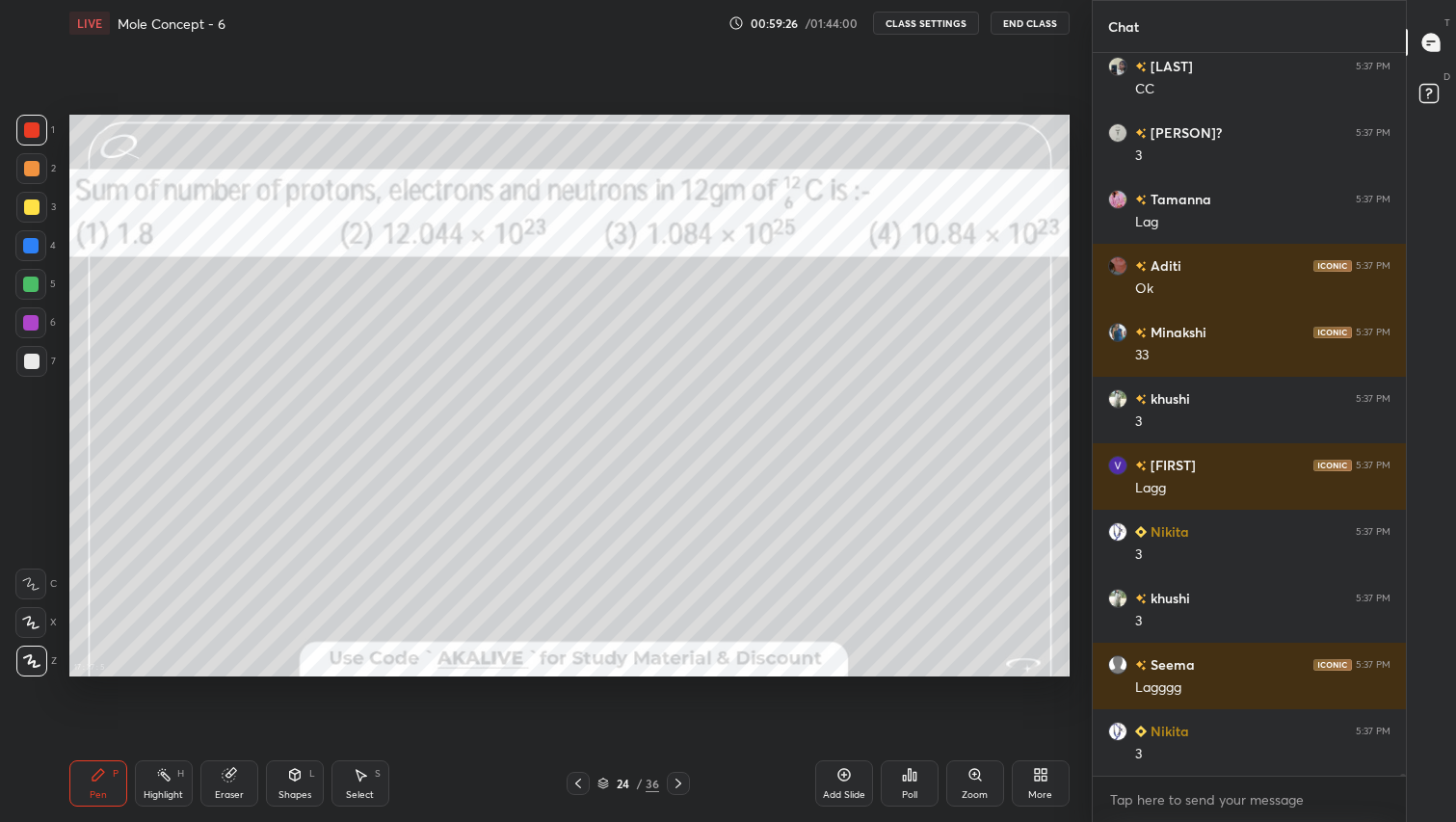 click 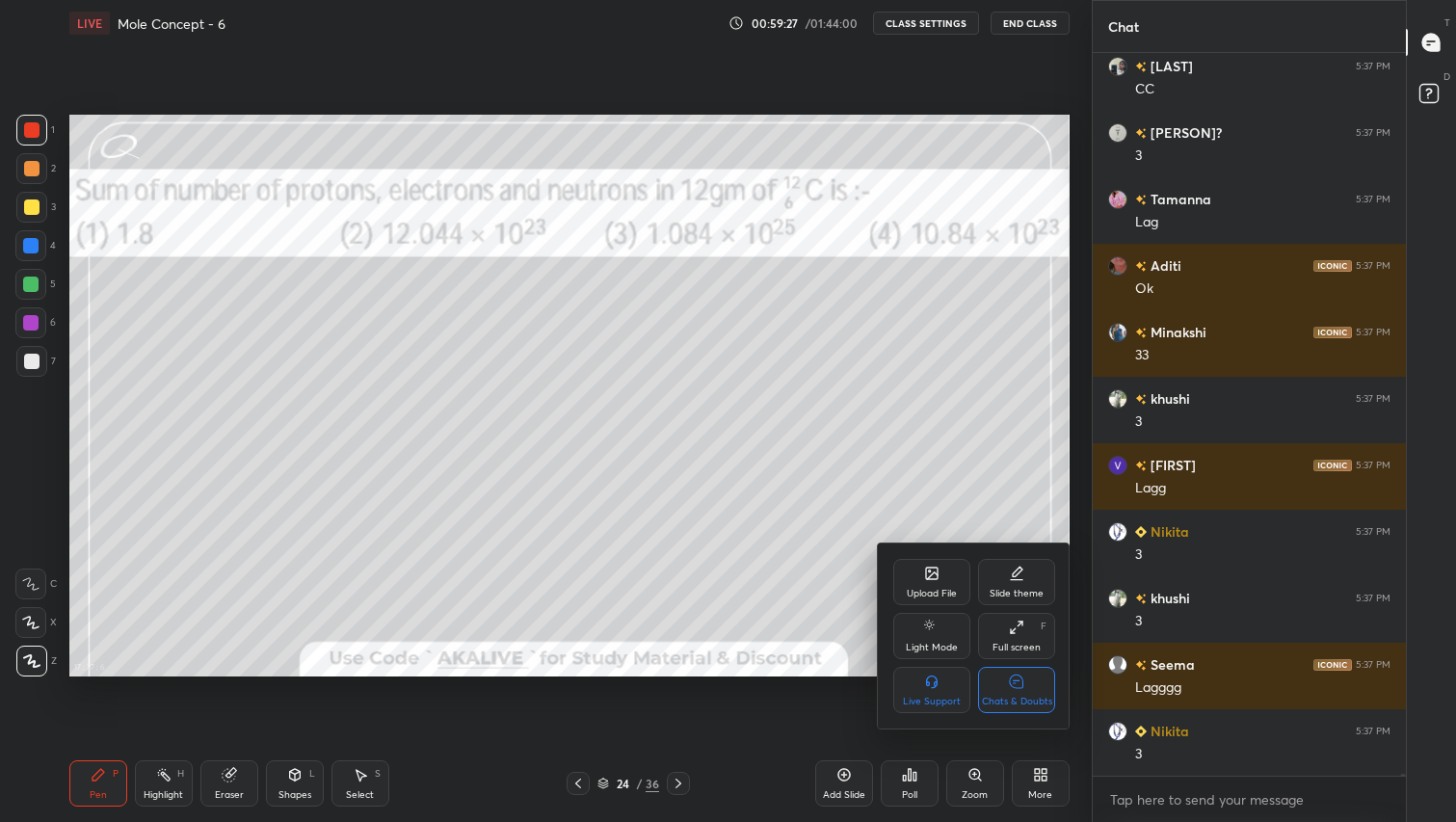 click 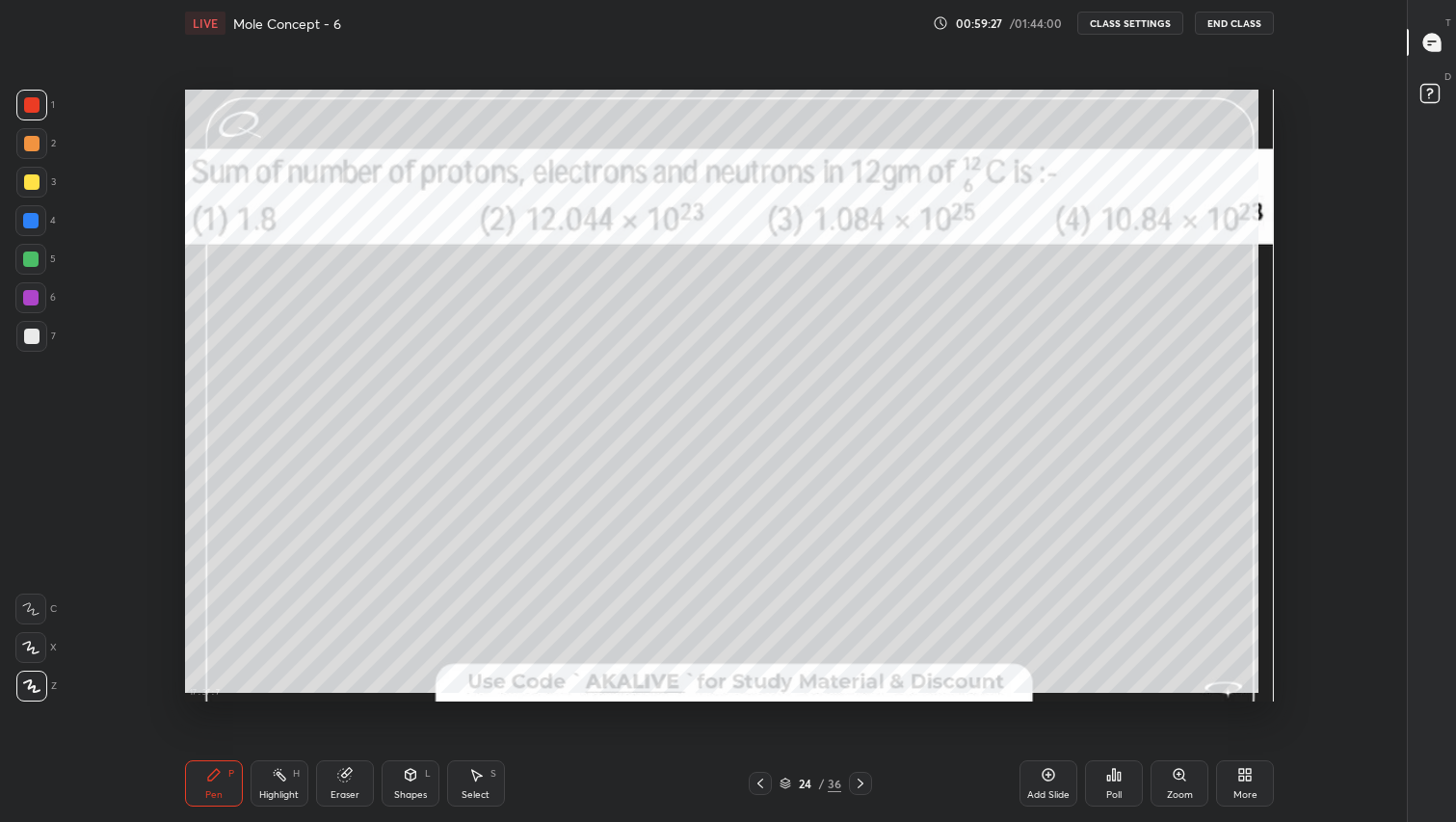 scroll, scrollTop: 95666, scrollLeft: 95202, axis: both 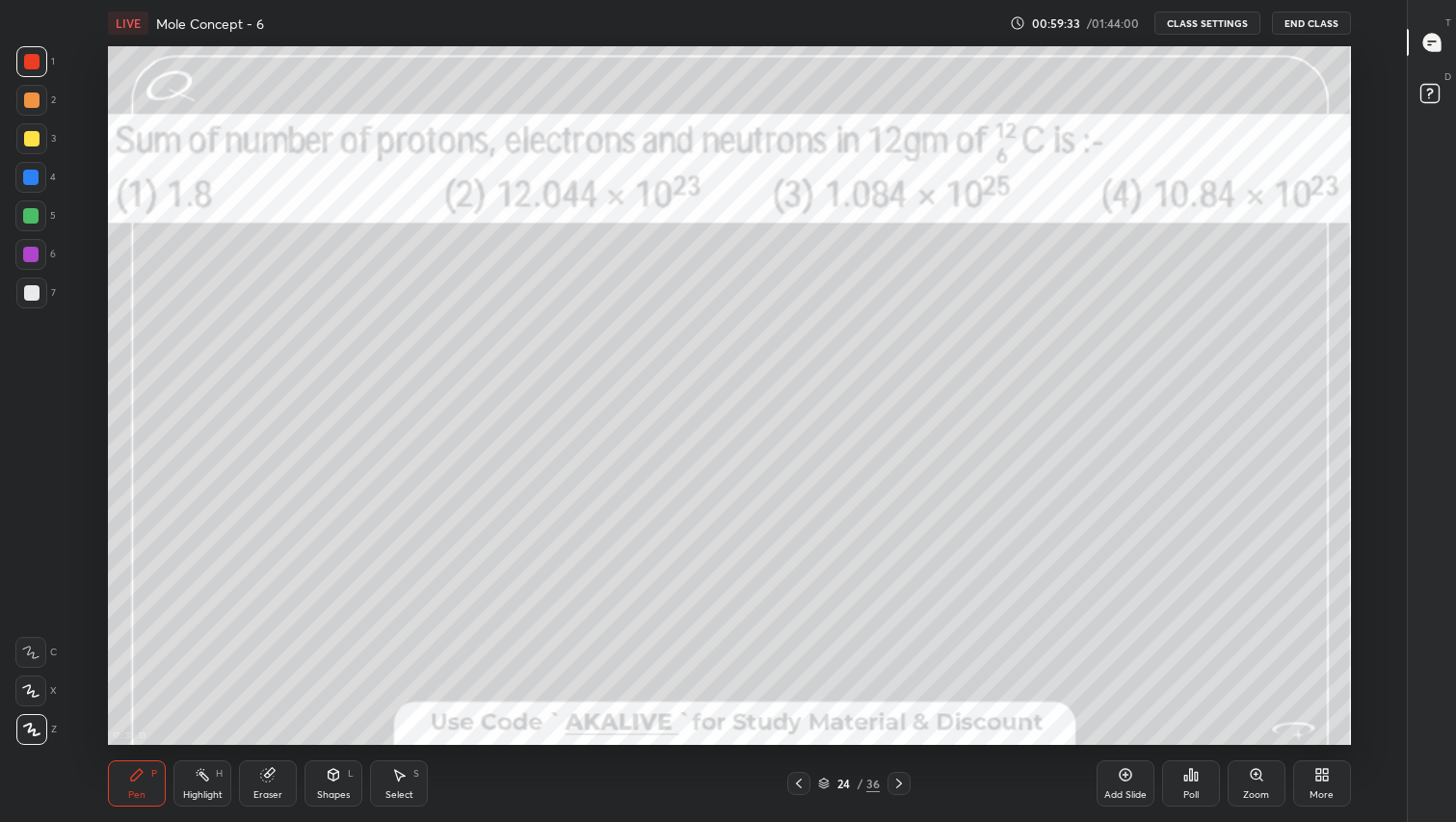 click 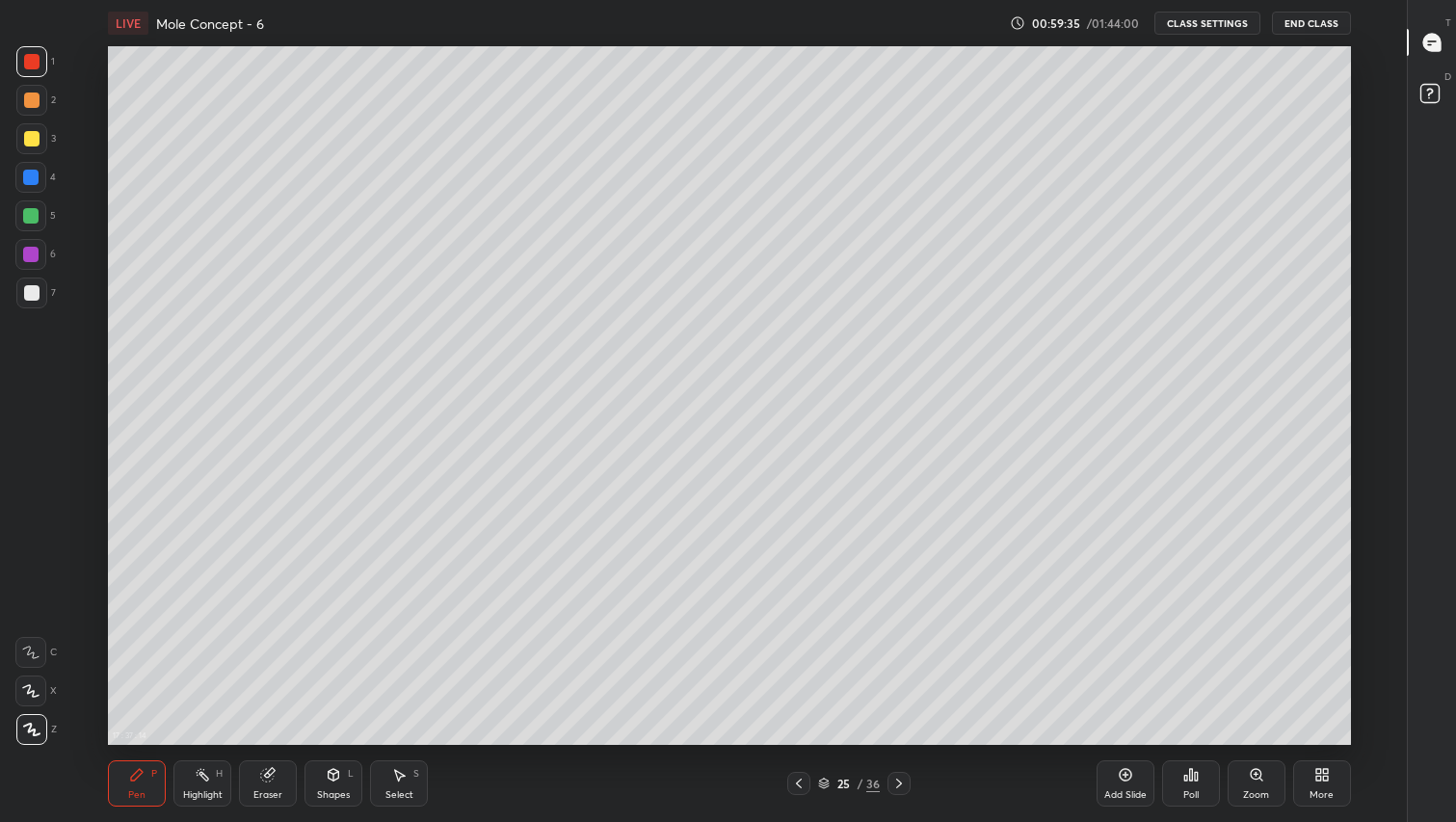 click 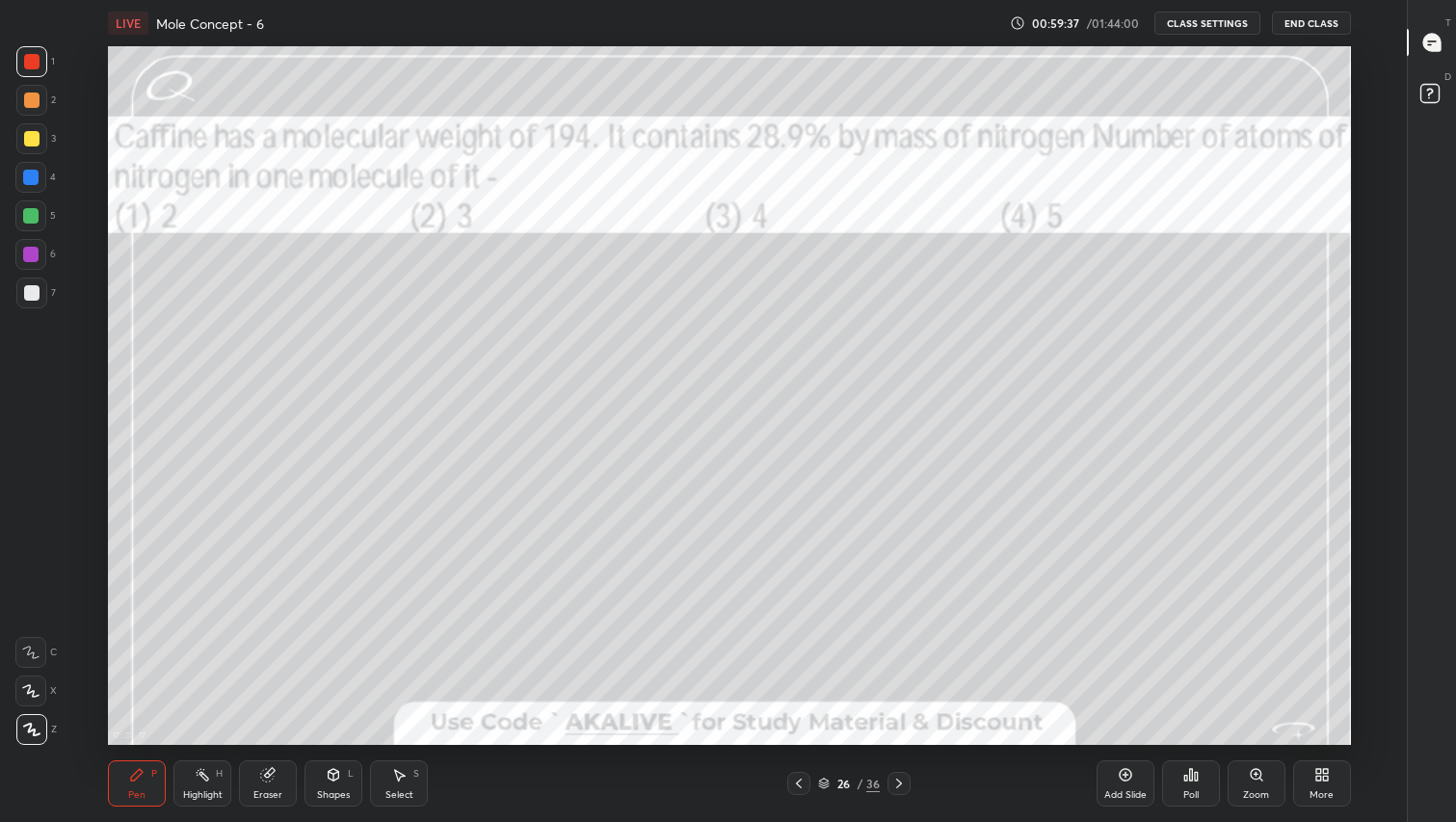 click 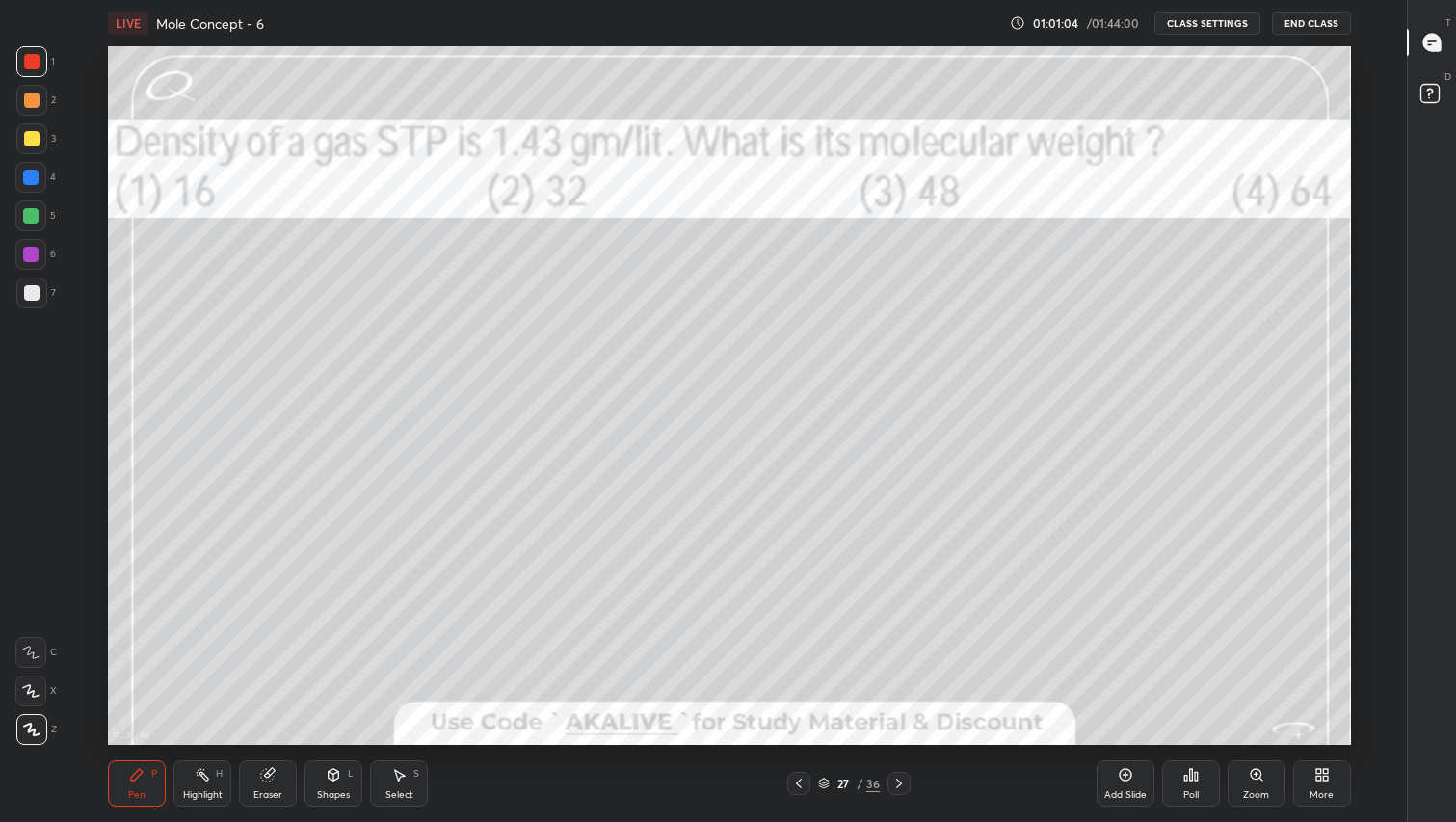 click at bounding box center [32, 293] 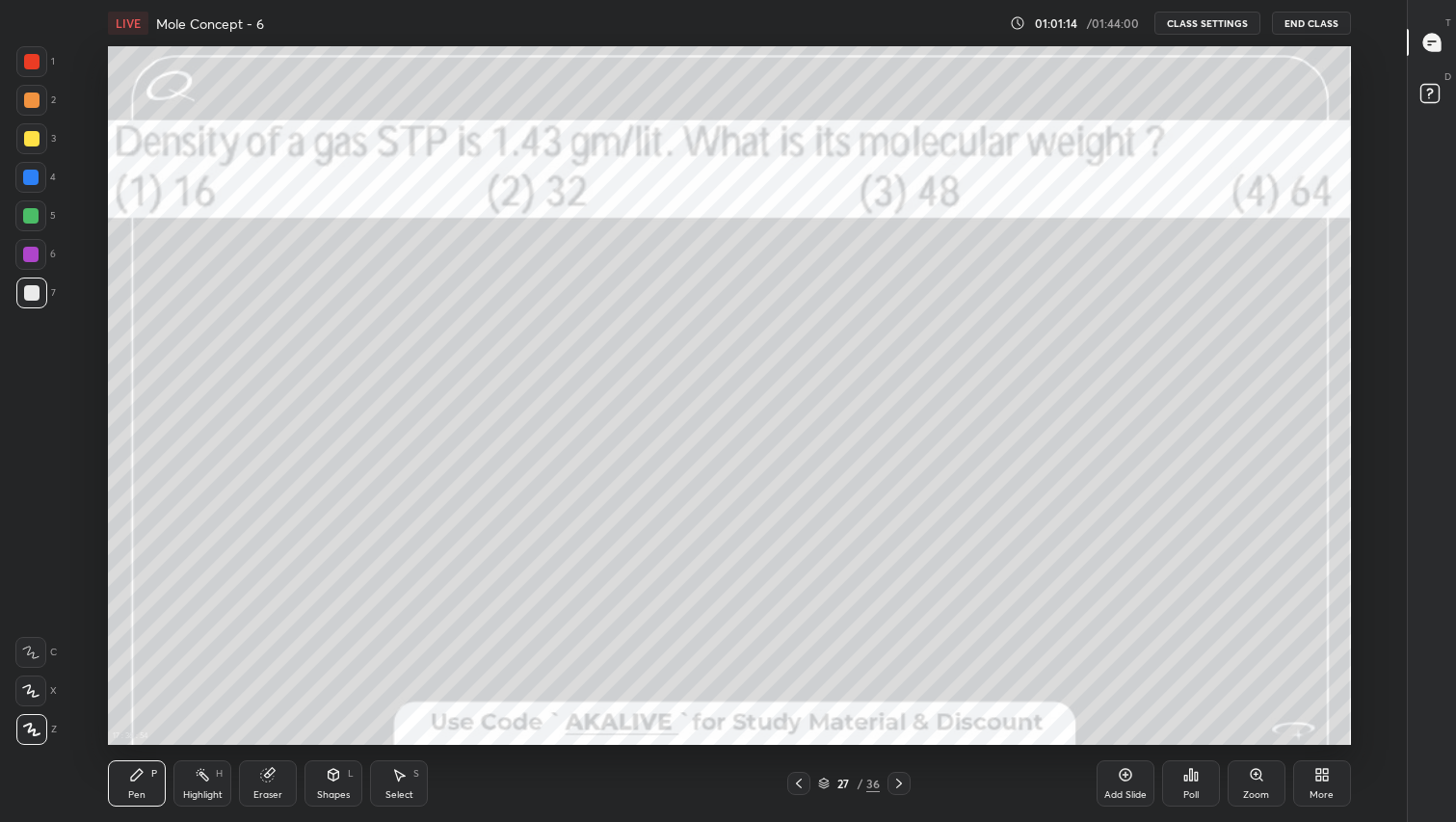 click at bounding box center [32, 139] 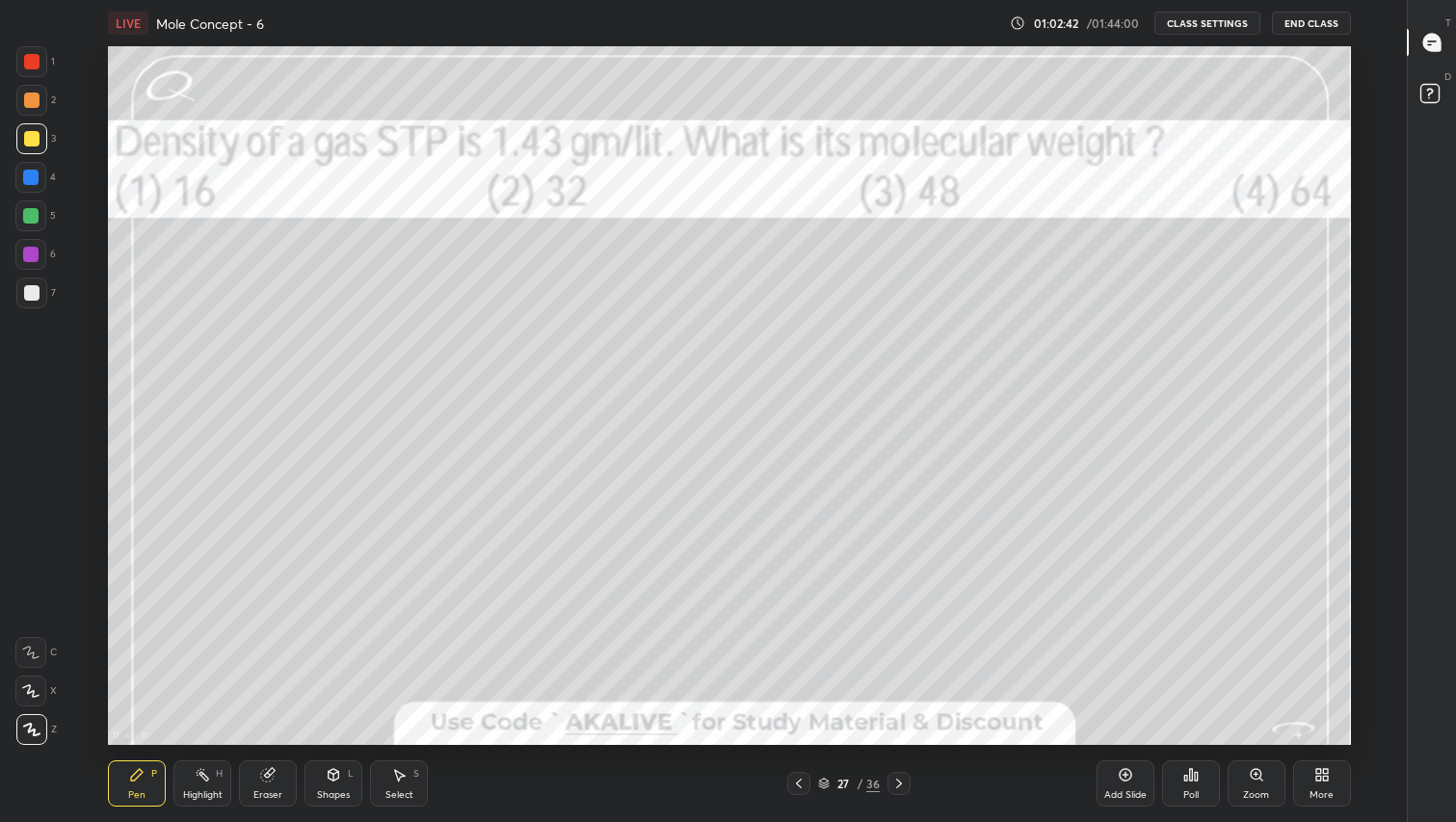 click 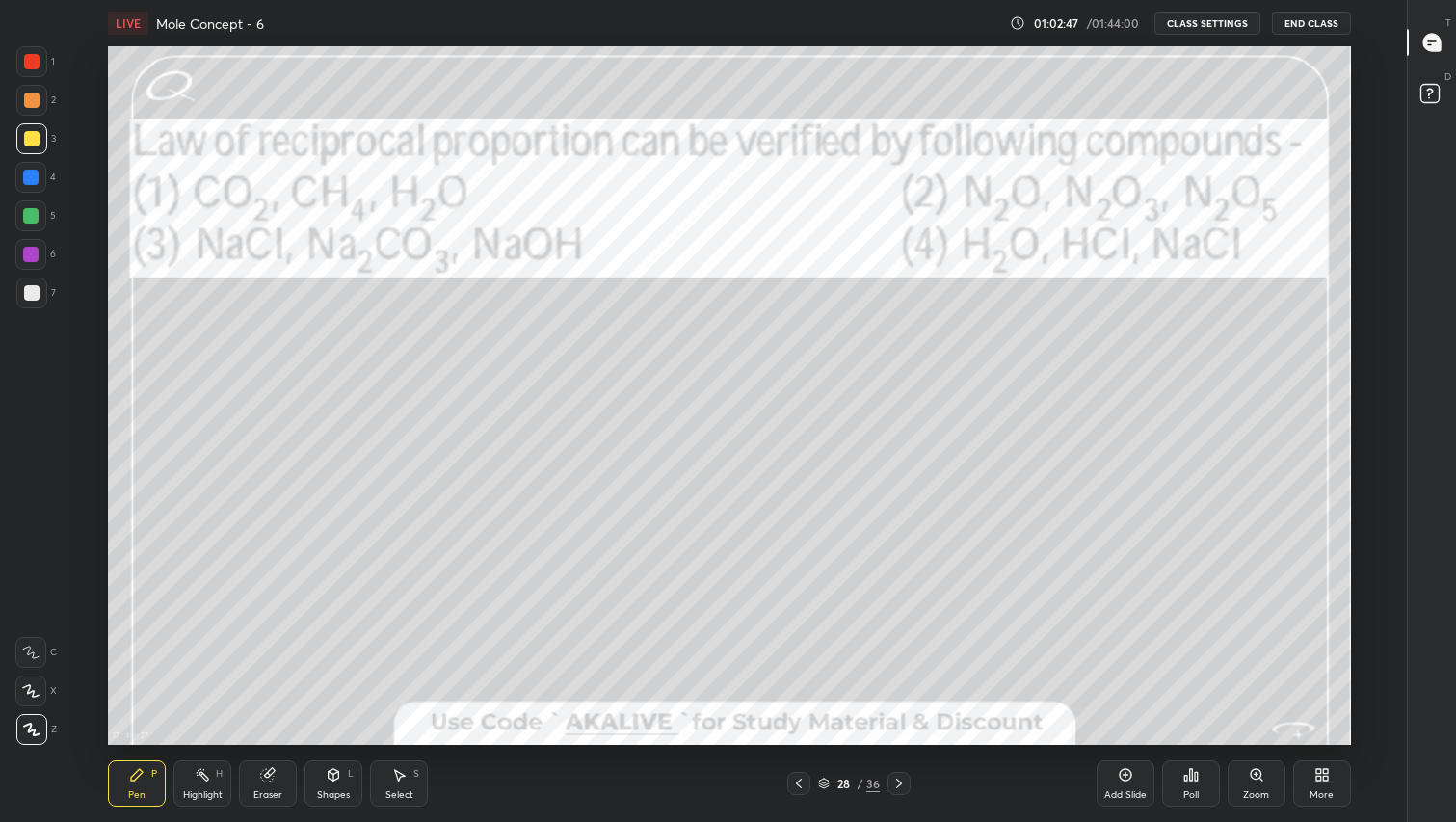 click 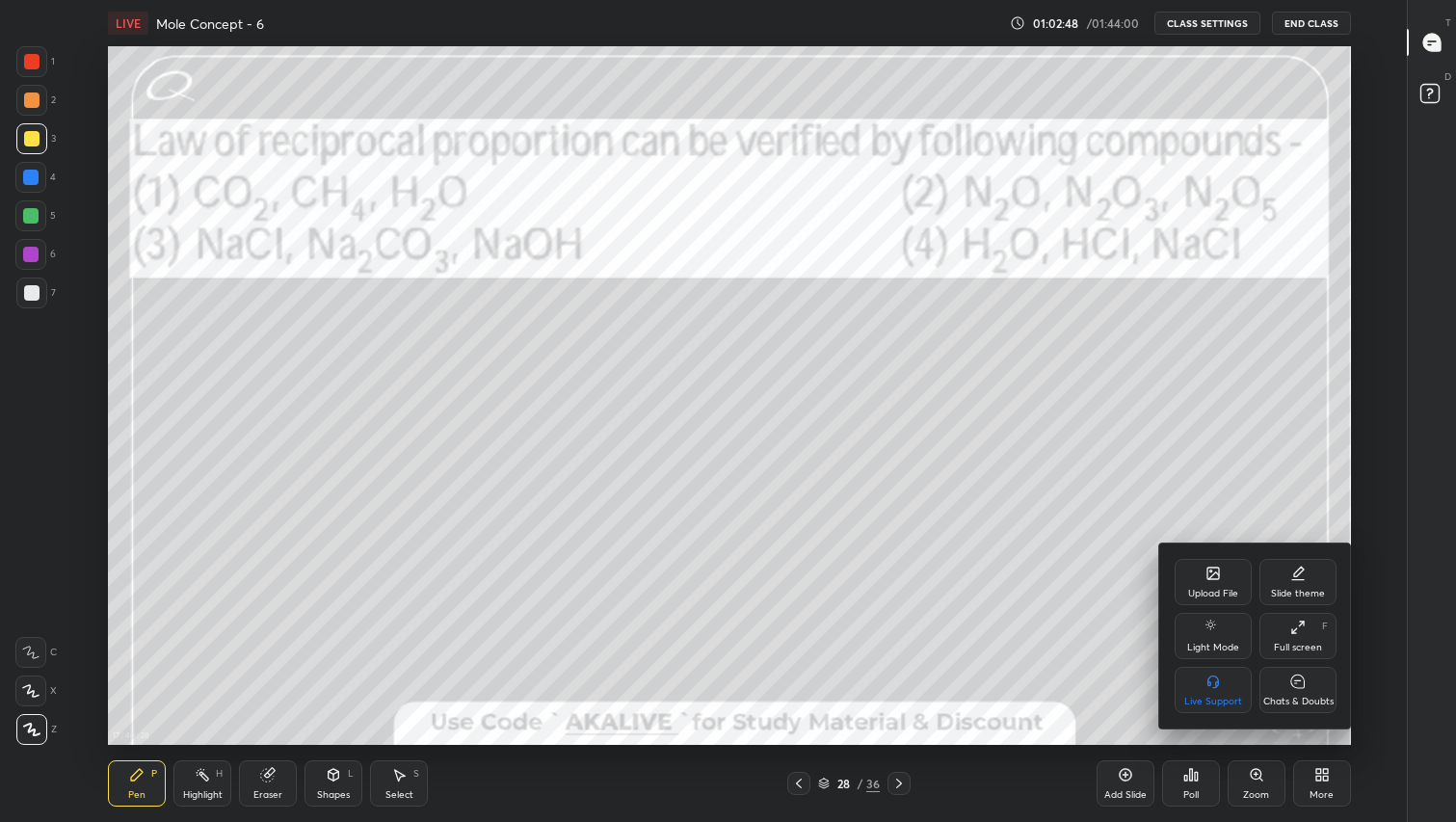 click on "Chats & Doubts" at bounding box center [1298, 690] 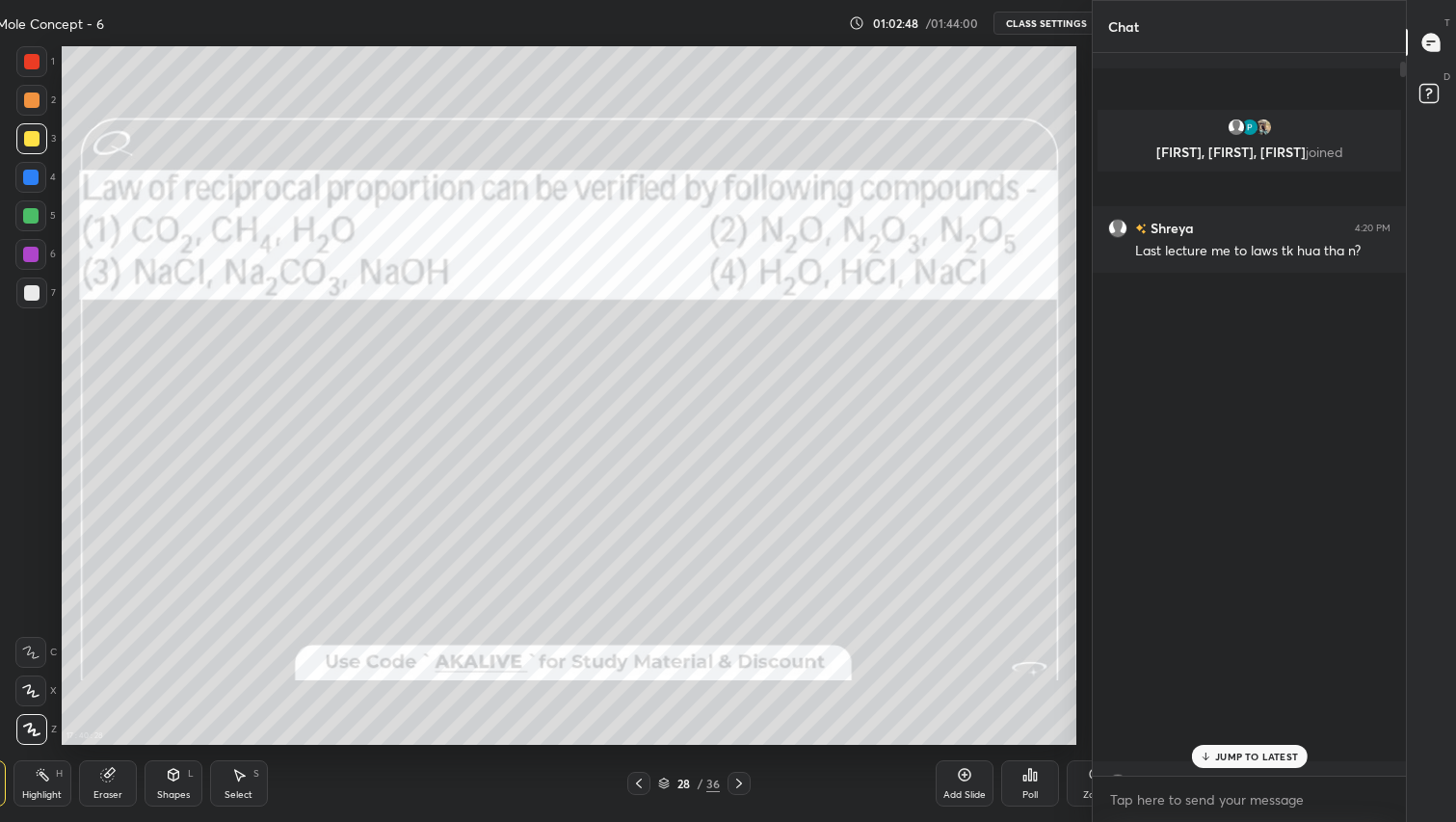 scroll, scrollTop: 699, scrollLeft: 1090, axis: both 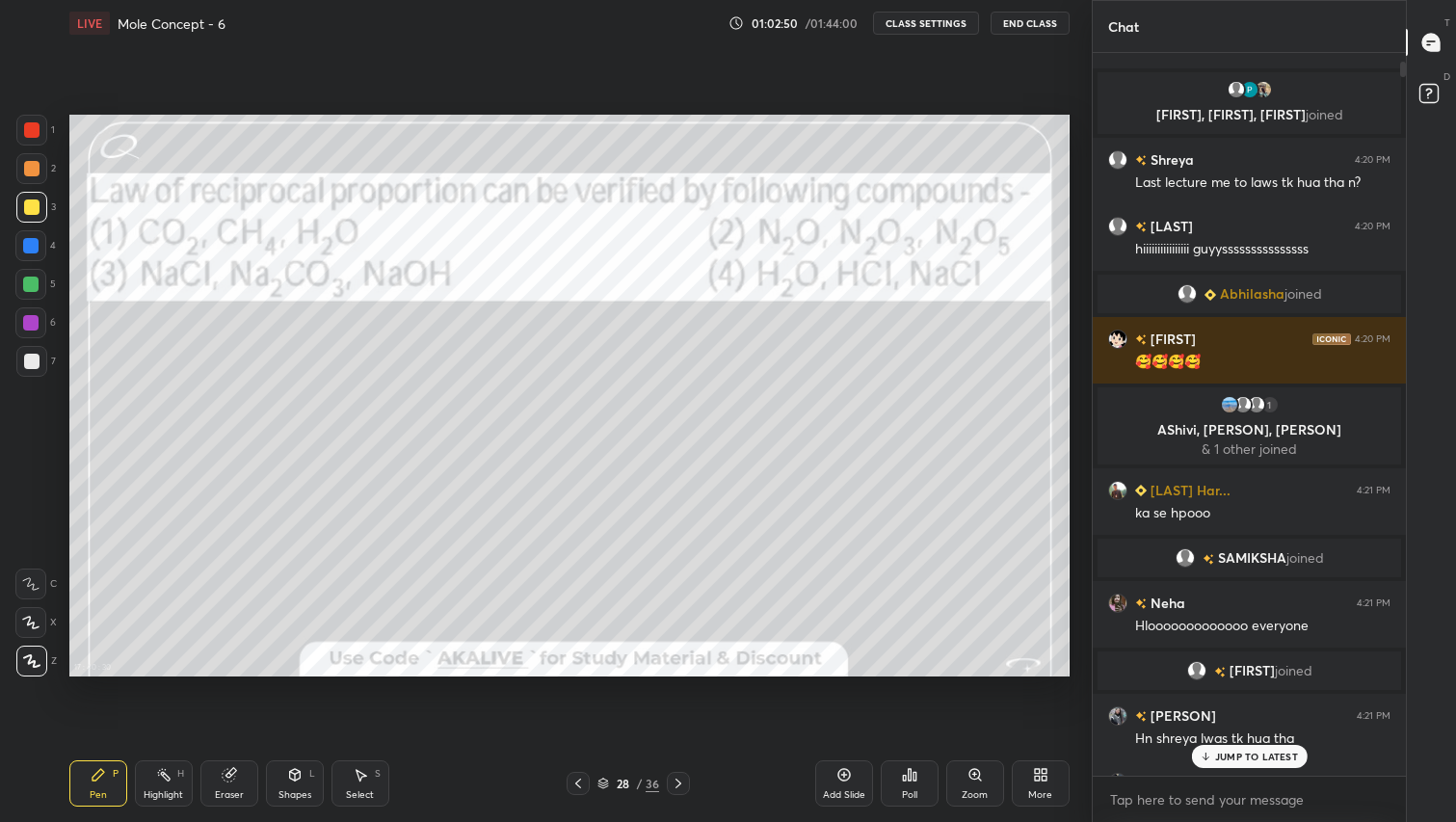 click on "JUMP TO LATEST" at bounding box center (1257, 756) 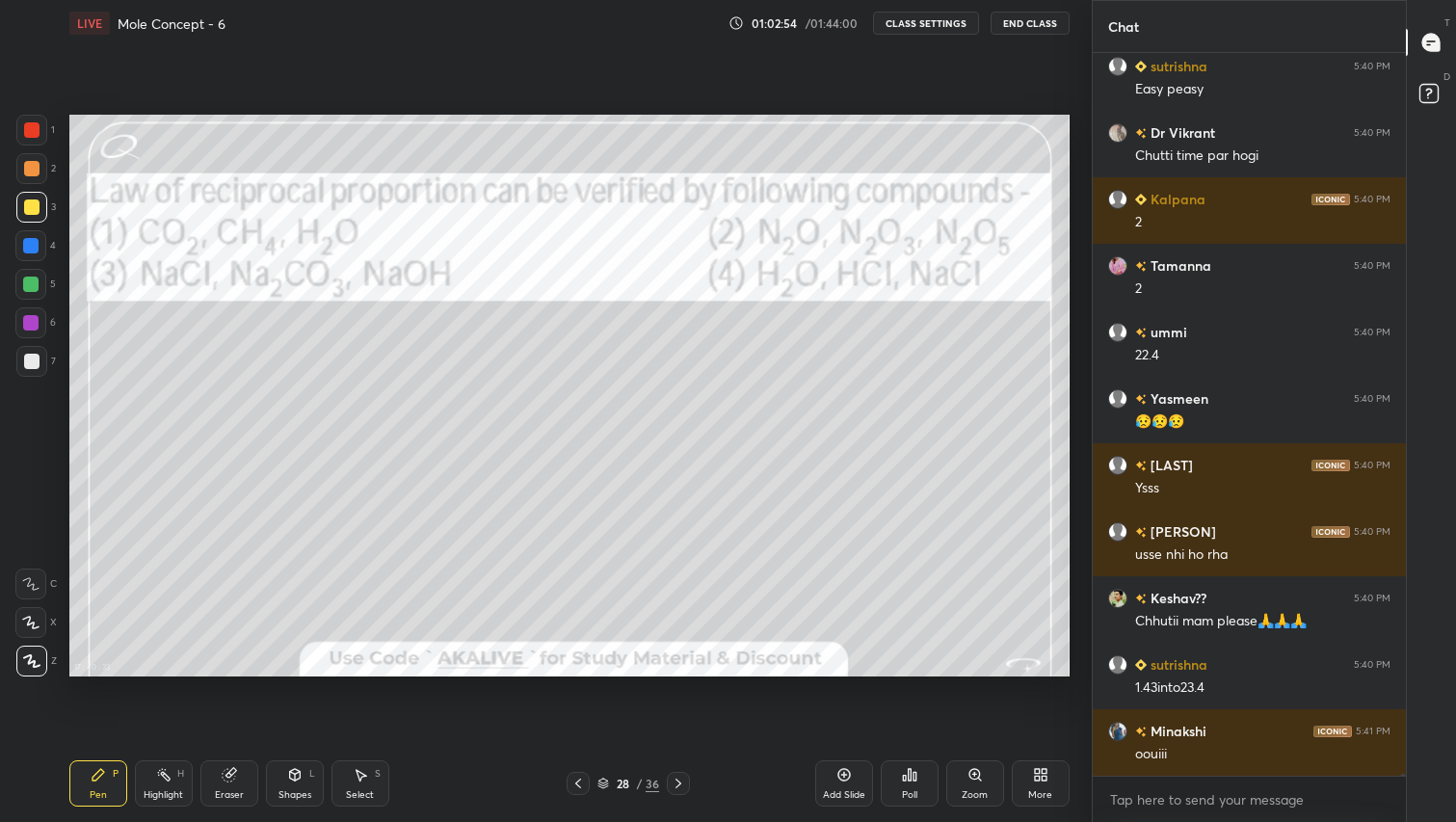 scroll, scrollTop: 225006, scrollLeft: 0, axis: vertical 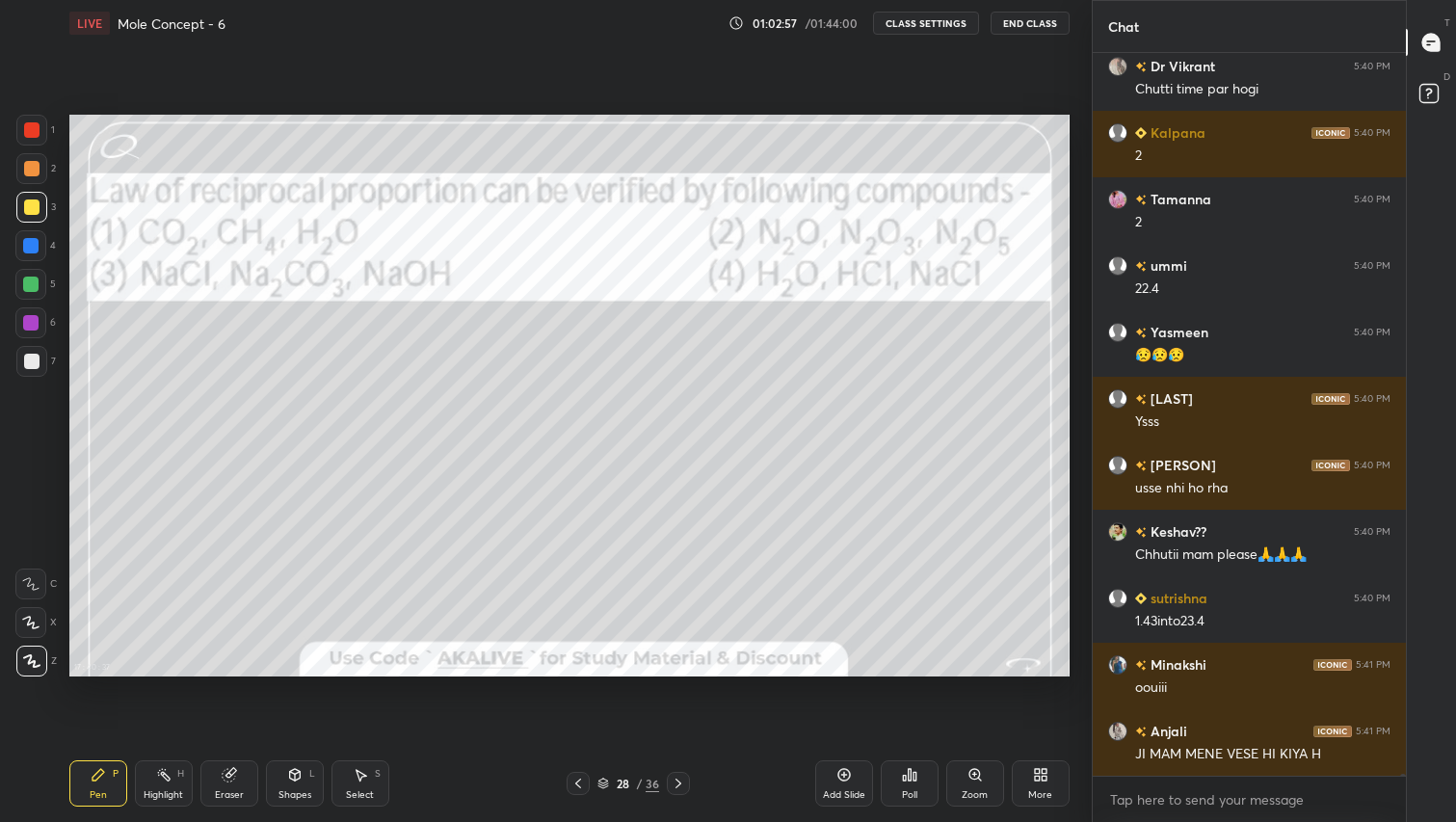 click on "More" at bounding box center [1041, 783] 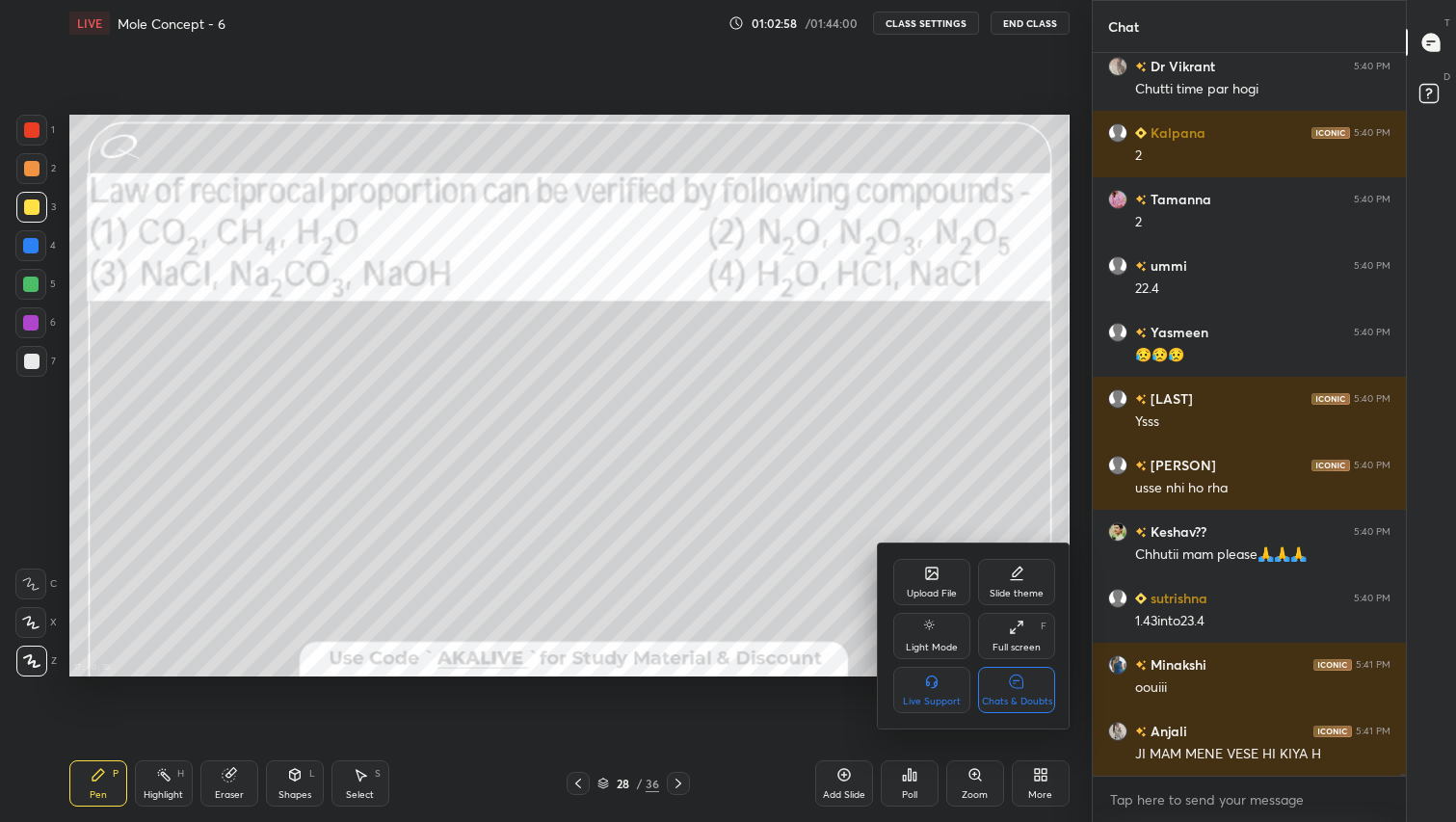 click 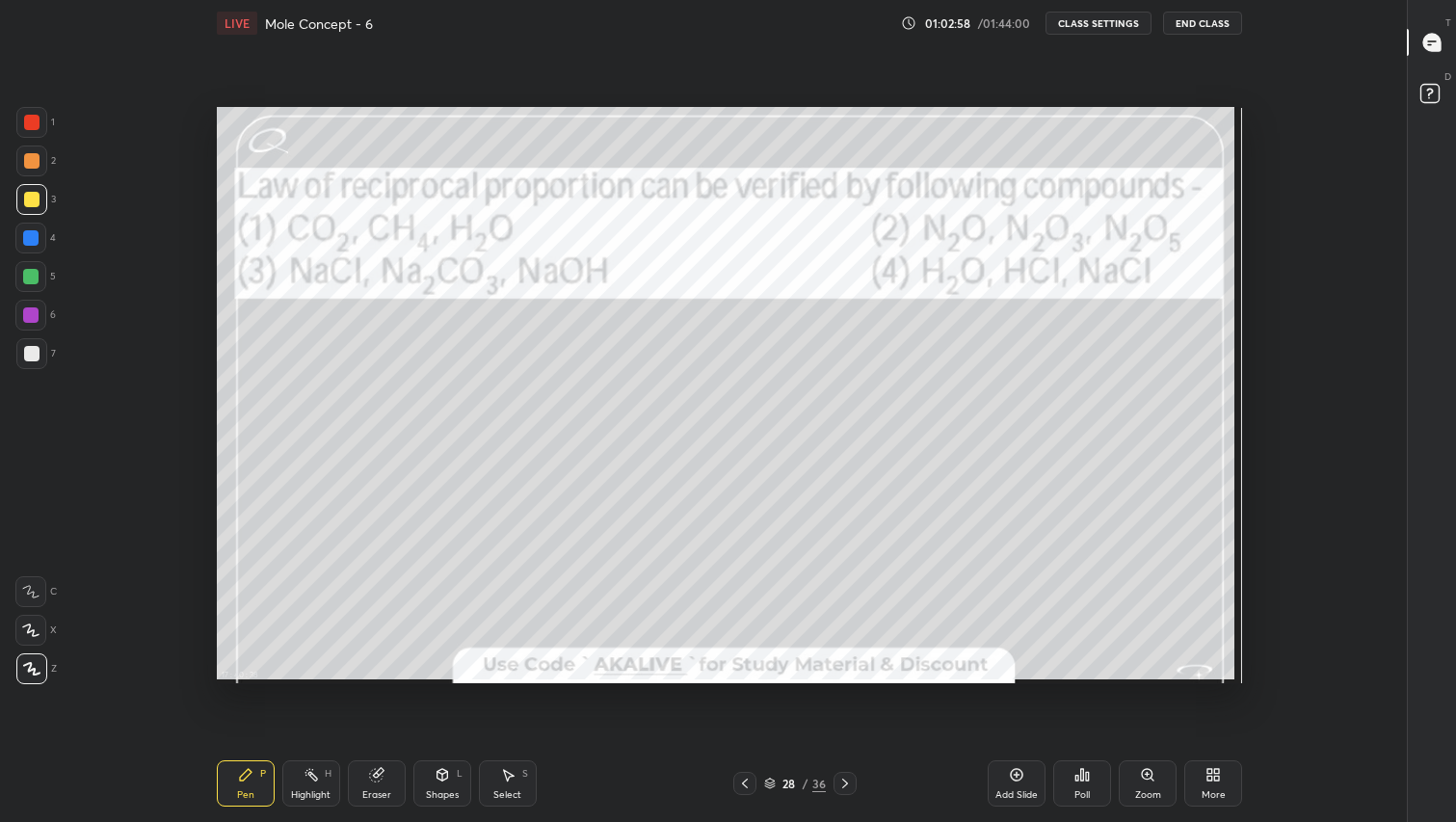scroll, scrollTop: 95666, scrollLeft: 95166, axis: both 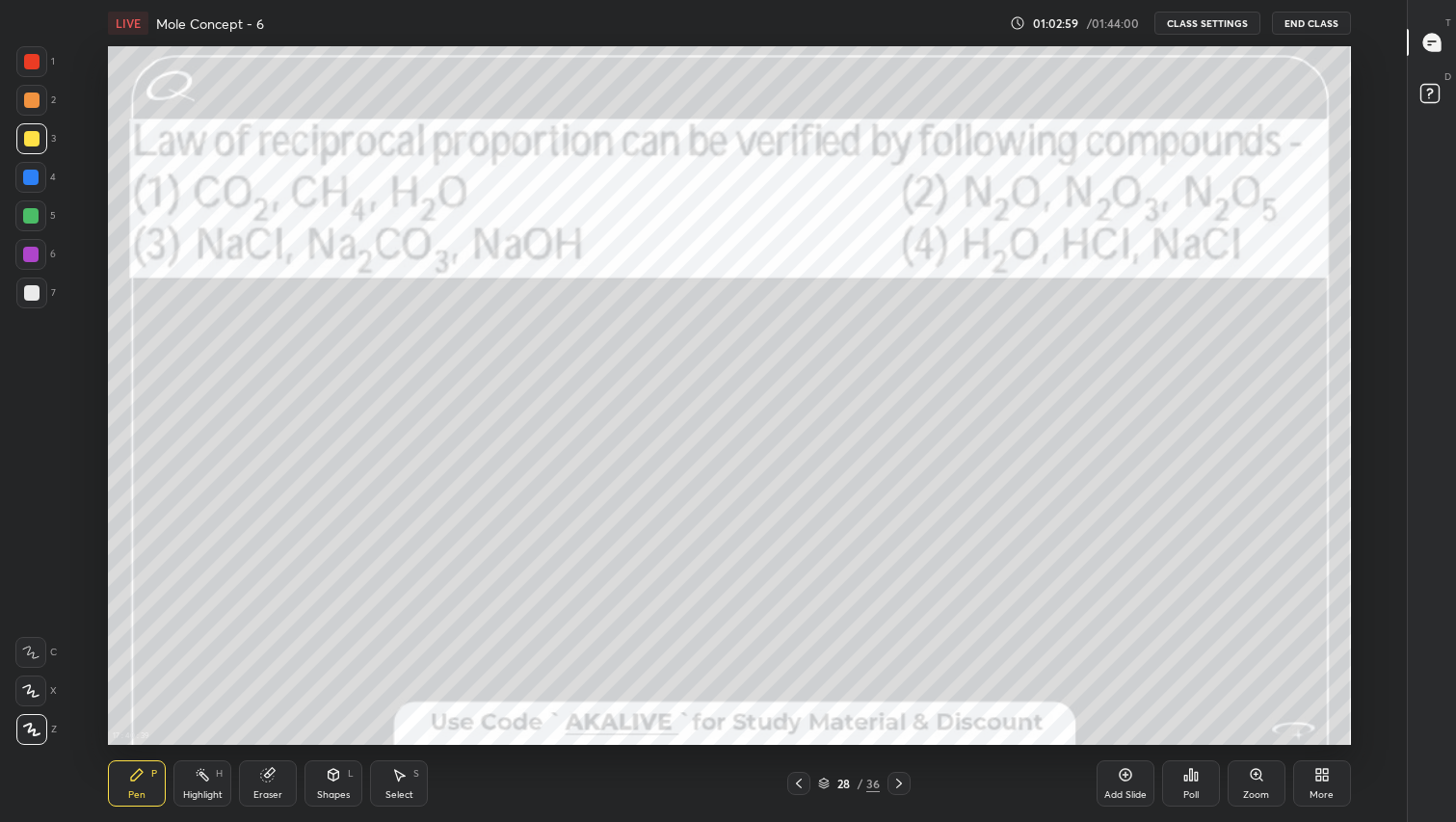 click 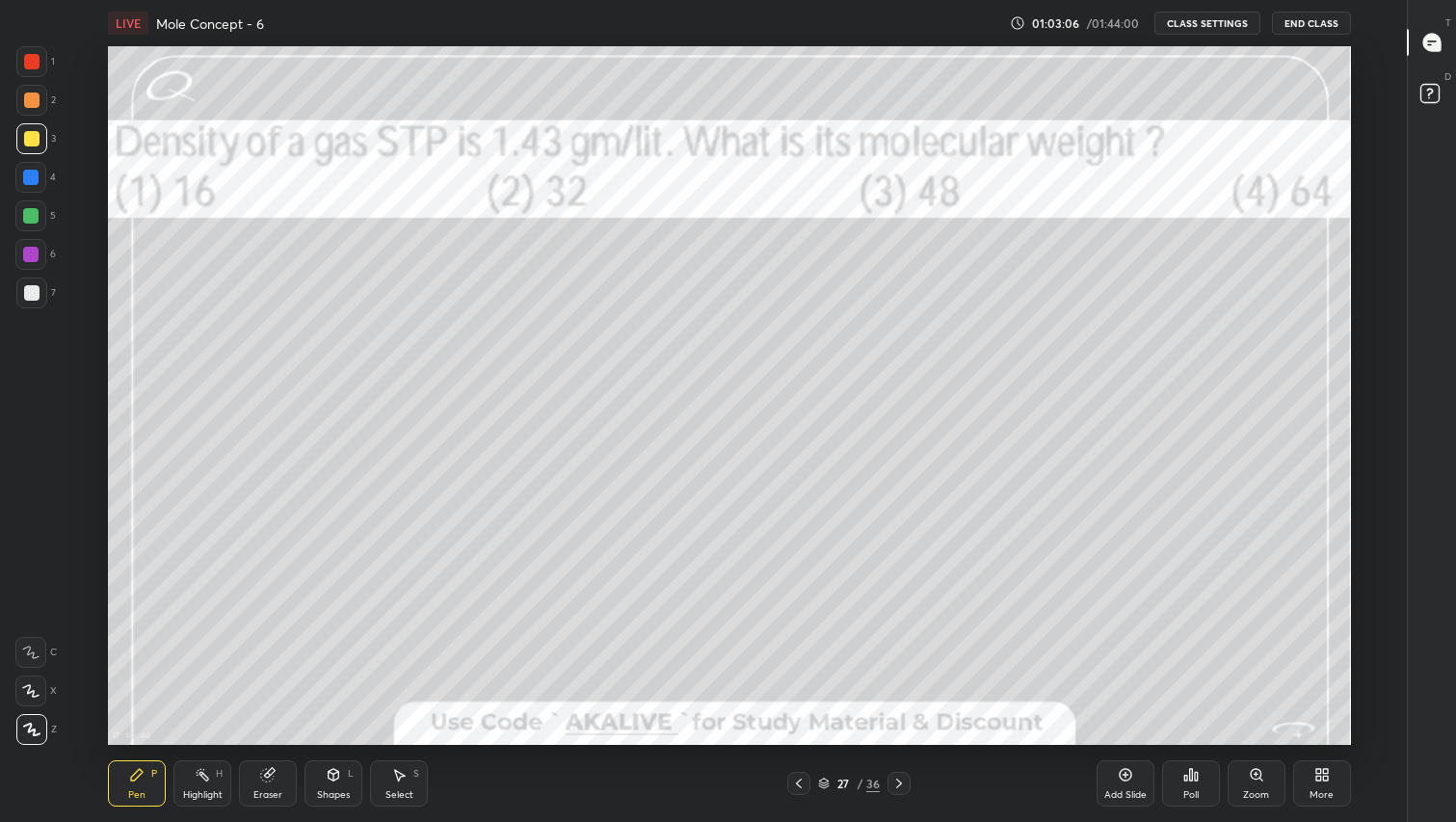 click 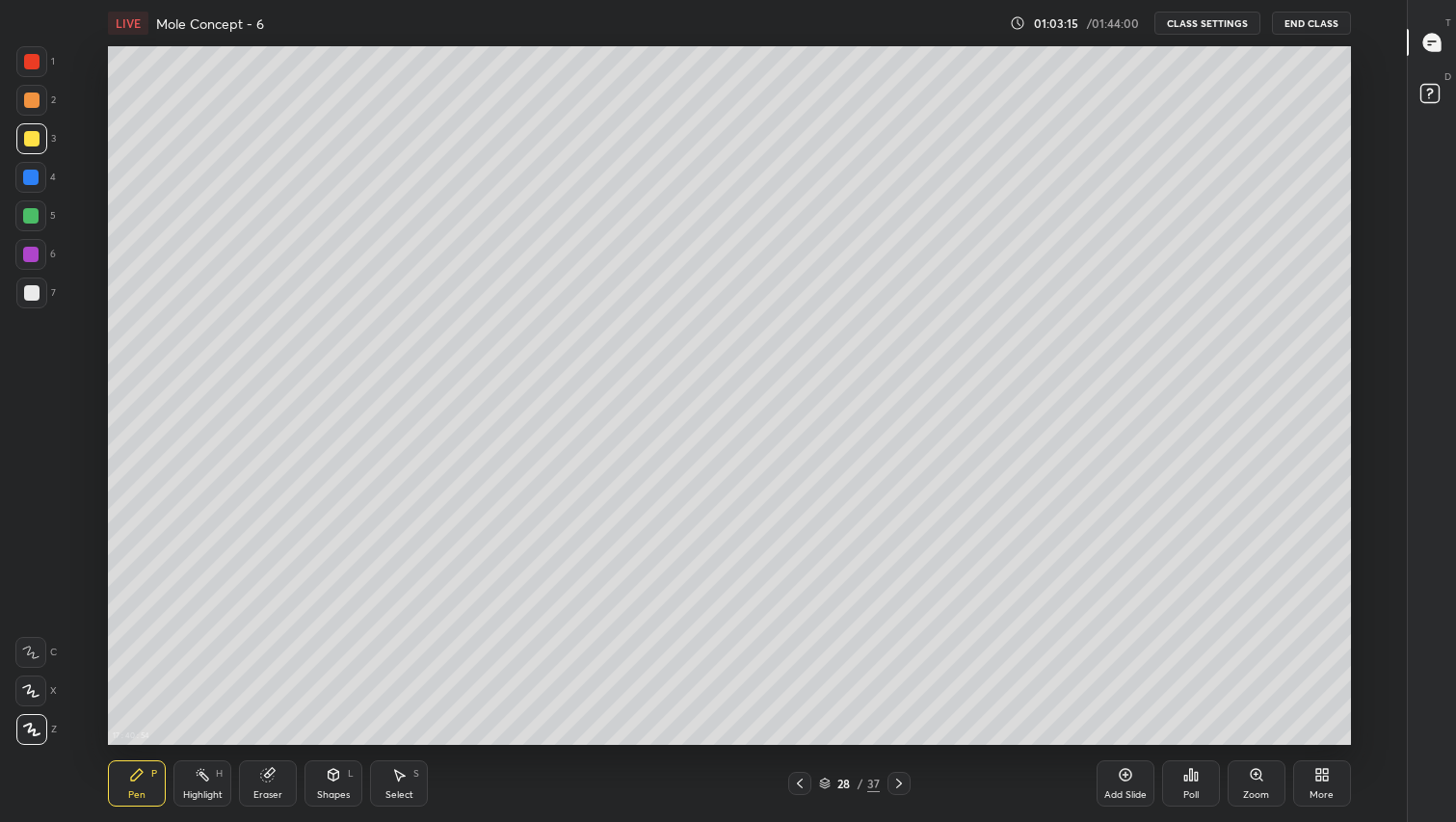click 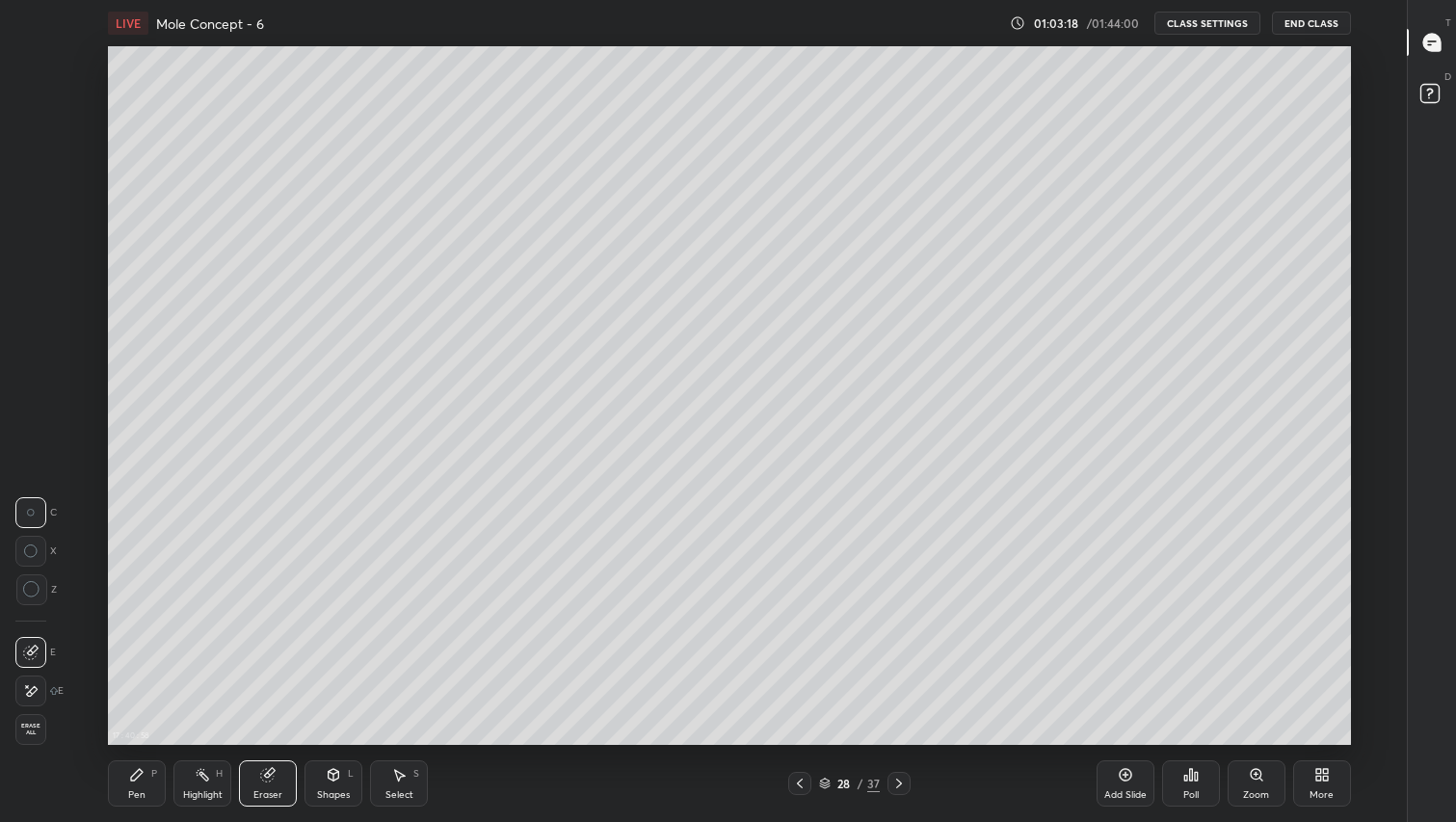 click 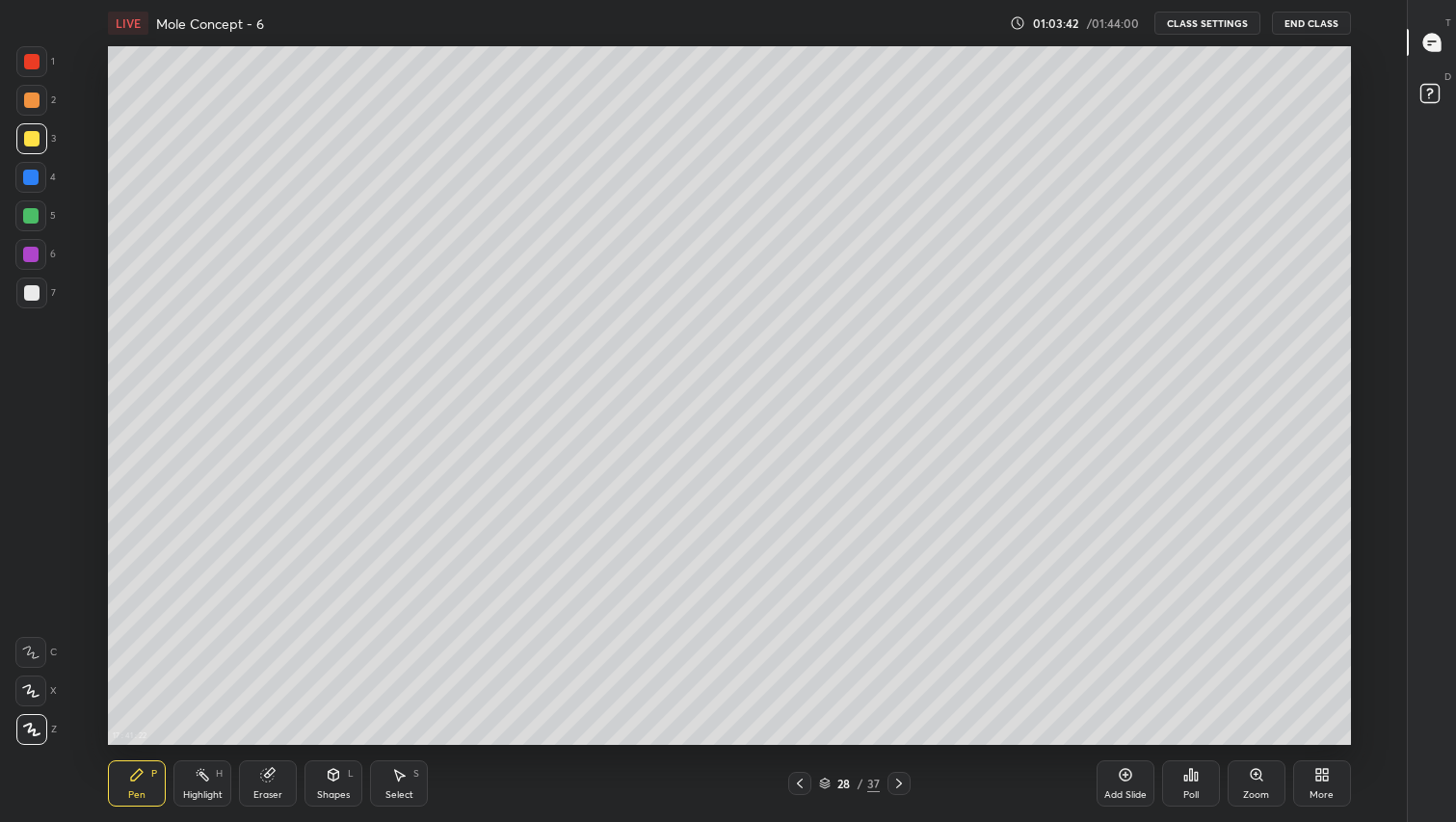 click 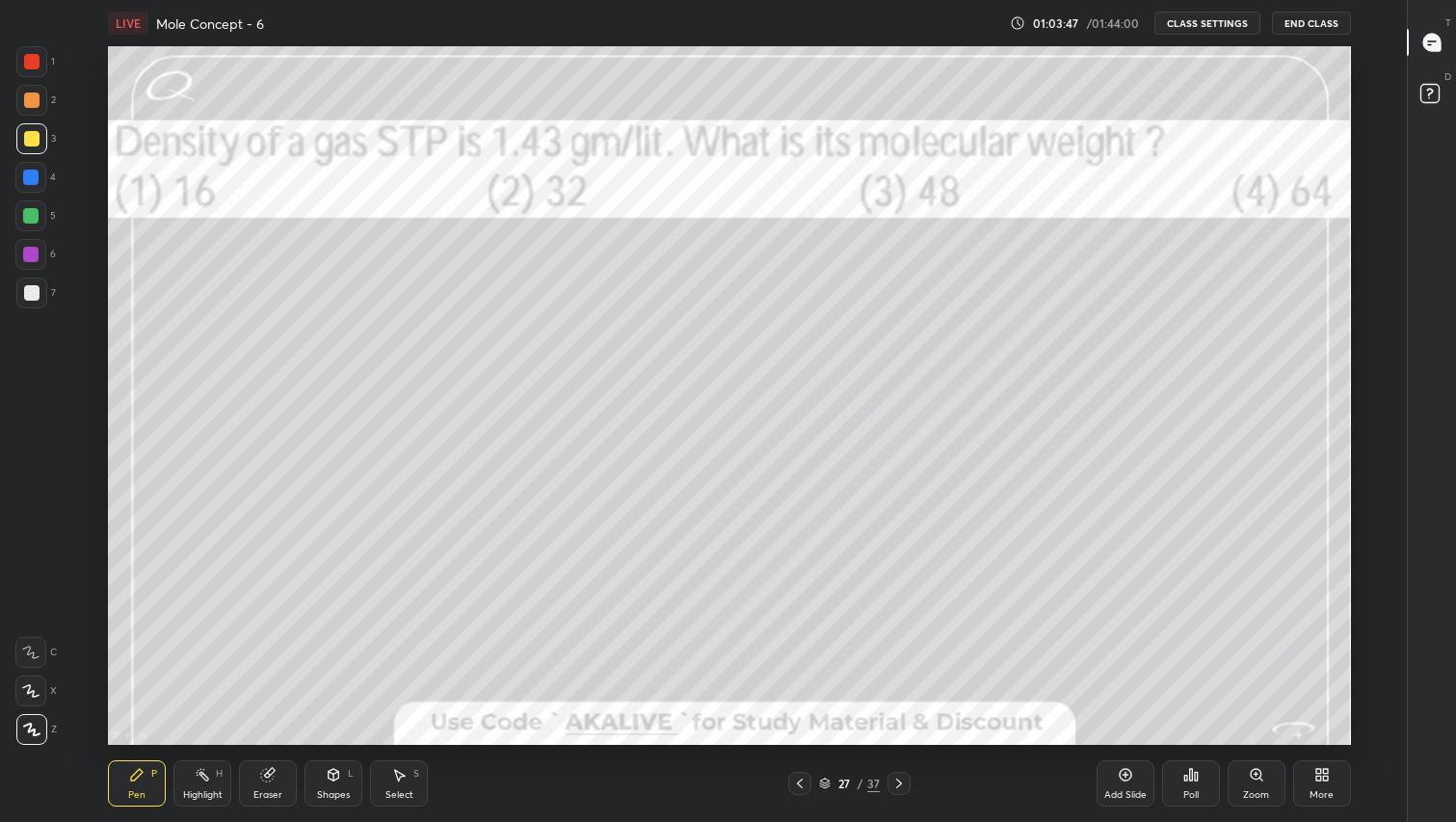 click at bounding box center [32, 62] 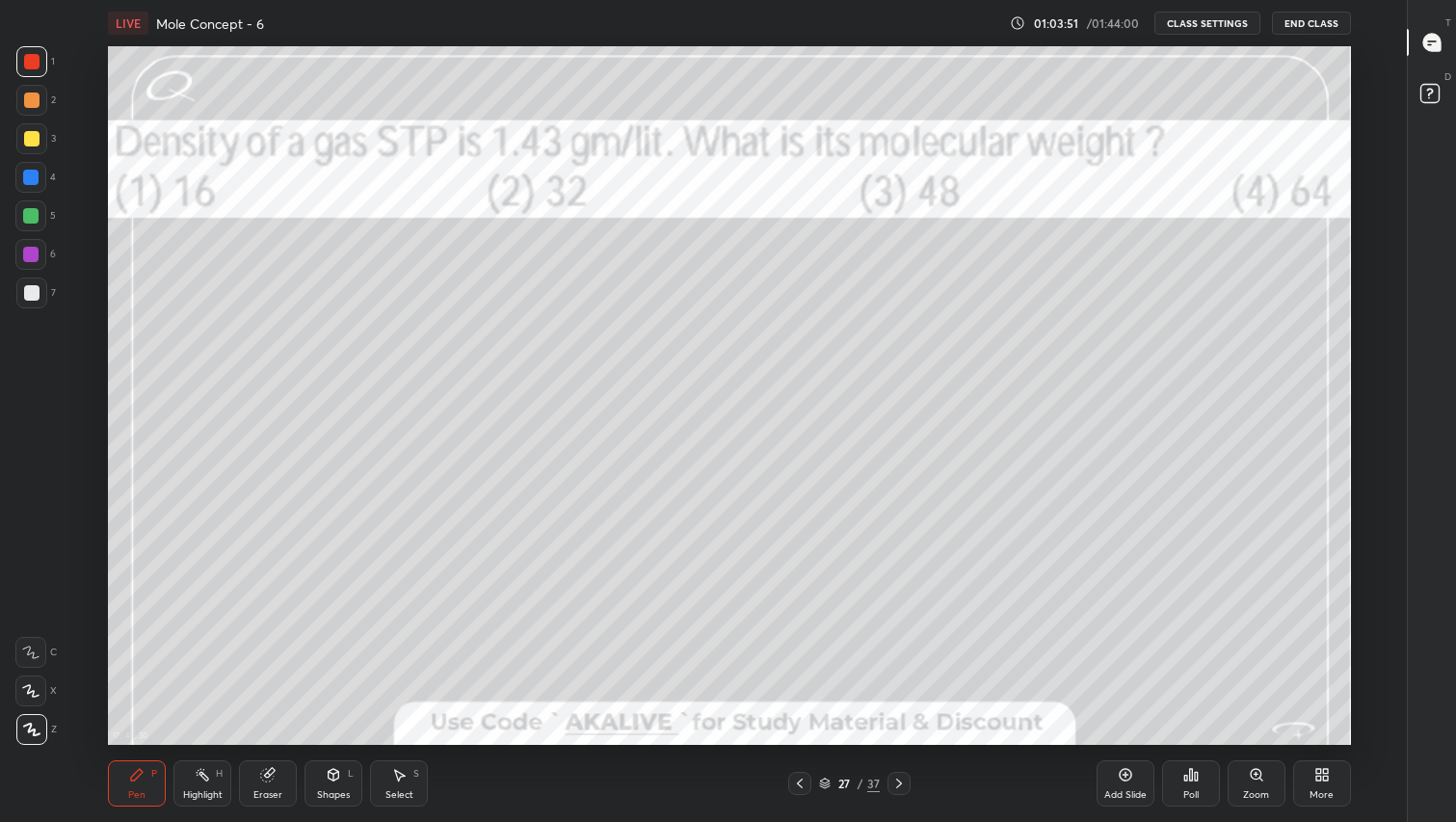 click 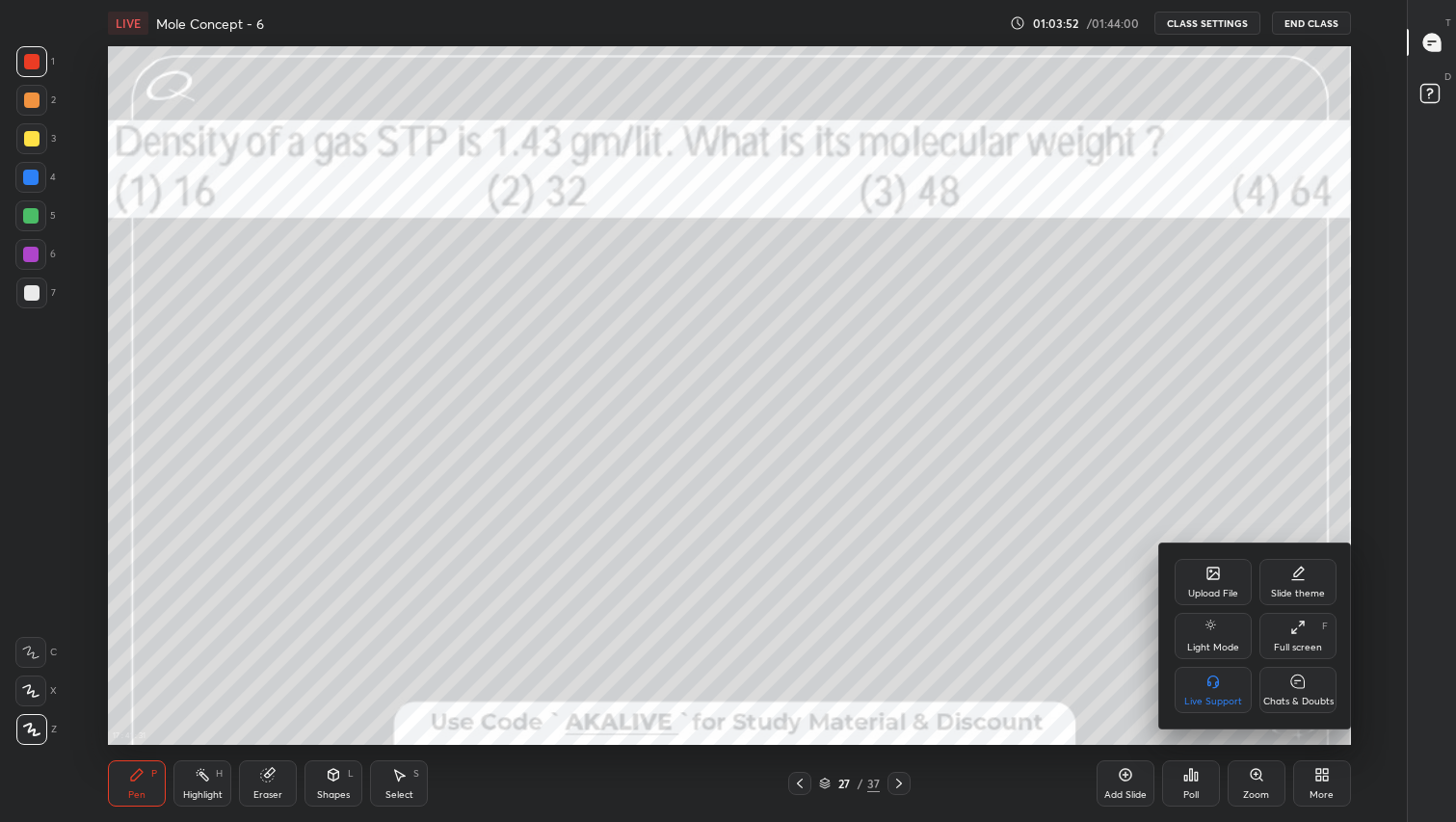 click on "Chats & Doubts" at bounding box center [1298, 690] 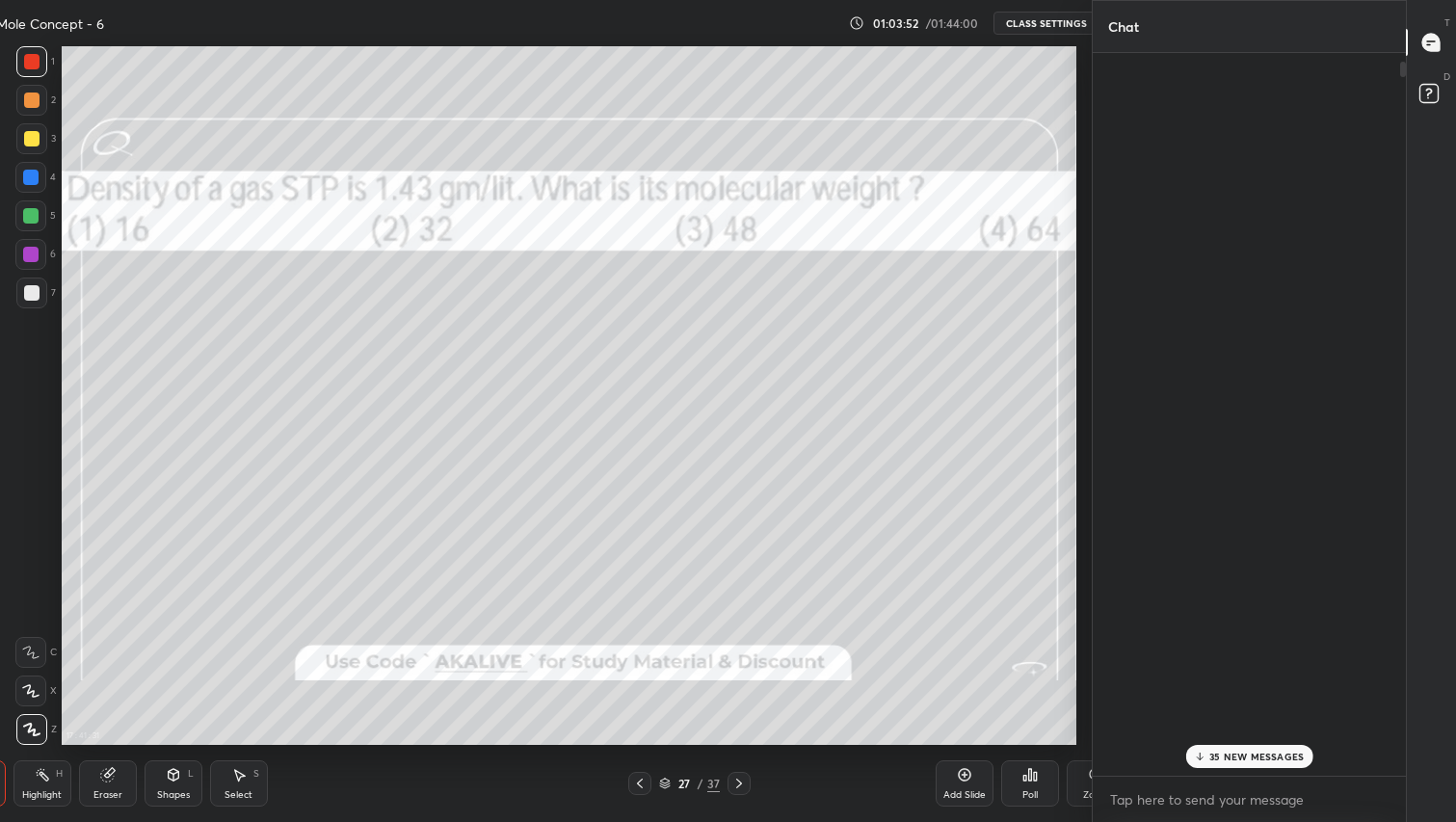 scroll, scrollTop: 6, scrollLeft: 6, axis: both 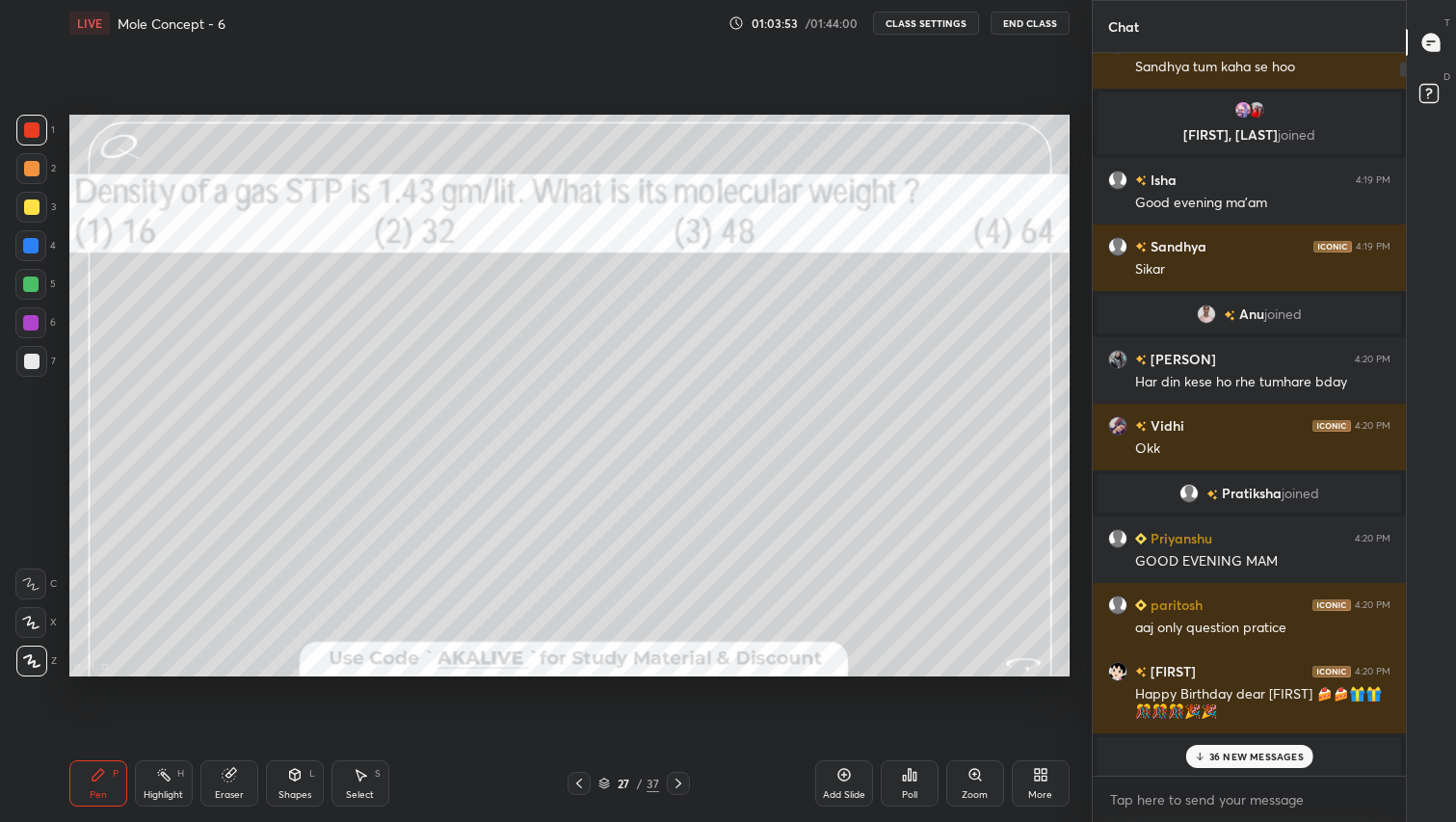 click on "36 NEW MESSAGES" at bounding box center (1249, 756) 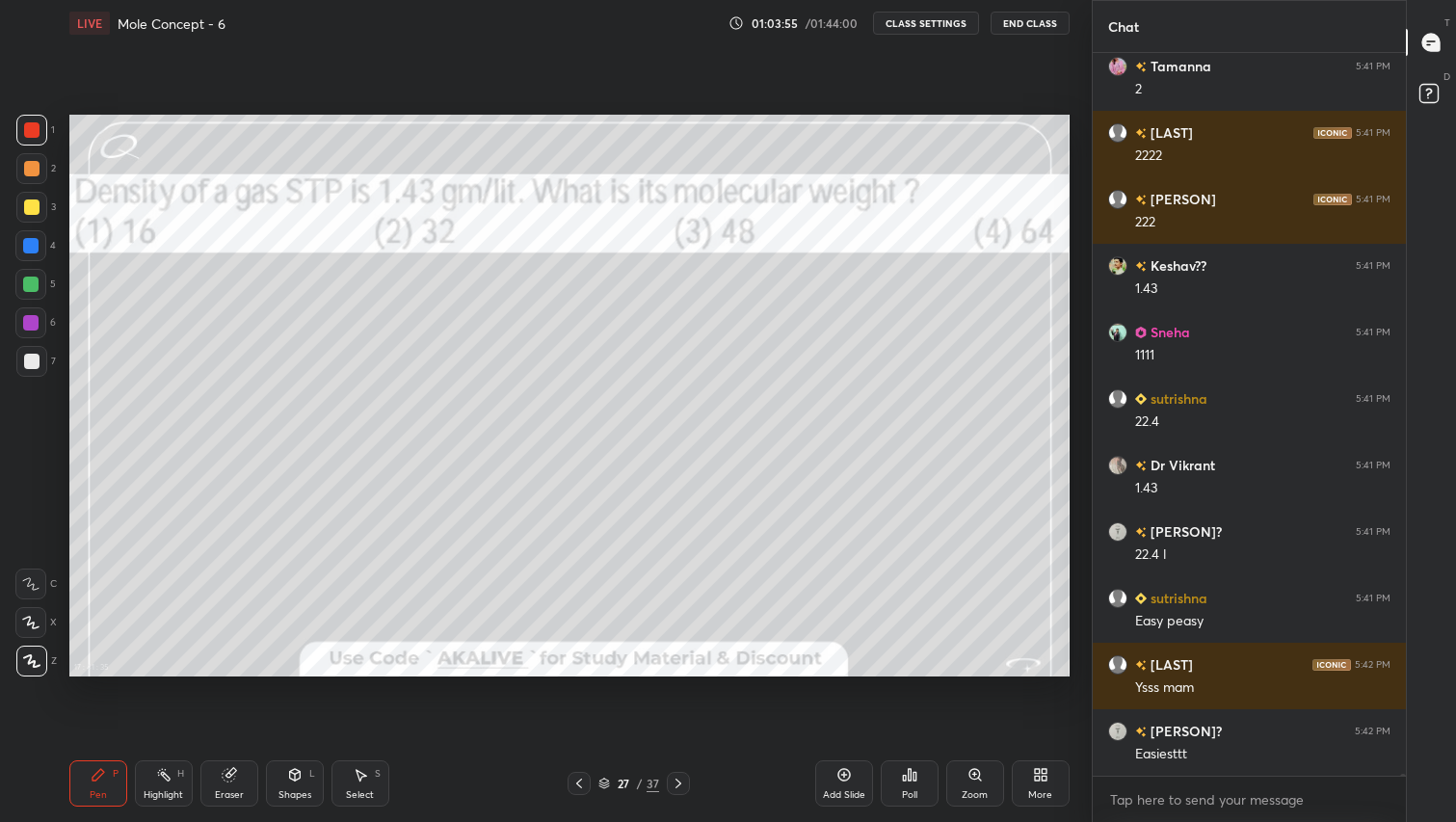 scroll, scrollTop: 227772, scrollLeft: 0, axis: vertical 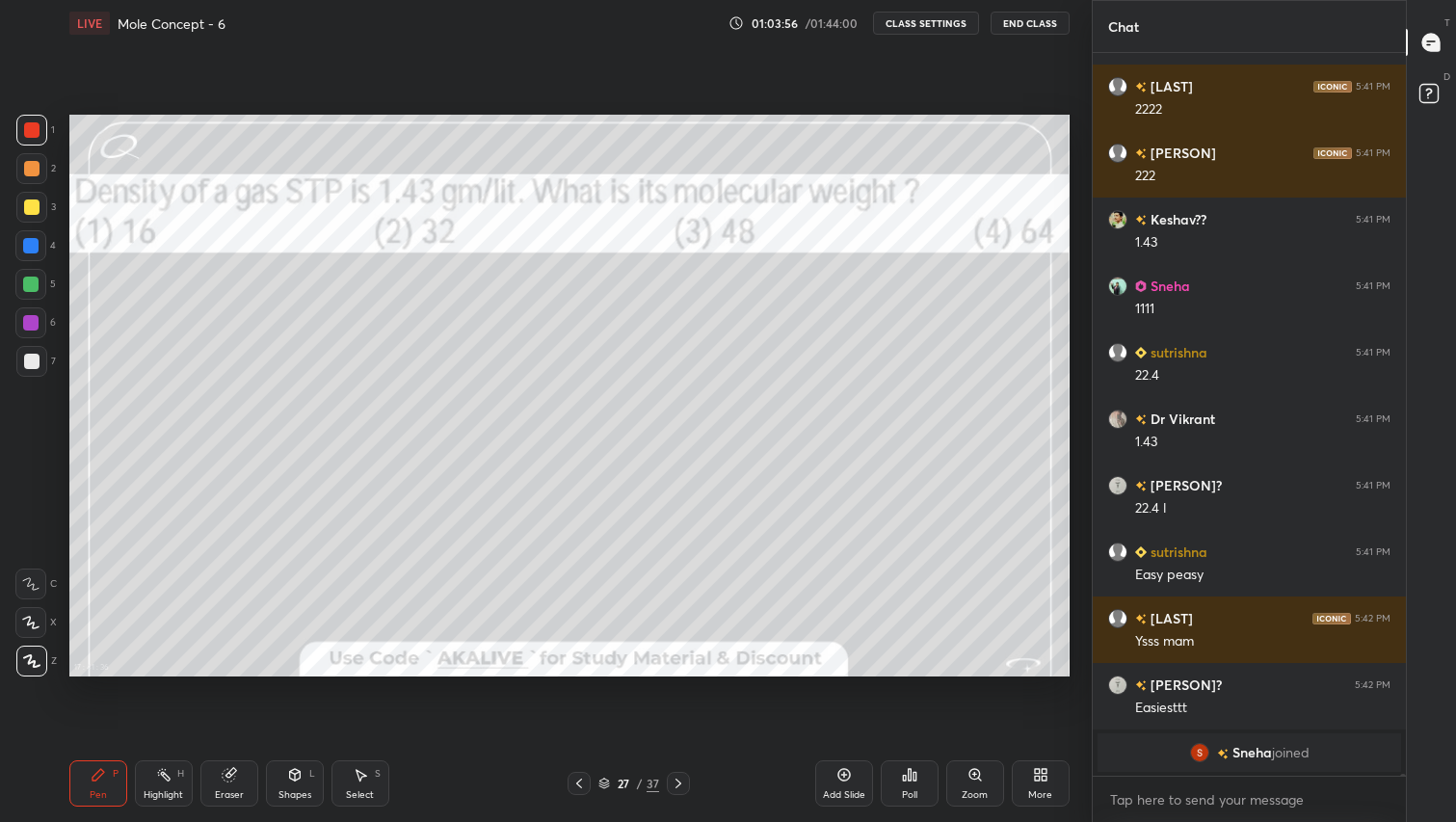 click on "More" at bounding box center (1041, 783) 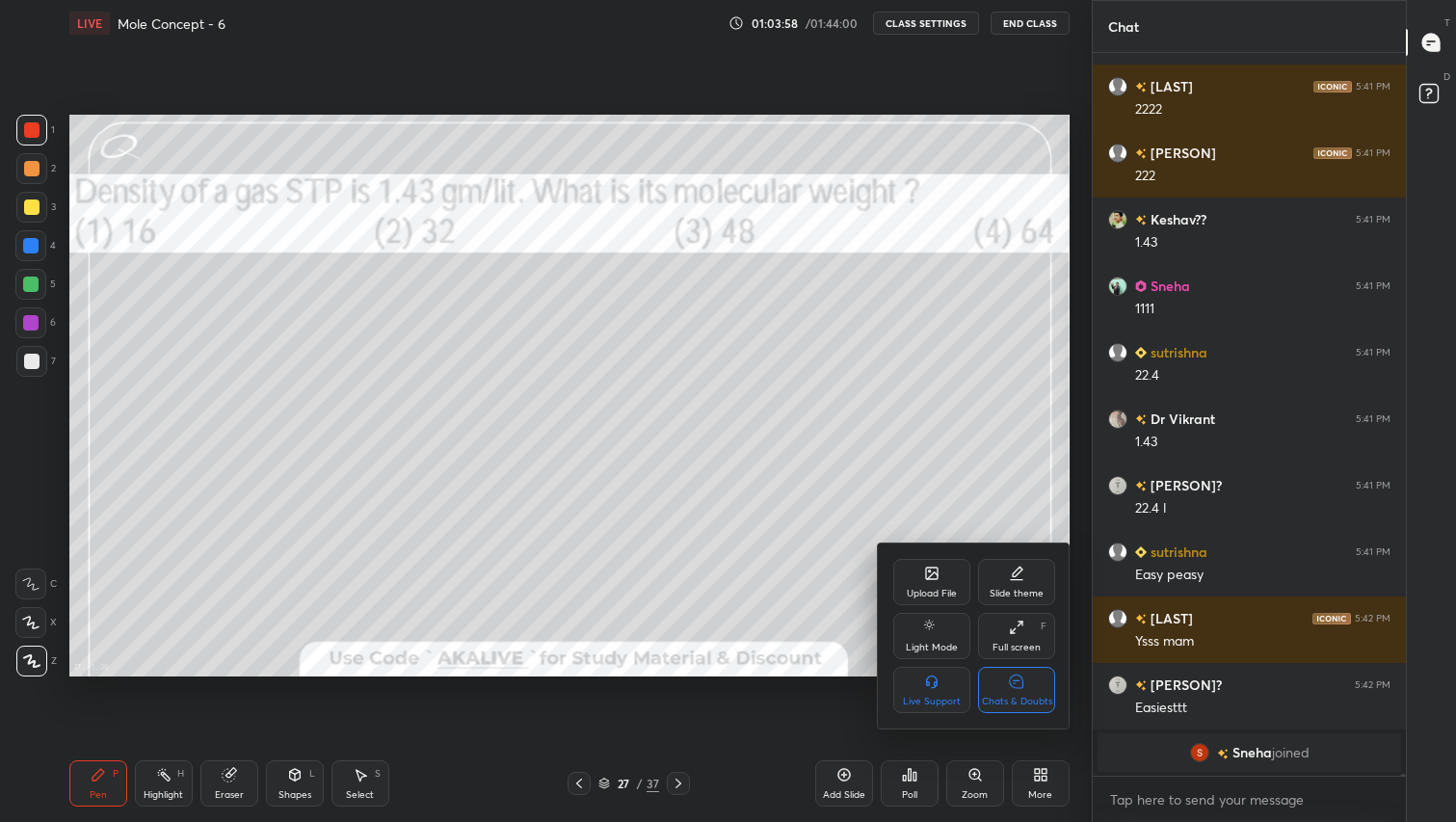 click 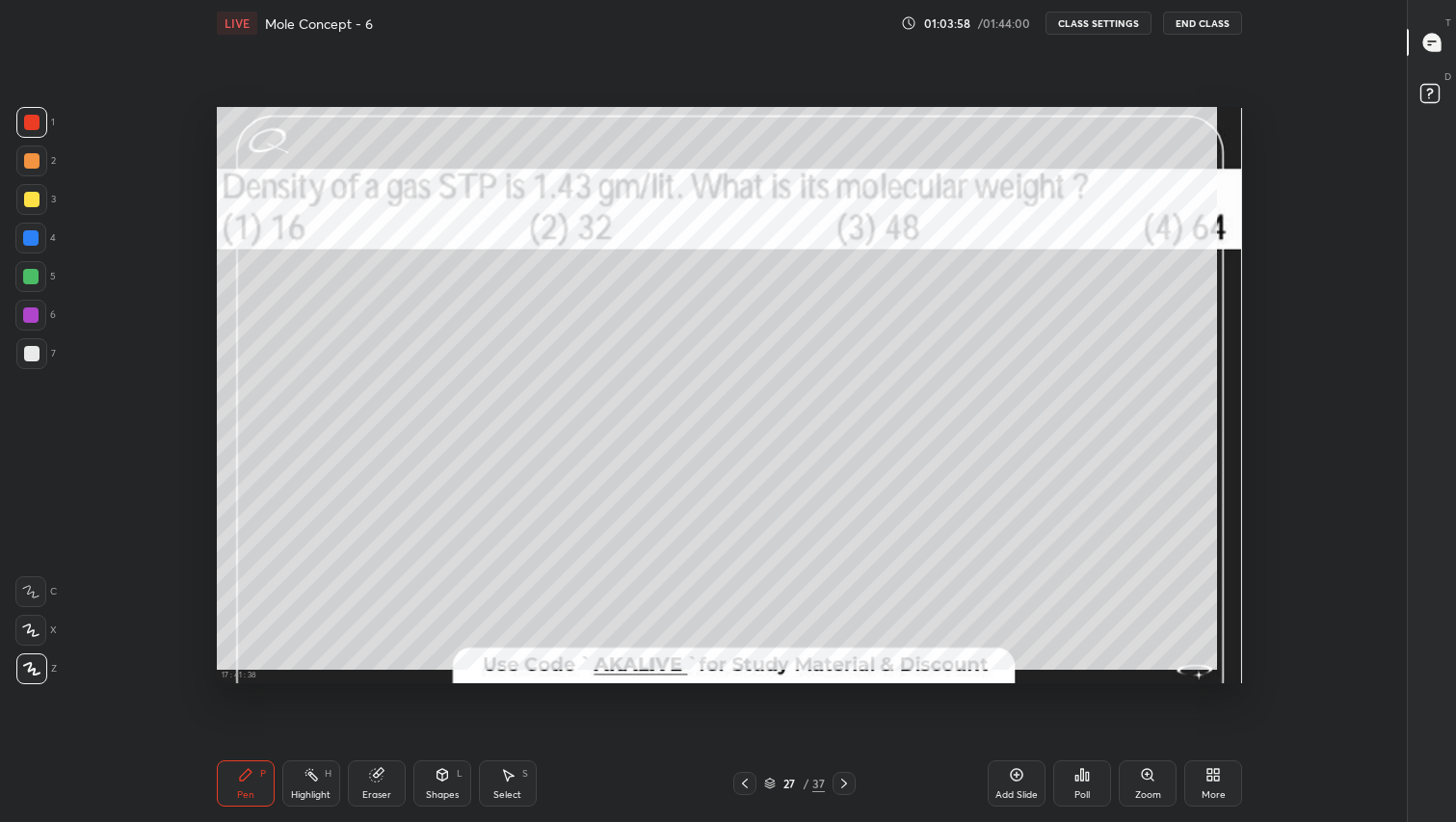 scroll, scrollTop: 6, scrollLeft: 1, axis: both 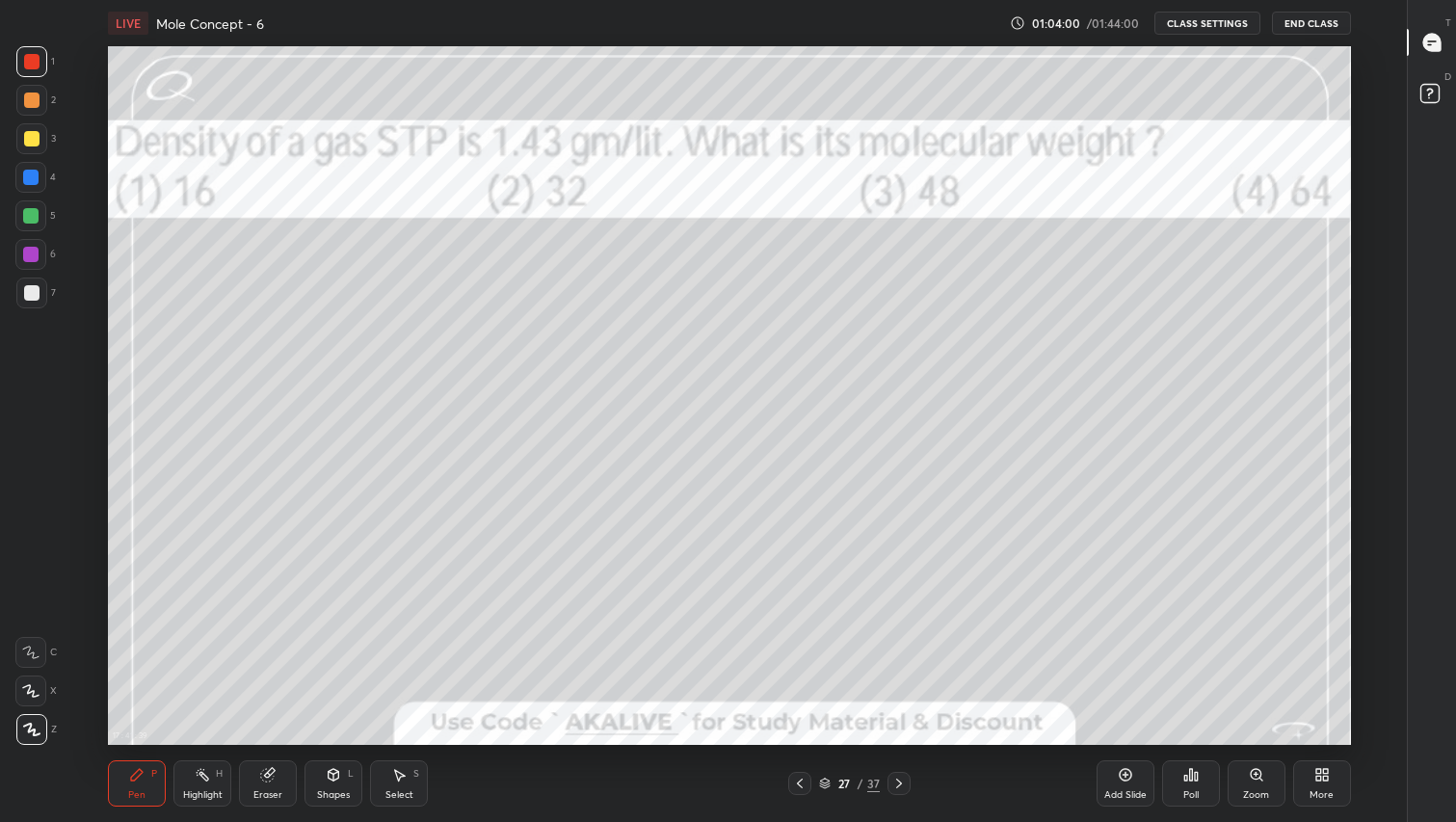 click at bounding box center (899, 783) 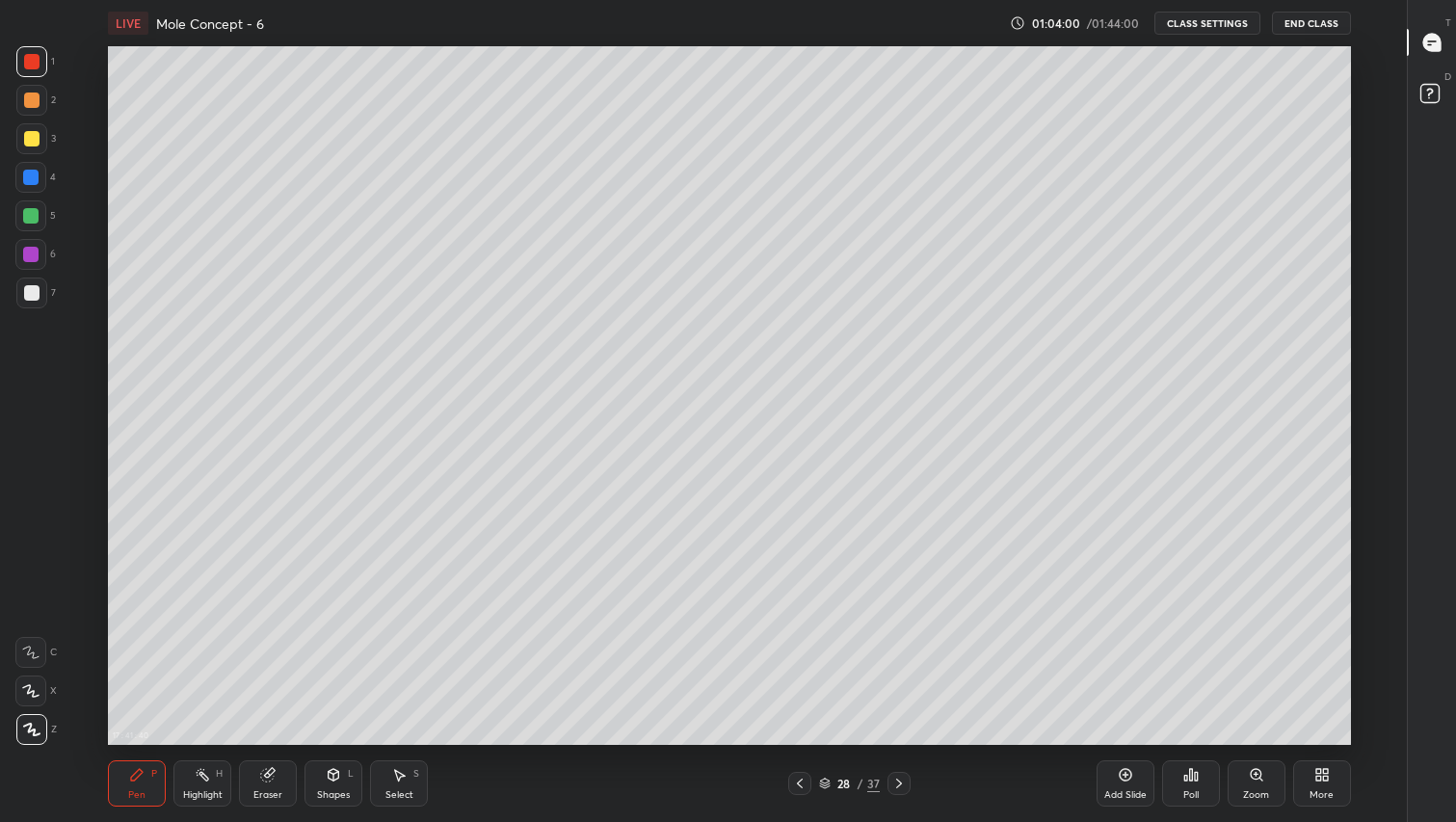 click 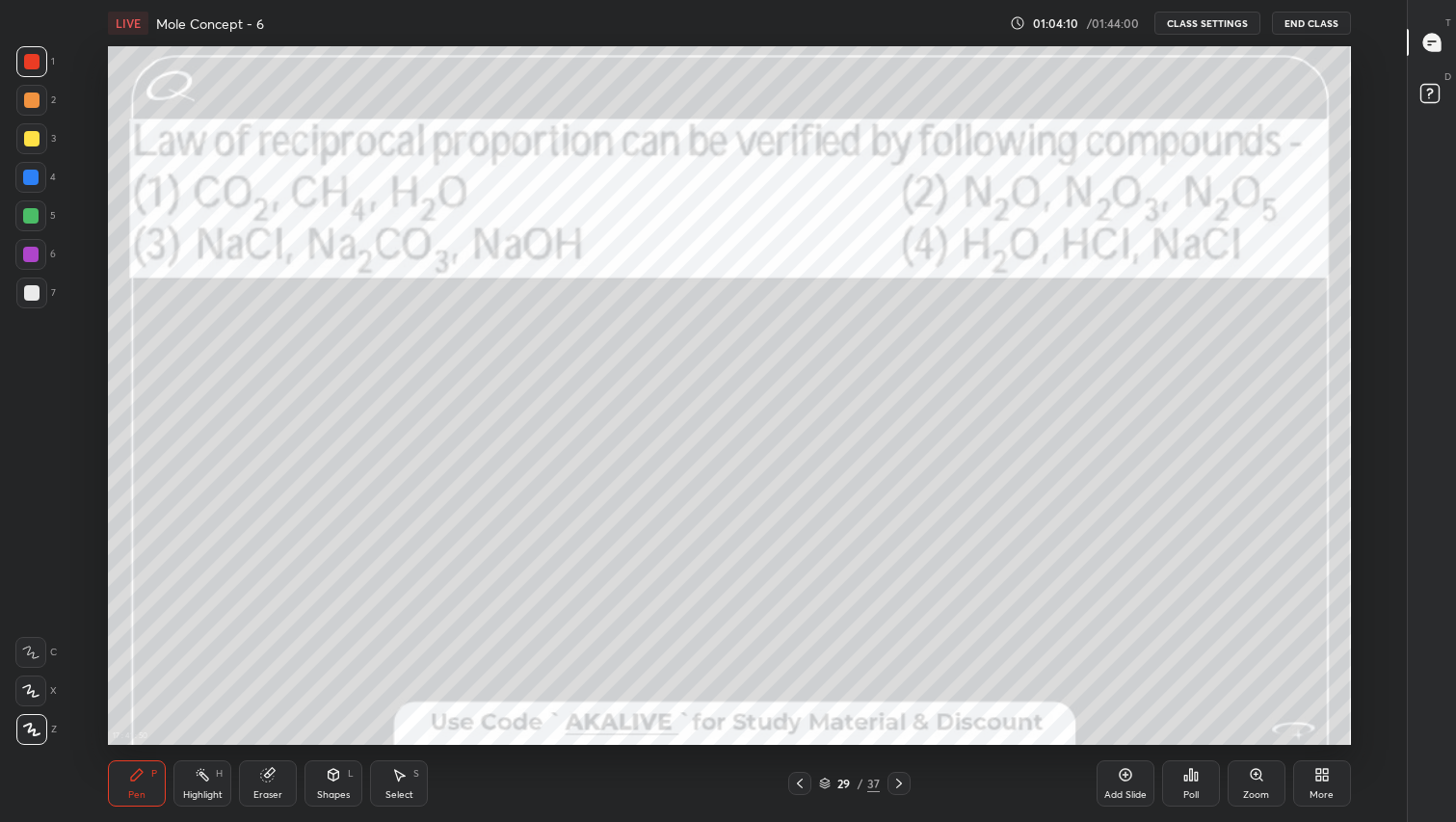 click 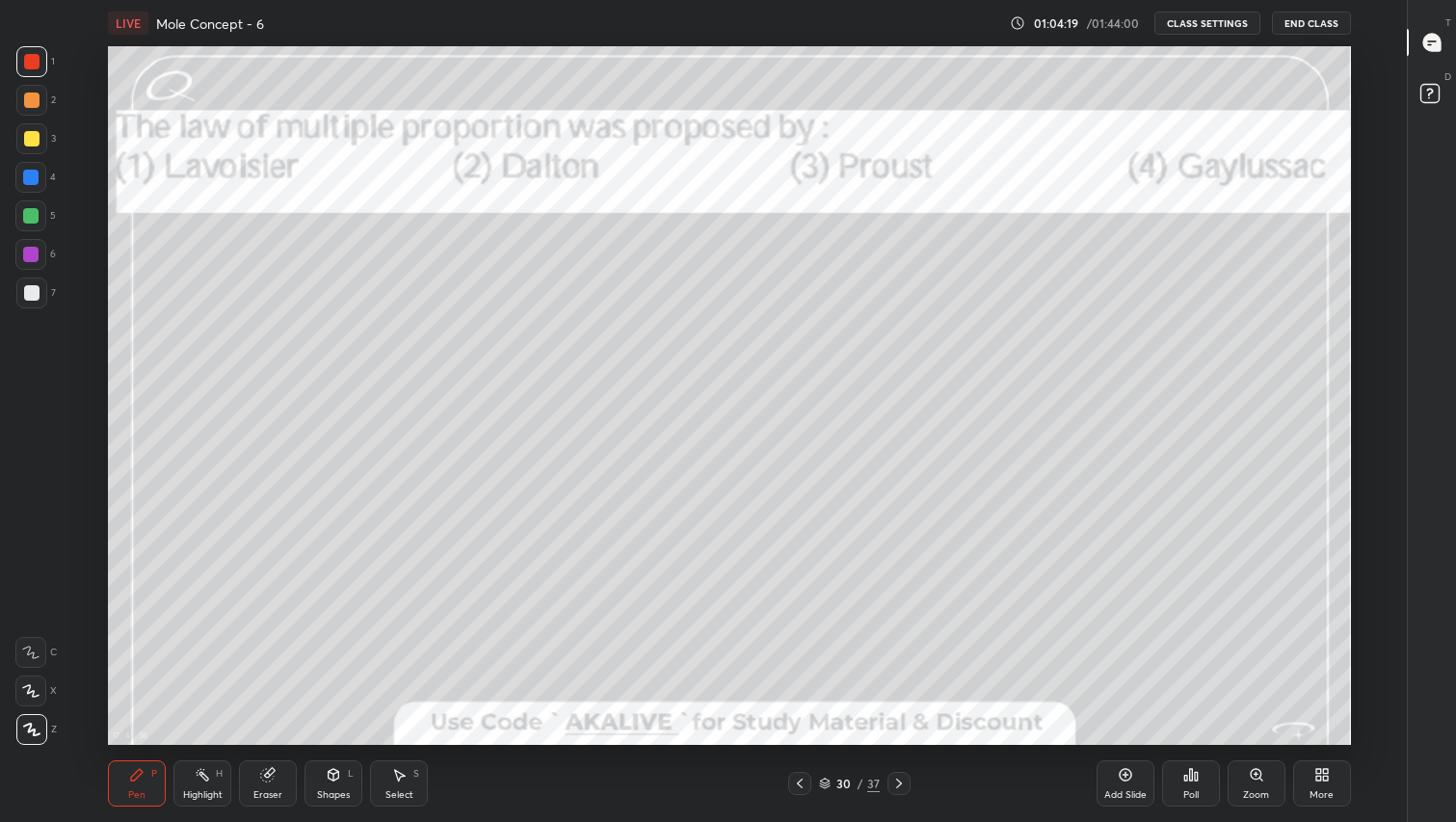 click 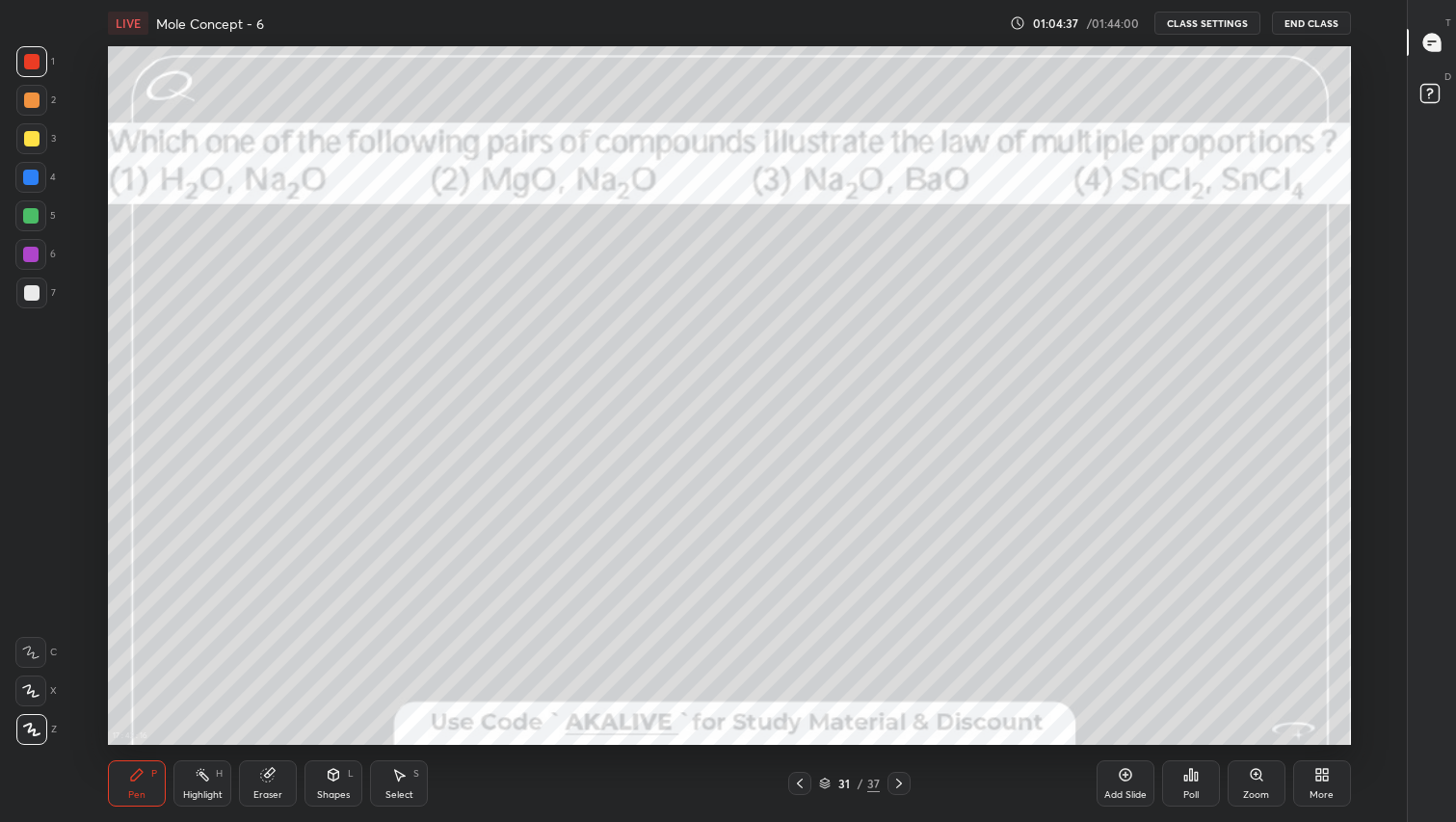 click 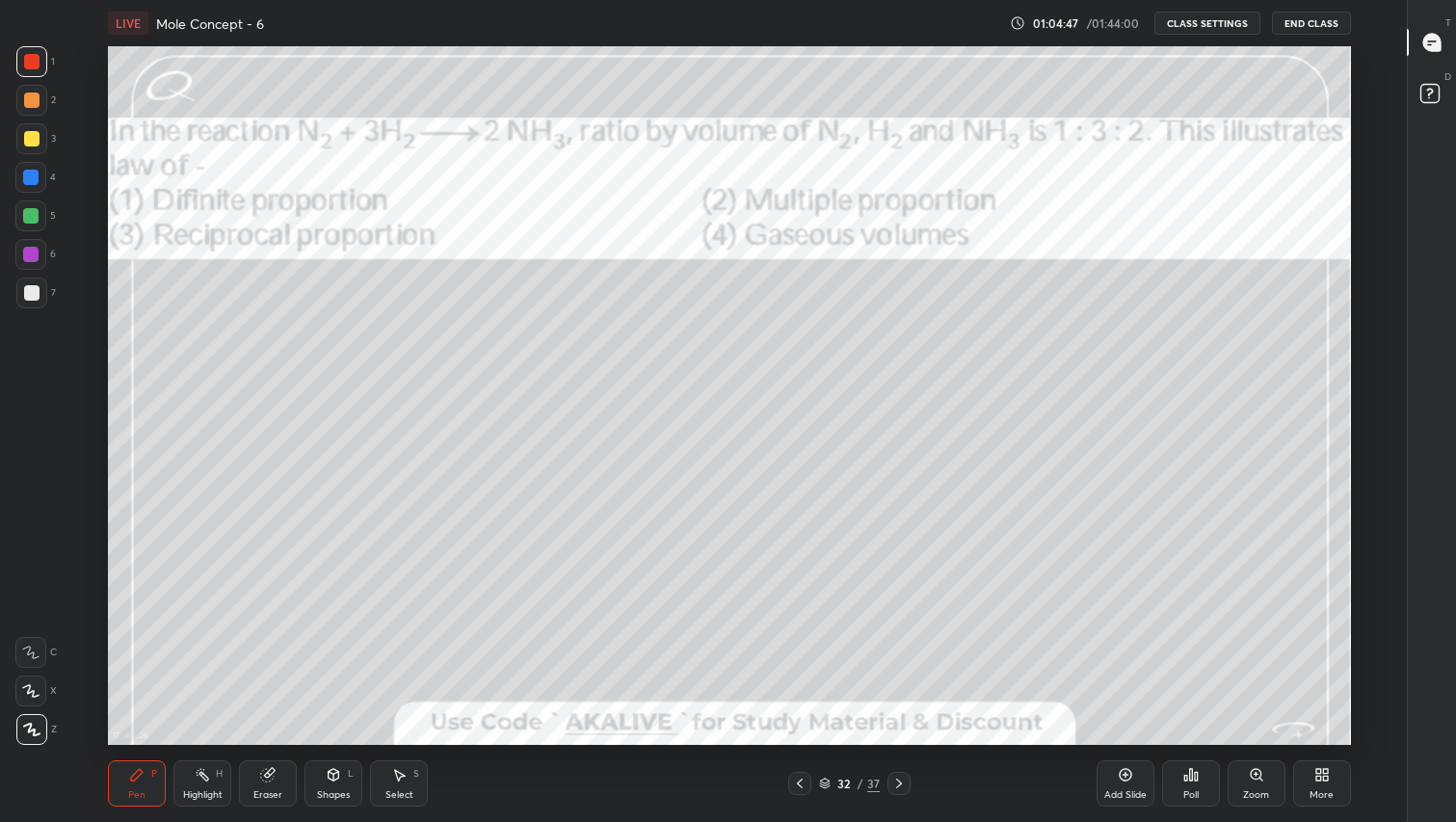 click on "More" at bounding box center [1322, 783] 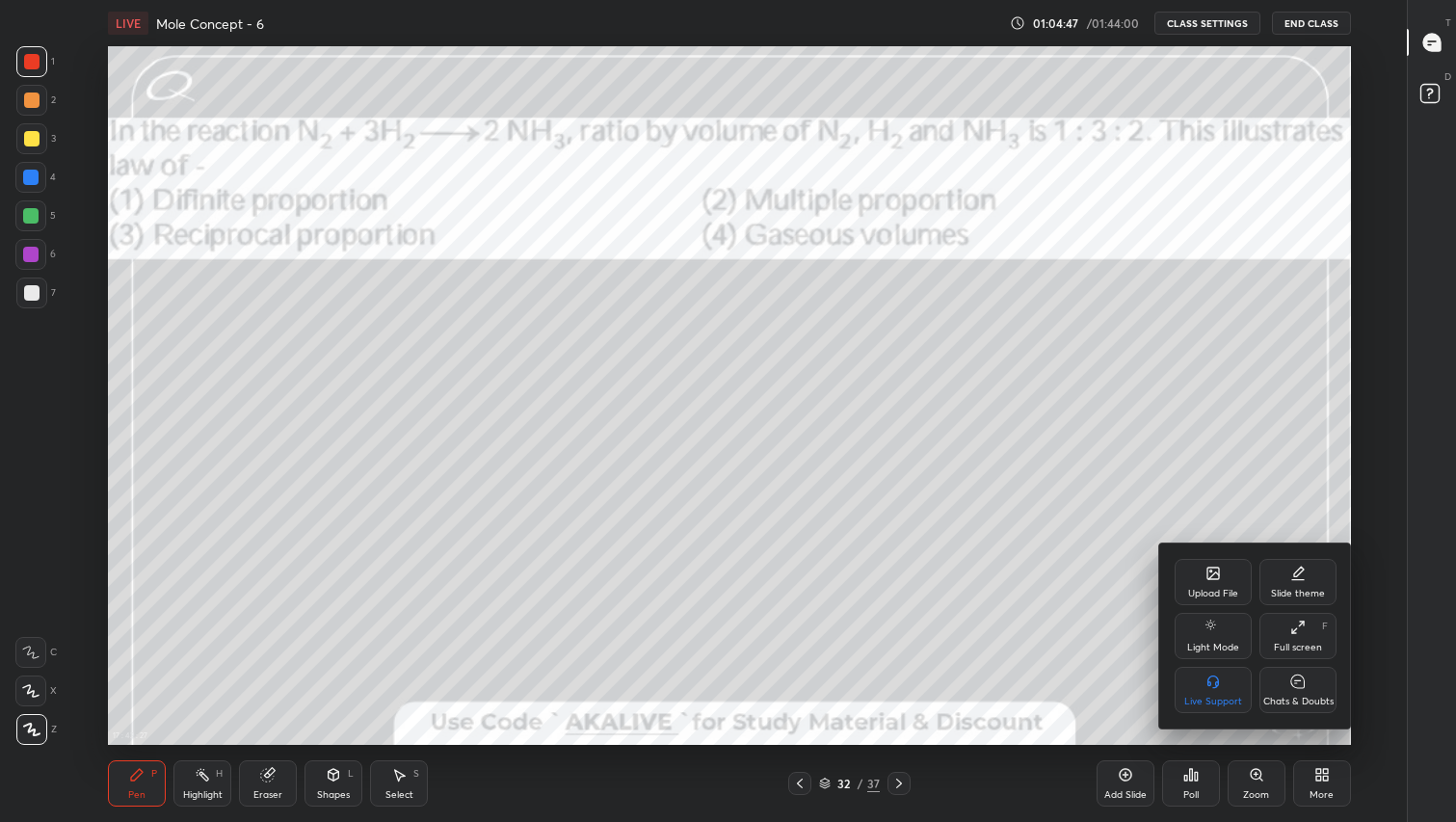 click on "Chats & Doubts" at bounding box center [1298, 690] 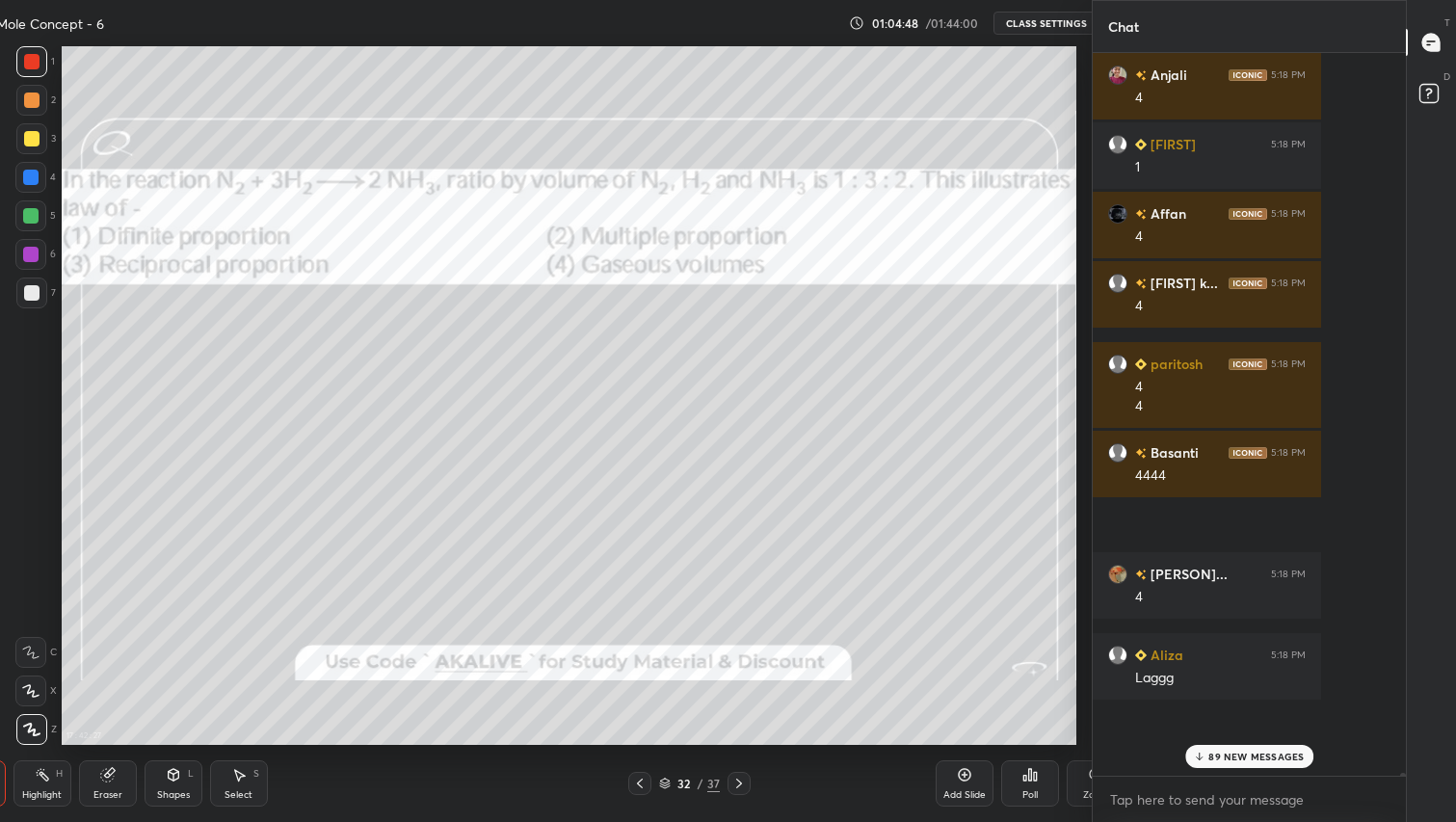 scroll, scrollTop: 6, scrollLeft: 6, axis: both 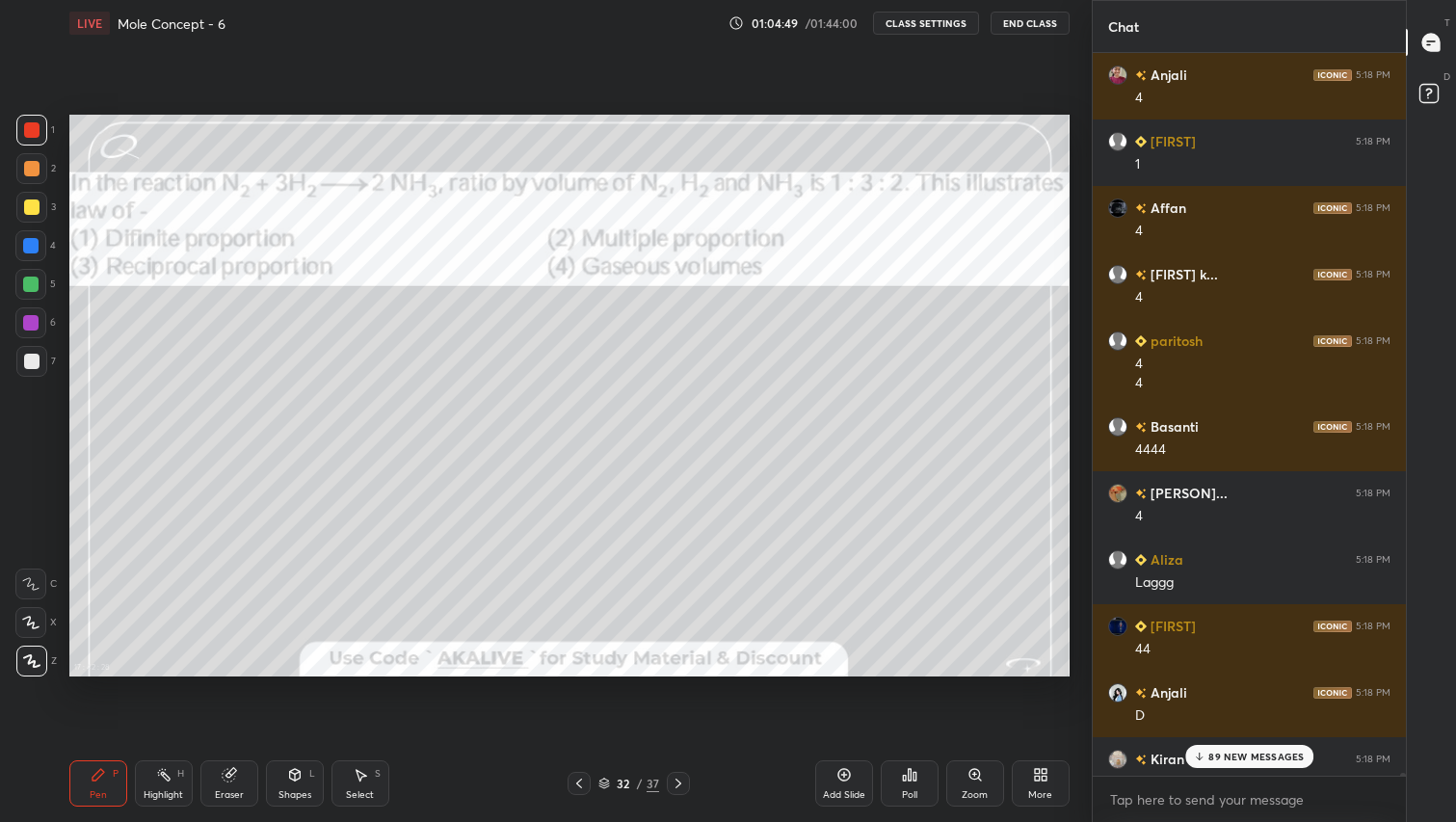 click on "89 NEW MESSAGES" at bounding box center (1250, 756) 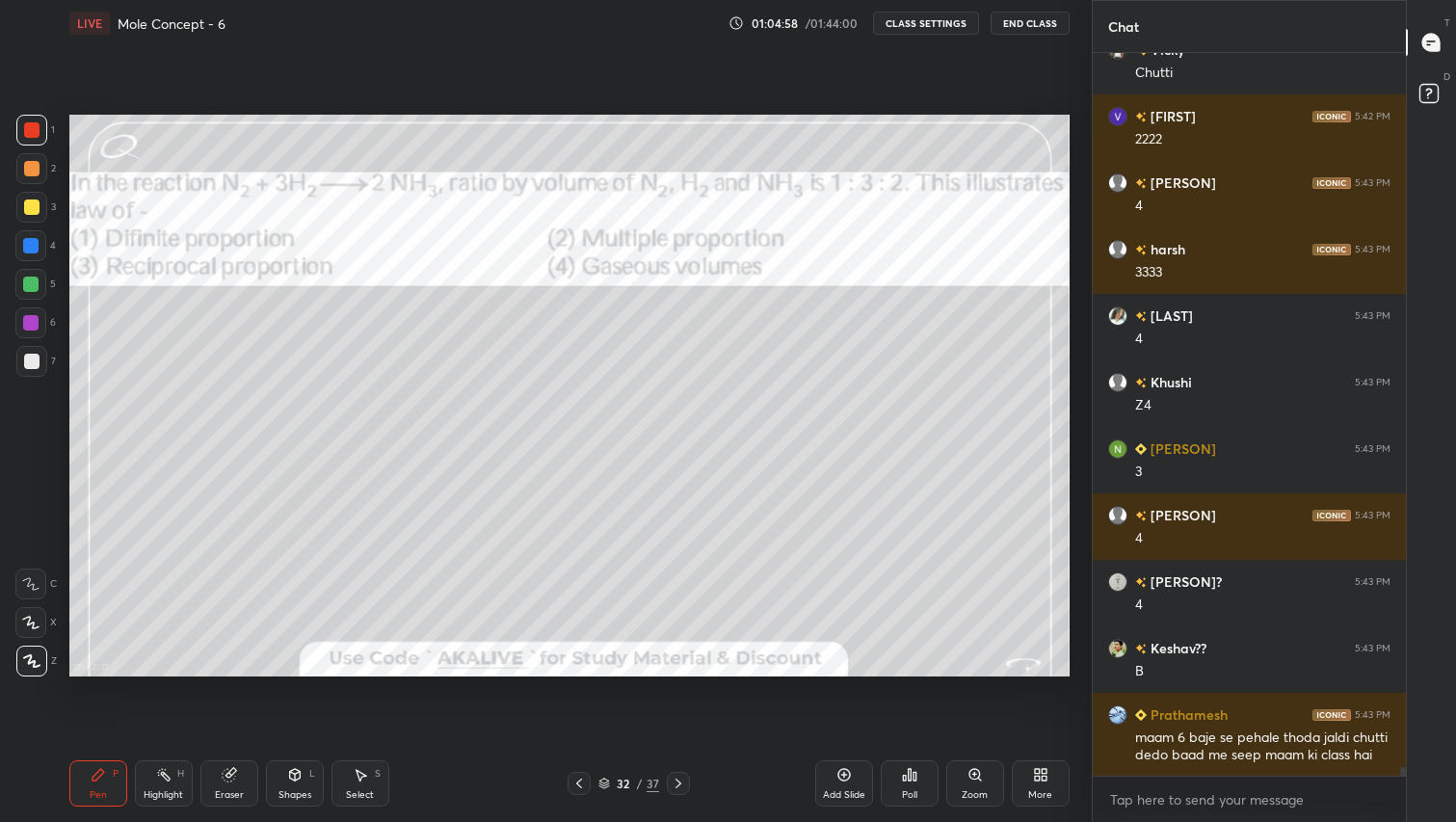 scroll, scrollTop: 61660, scrollLeft: 0, axis: vertical 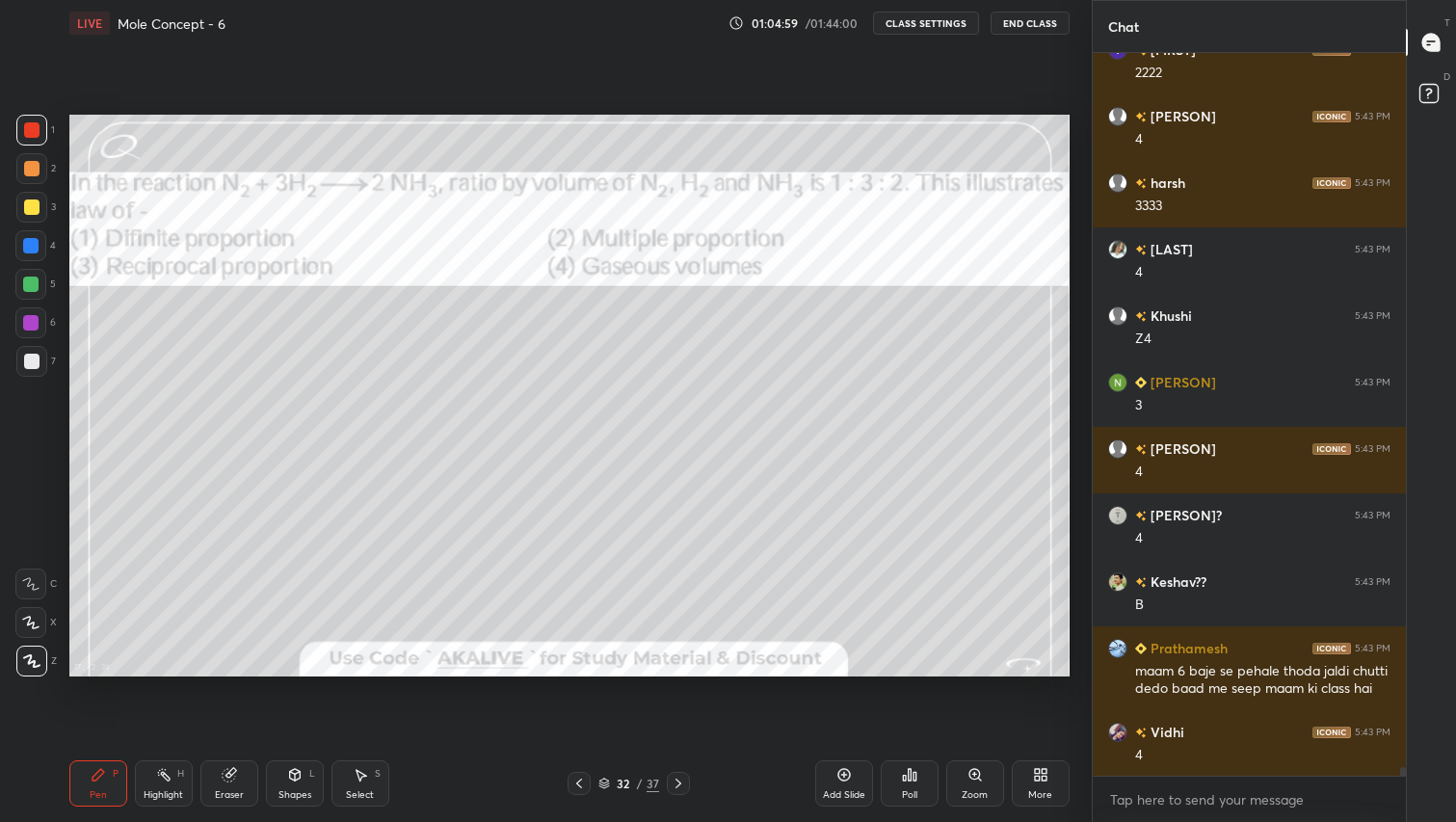 click 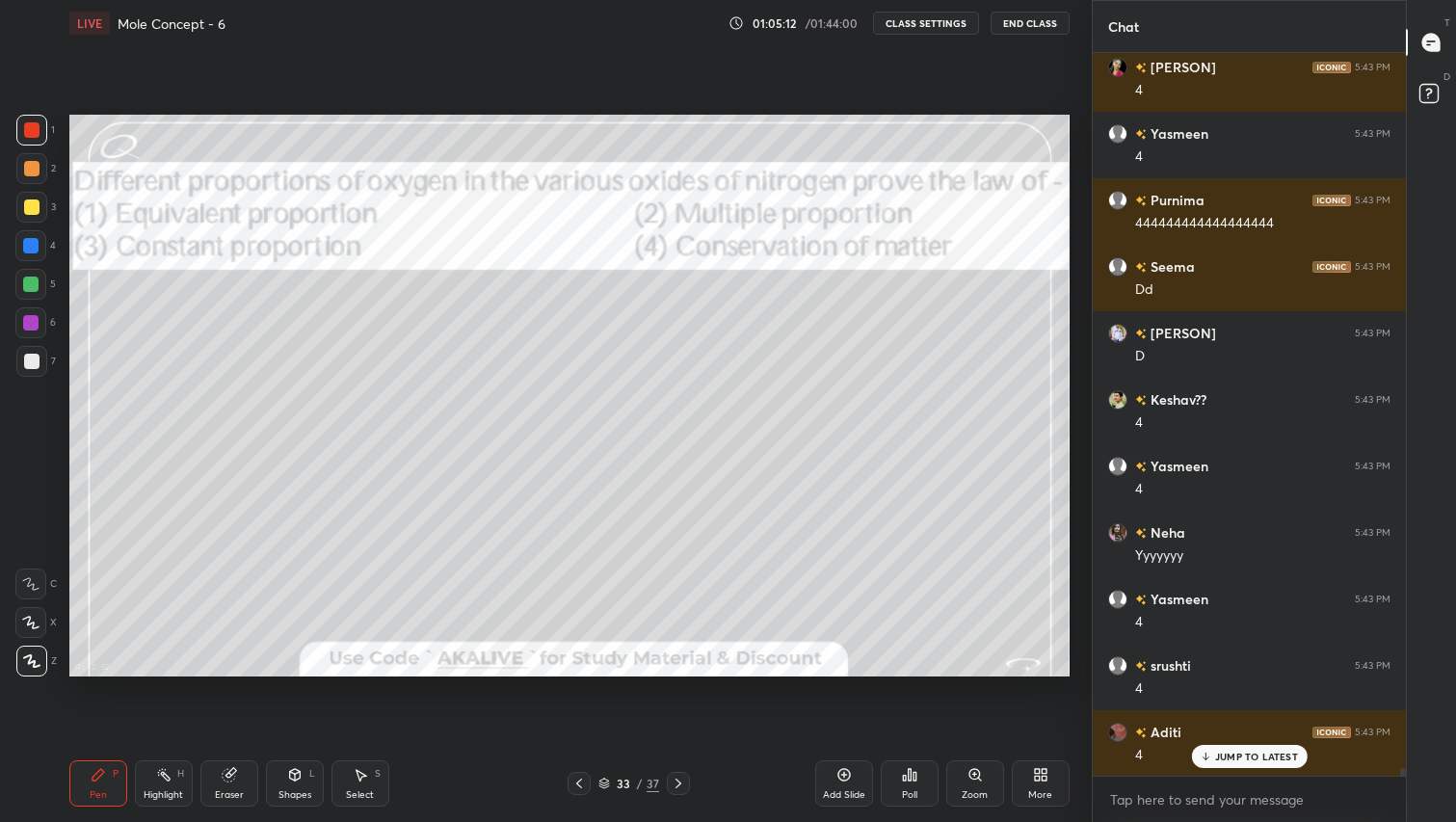 scroll, scrollTop: 64244, scrollLeft: 0, axis: vertical 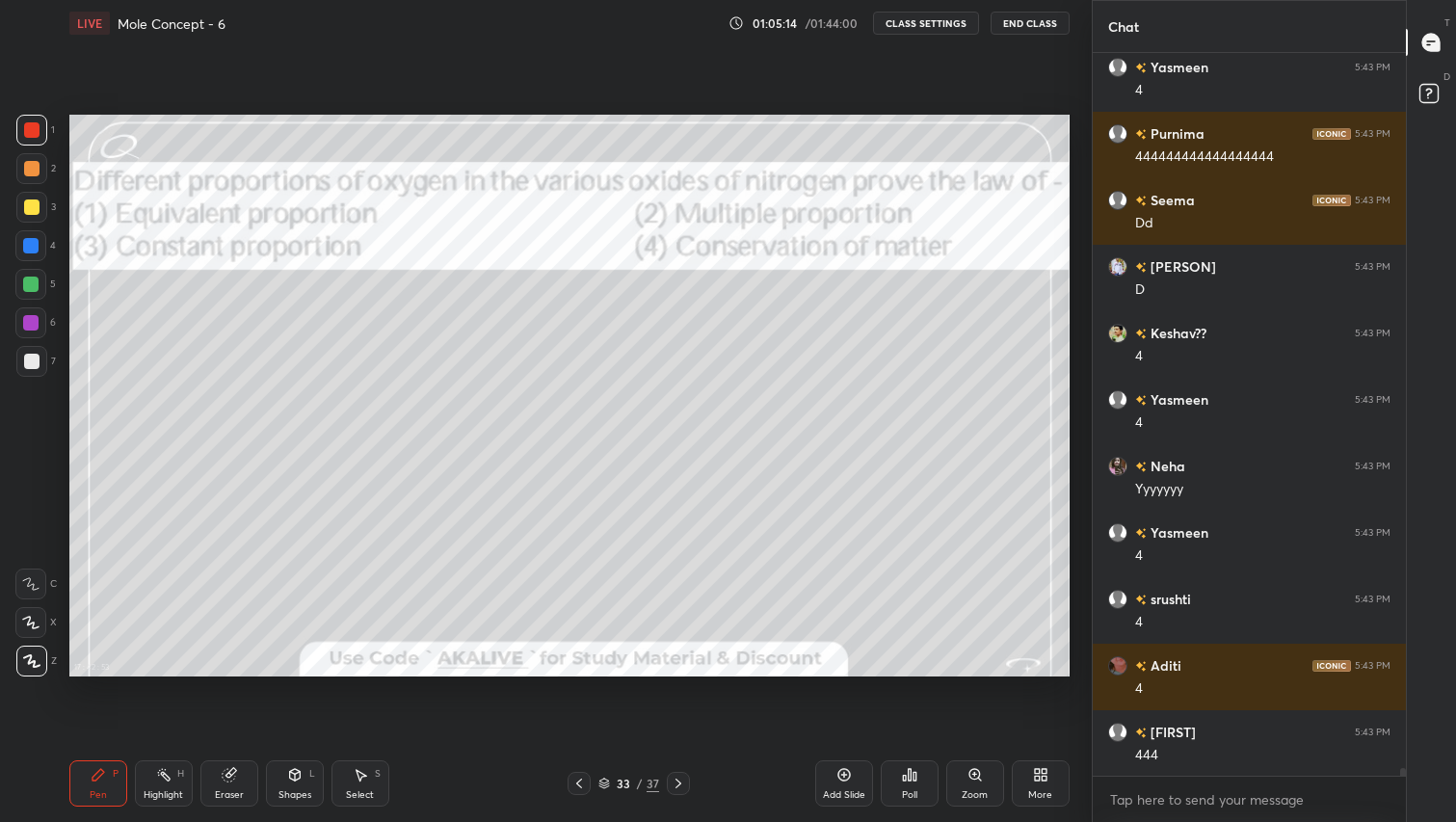 click 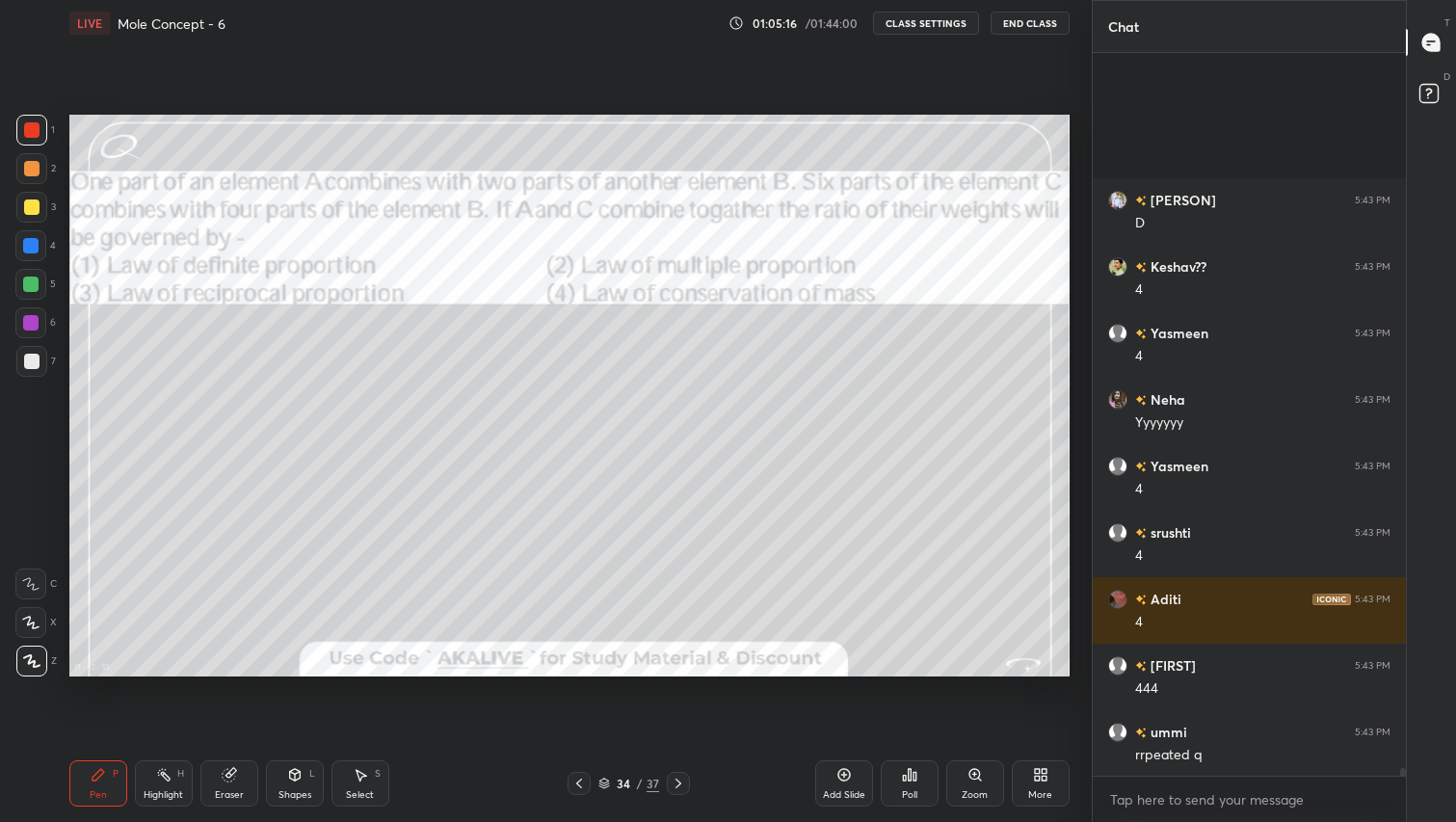 scroll, scrollTop: 64511, scrollLeft: 0, axis: vertical 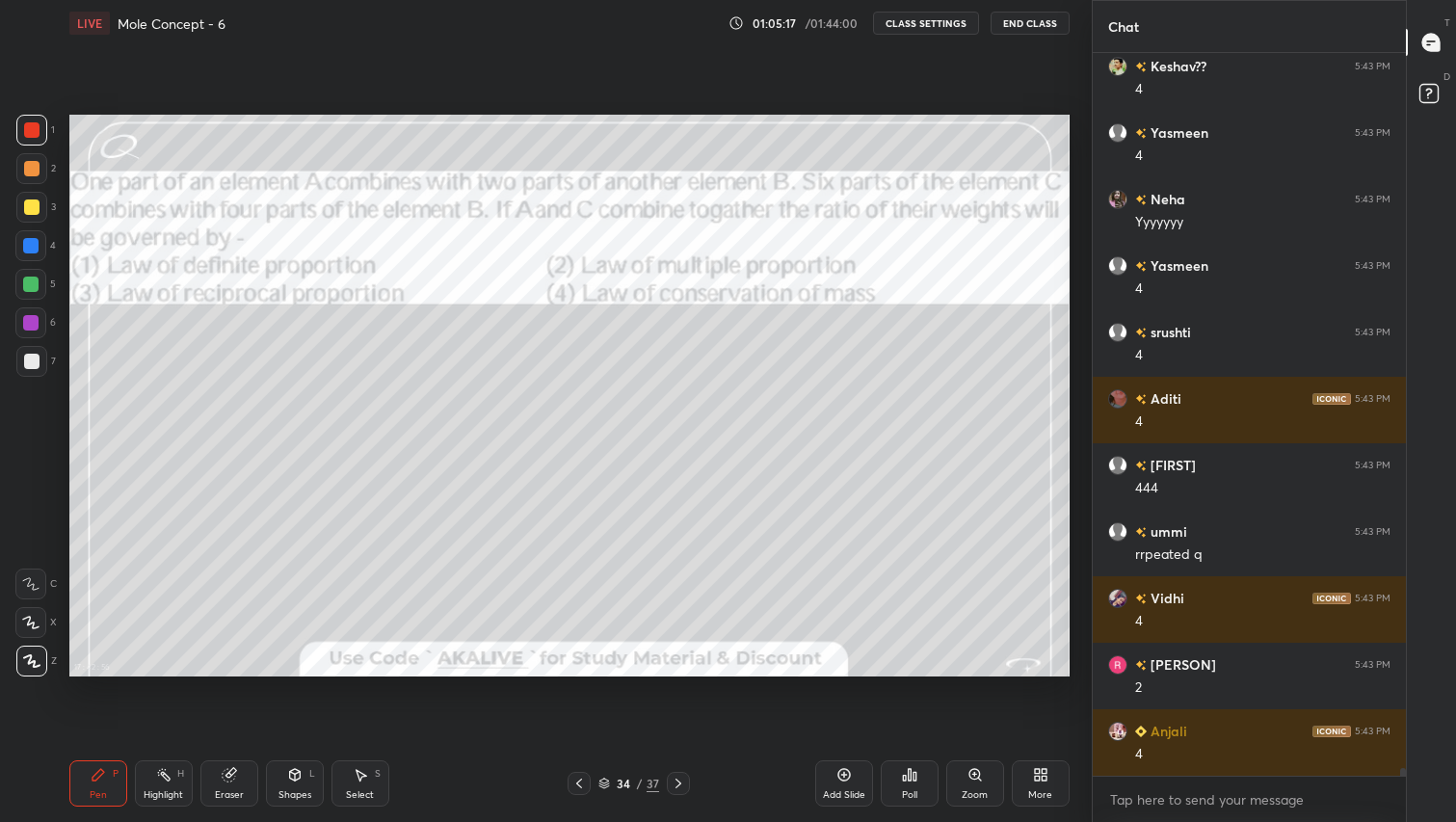 click at bounding box center [678, 783] 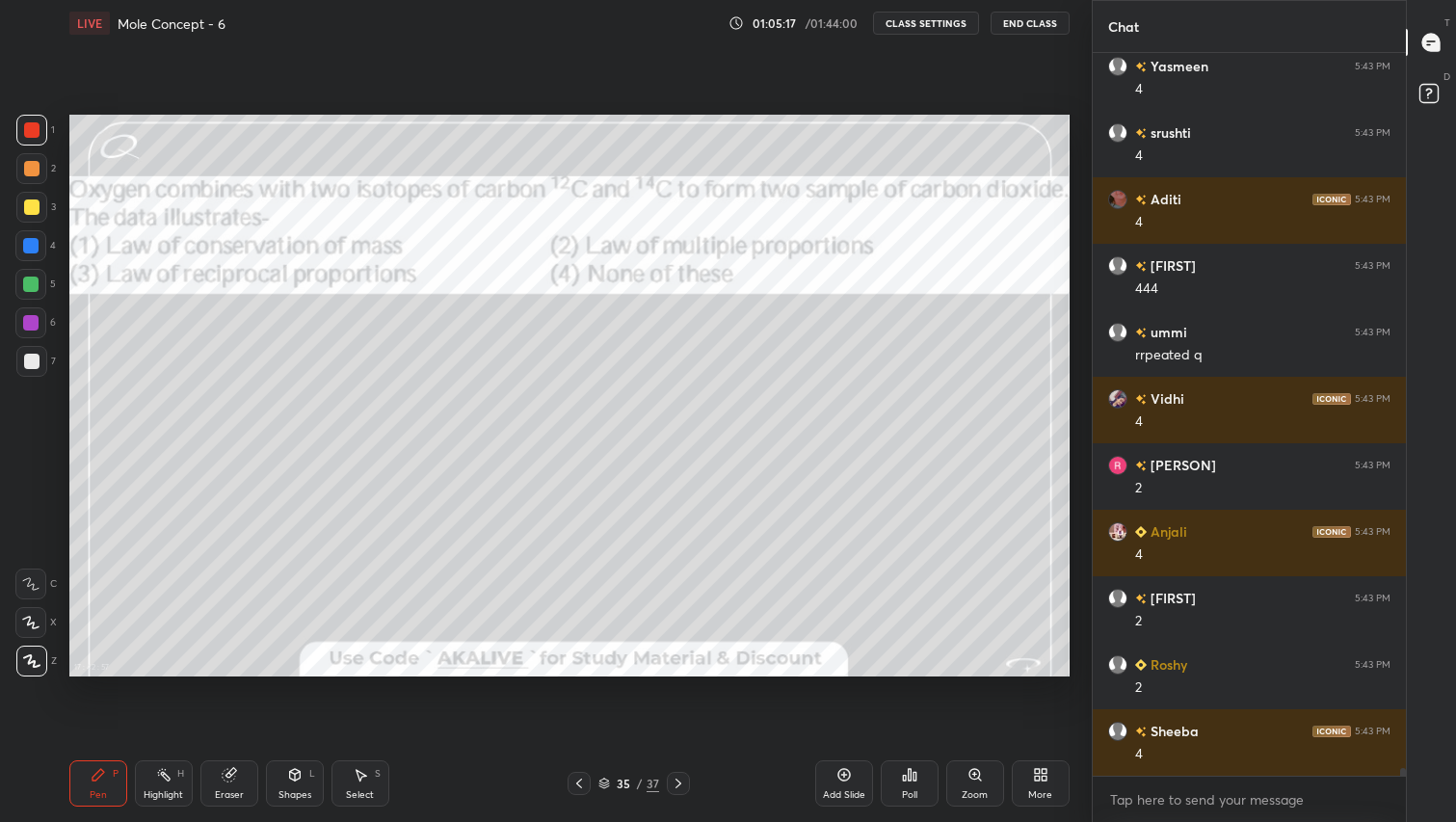 click 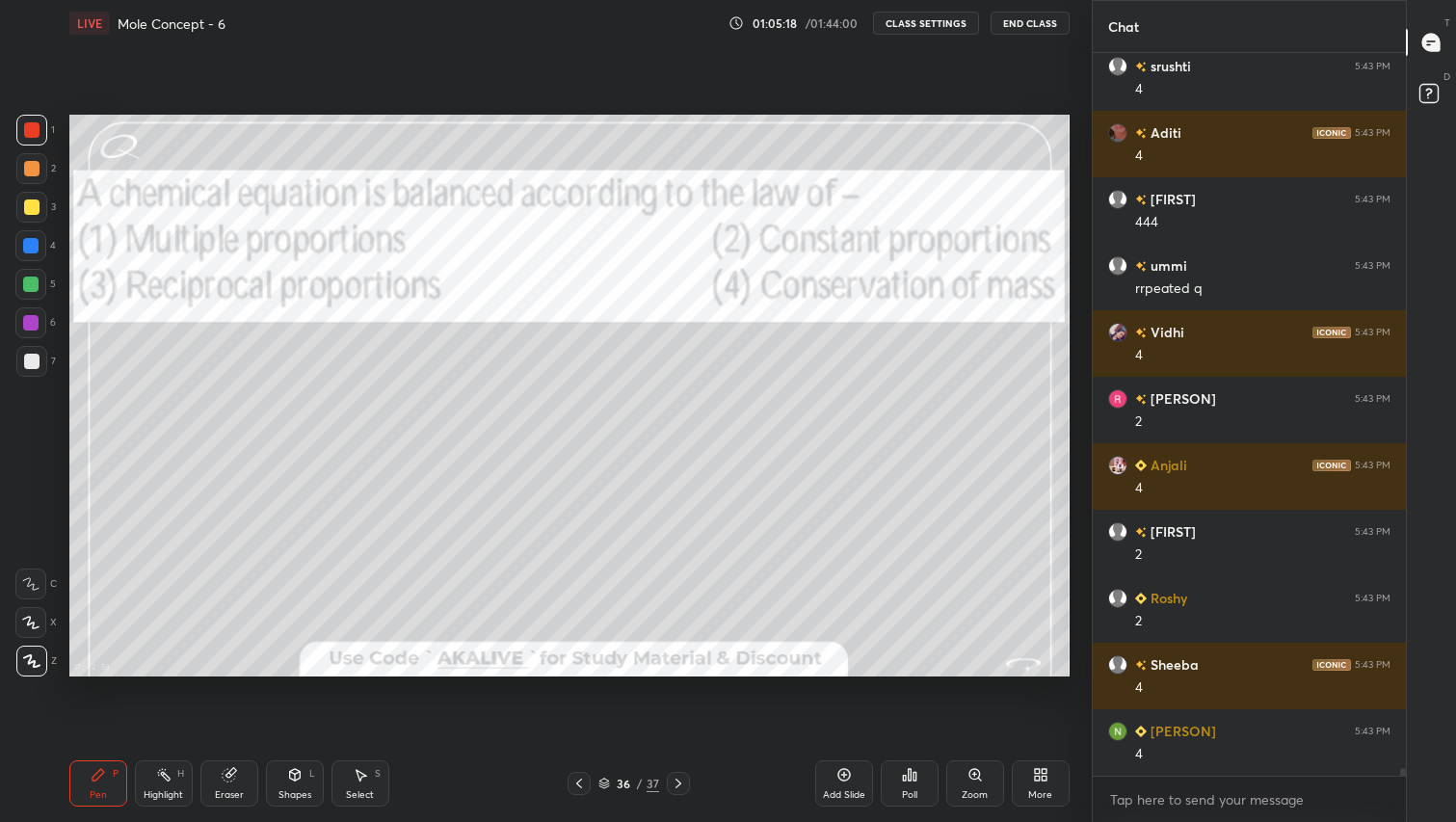 click 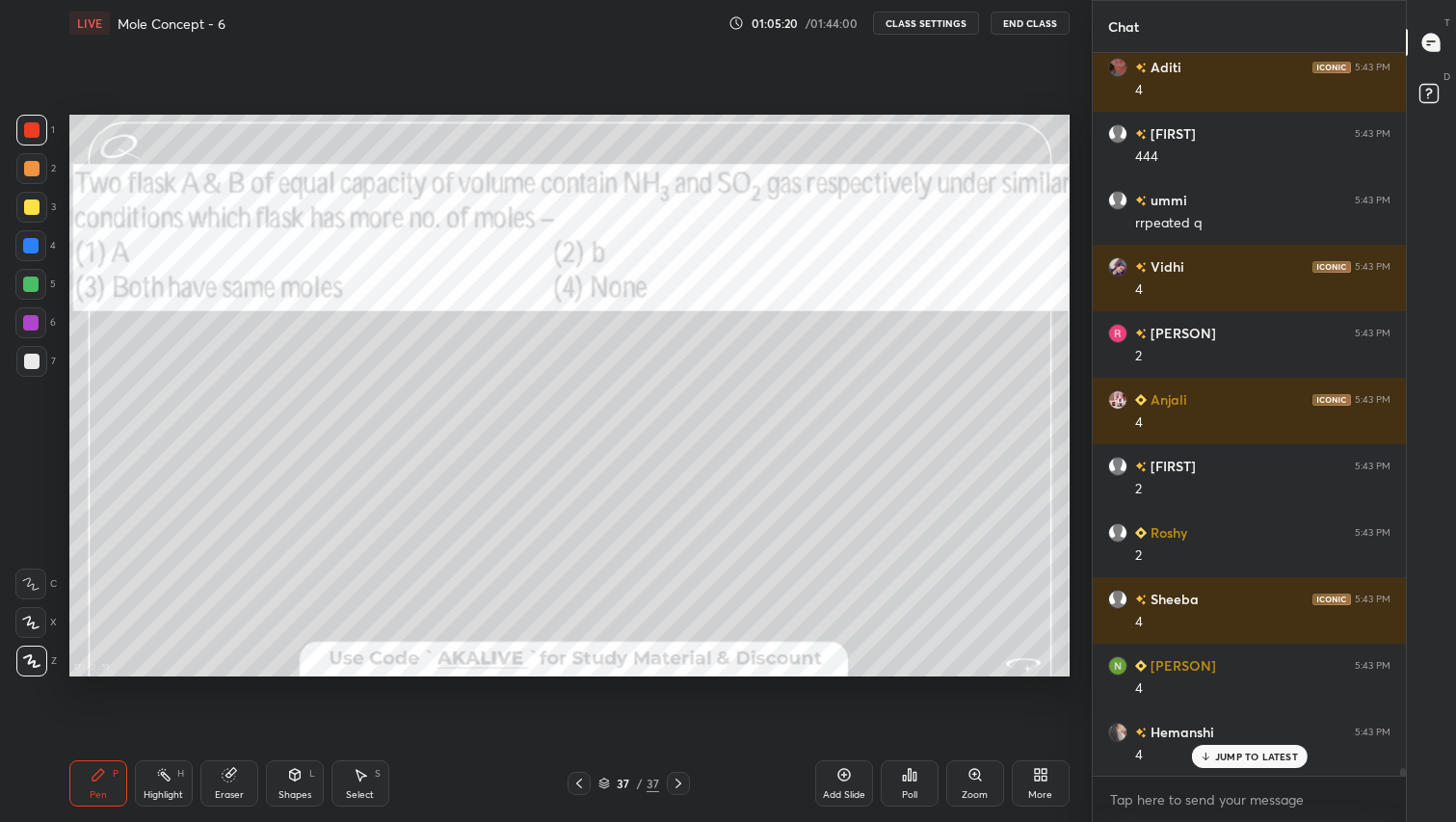 click 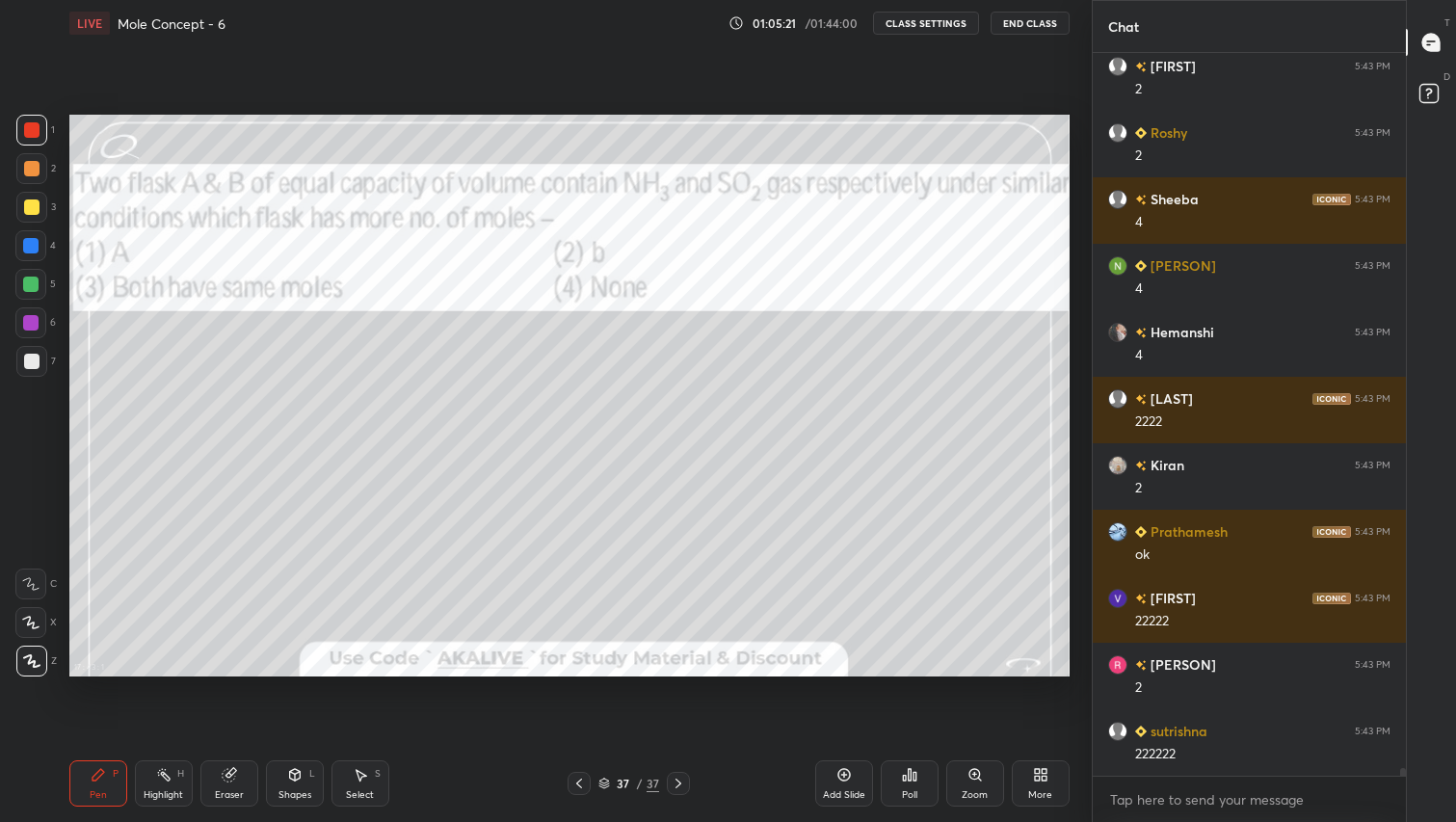 click 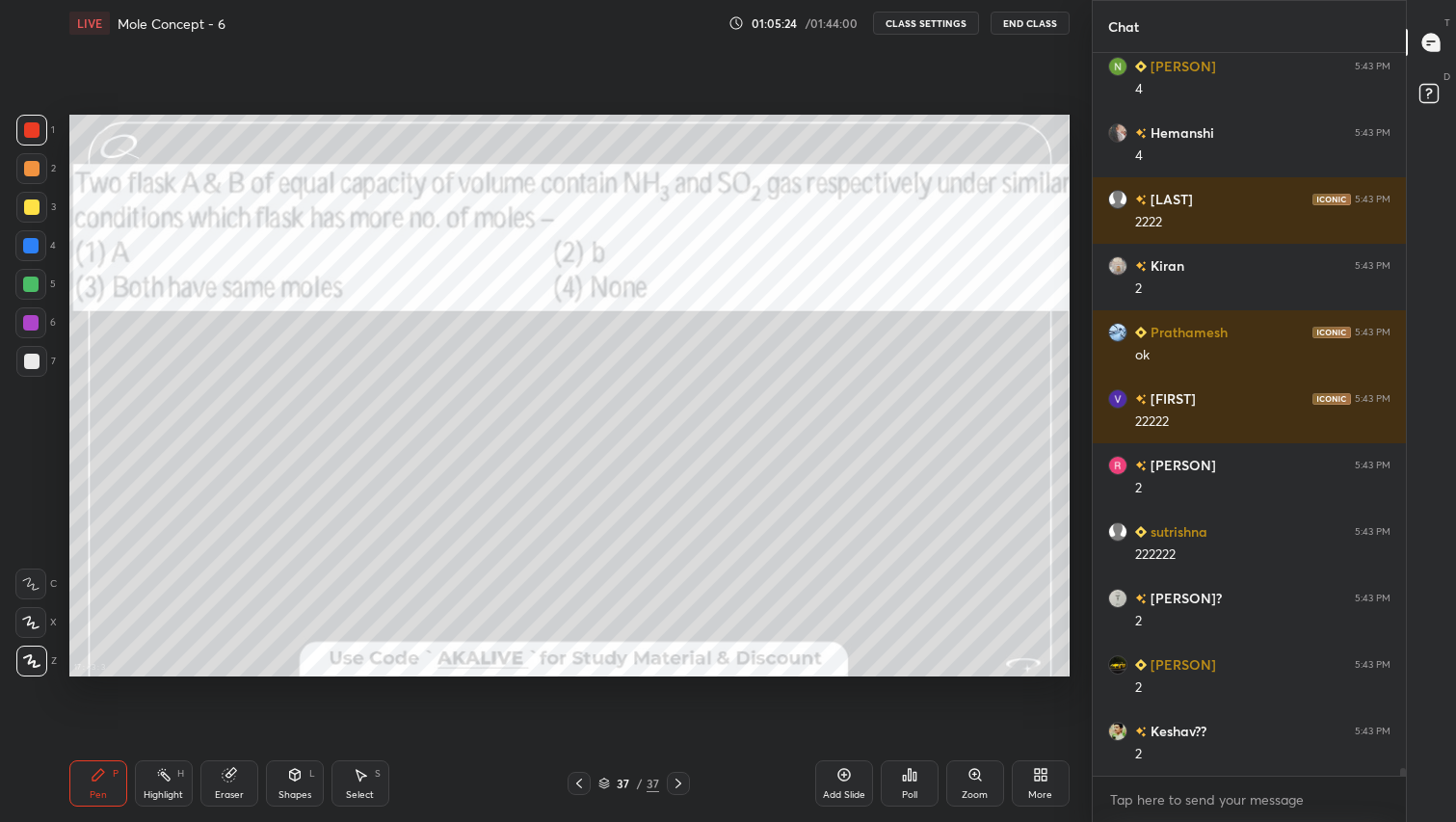 click 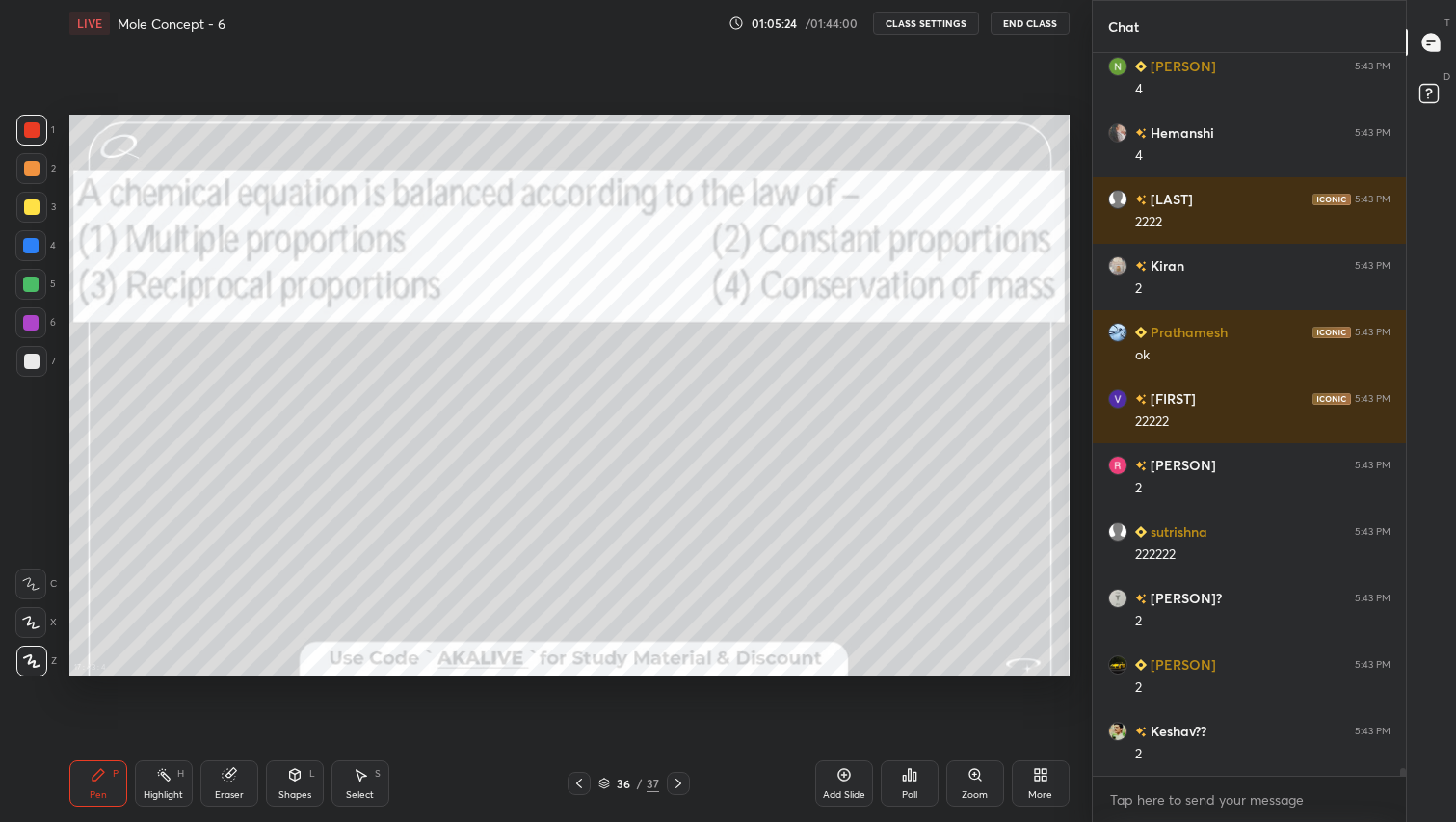 click 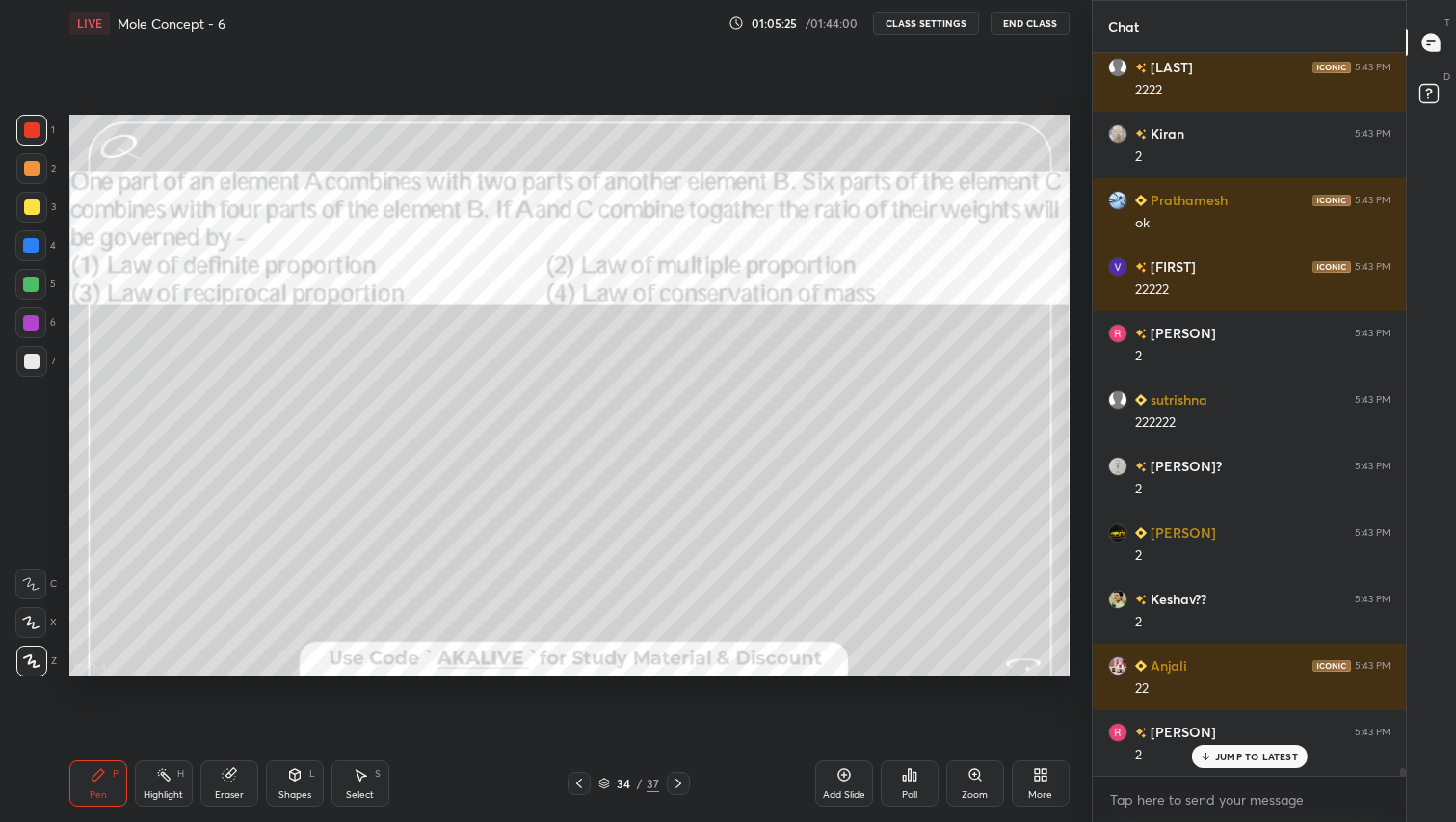 click 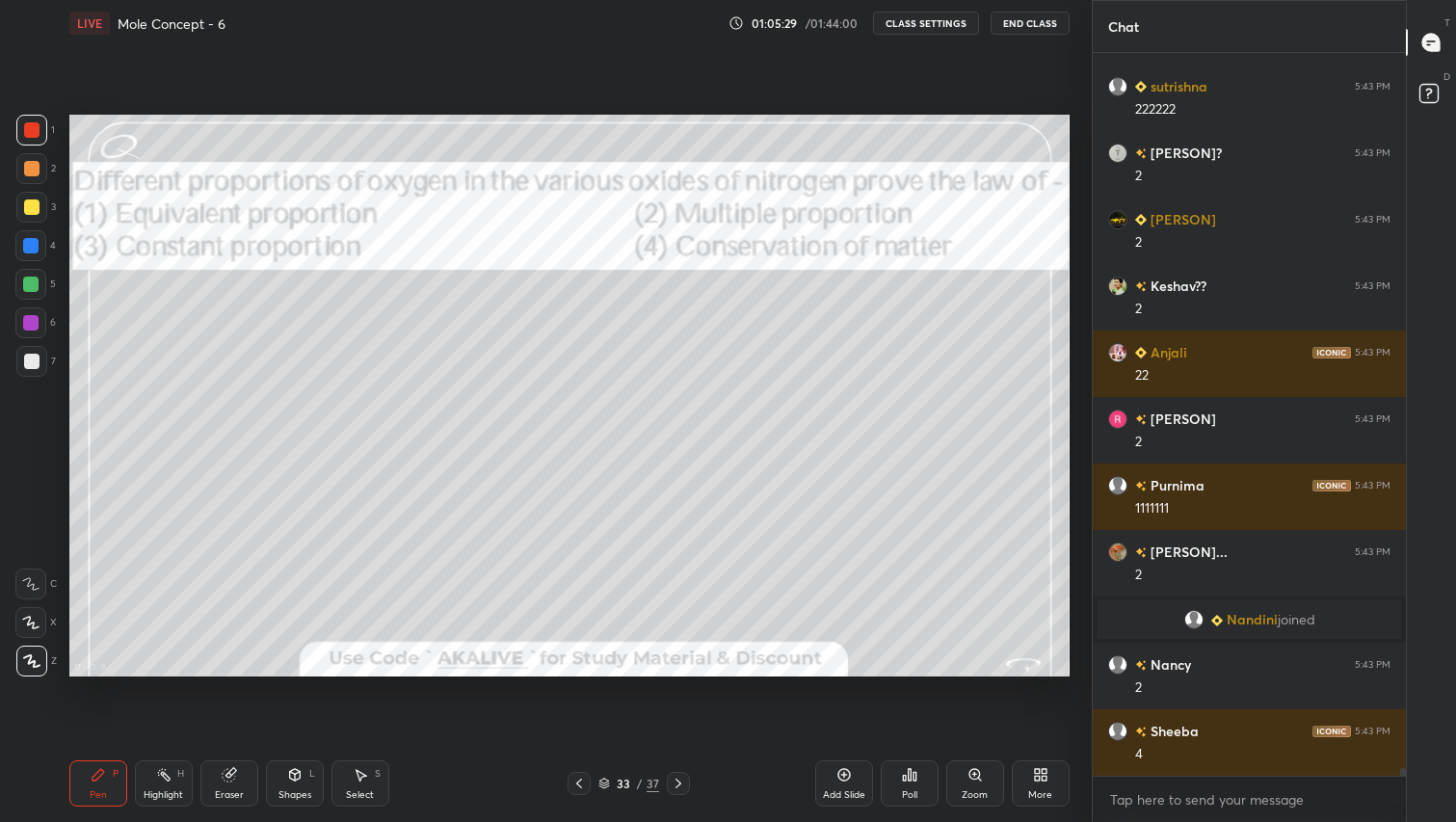 click on "More" at bounding box center [1041, 783] 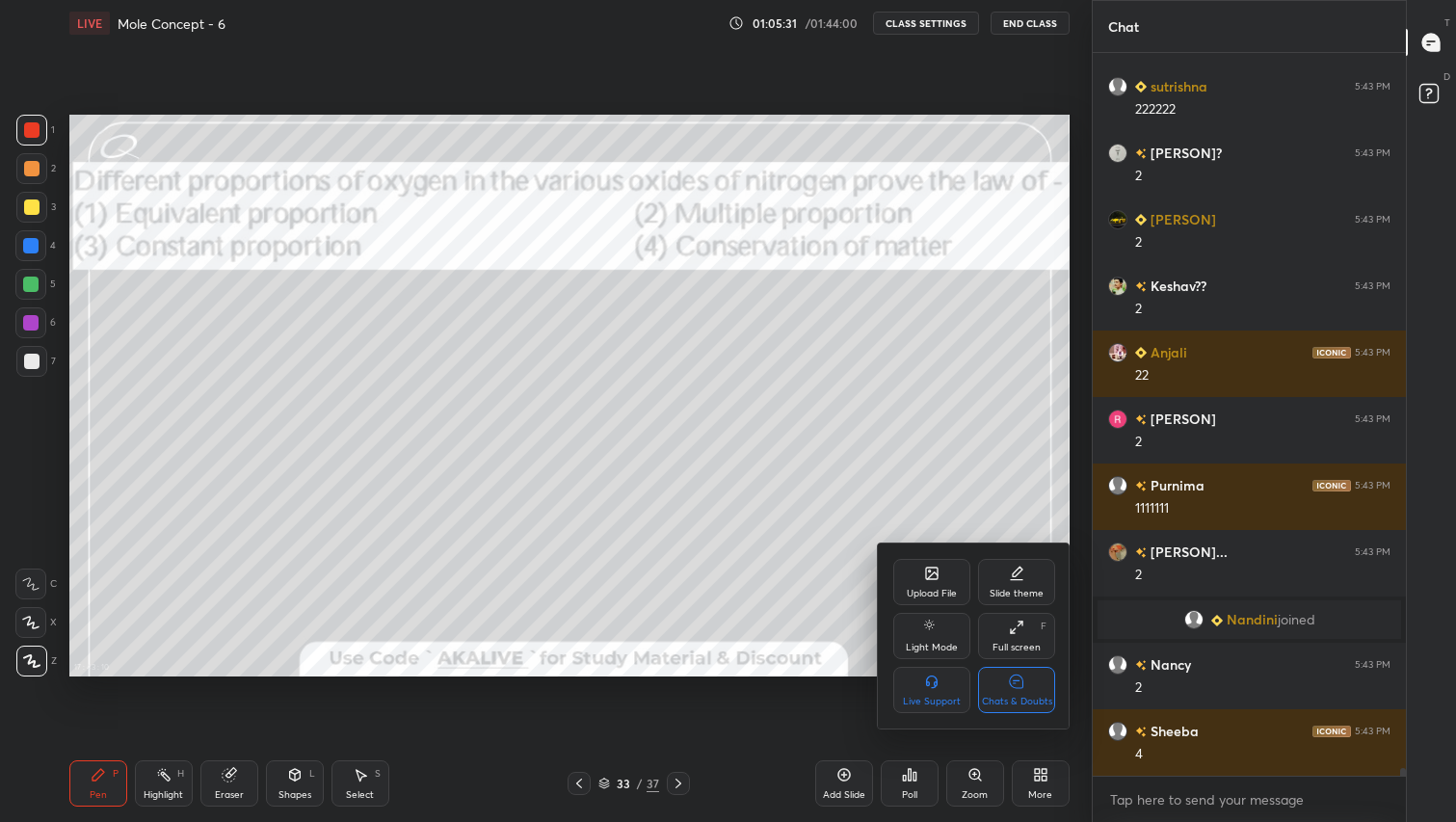 click on "Chats & Doubts" at bounding box center [1017, 690] 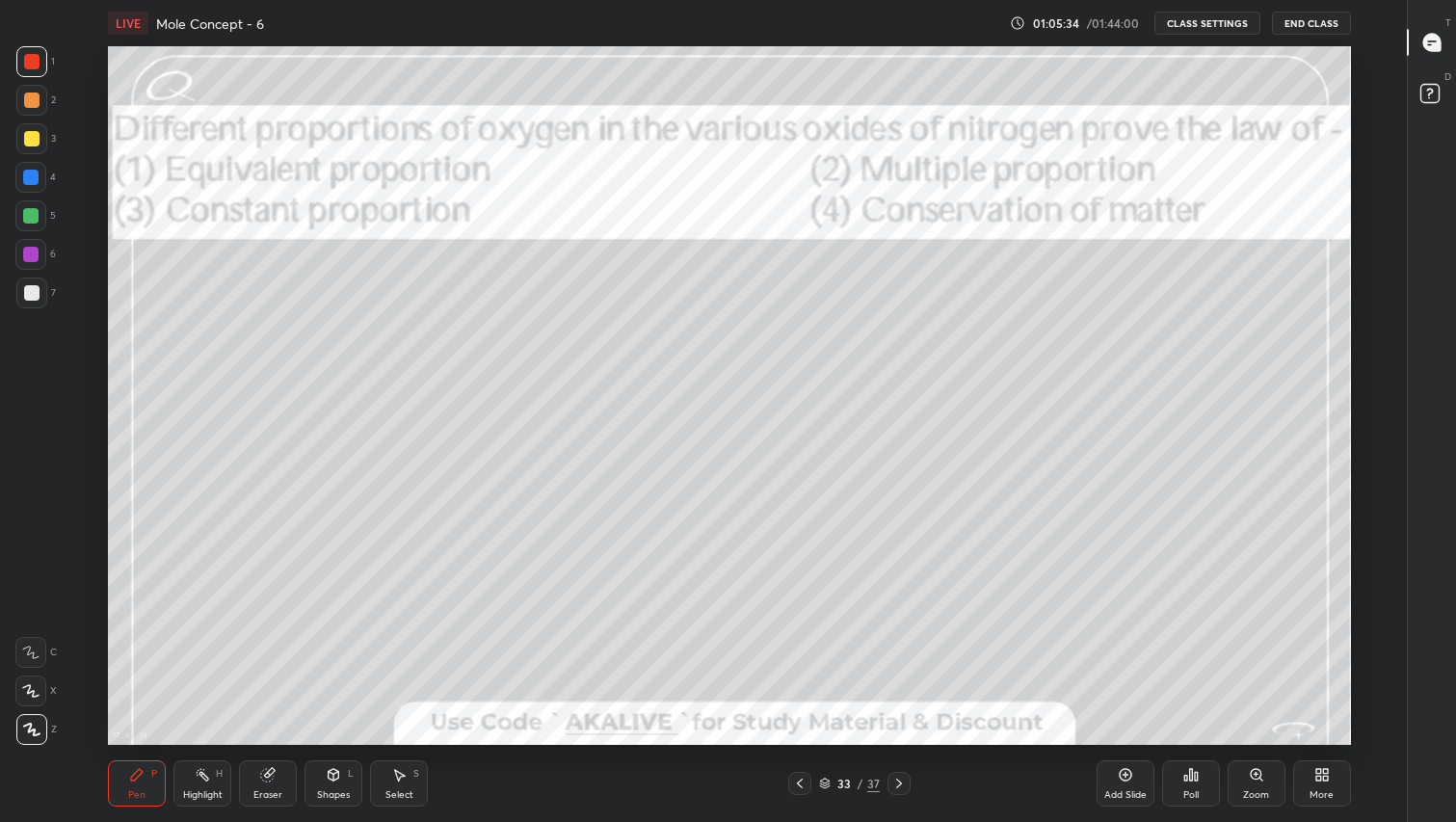 click at bounding box center [32, 293] 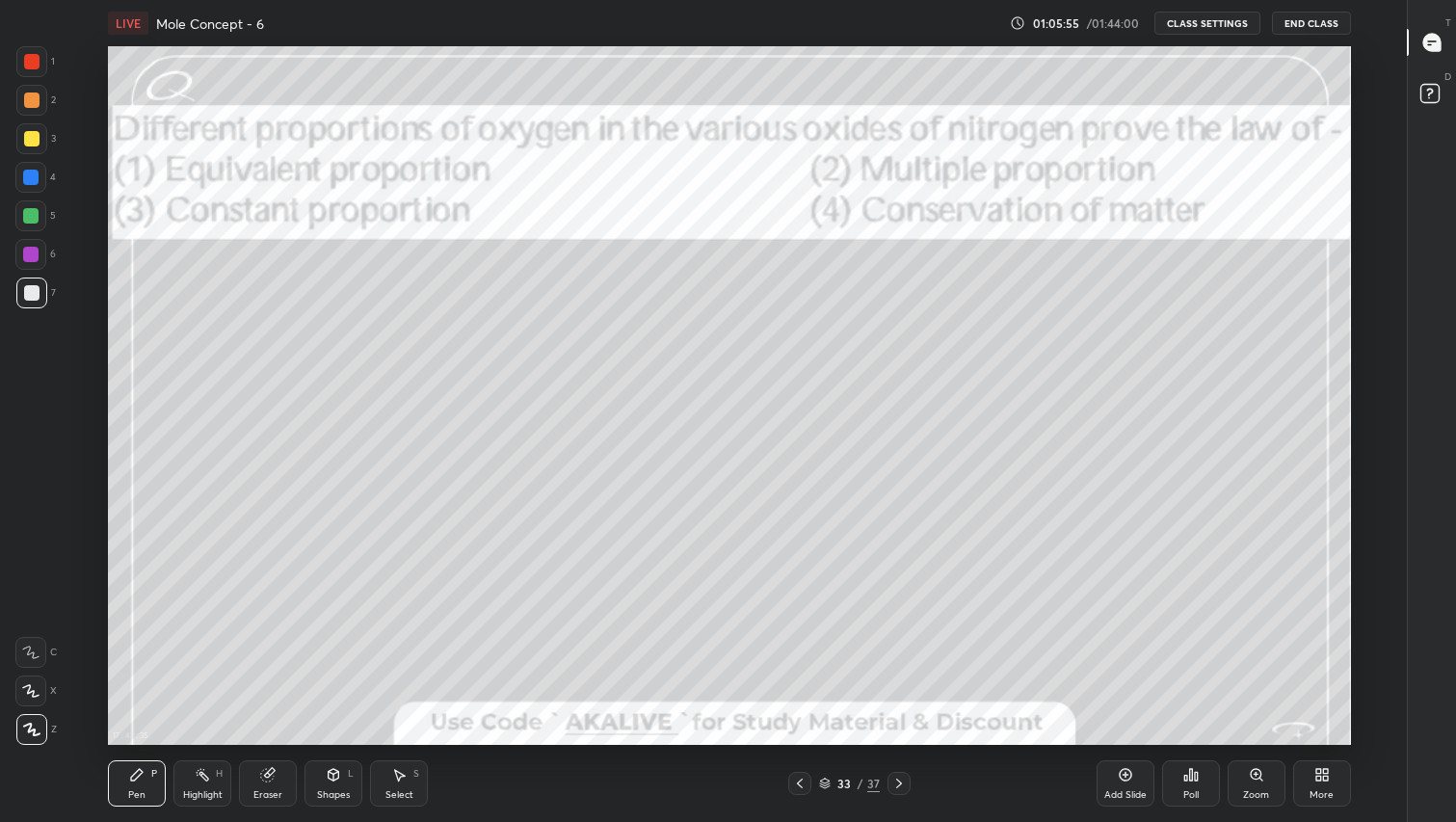 click at bounding box center [32, 62] 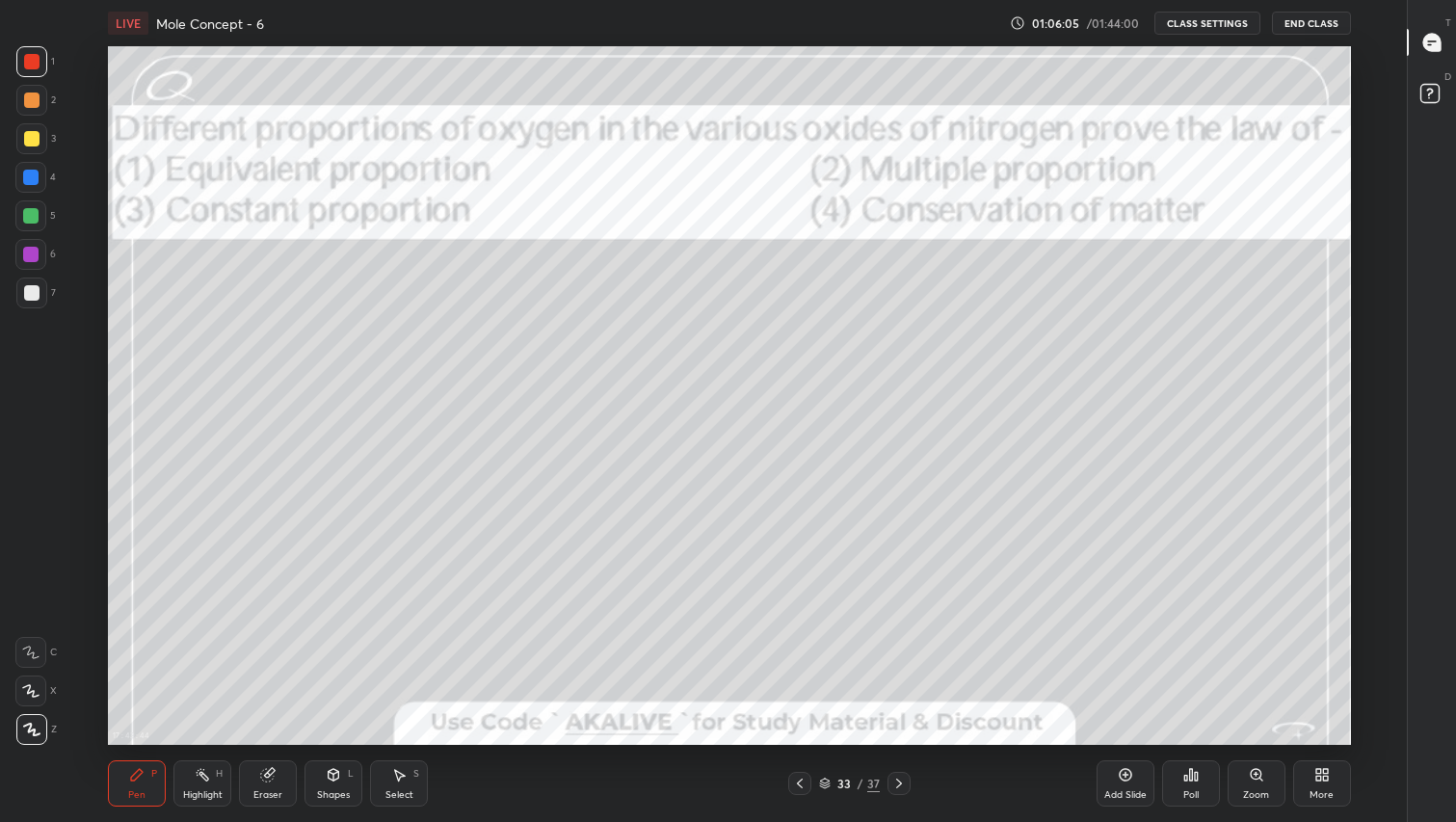 click on "More" at bounding box center [1322, 783] 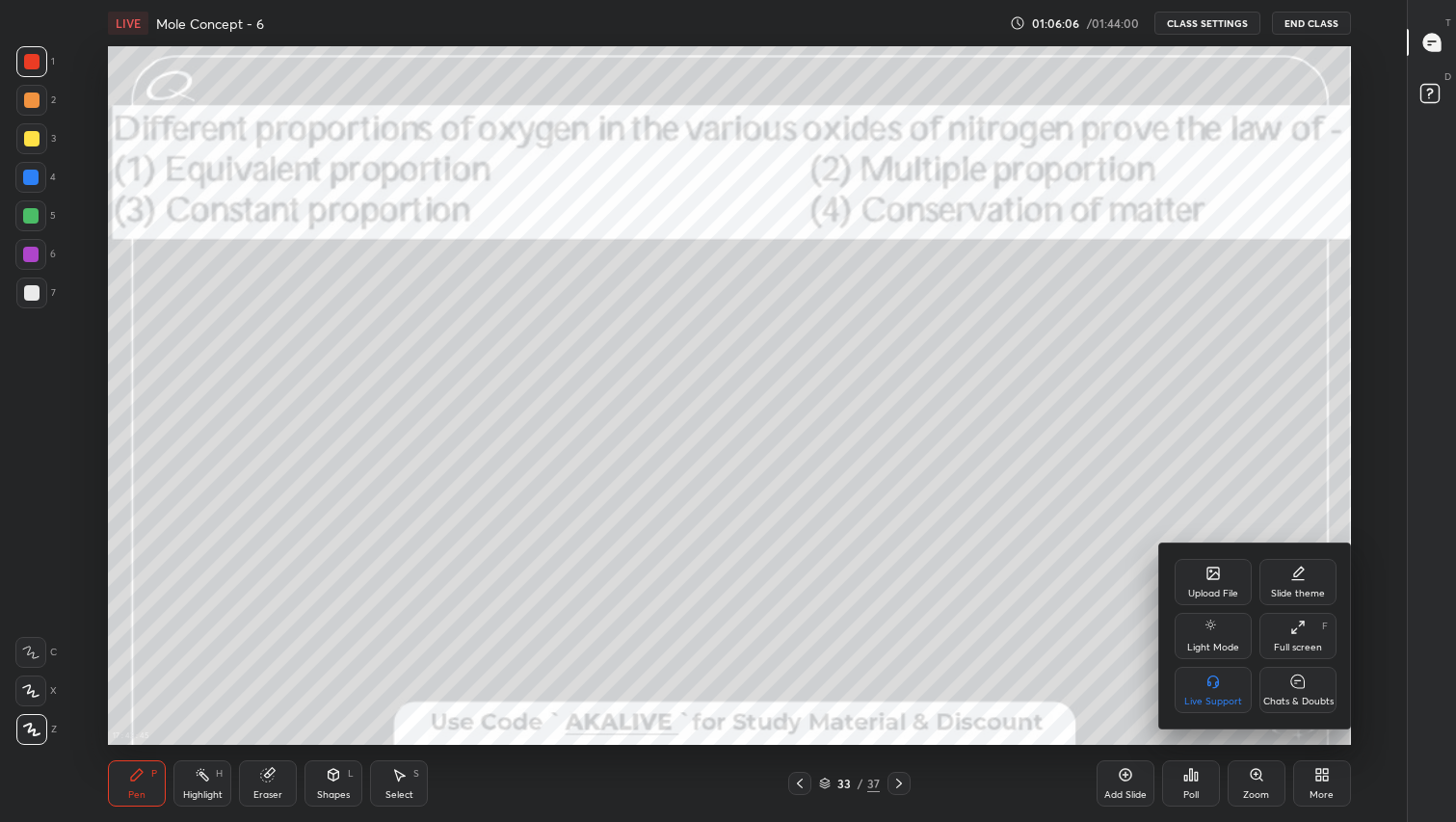 click on "Chats & Doubts" at bounding box center (1298, 690) 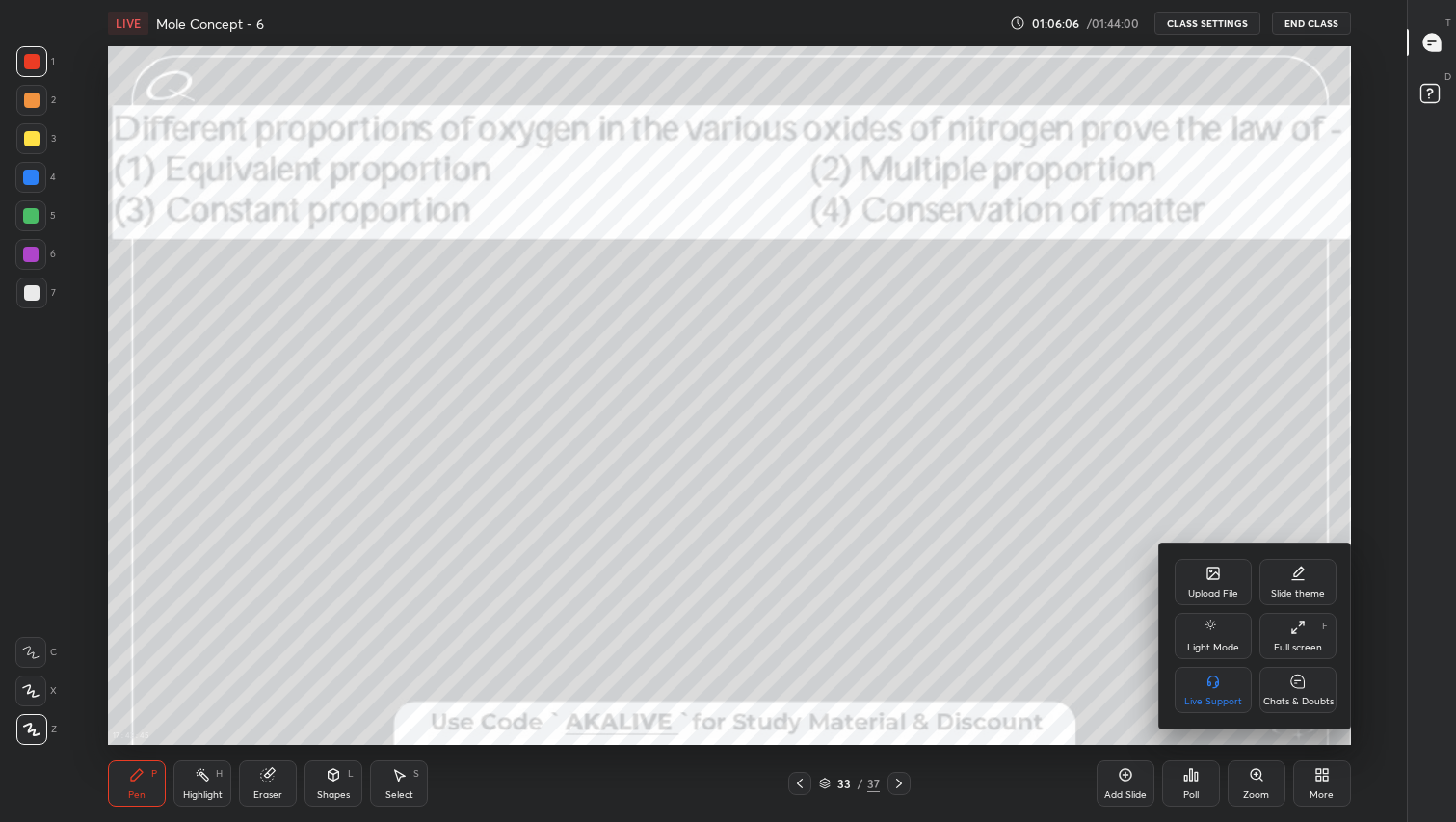 scroll, scrollTop: 6, scrollLeft: 6, axis: both 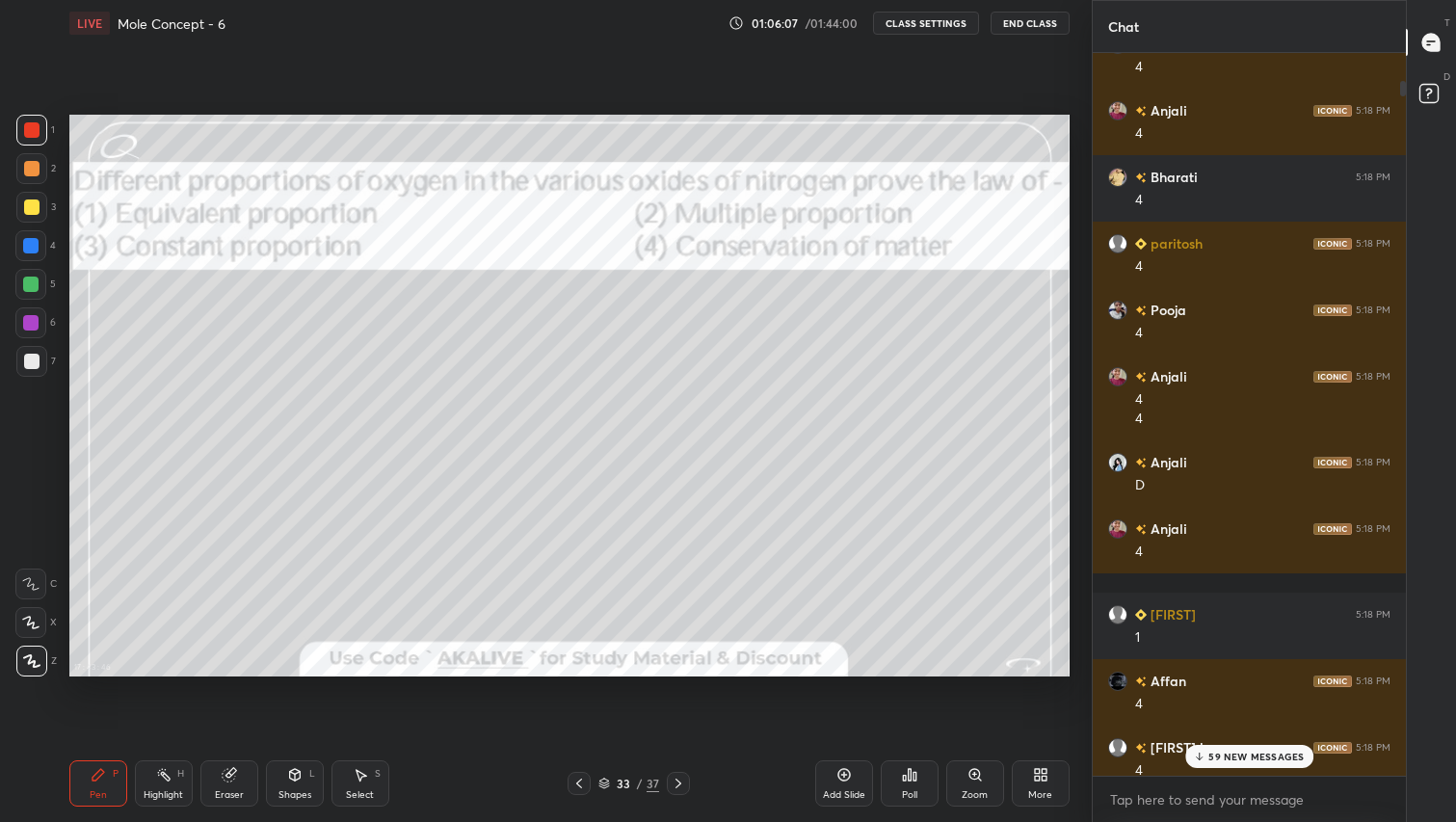 click on "59 NEW MESSAGES" at bounding box center [1256, 756] 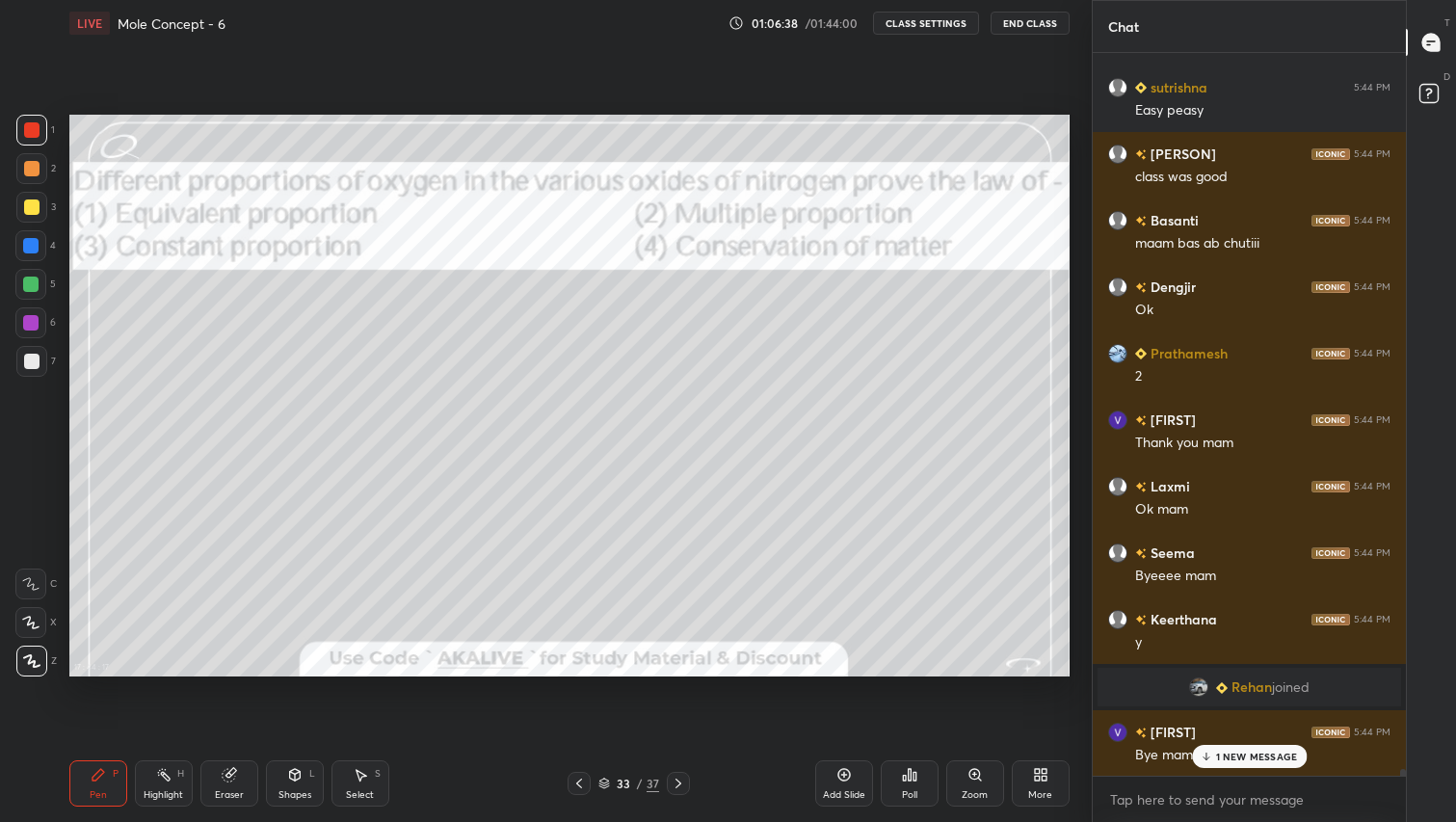 scroll, scrollTop: 72878, scrollLeft: 0, axis: vertical 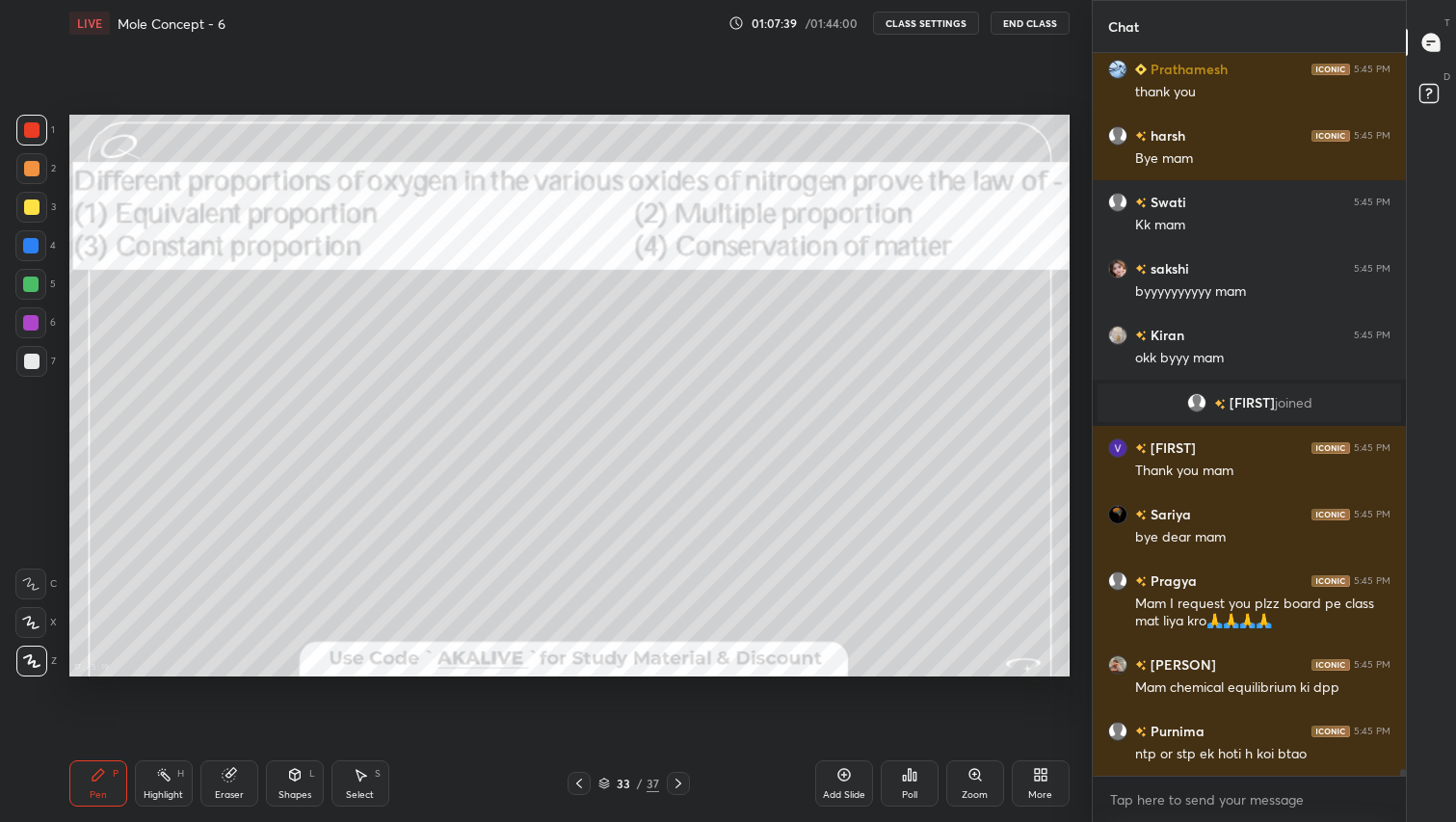 click on "End Class" at bounding box center (1030, 23) 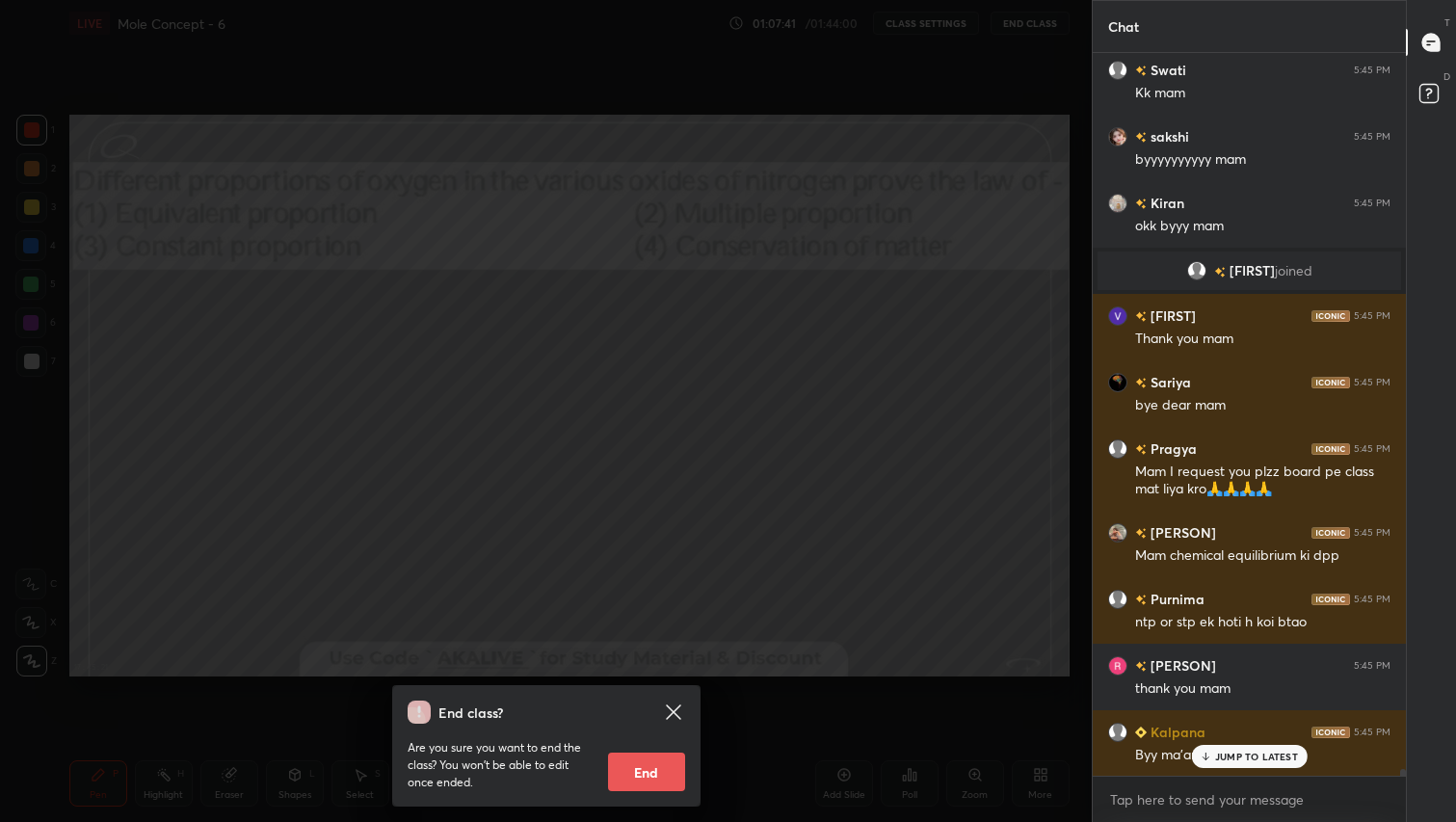 click on "End" at bounding box center (647, 772) 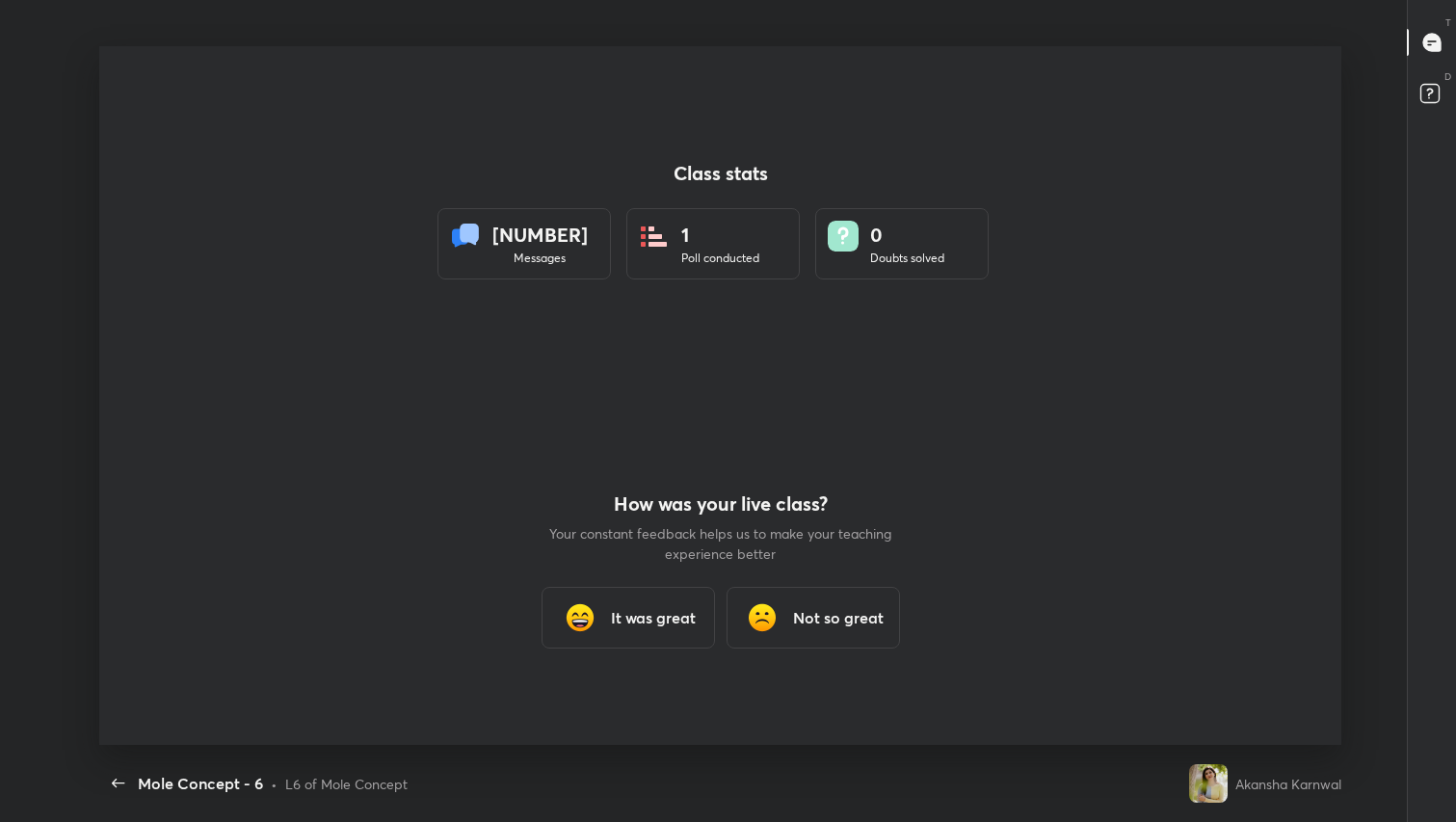 click at bounding box center (580, 618) 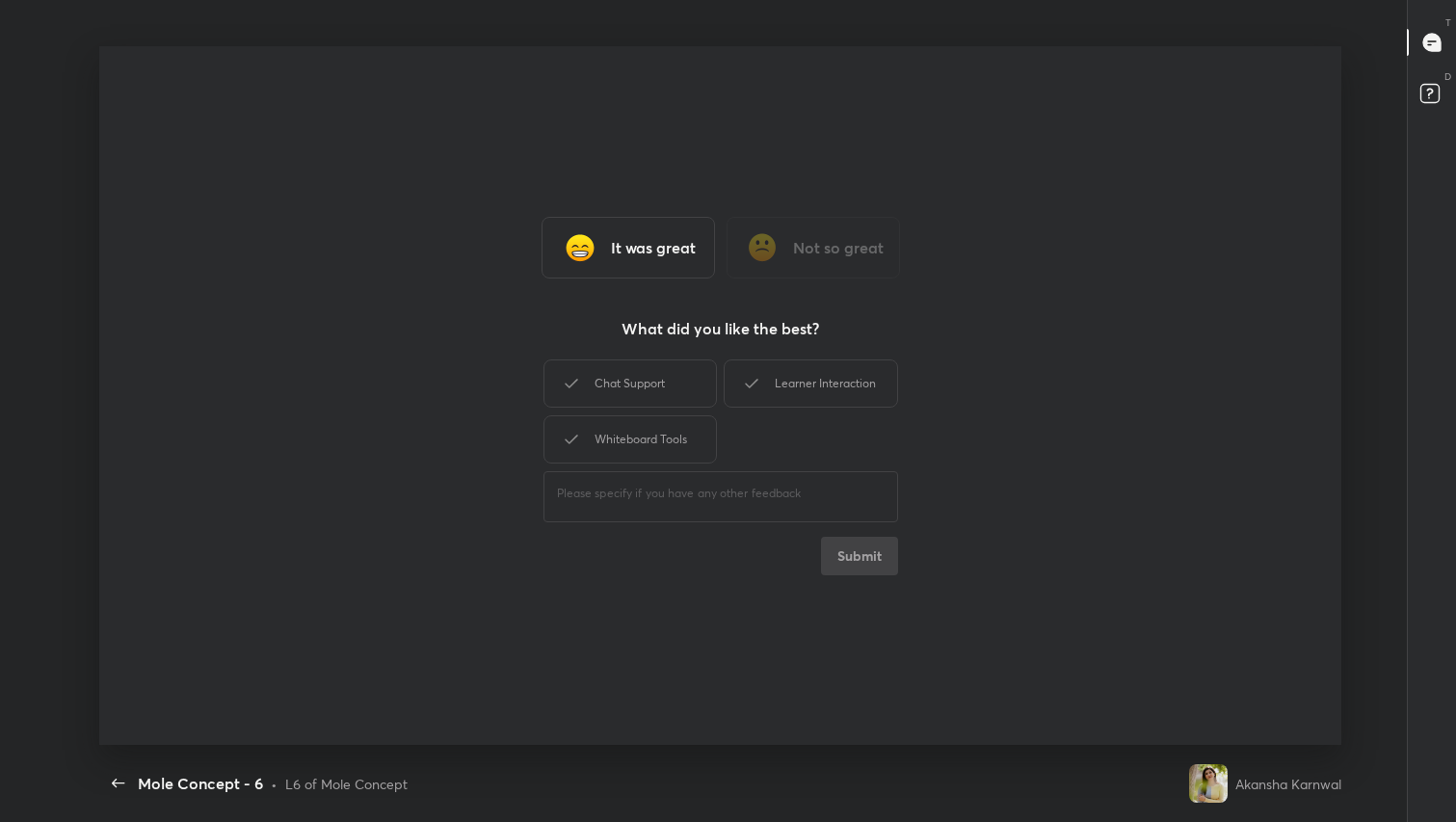 click on "Class stats 5793 Messages 1 Poll conducted 0 Doubts solved How was your live class? Your constant feedback helps us to make your teaching experience better It was great Not so great It was great Not so great What did you like the best? Chat Support Learner Interaction Whiteboard Tools ​ Submit Thanks for the feedback!" at bounding box center [721, 395] 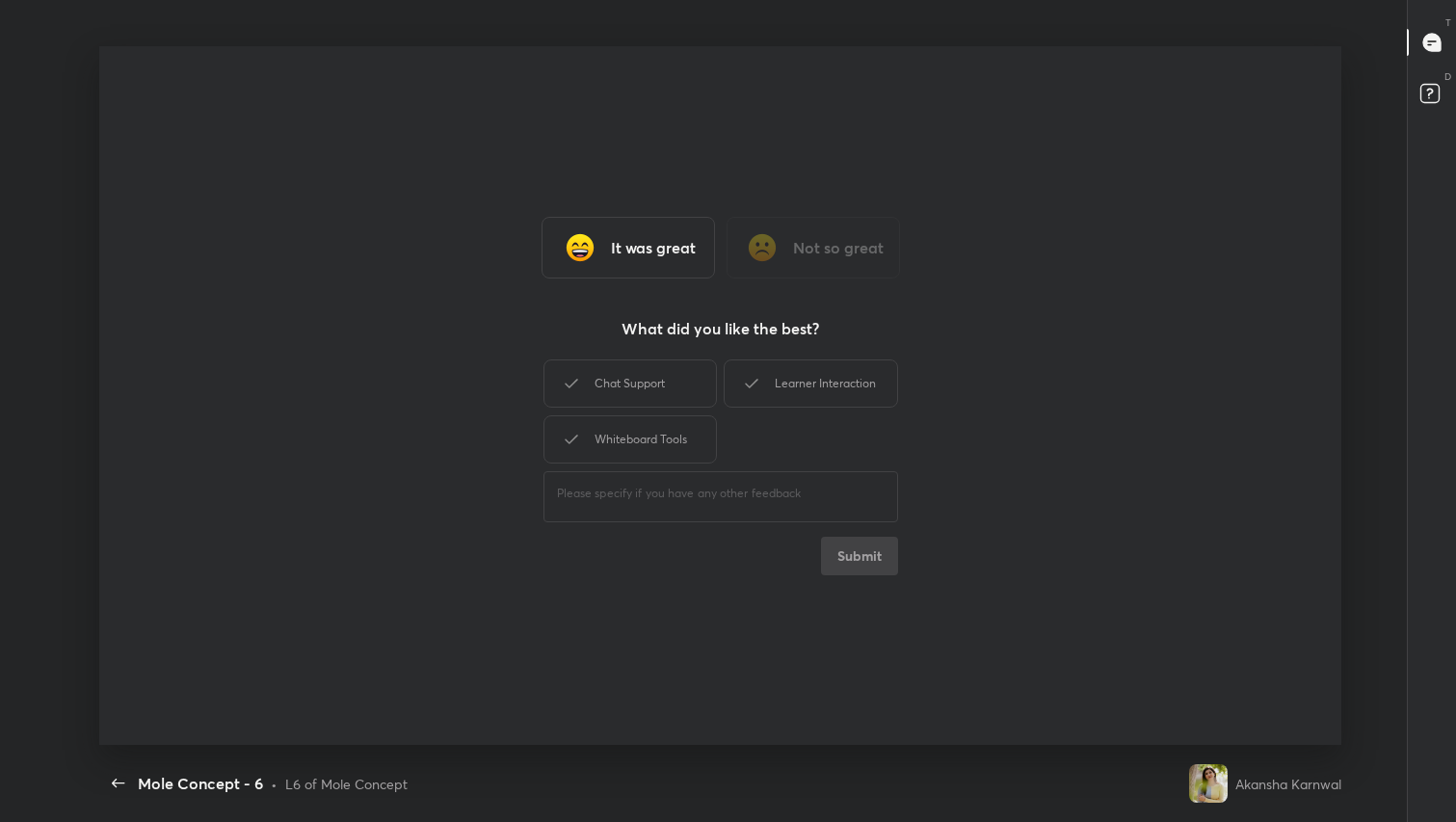 click on "It was great" at bounding box center [628, 248] 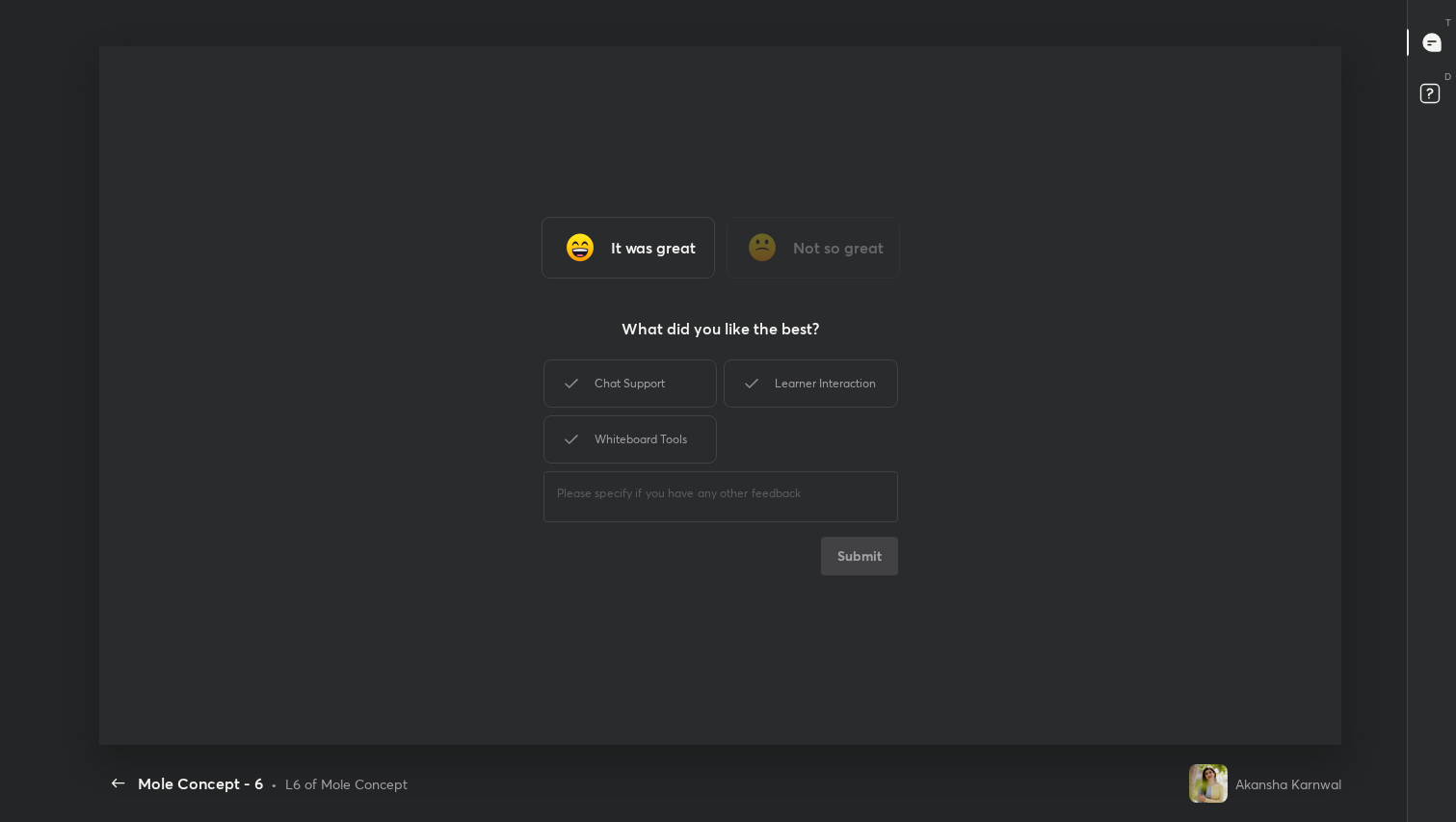 click on "Chat Support" at bounding box center [630, 384] 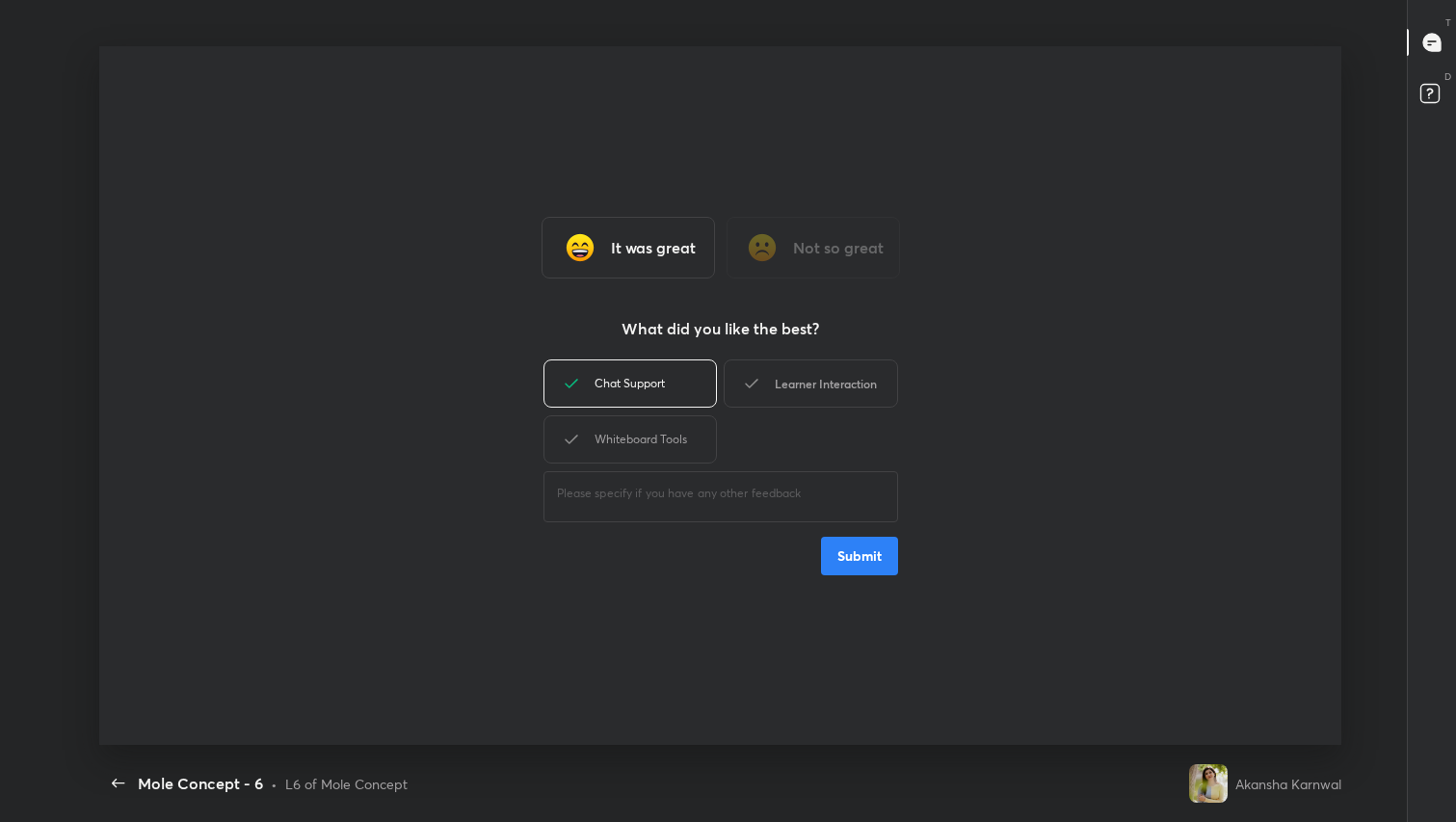 click on "Learner Interaction" at bounding box center (810, 384) 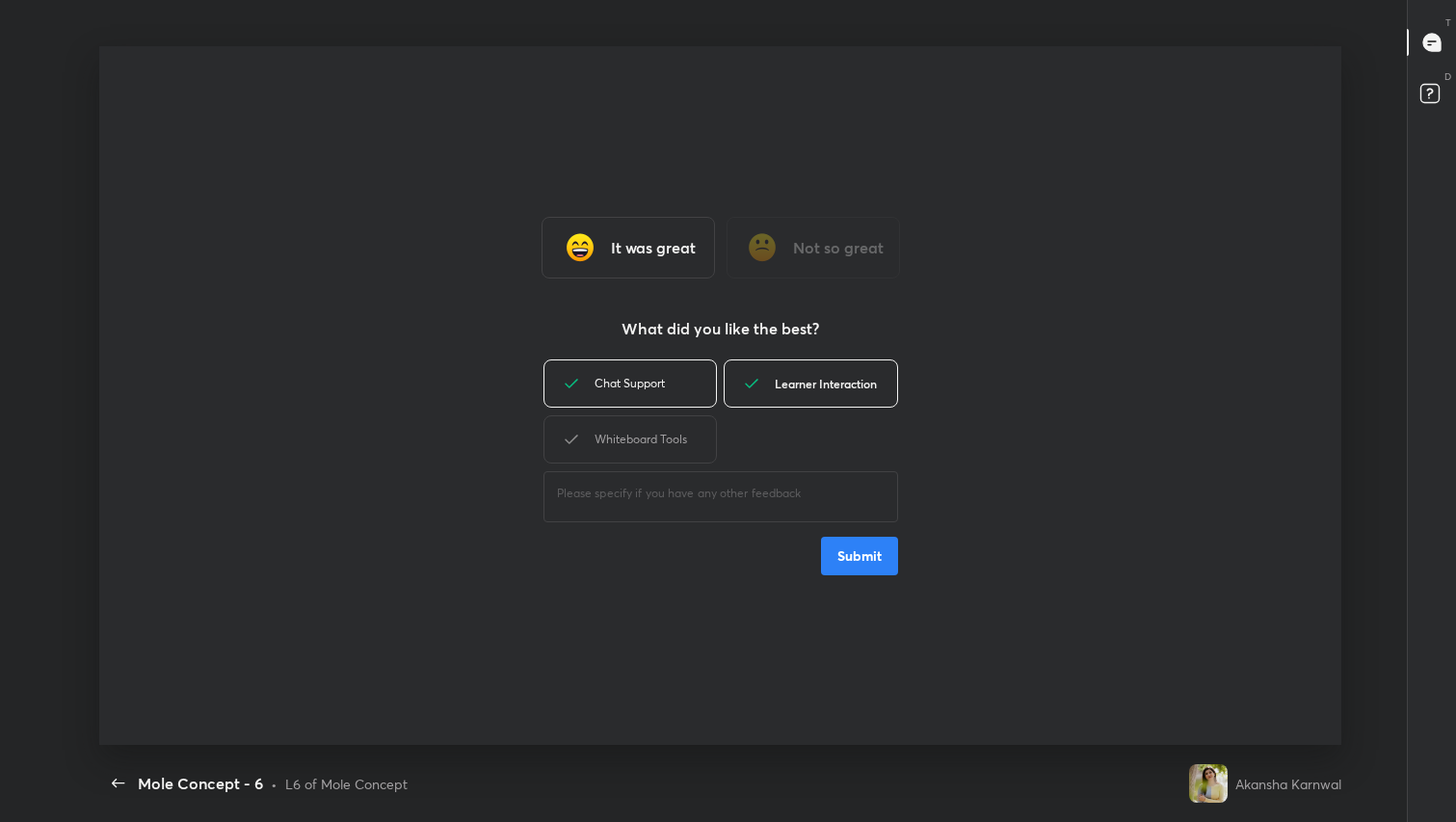 click on "Whiteboard Tools" at bounding box center [630, 439] 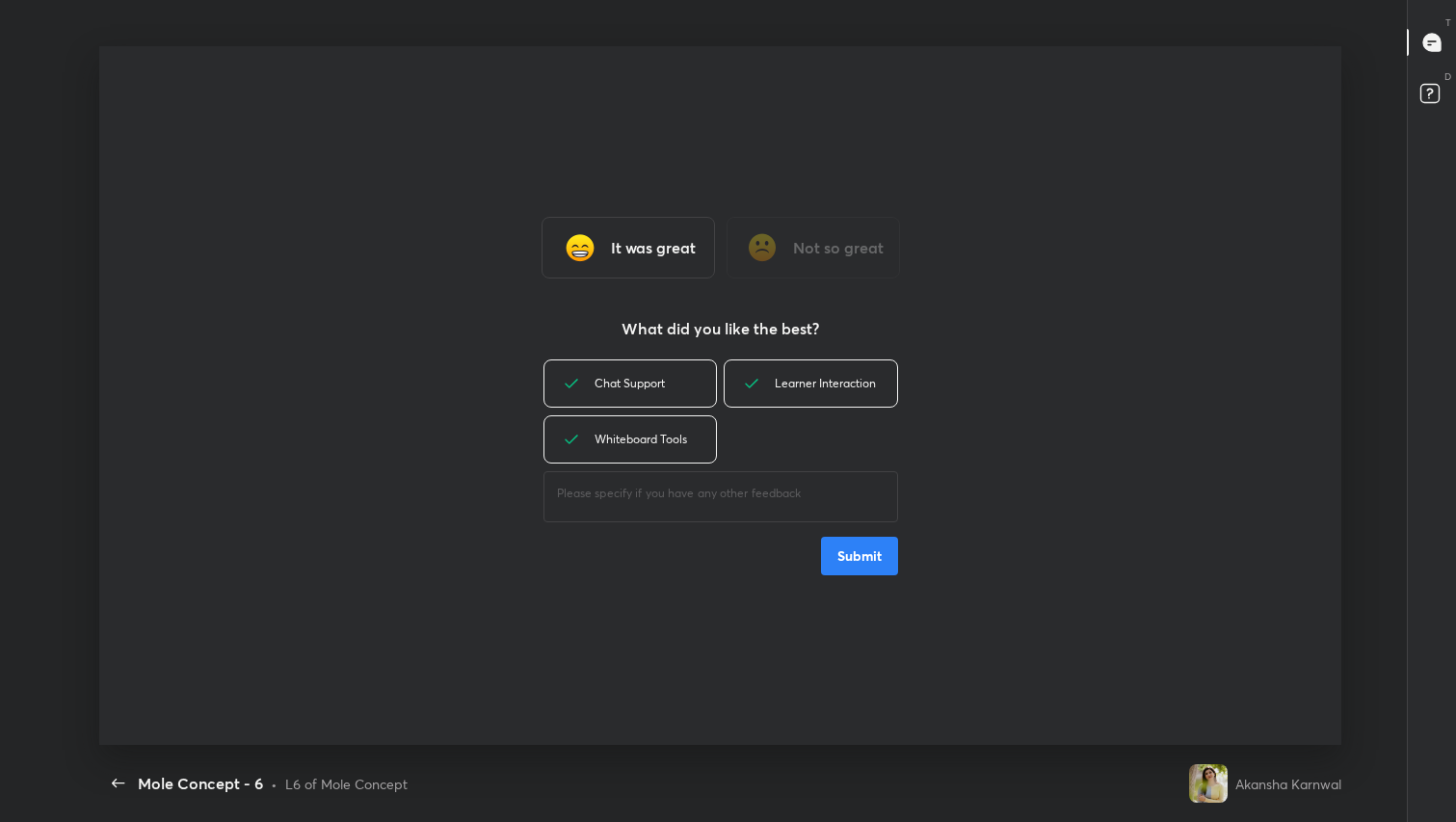 click on "Submit" at bounding box center [860, 556] 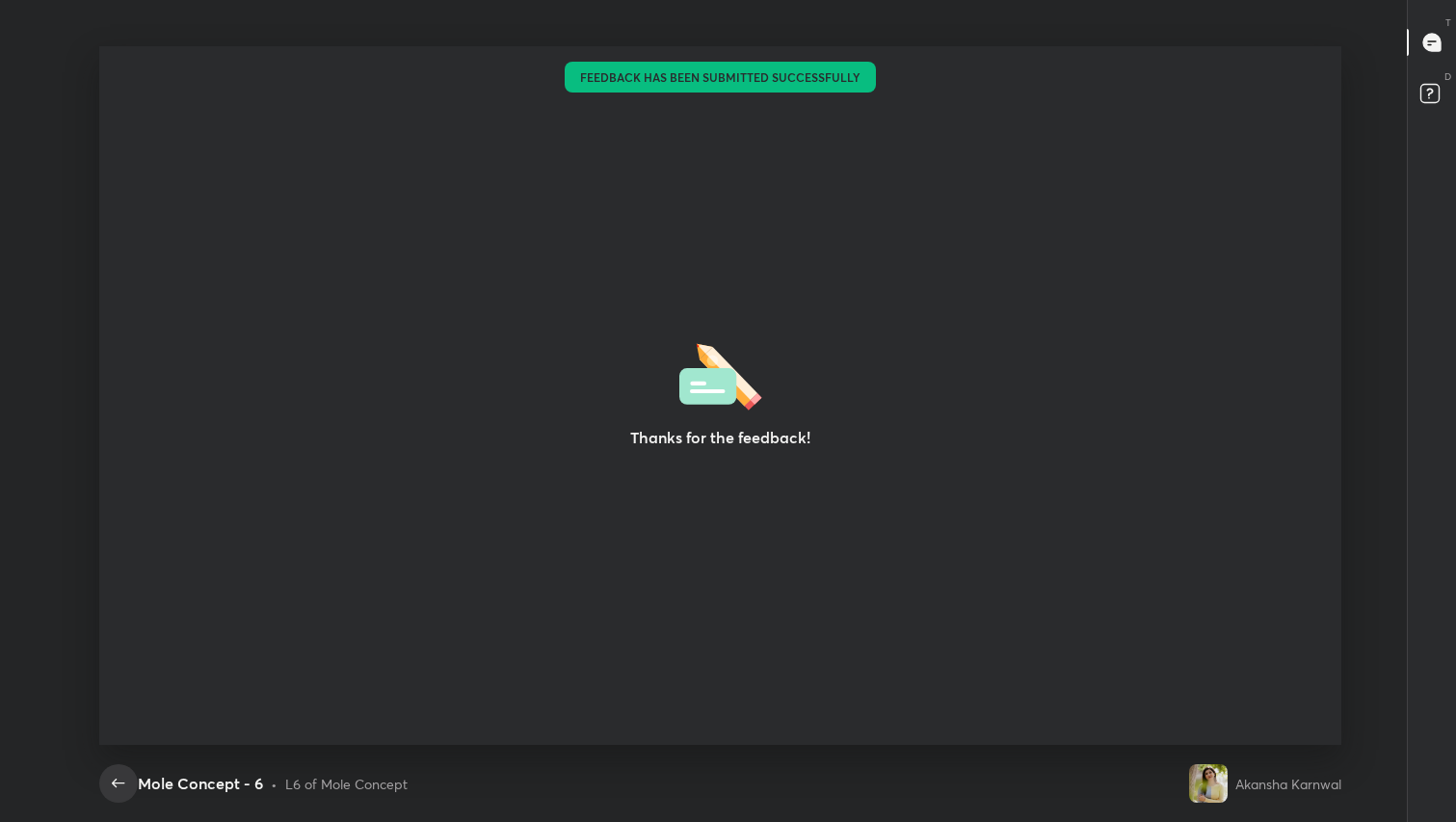 click 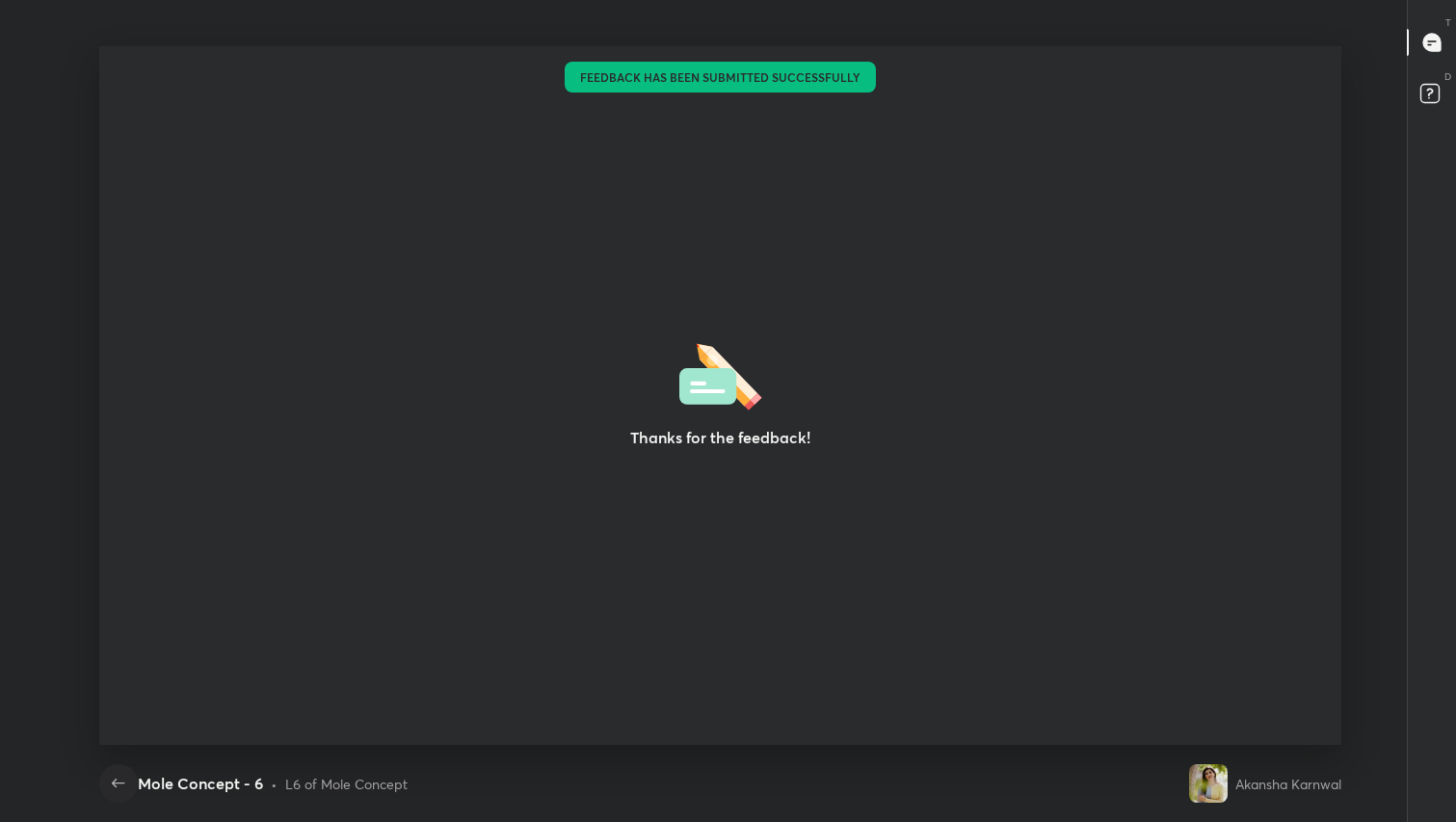 click 